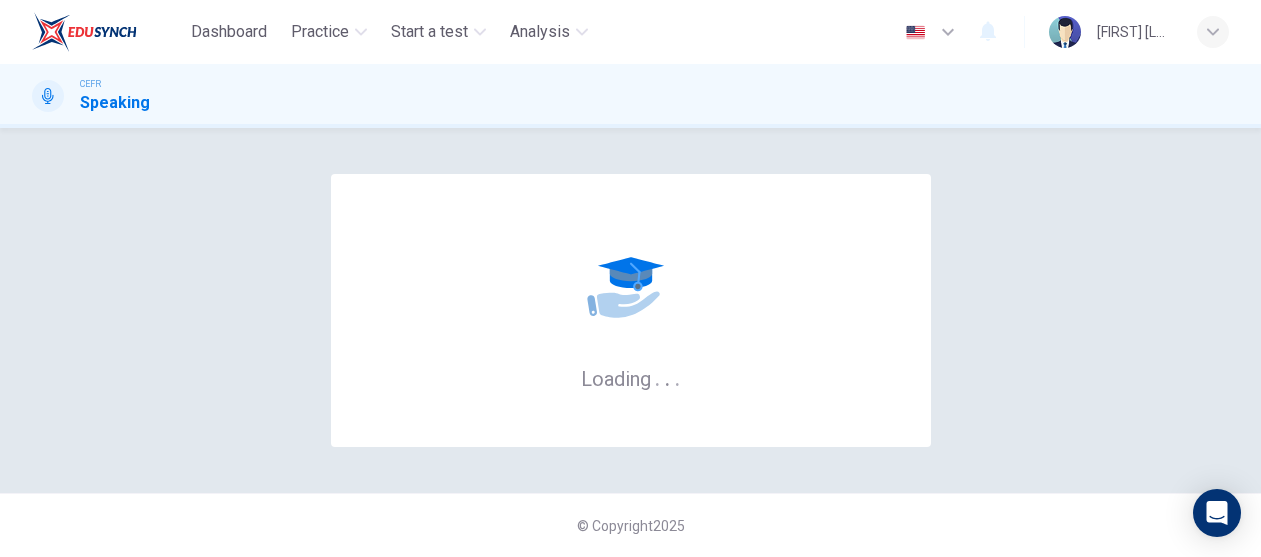 scroll, scrollTop: 0, scrollLeft: 0, axis: both 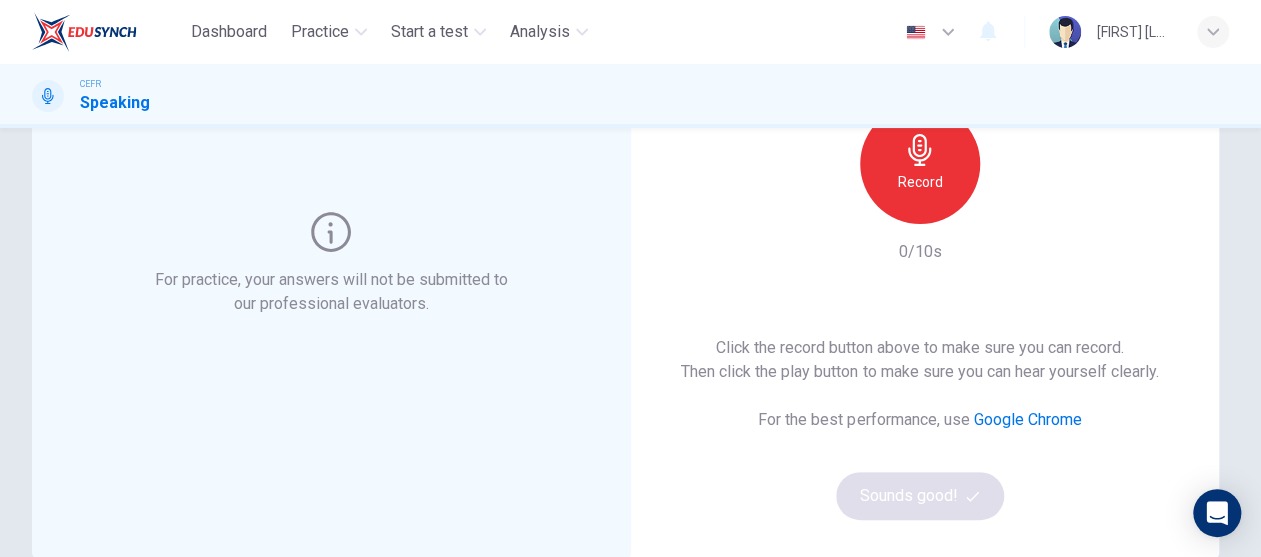 click on "Record" at bounding box center [919, 182] 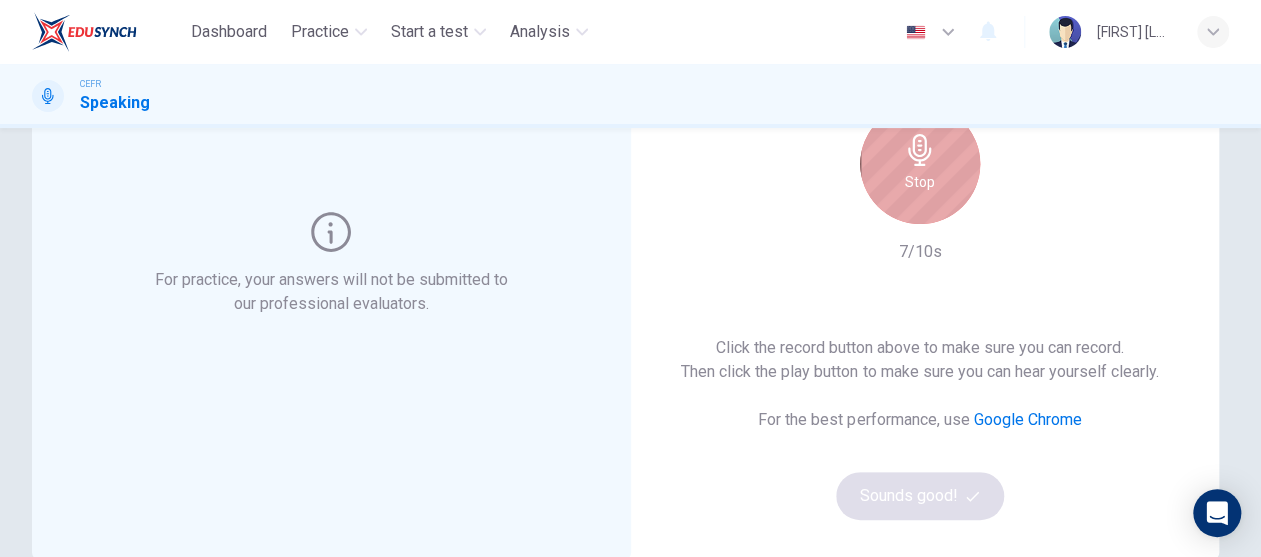 click on "Stop" at bounding box center [920, 164] 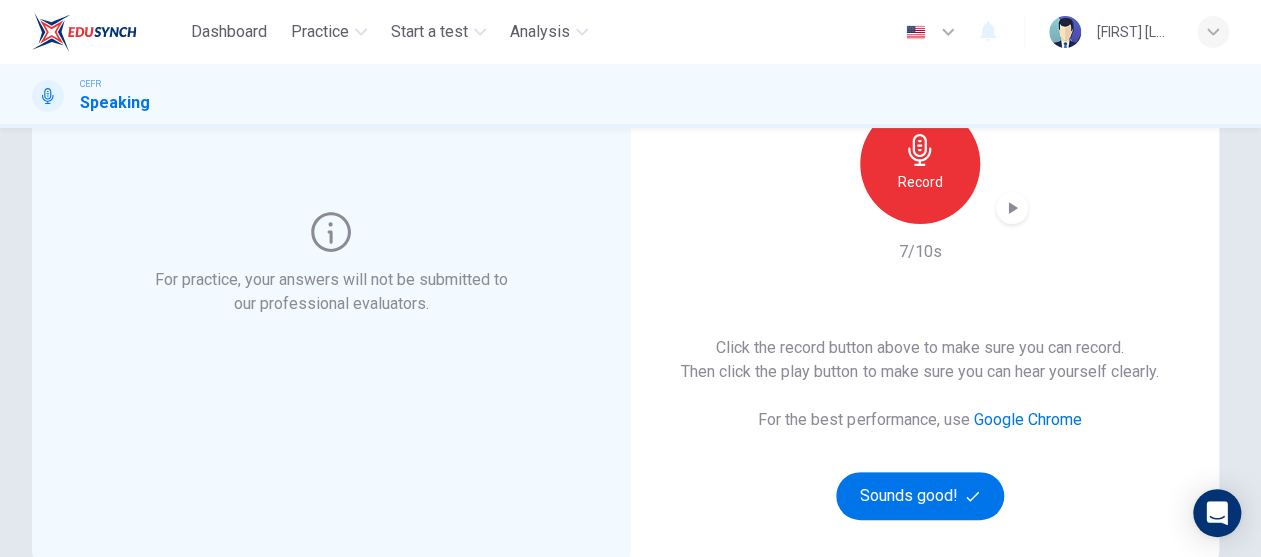 click at bounding box center (1012, 208) 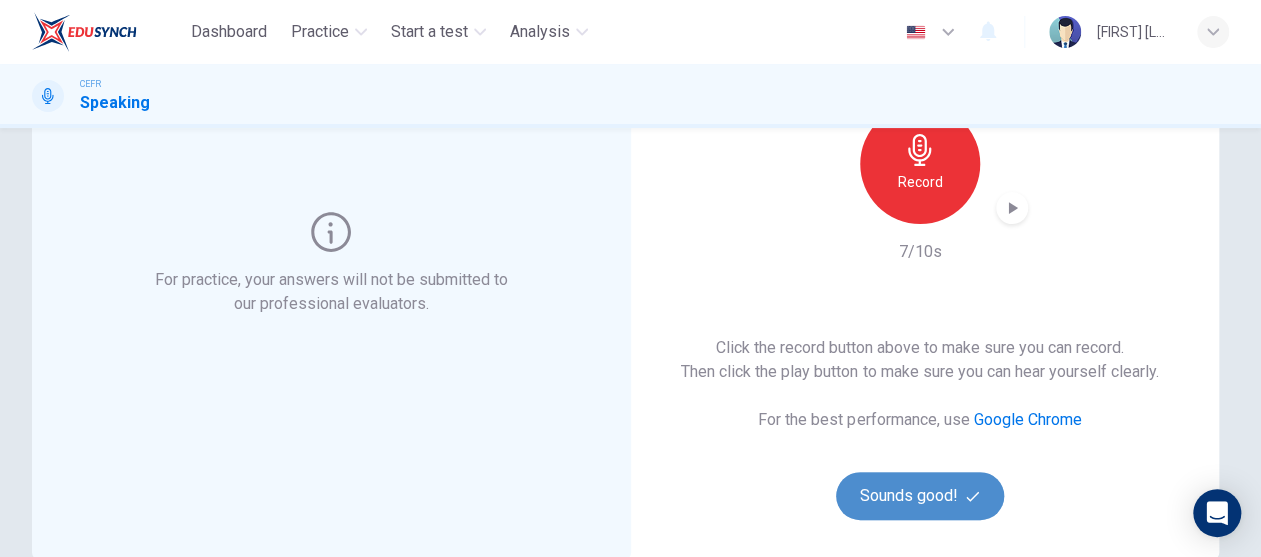click on "Sounds good!" at bounding box center (920, 496) 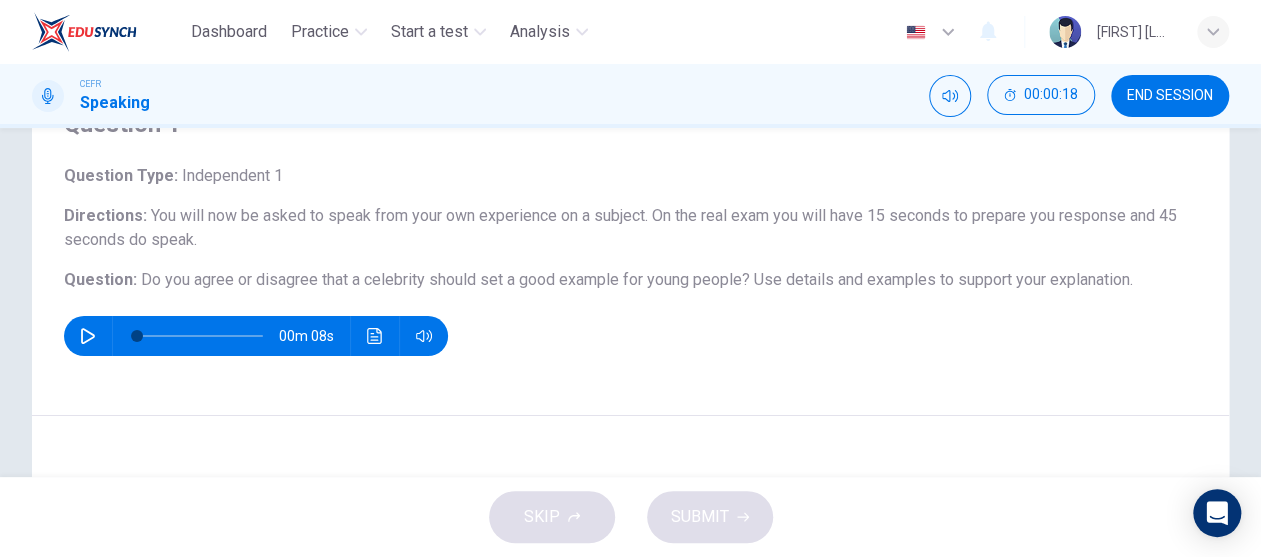 scroll, scrollTop: 200, scrollLeft: 0, axis: vertical 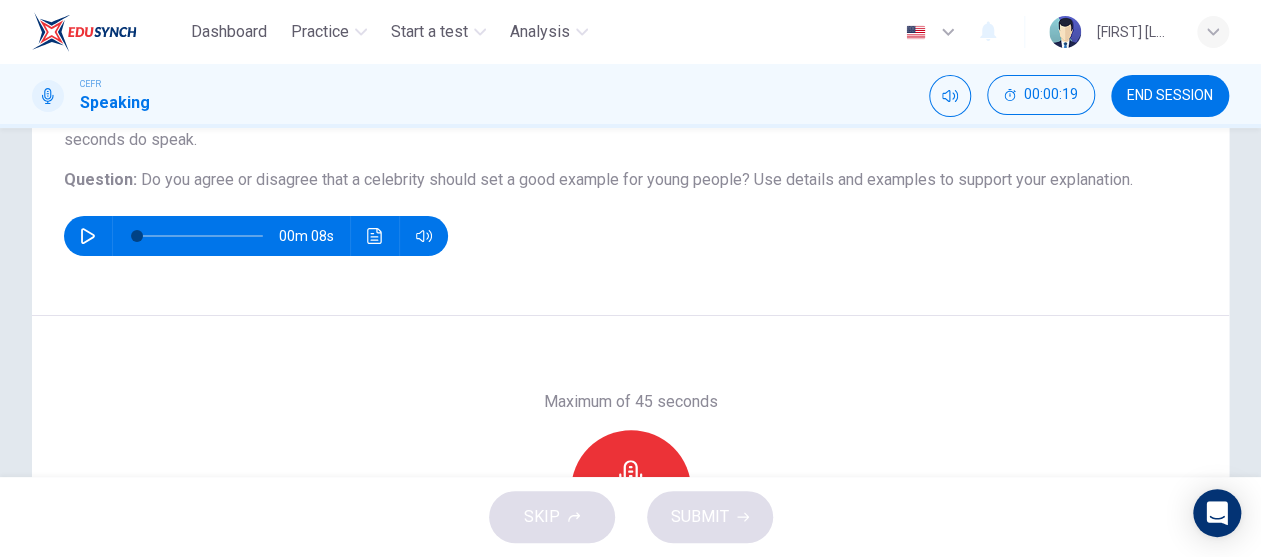 click at bounding box center (88, 236) 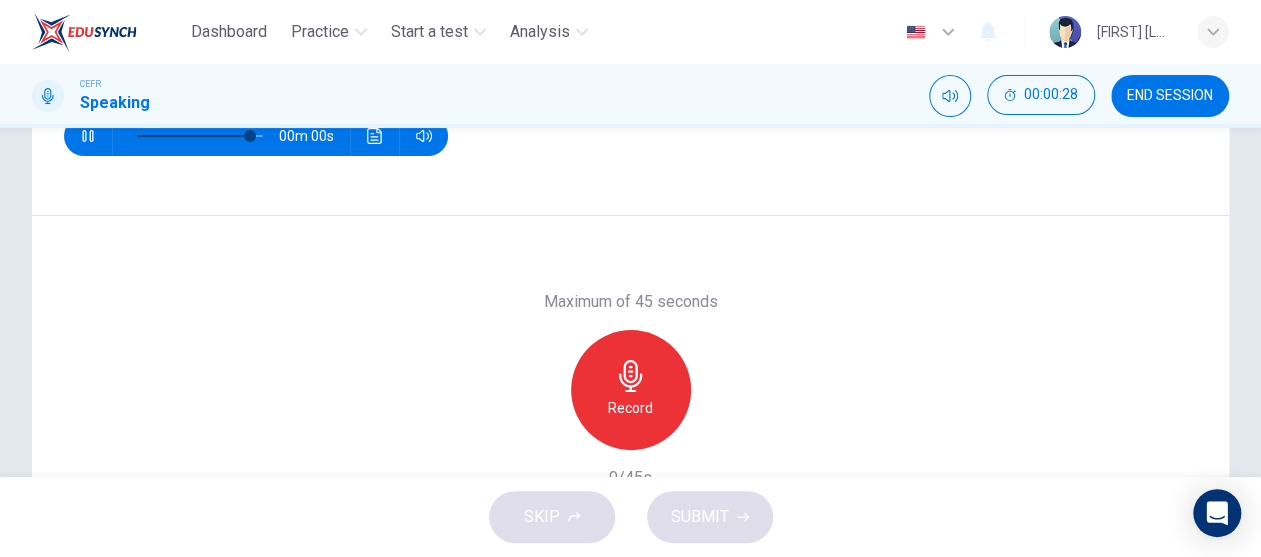 scroll, scrollTop: 400, scrollLeft: 0, axis: vertical 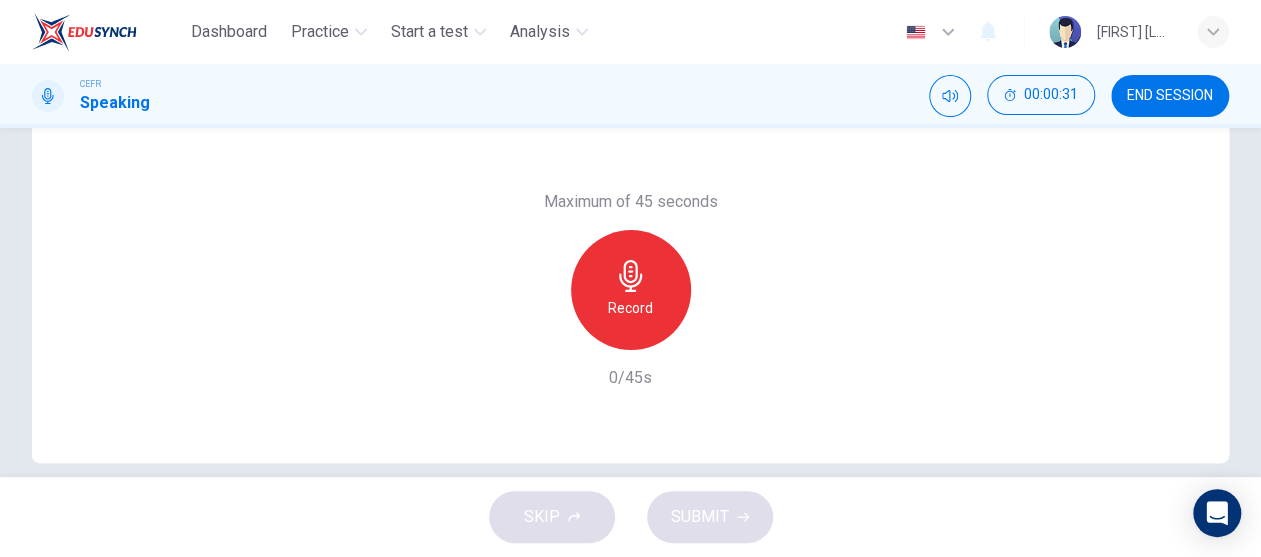 click on "Record" at bounding box center [630, 308] 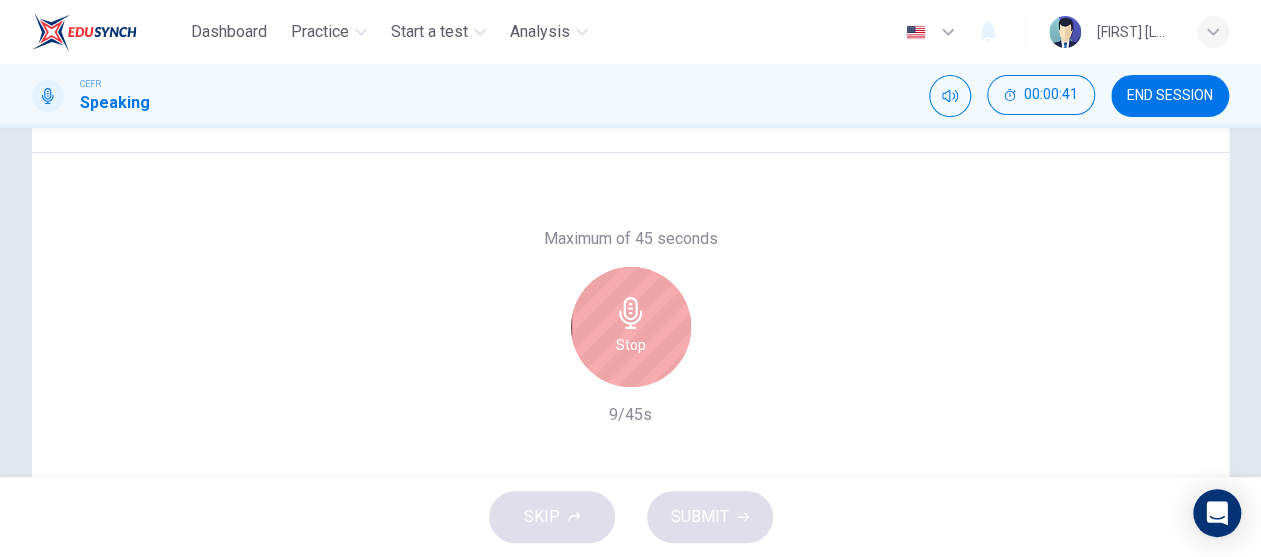 scroll, scrollTop: 400, scrollLeft: 0, axis: vertical 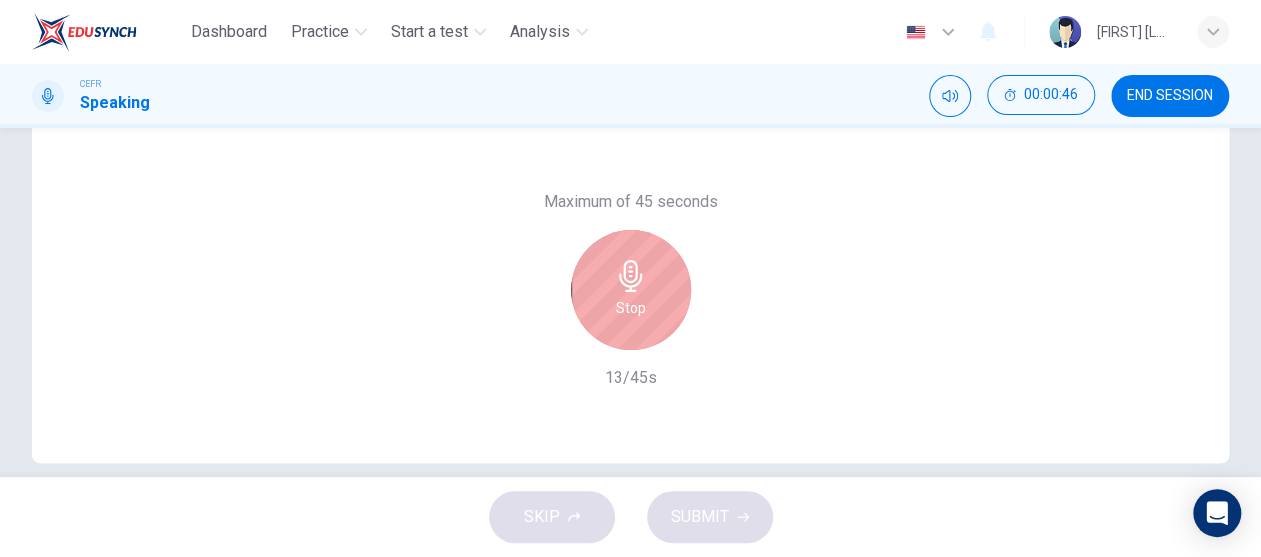 click on "Stop" at bounding box center [631, 290] 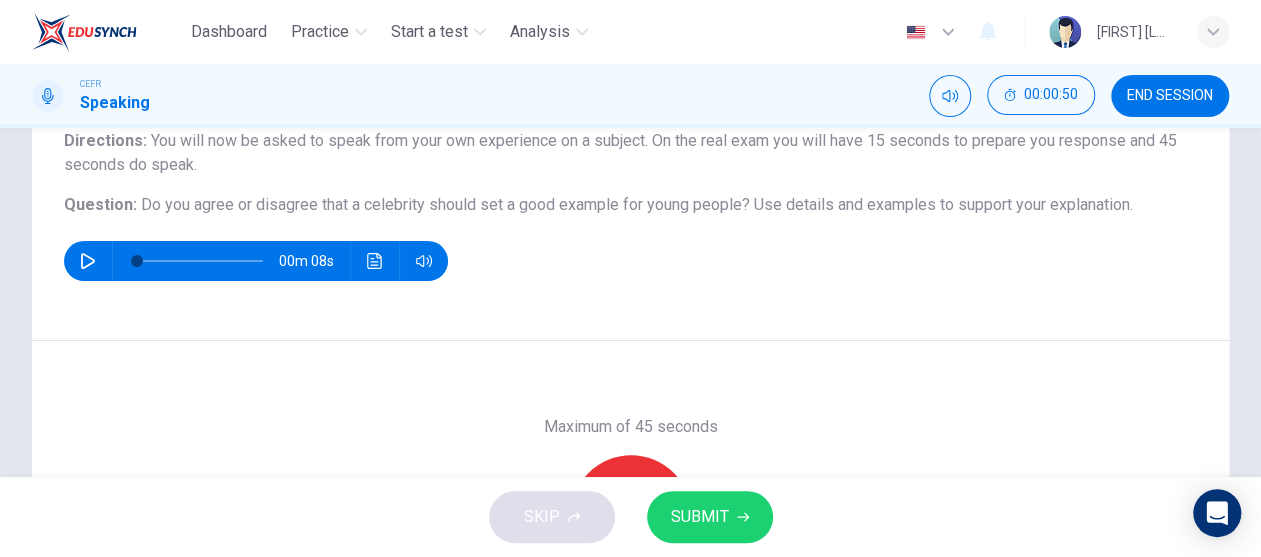 scroll, scrollTop: 425, scrollLeft: 0, axis: vertical 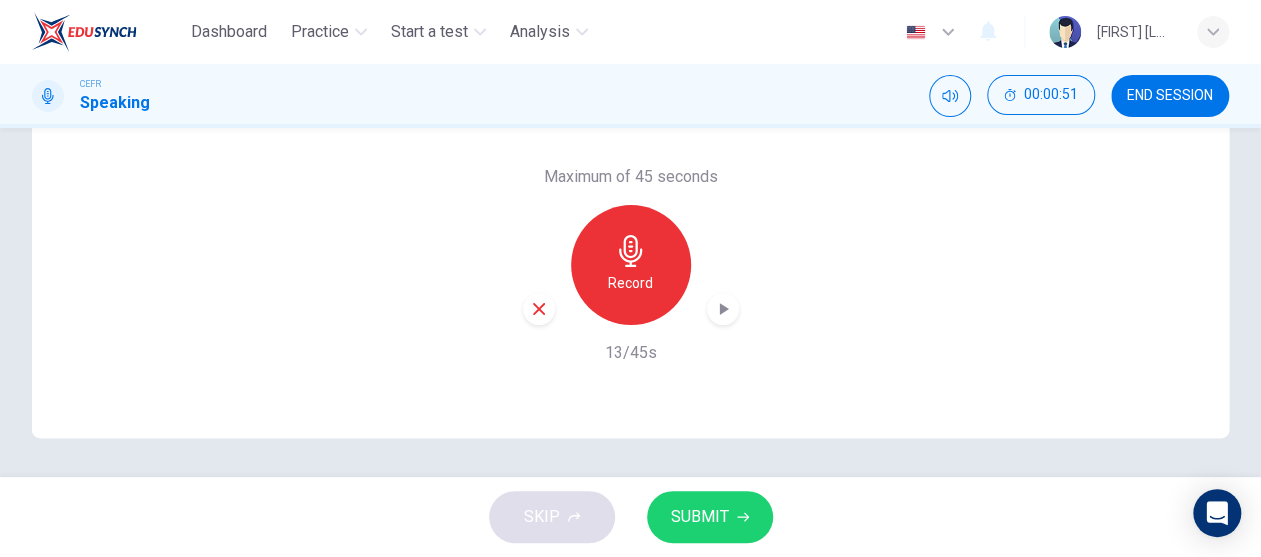 click at bounding box center (539, 309) 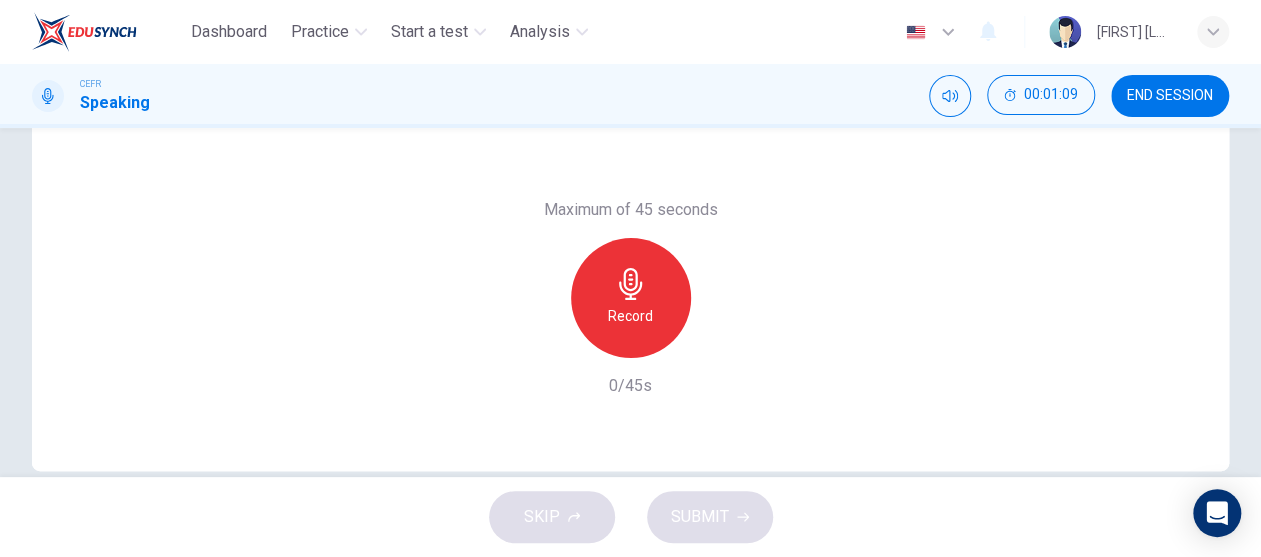 scroll, scrollTop: 425, scrollLeft: 0, axis: vertical 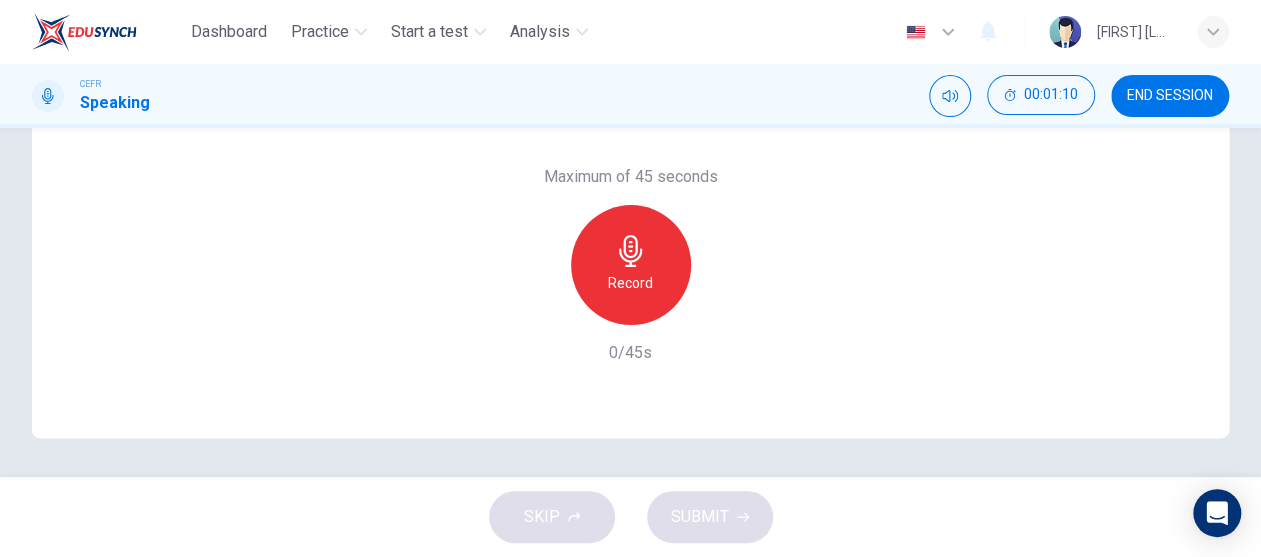 click at bounding box center (630, 251) 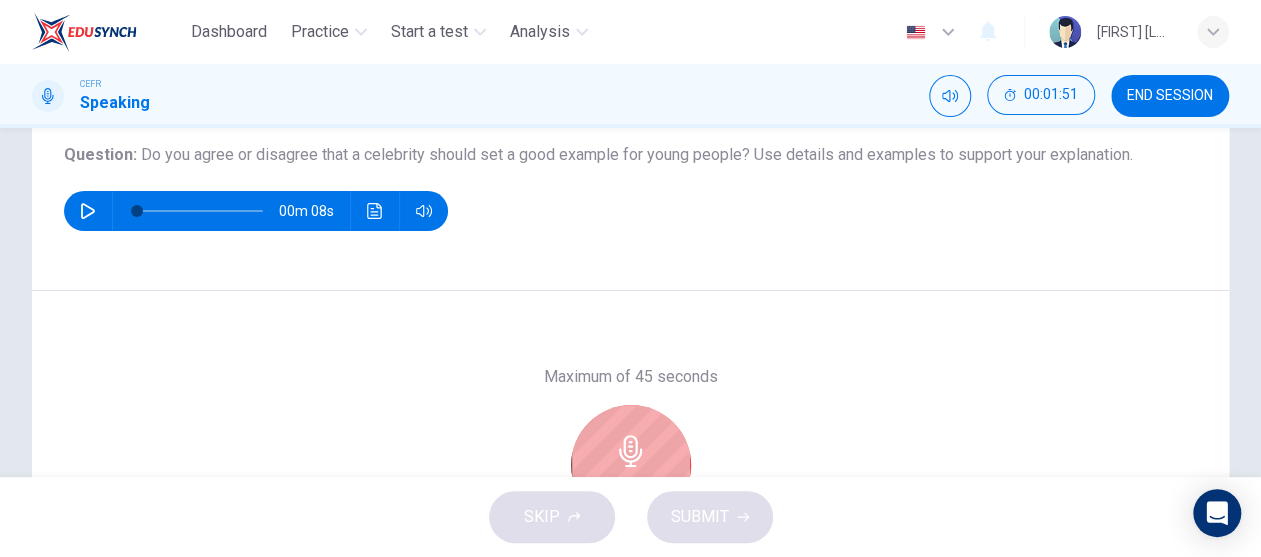 scroll, scrollTop: 325, scrollLeft: 0, axis: vertical 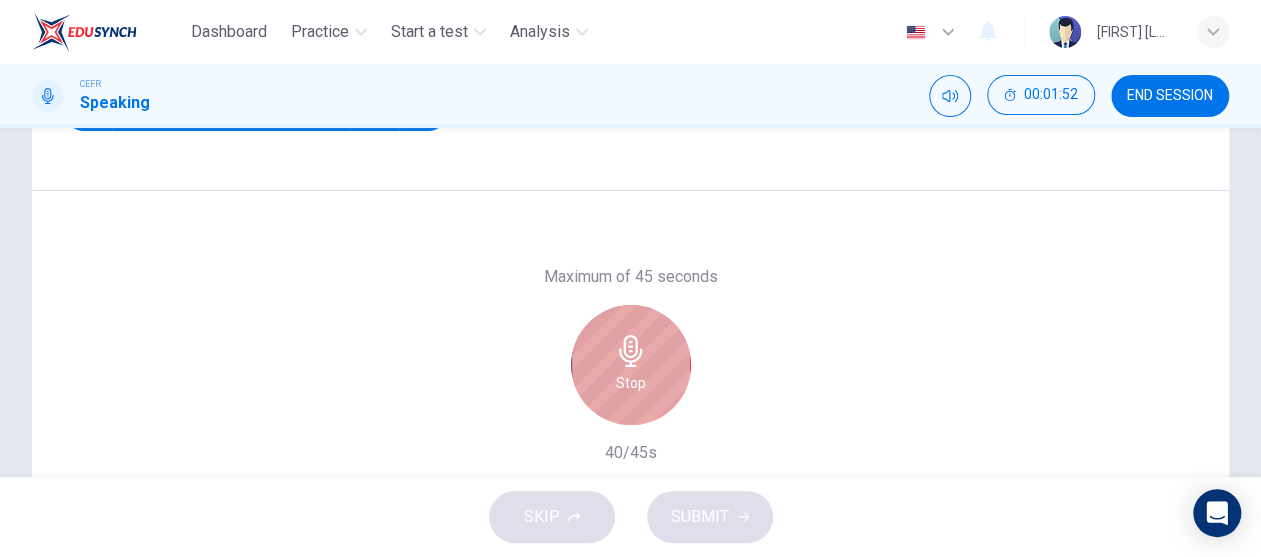 click on "Stop" at bounding box center [631, 365] 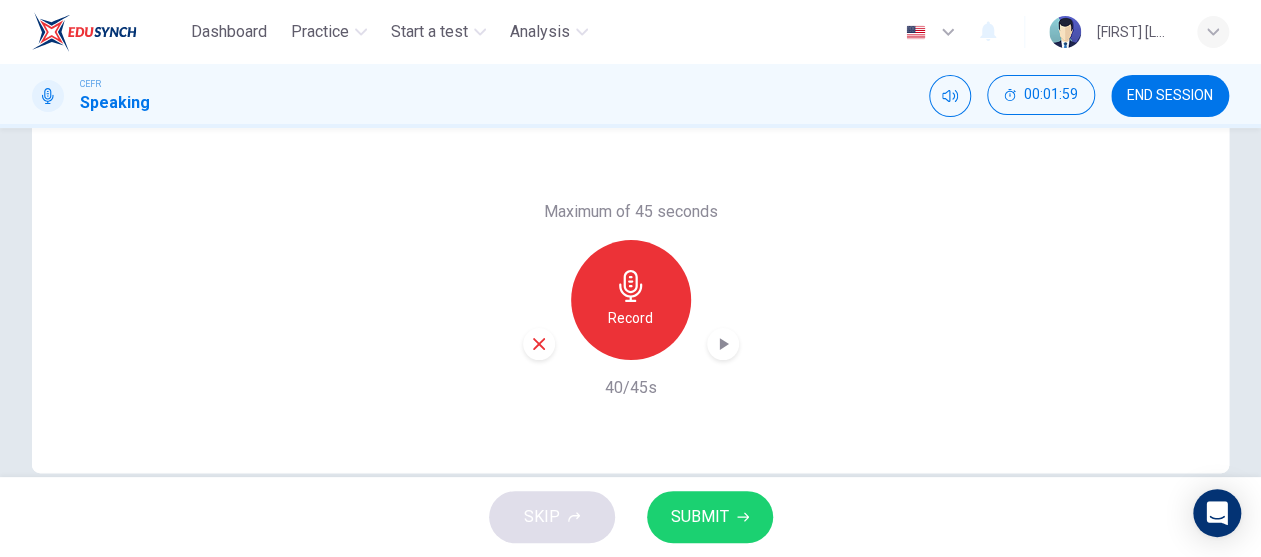 scroll, scrollTop: 425, scrollLeft: 0, axis: vertical 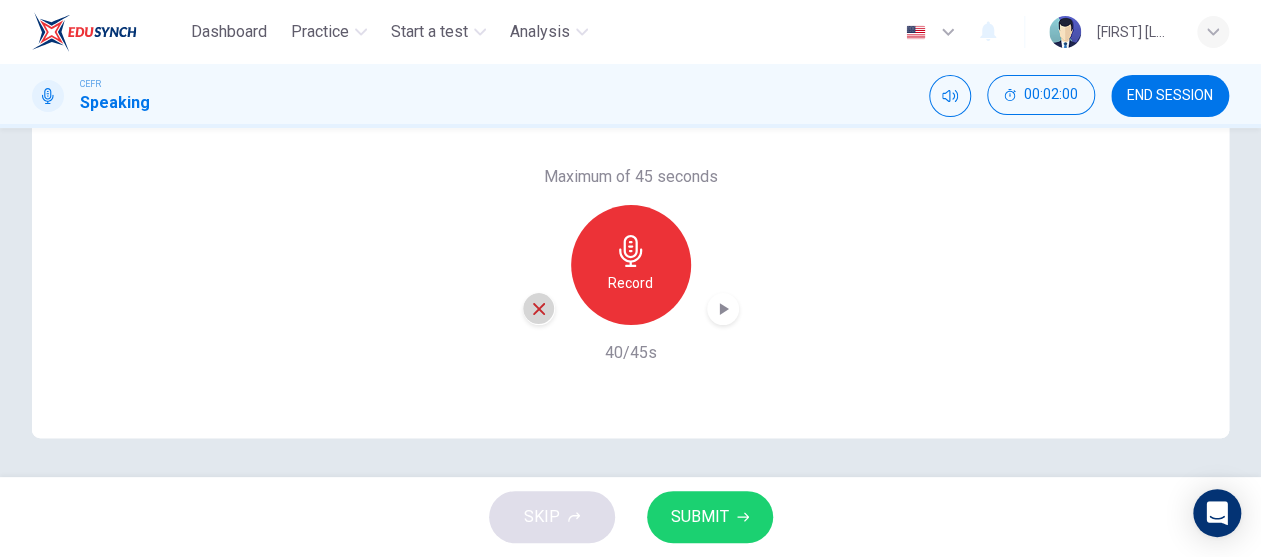 click at bounding box center [539, 309] 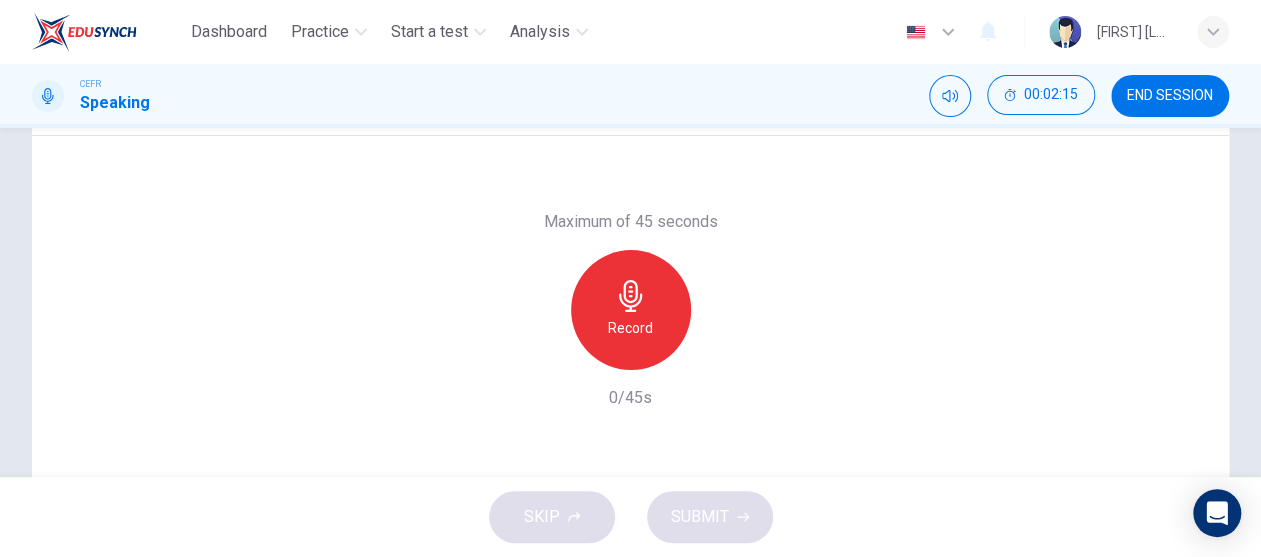 scroll, scrollTop: 425, scrollLeft: 0, axis: vertical 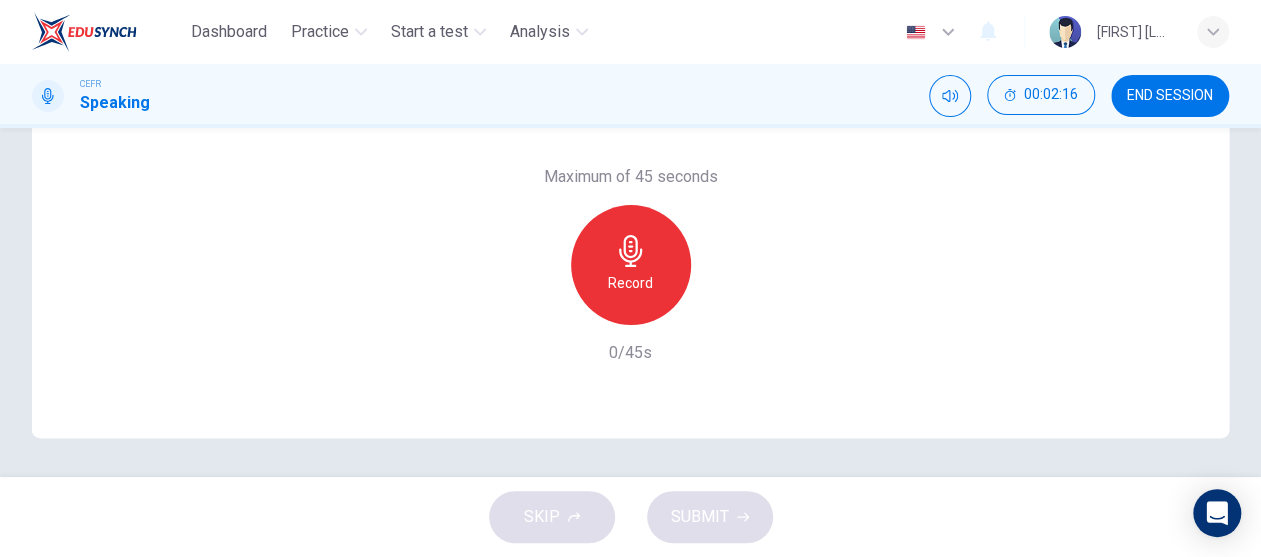 click at bounding box center (631, 251) 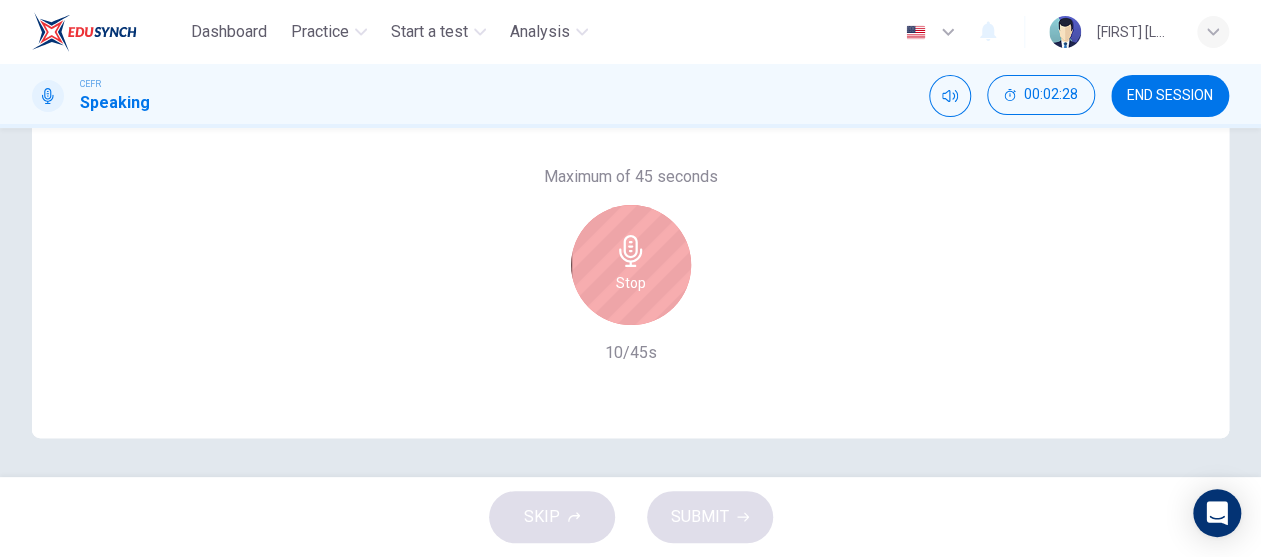 click at bounding box center (631, 251) 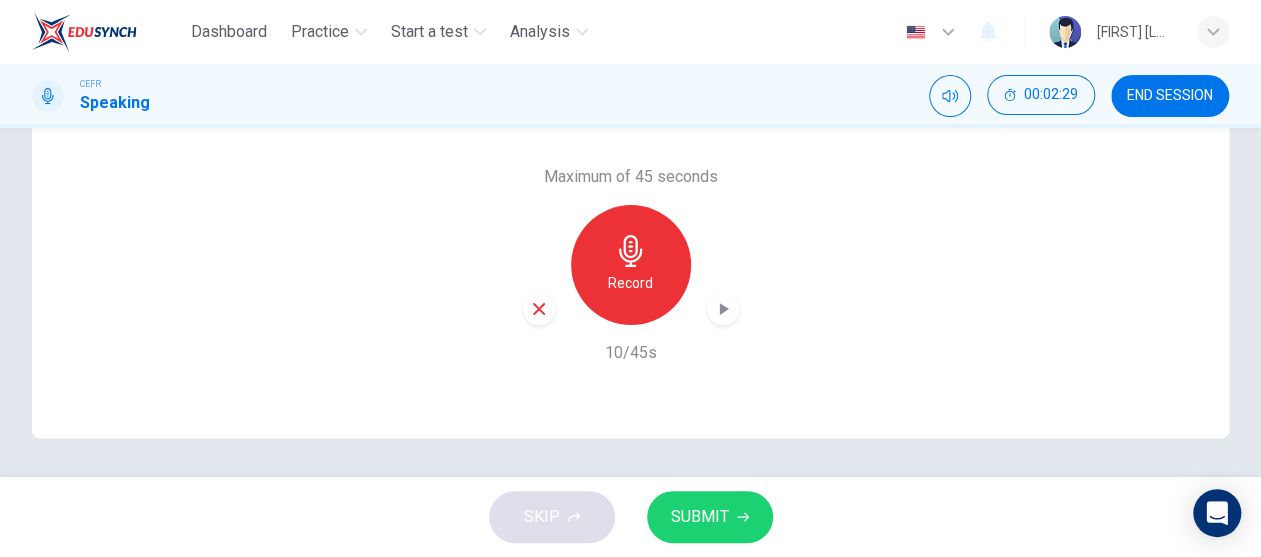 click at bounding box center [539, 309] 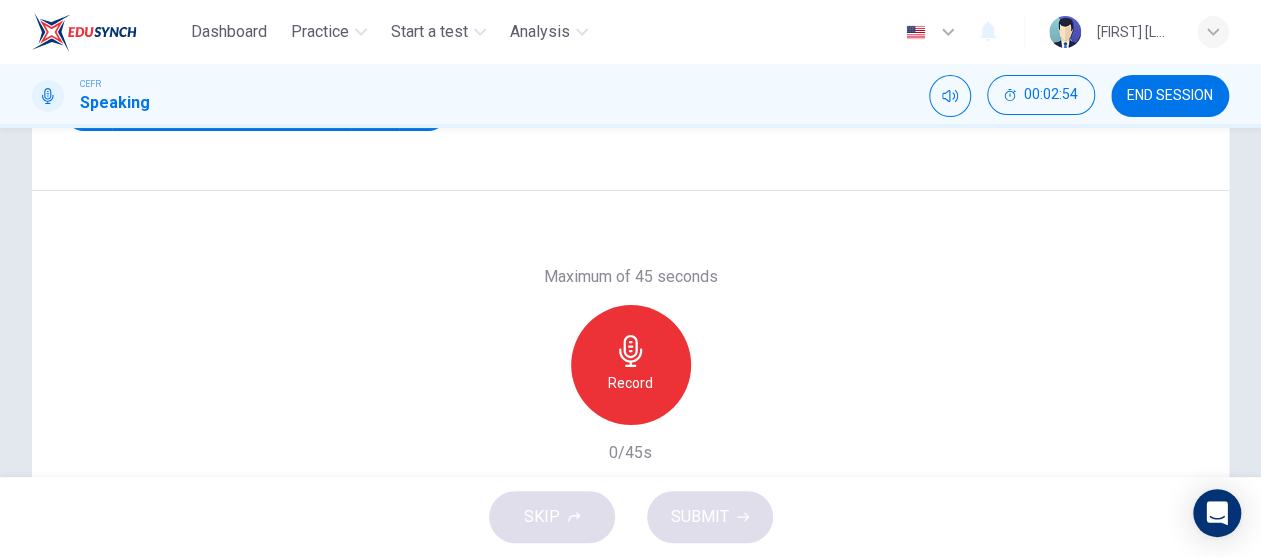 scroll, scrollTop: 425, scrollLeft: 0, axis: vertical 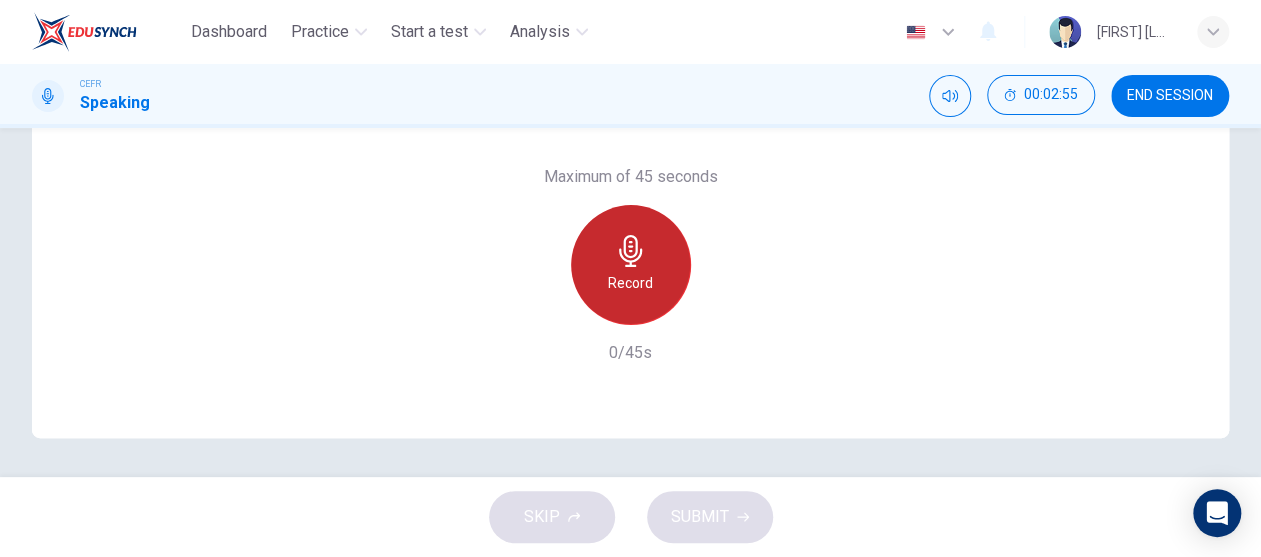 click at bounding box center (631, 251) 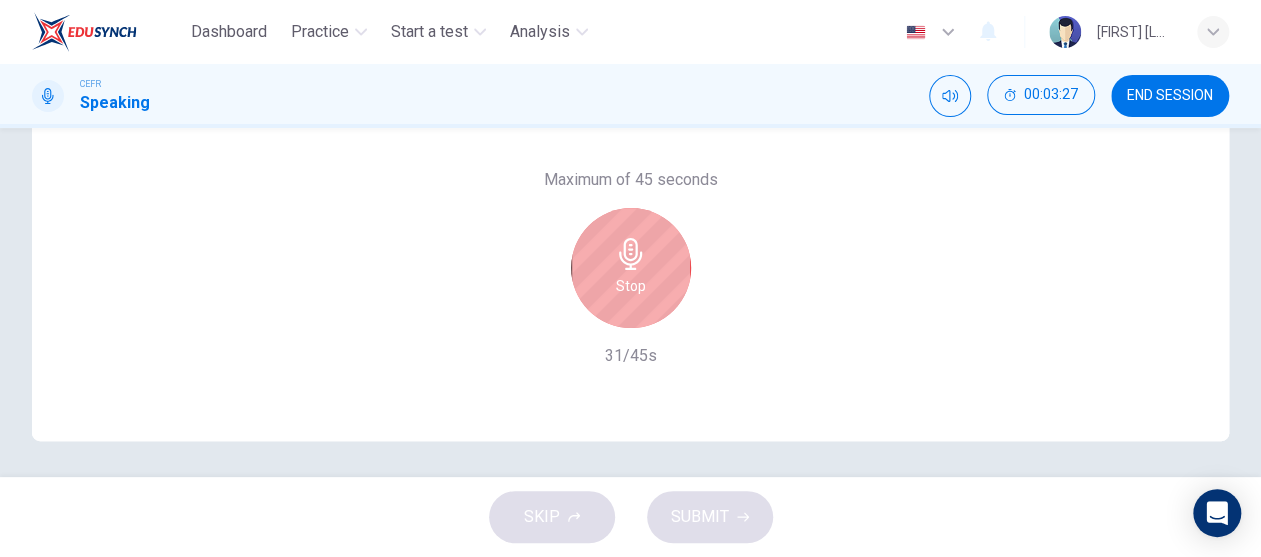 scroll, scrollTop: 425, scrollLeft: 0, axis: vertical 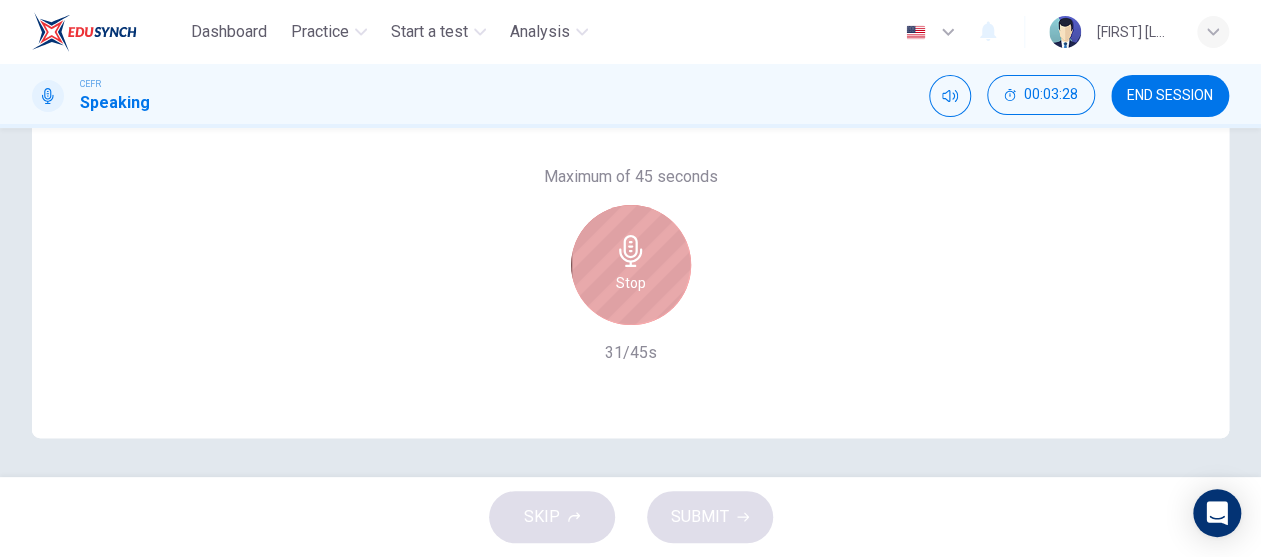 click at bounding box center [630, 251] 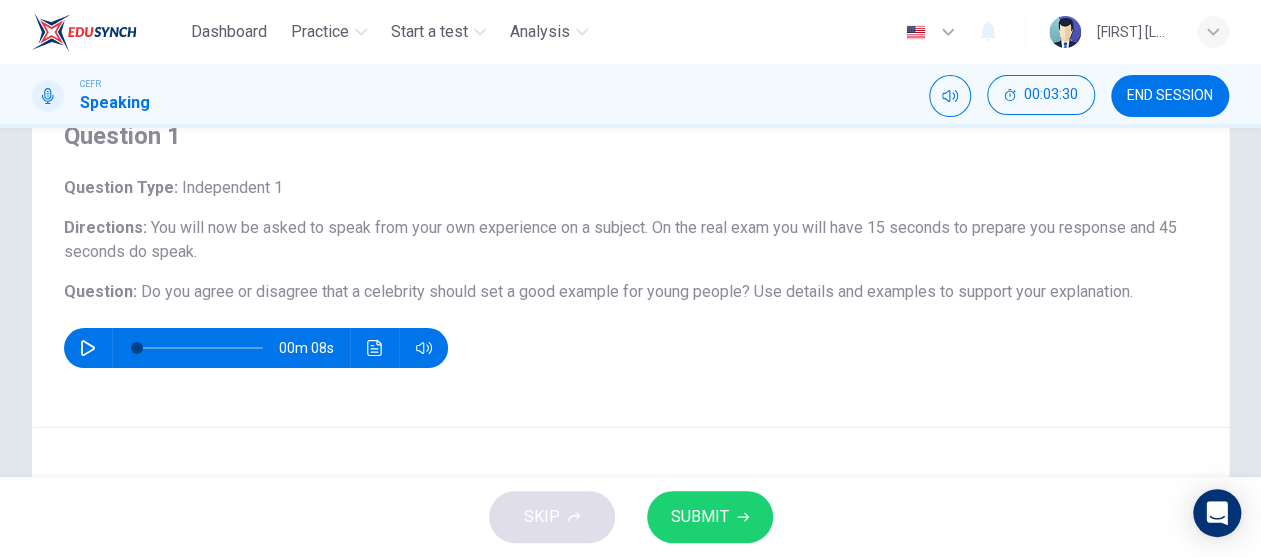 scroll, scrollTop: 300, scrollLeft: 0, axis: vertical 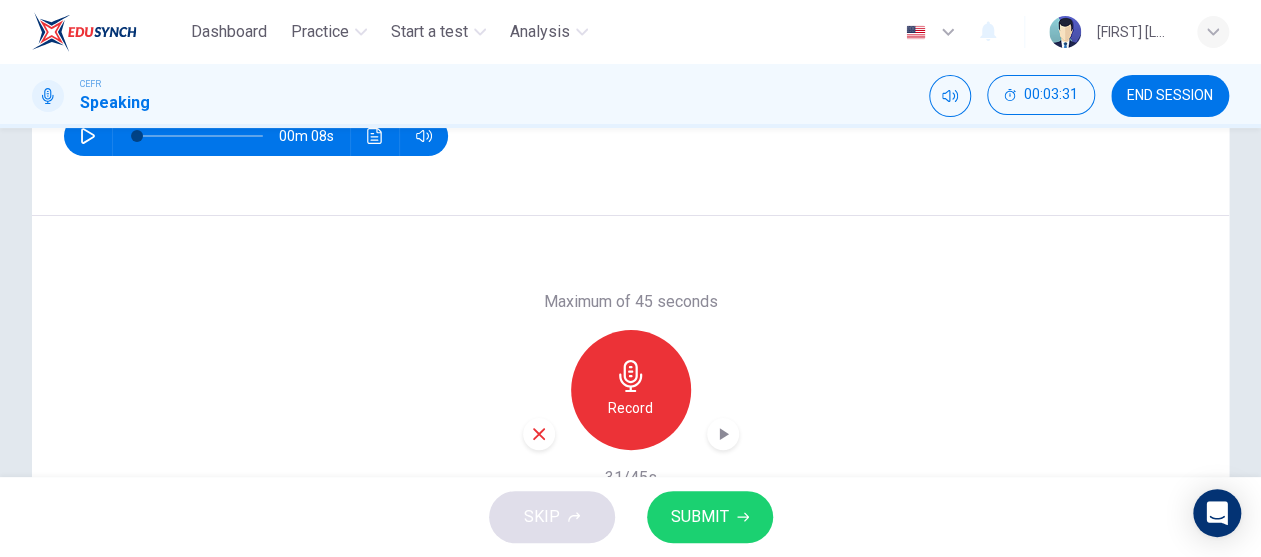 click on "END SESSION" at bounding box center (1170, 96) 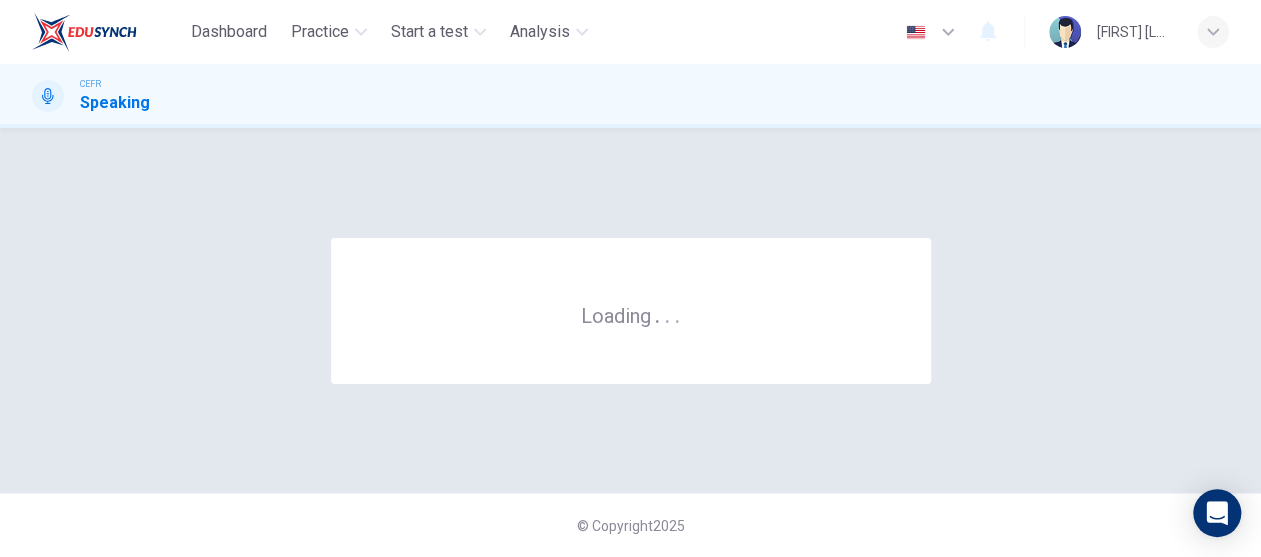 scroll, scrollTop: 0, scrollLeft: 0, axis: both 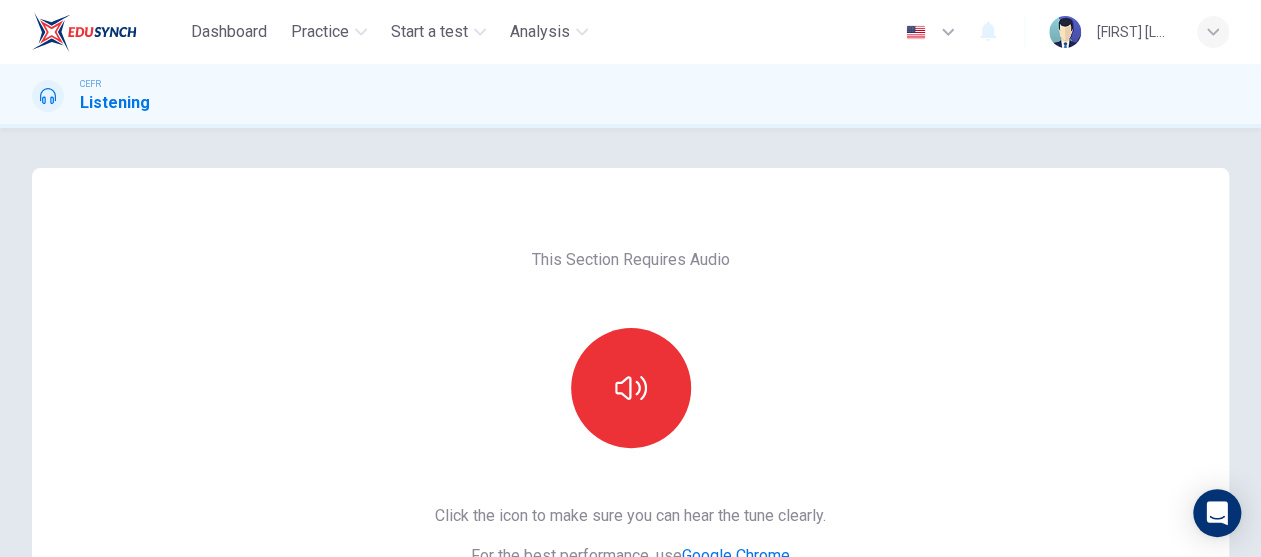click on "This Section Requires Audio Click the icon to make sure you can hear the tune clearly. For the best performance, use  Google Chrome Sounds good!" at bounding box center [630, 515] 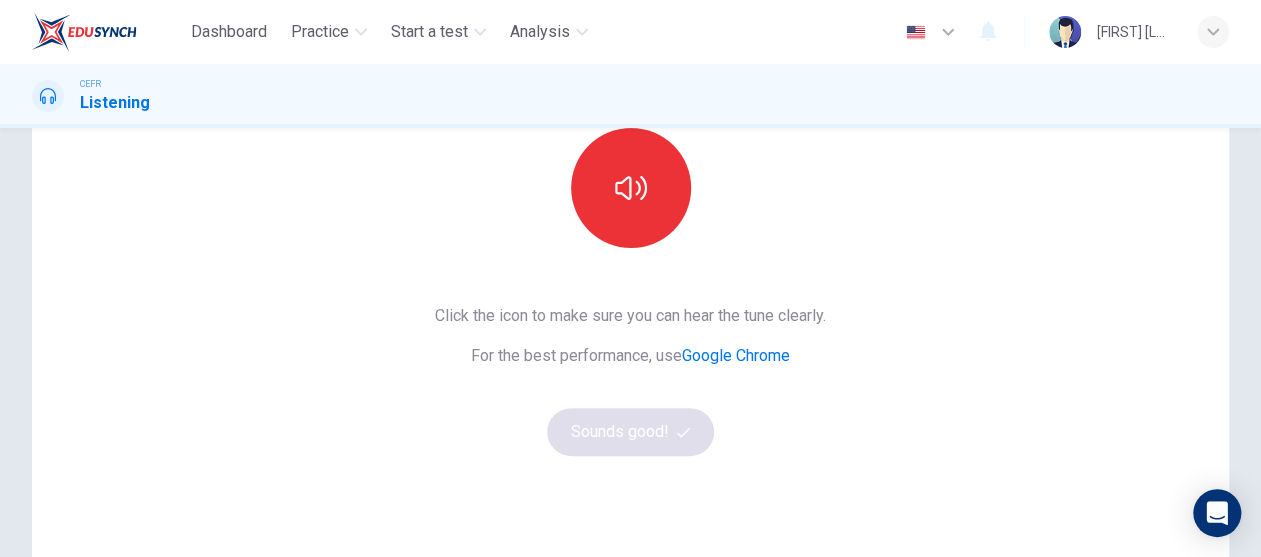 scroll, scrollTop: 100, scrollLeft: 0, axis: vertical 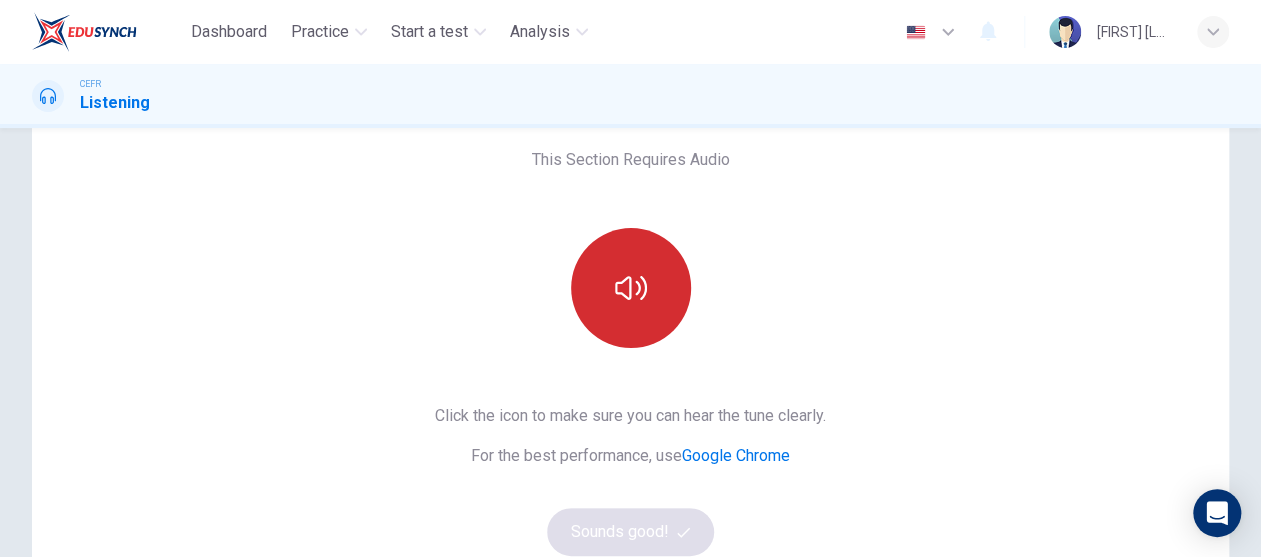 click at bounding box center [631, 288] 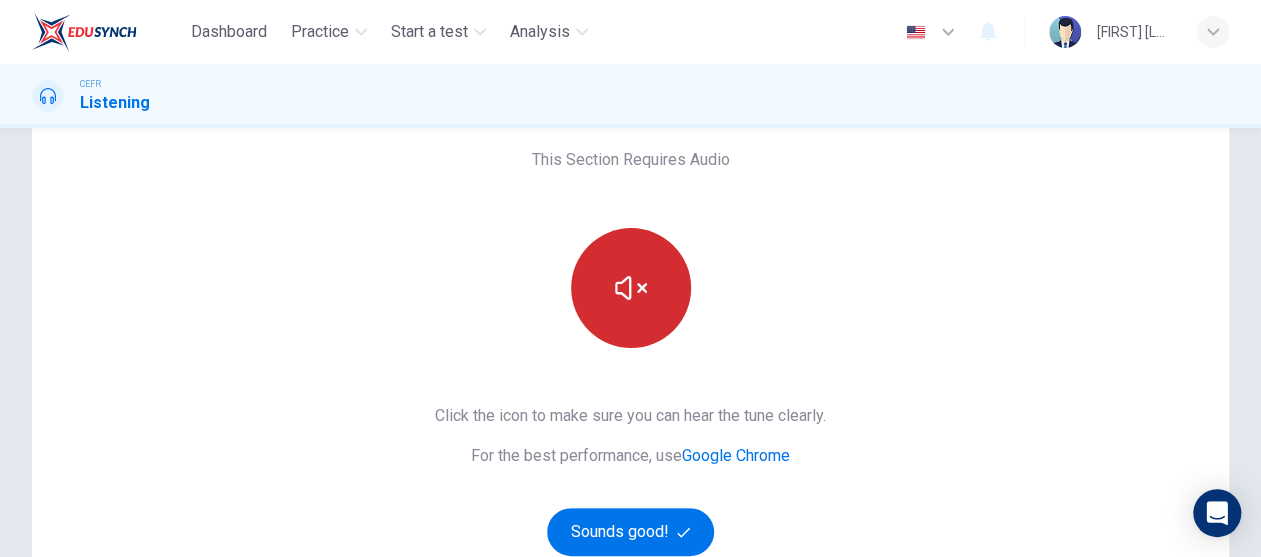 click at bounding box center [631, 288] 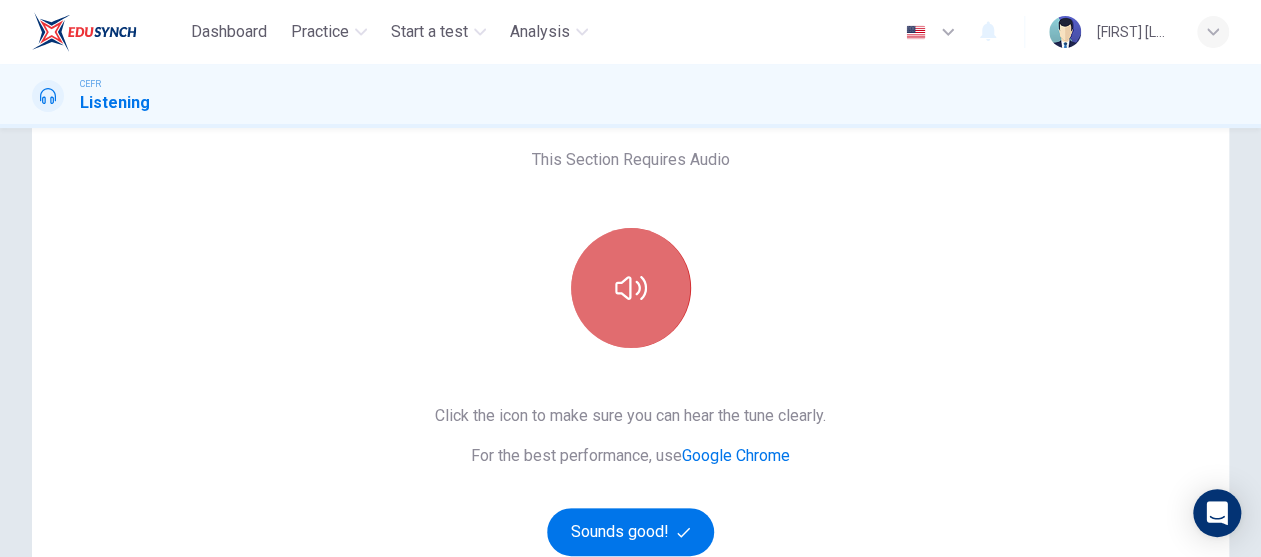 click at bounding box center [631, 288] 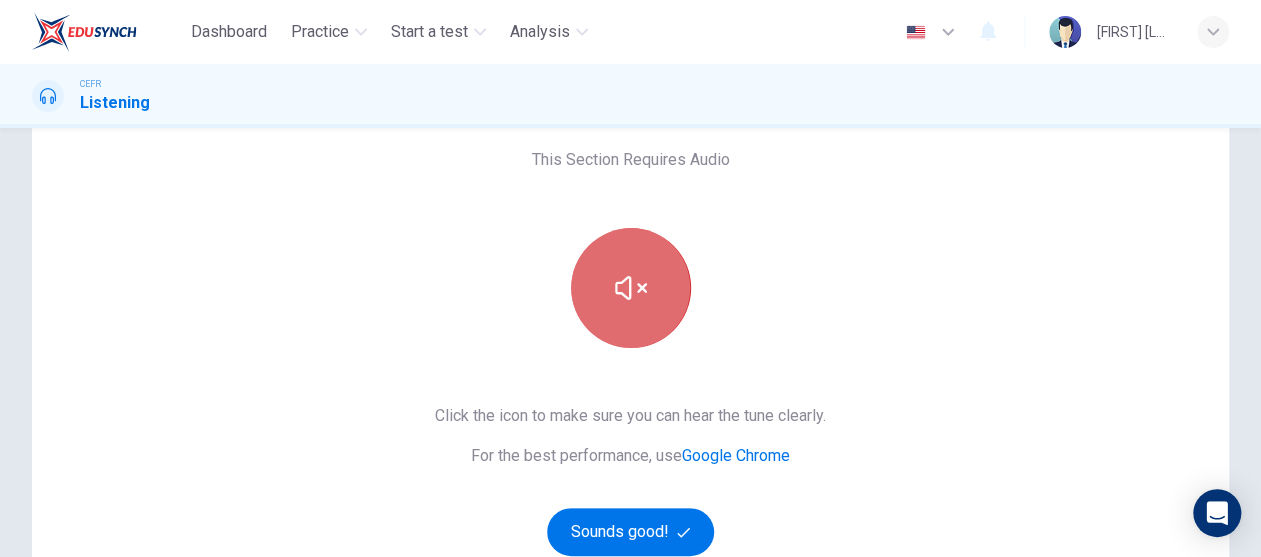 click at bounding box center (631, 288) 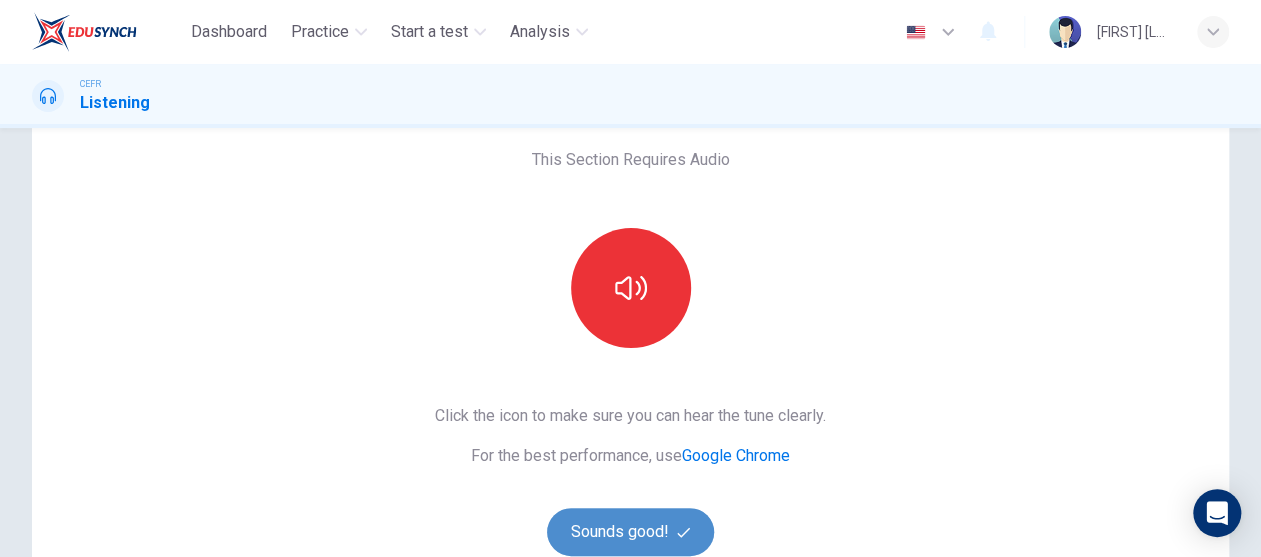click on "Sounds good!" at bounding box center (631, 532) 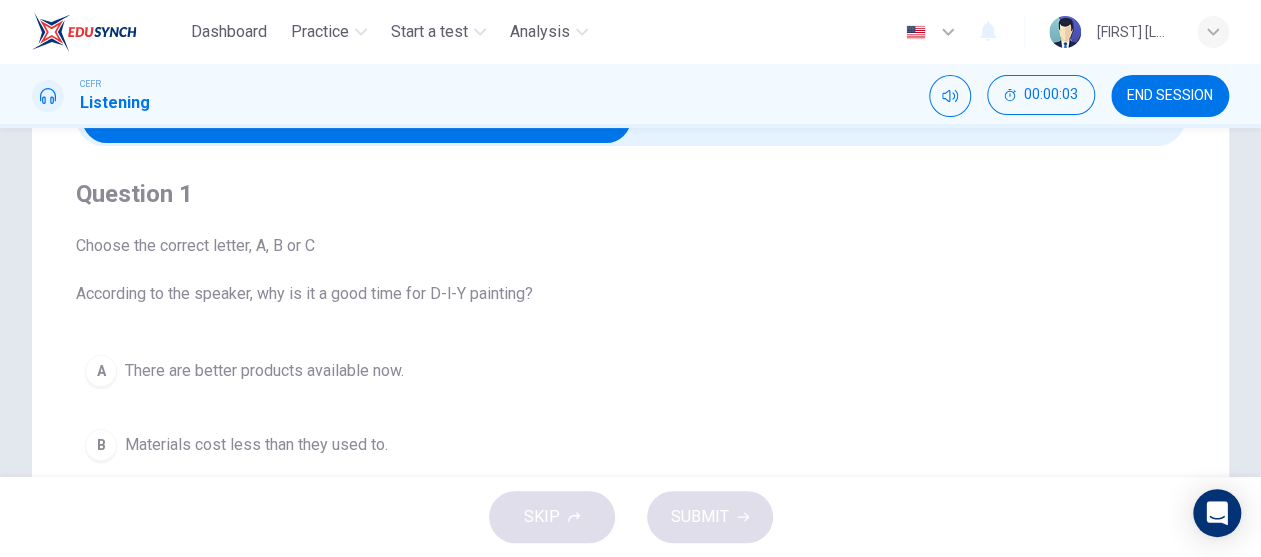 scroll, scrollTop: 100, scrollLeft: 0, axis: vertical 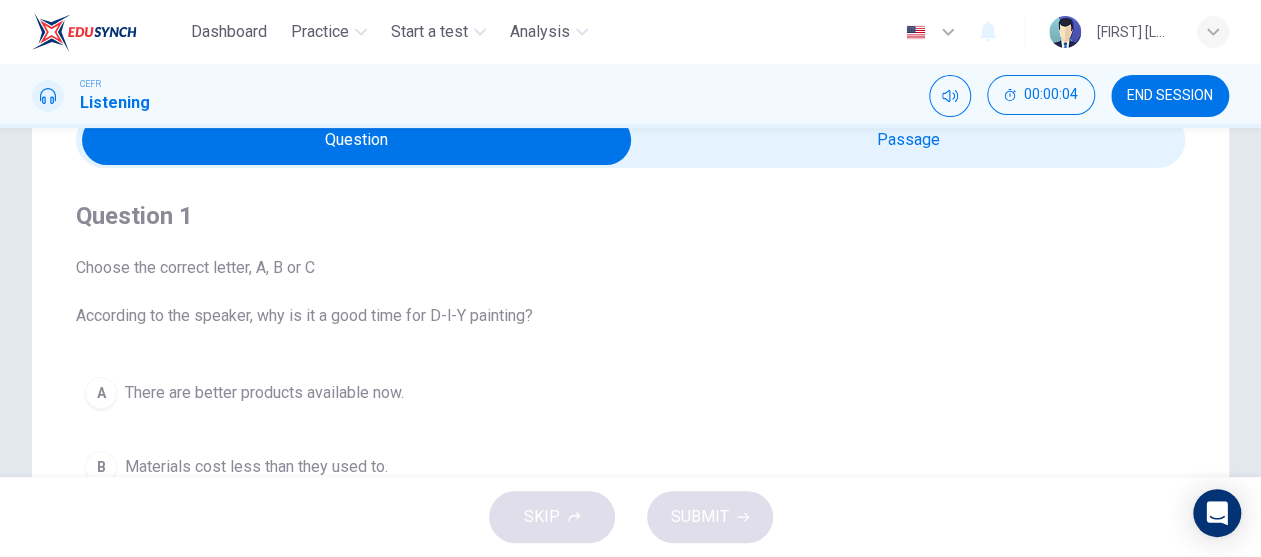 click at bounding box center (357, 140) 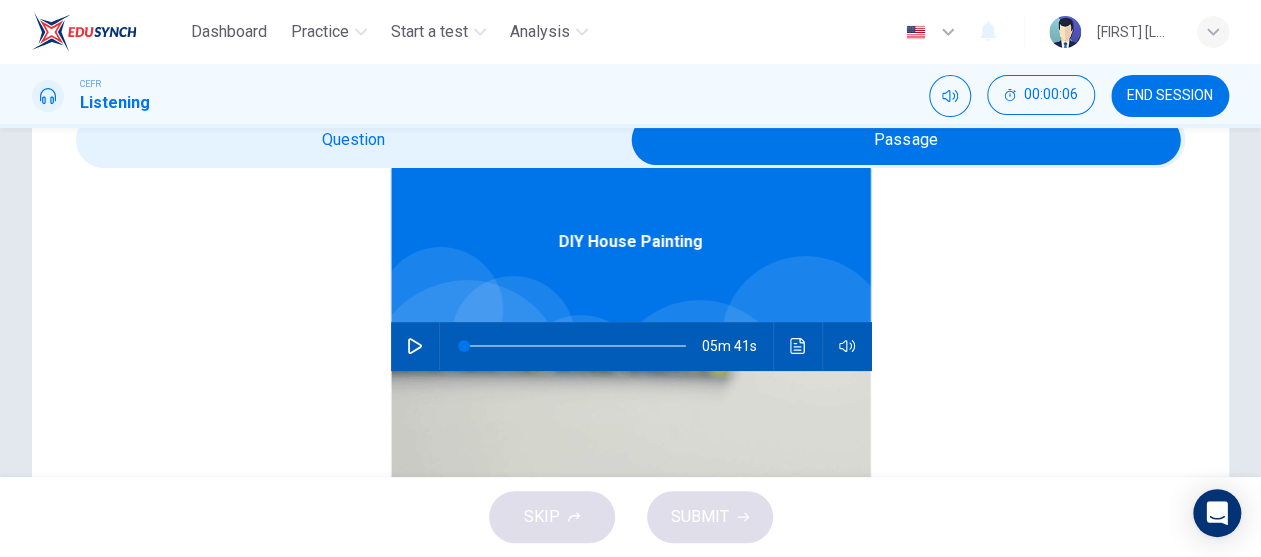 scroll, scrollTop: 111, scrollLeft: 0, axis: vertical 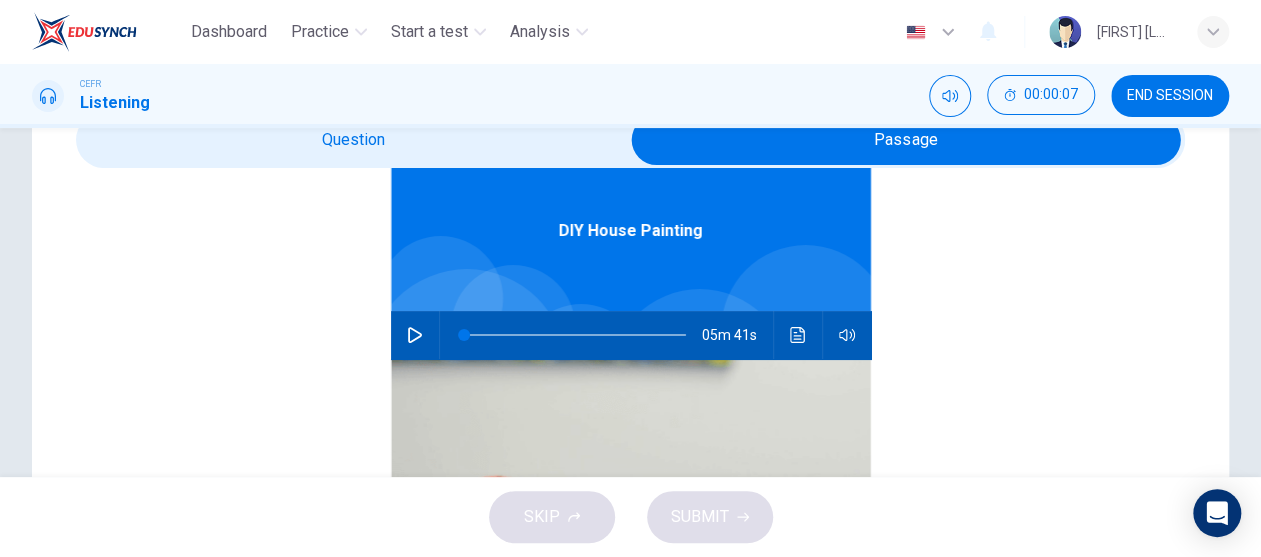 click at bounding box center [415, 335] 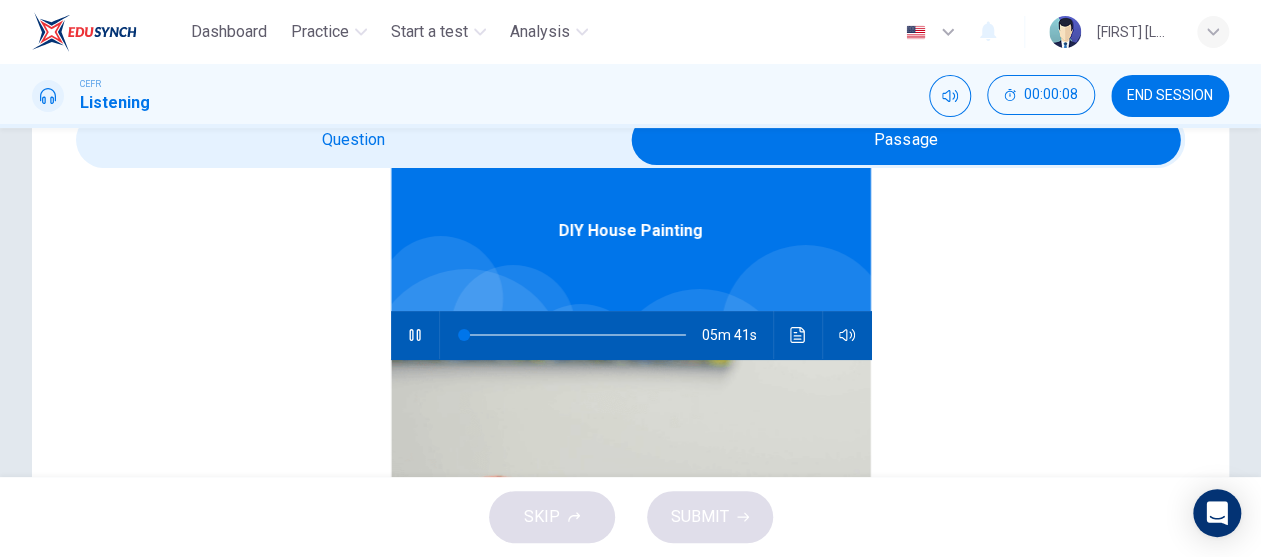 click at bounding box center [906, 140] 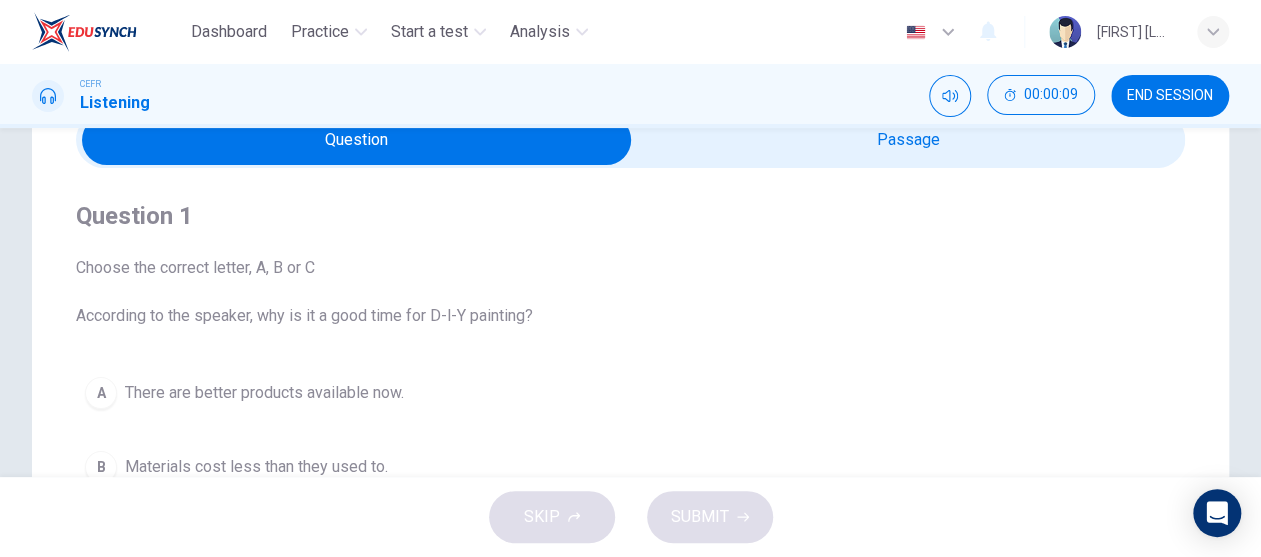 click at bounding box center [357, 140] 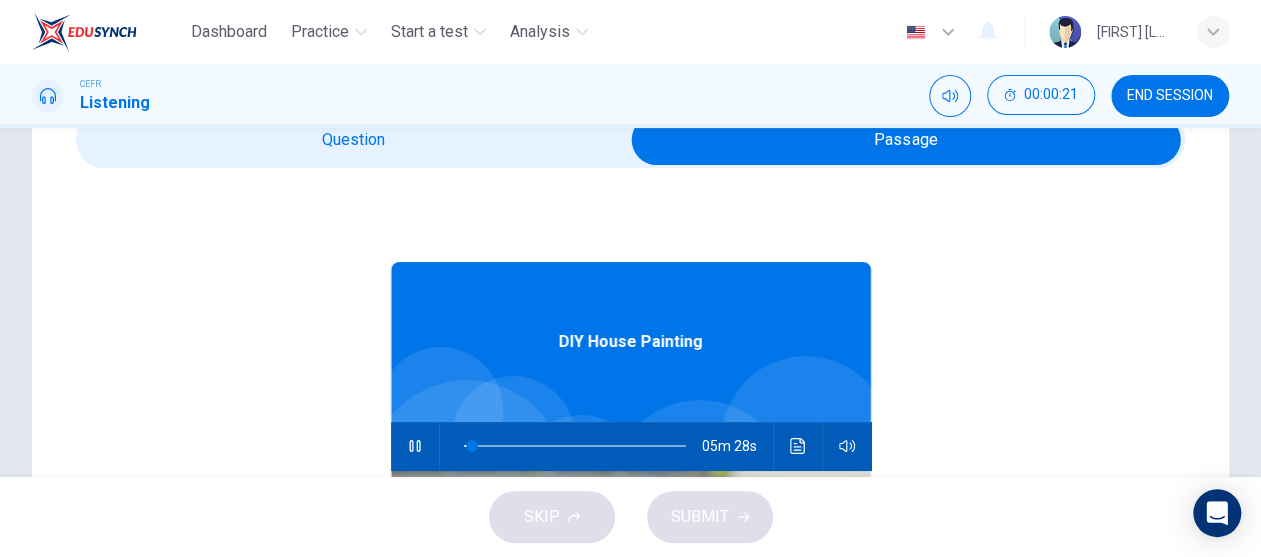click at bounding box center (415, 446) 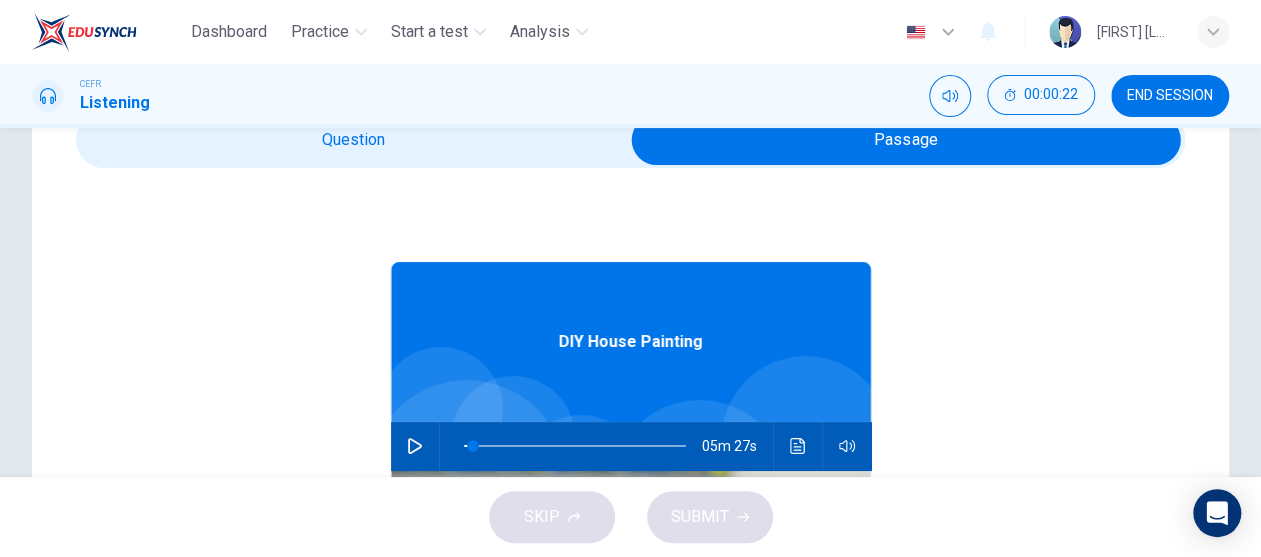 click on "END SESSION" at bounding box center [1170, 96] 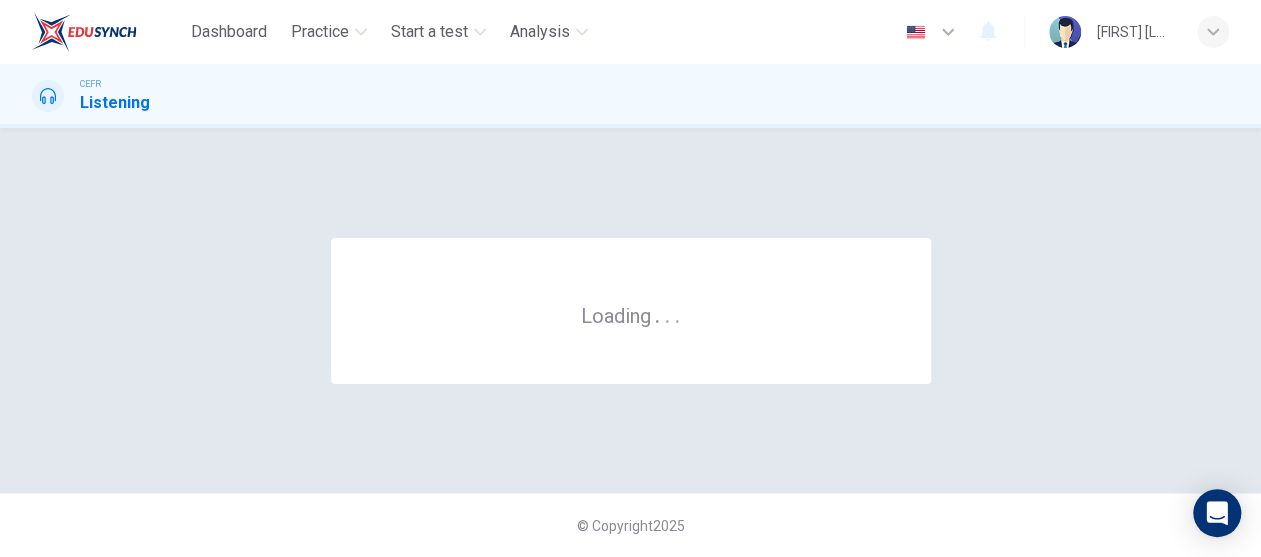 scroll, scrollTop: 0, scrollLeft: 0, axis: both 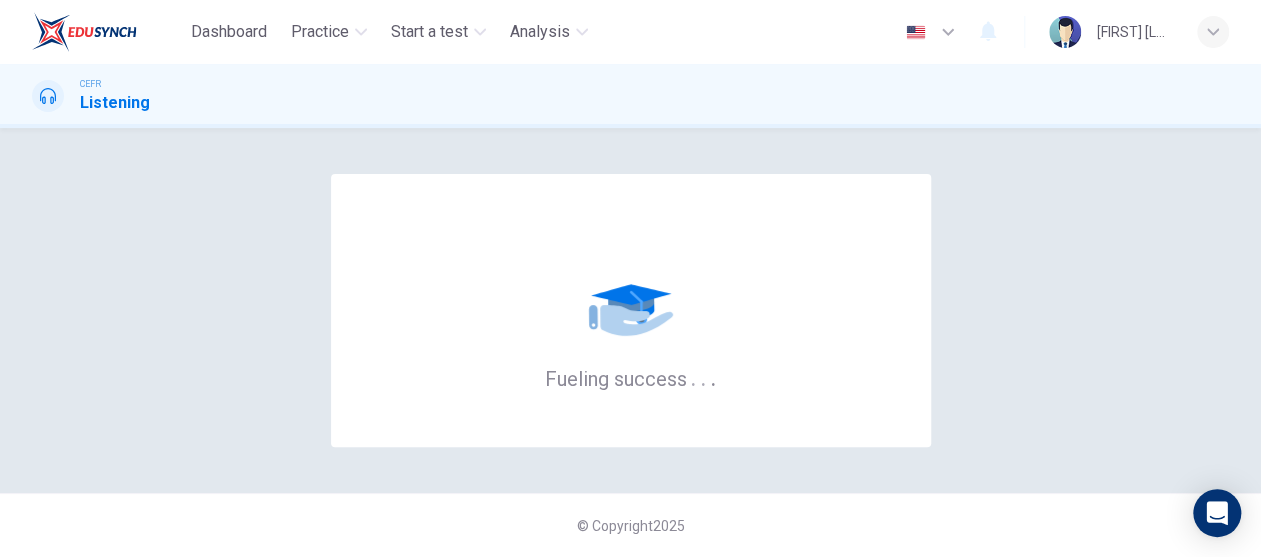 click on "Fueling success . . ." at bounding box center (630, 310) 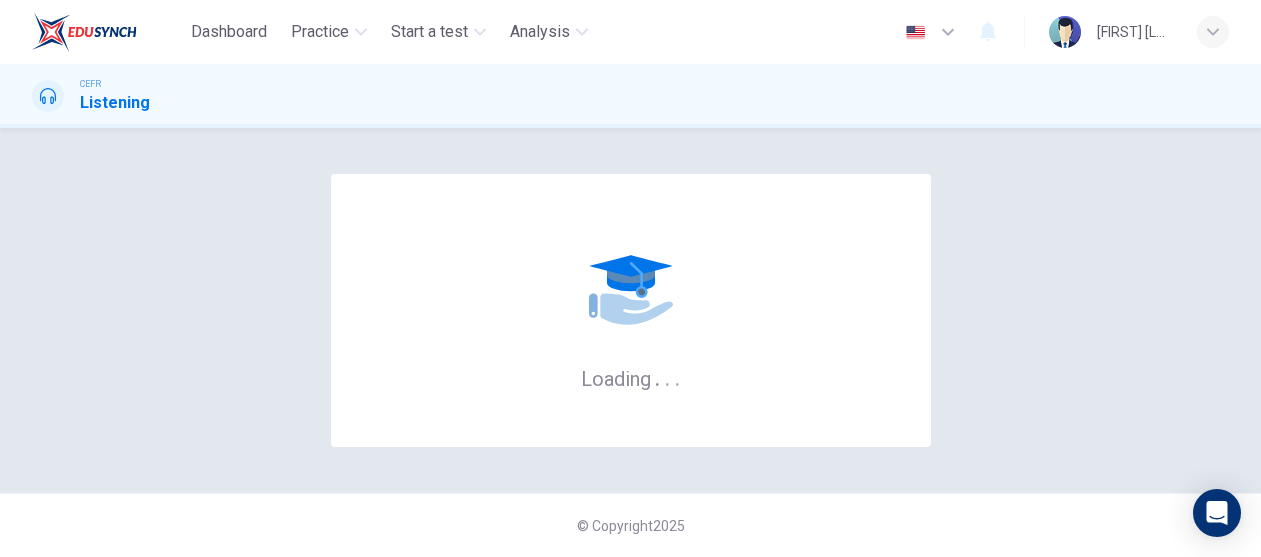 scroll, scrollTop: 0, scrollLeft: 0, axis: both 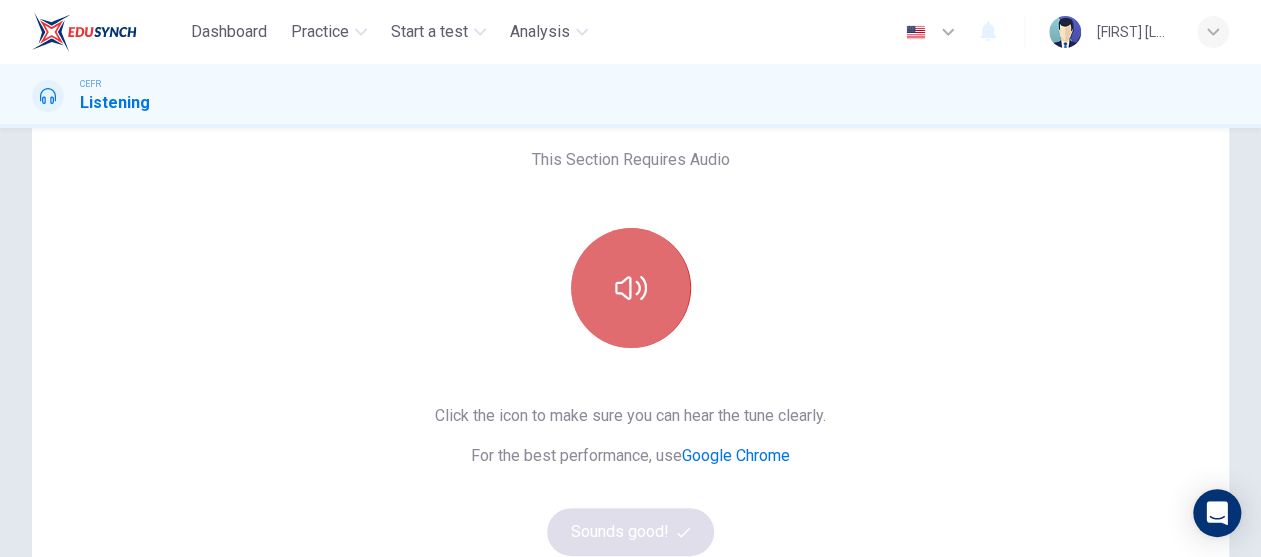click at bounding box center [631, 288] 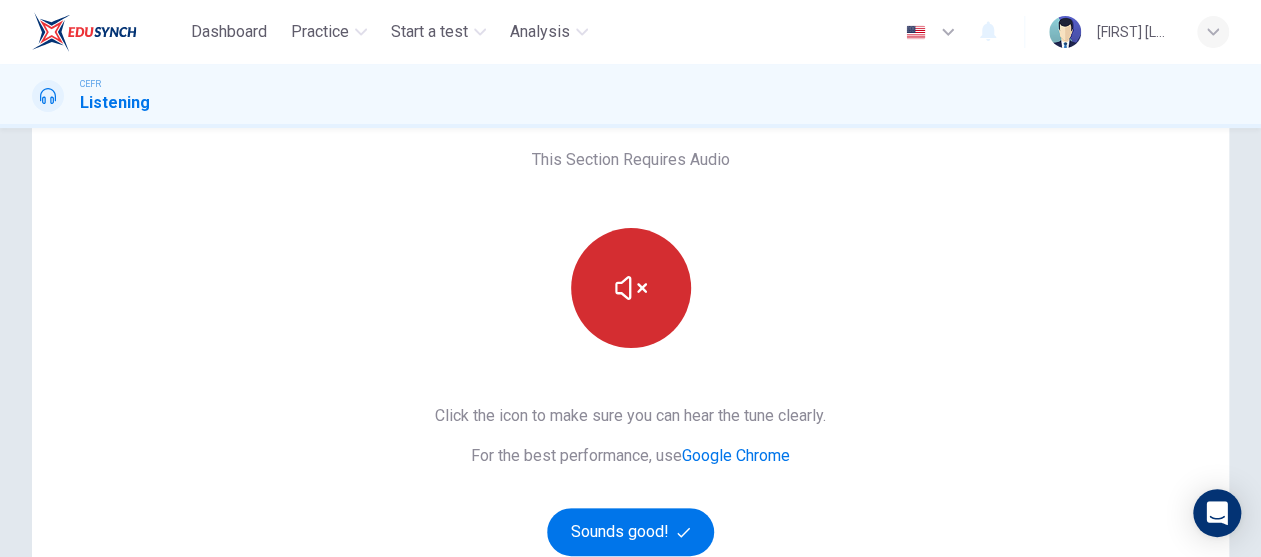 click at bounding box center [631, 288] 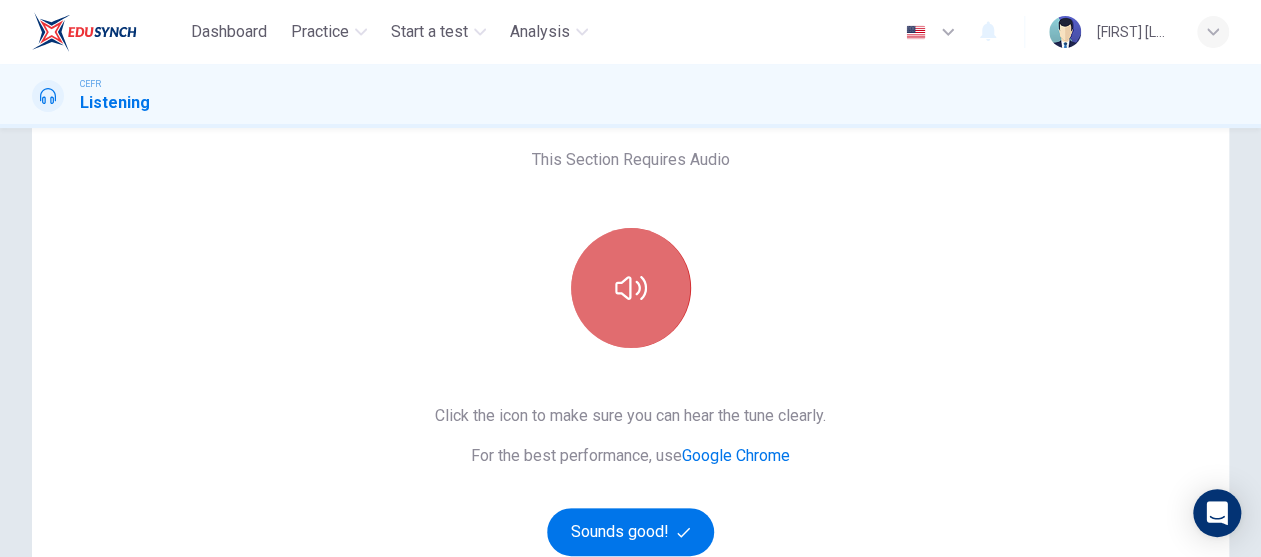 click at bounding box center (631, 288) 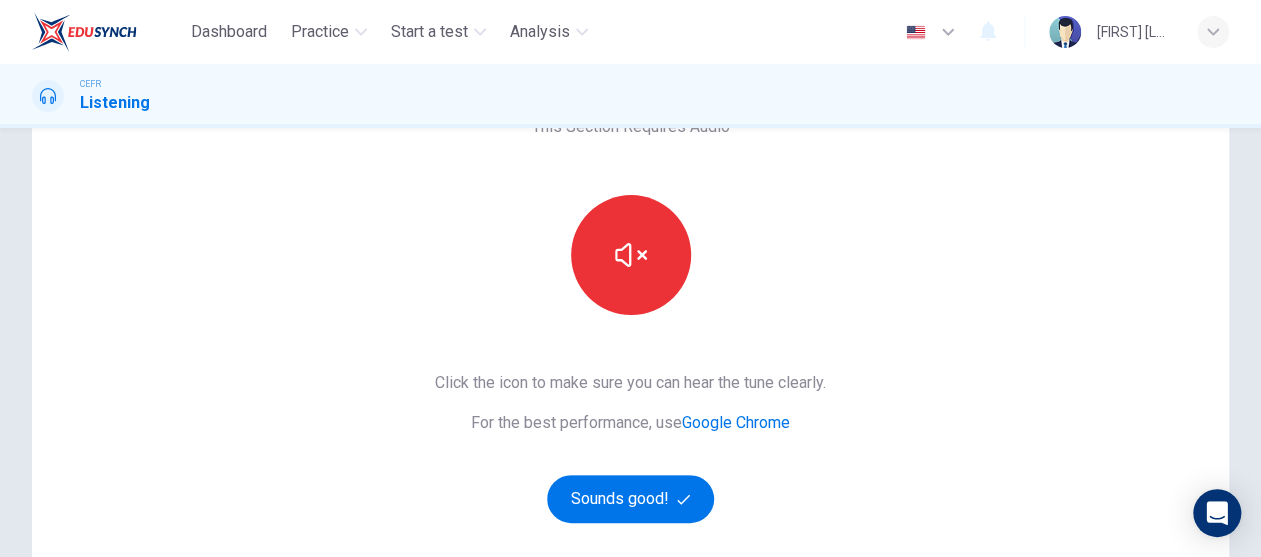 scroll, scrollTop: 100, scrollLeft: 0, axis: vertical 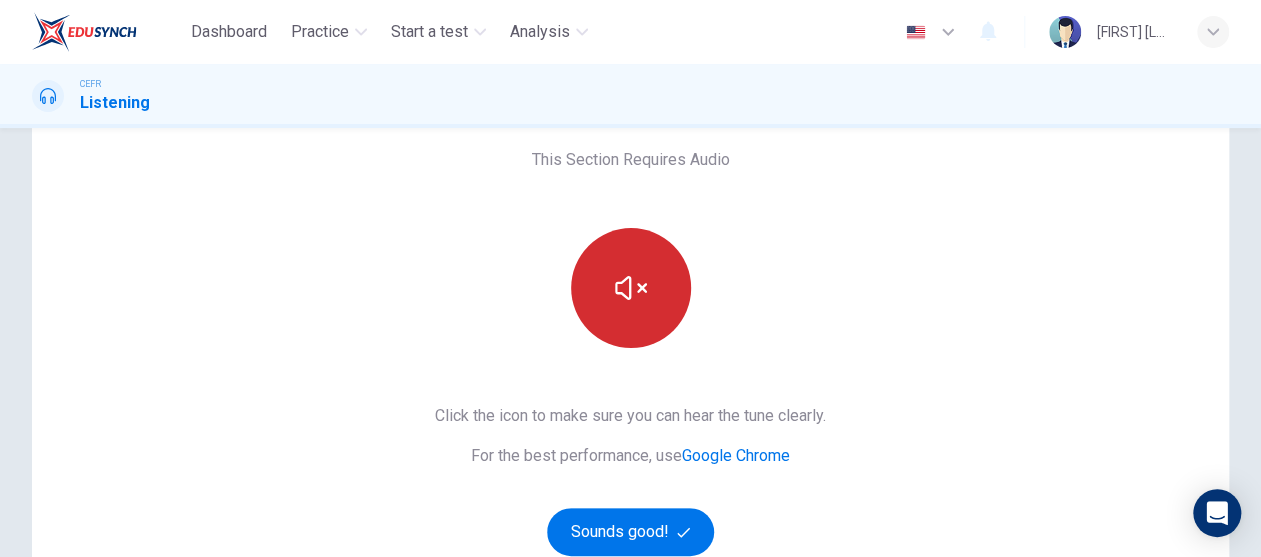 click at bounding box center (631, 288) 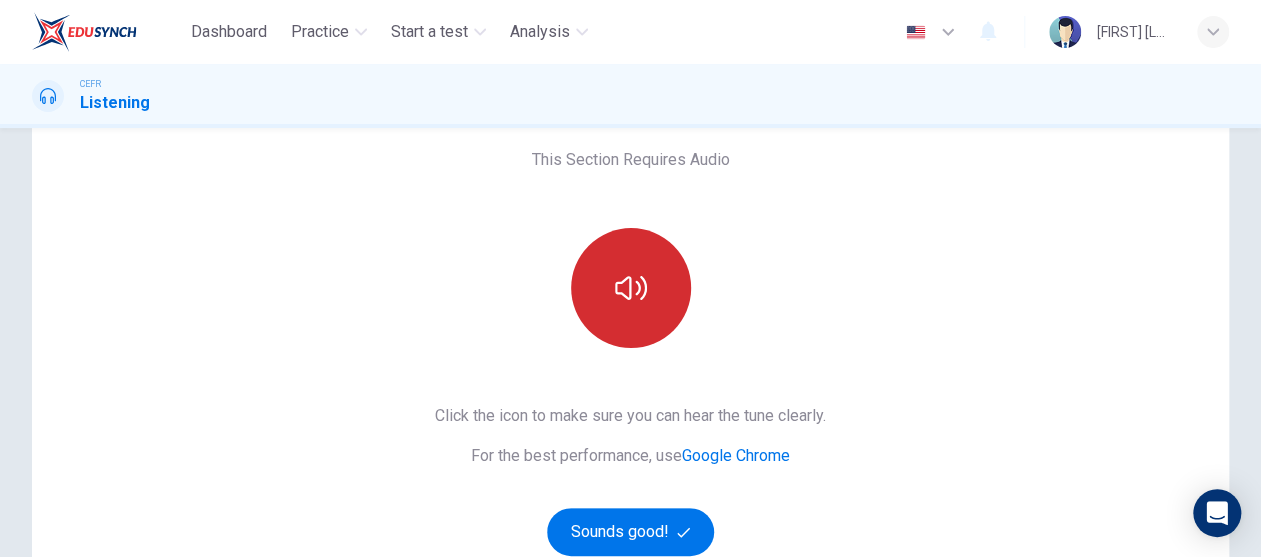 click at bounding box center (631, 288) 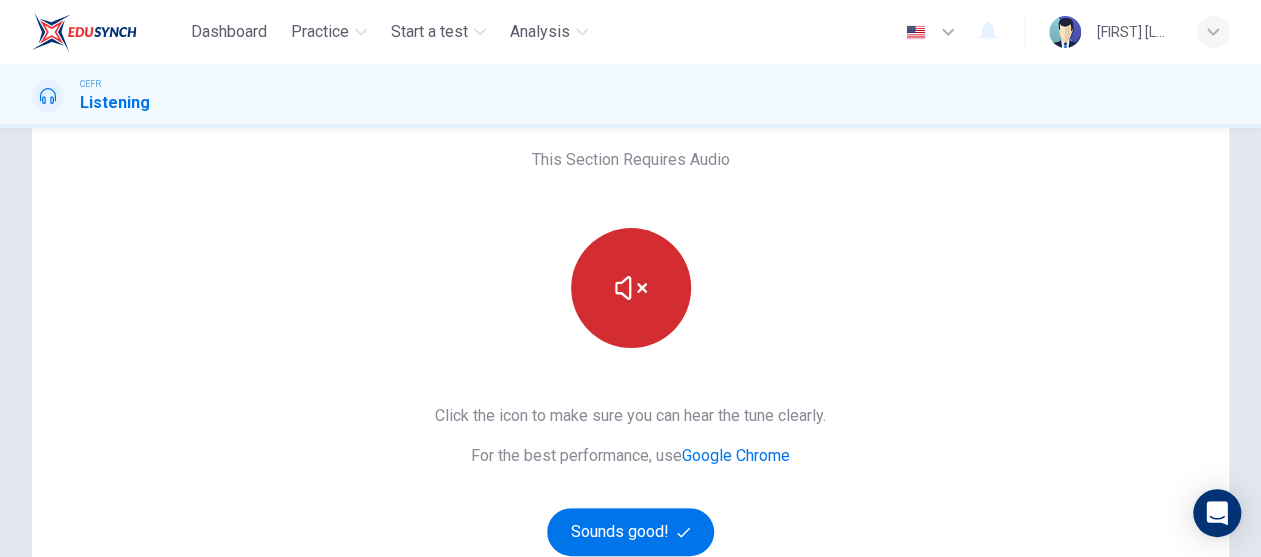 click at bounding box center (631, 288) 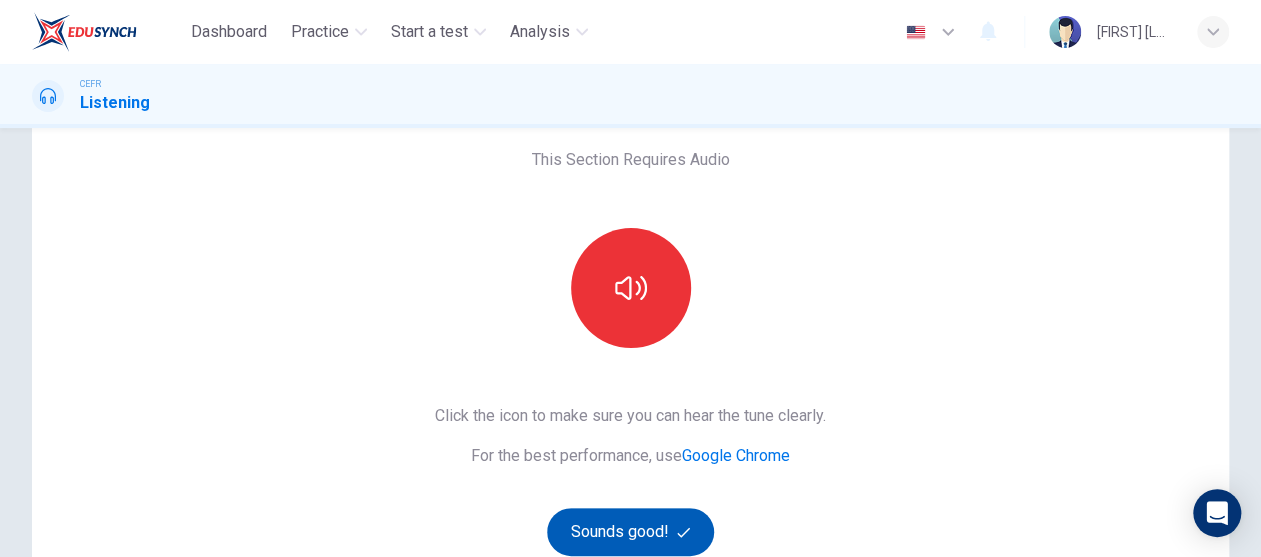 click on "Sounds good!" at bounding box center [631, 532] 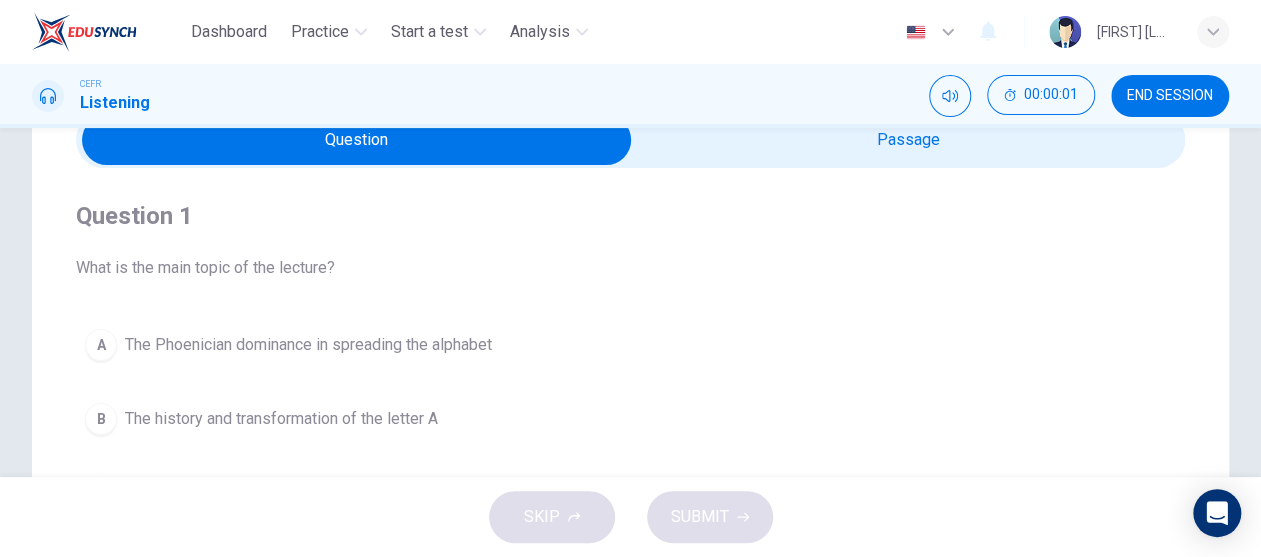 click at bounding box center (357, 140) 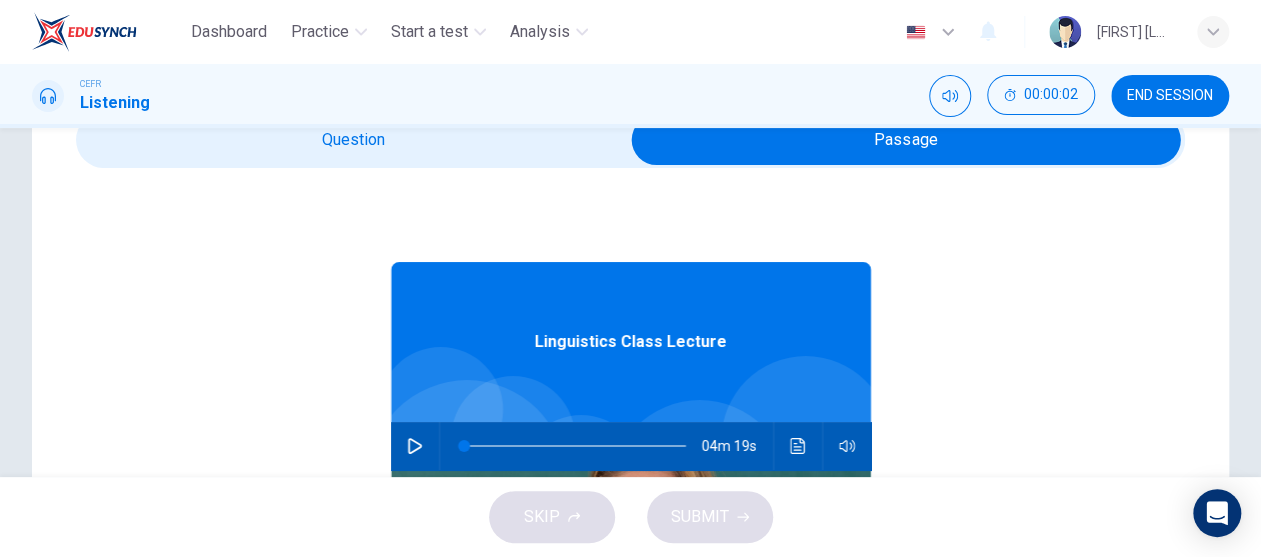 click at bounding box center [415, 446] 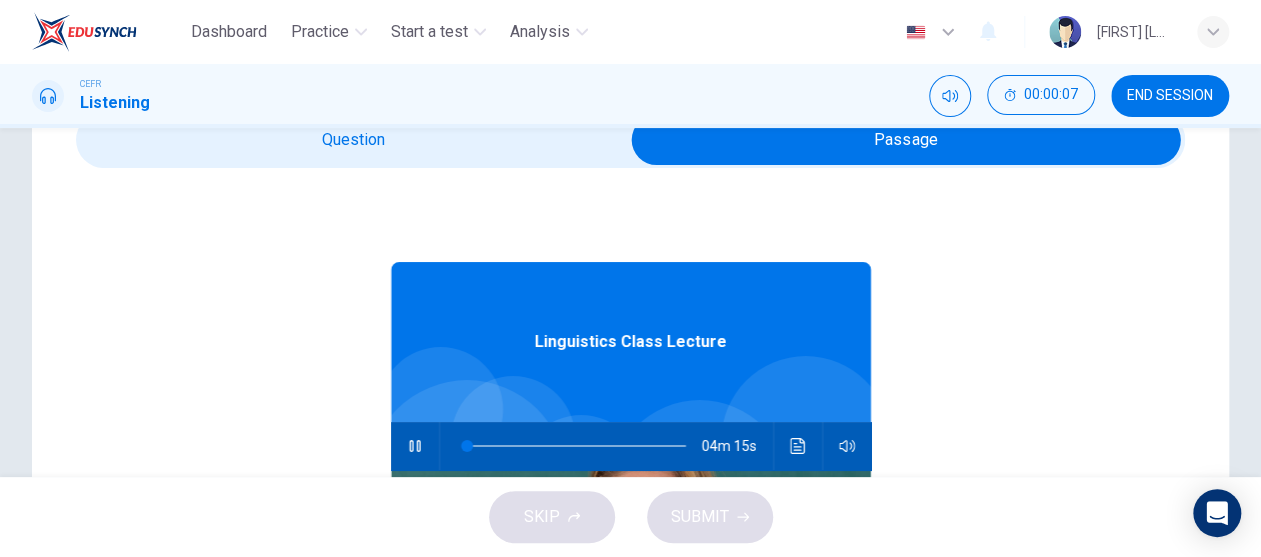 click on "Linguistics Class Lecture 04m 15s" at bounding box center [630, 554] 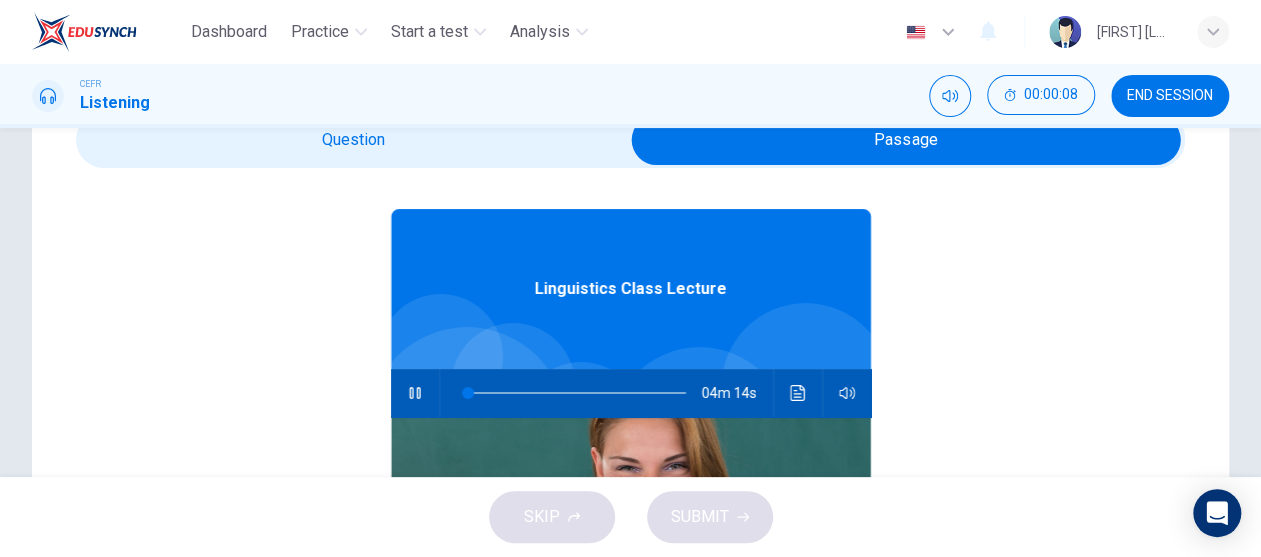 scroll, scrollTop: 100, scrollLeft: 0, axis: vertical 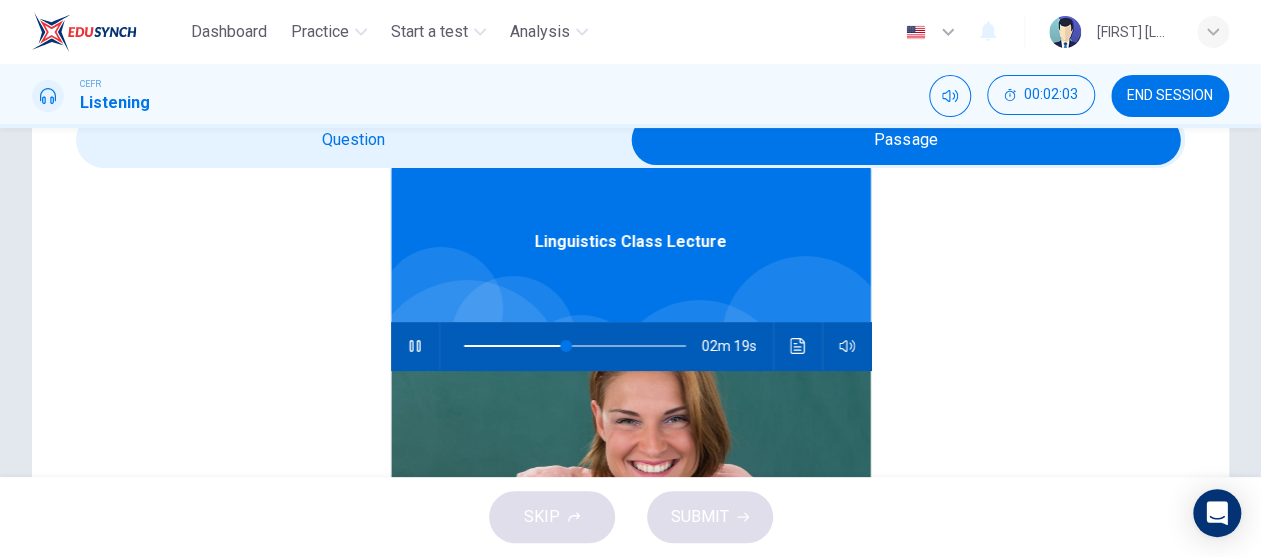 click at bounding box center (415, 346) 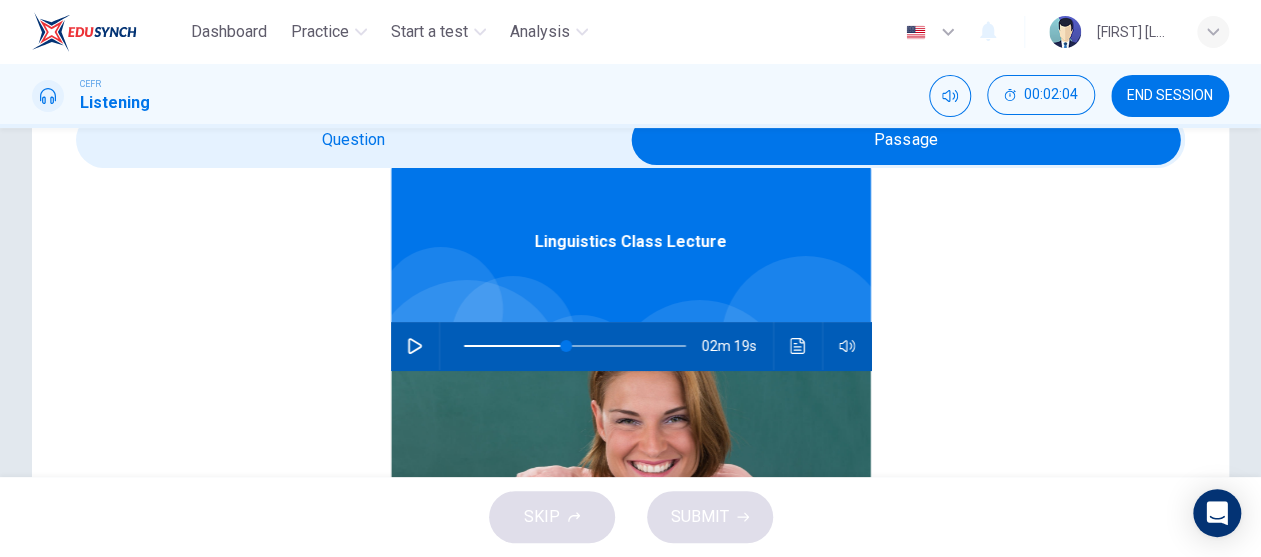 click at bounding box center (906, 140) 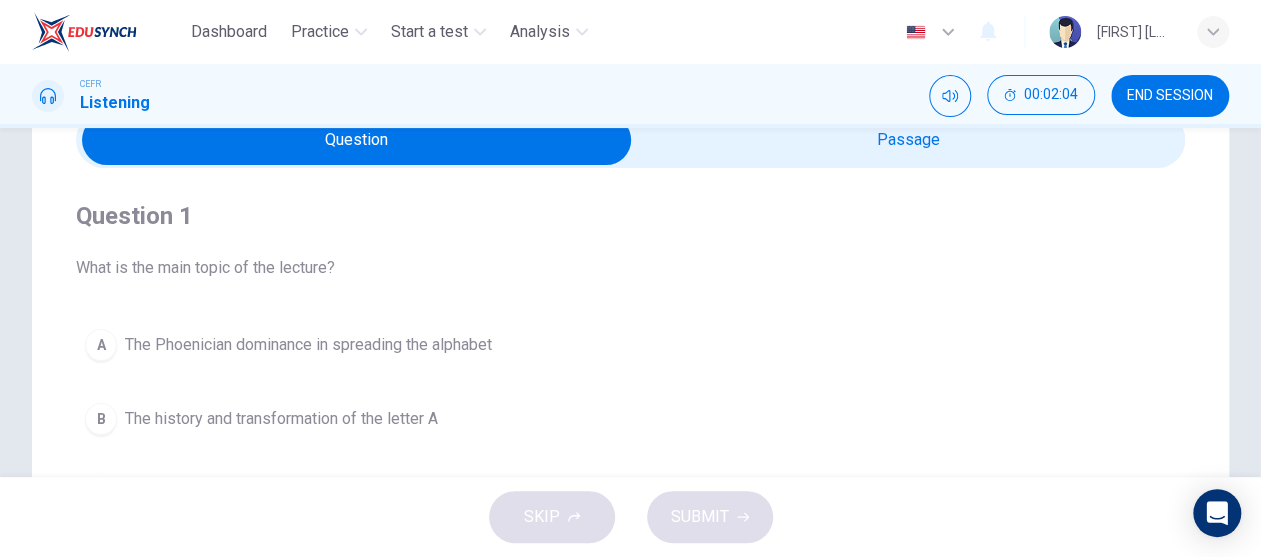 scroll, scrollTop: 0, scrollLeft: 0, axis: both 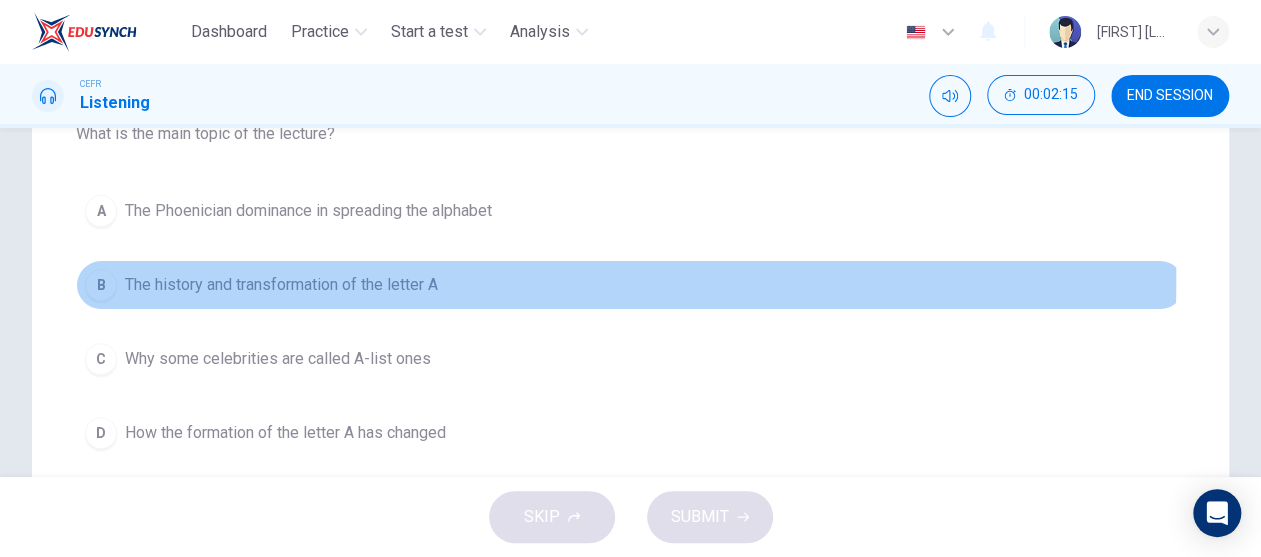 click on "The history and transformation of the letter A" at bounding box center [308, 211] 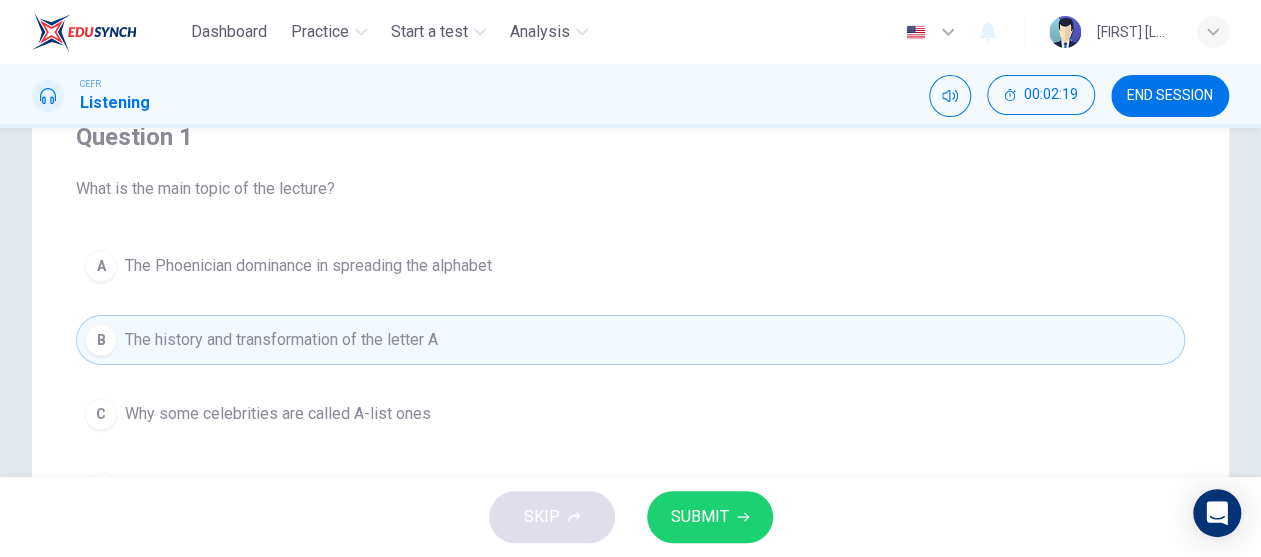 scroll, scrollTop: 134, scrollLeft: 0, axis: vertical 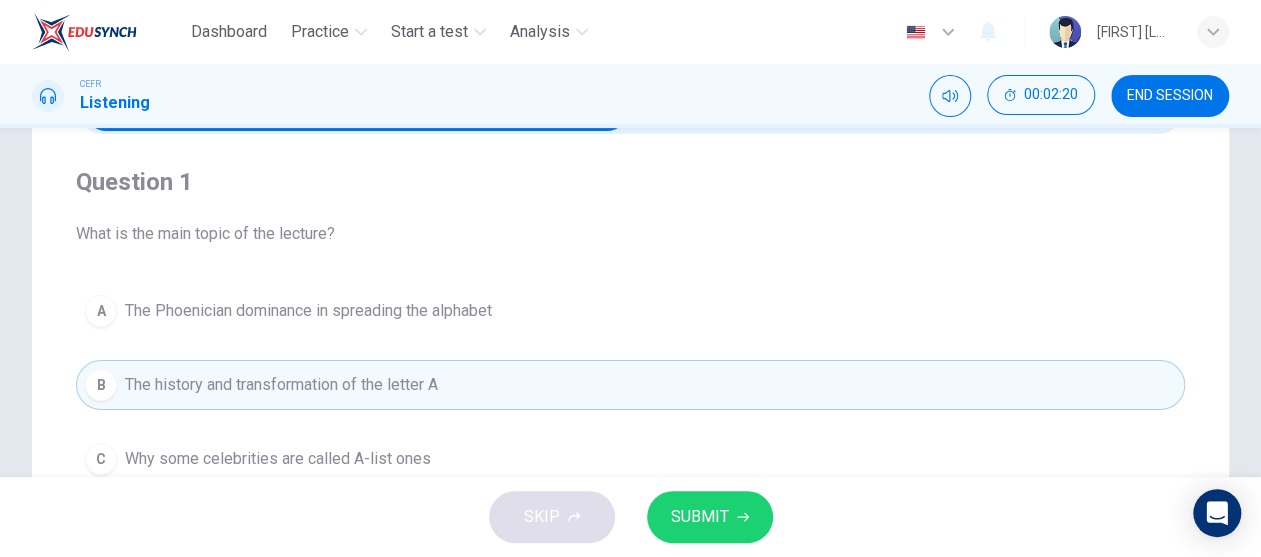 click on "SUBMIT" at bounding box center (700, 517) 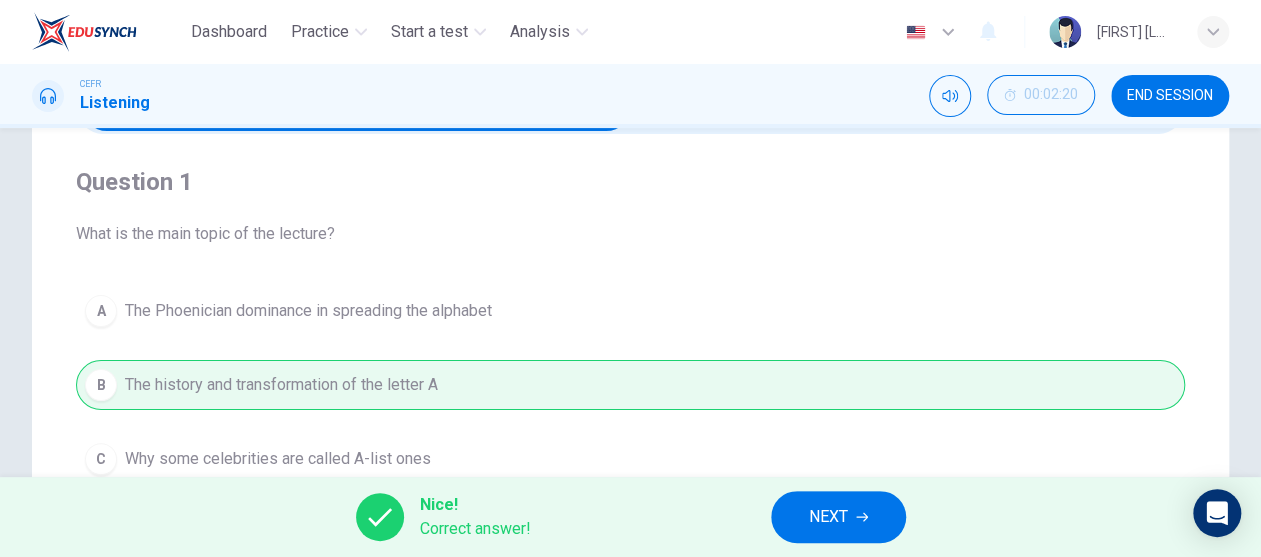 click on "NEXT" at bounding box center [838, 517] 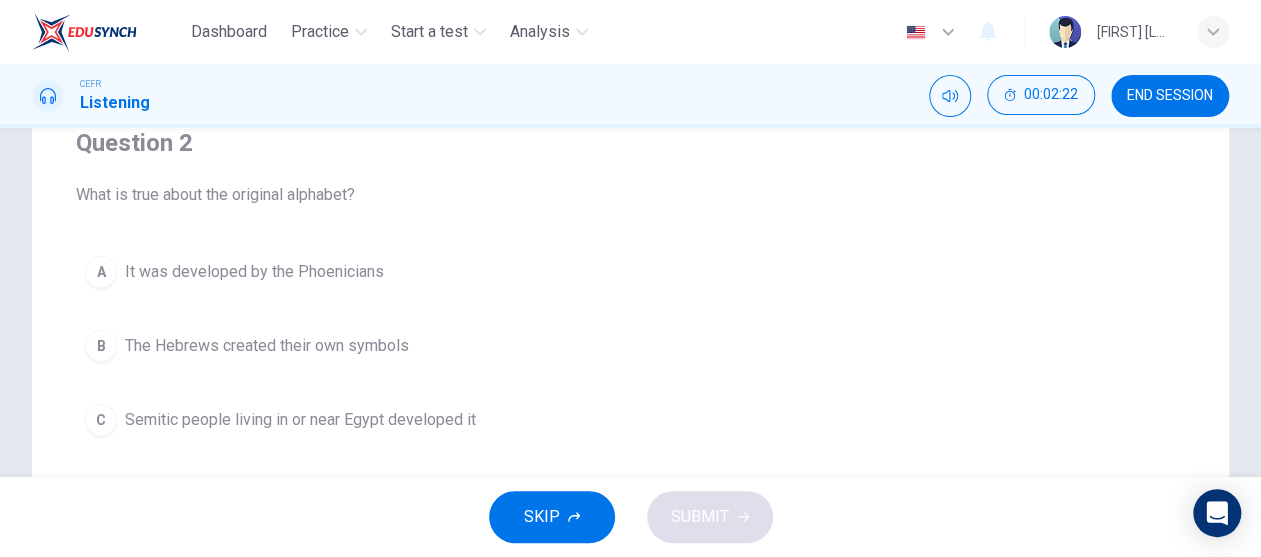 scroll, scrollTop: 234, scrollLeft: 0, axis: vertical 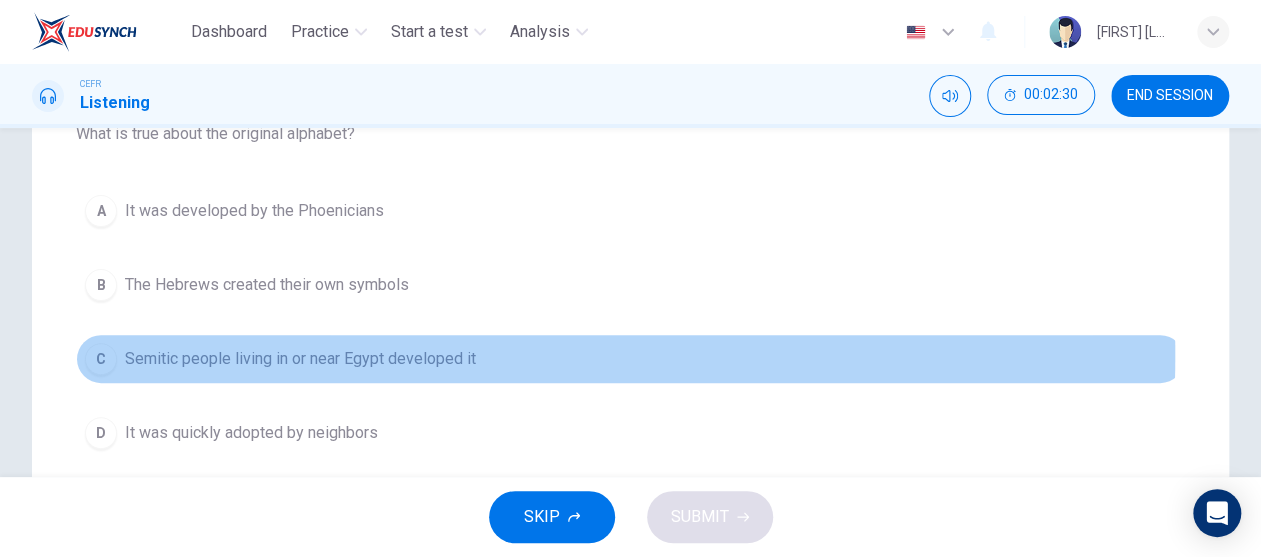 click on "Semitic people living in or near Egypt developed it" at bounding box center [254, 211] 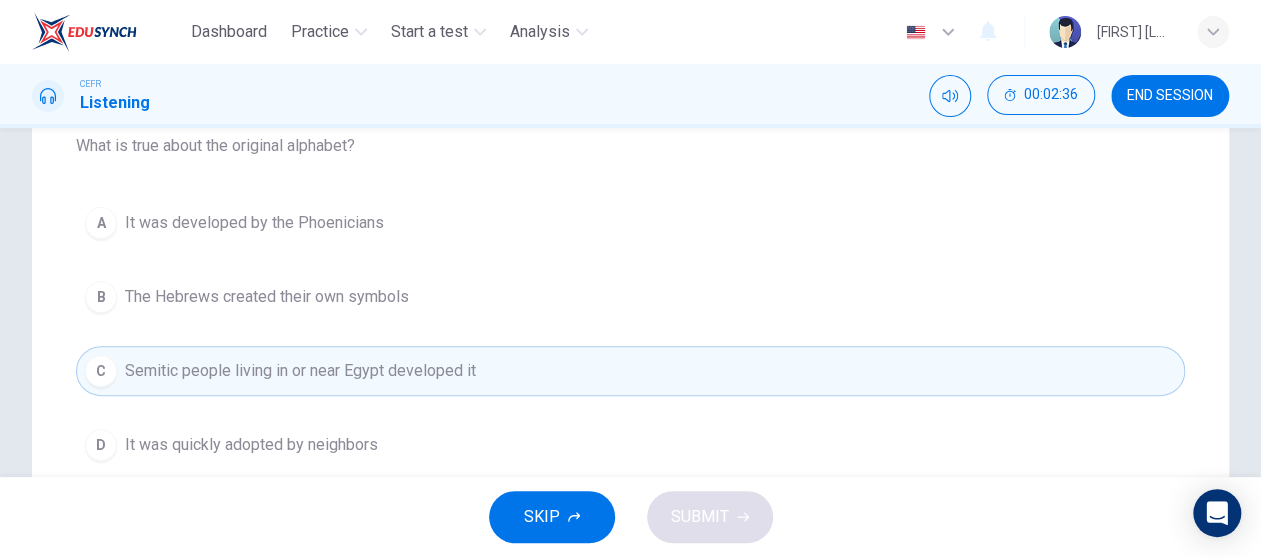 scroll, scrollTop: 234, scrollLeft: 0, axis: vertical 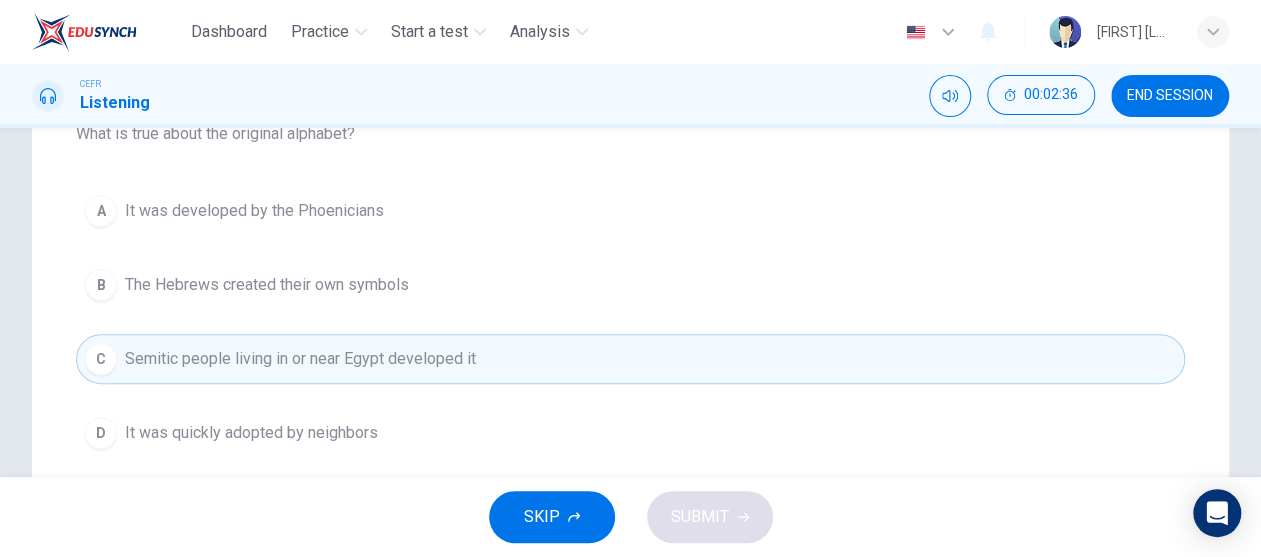 click on "B The Hebrews created their own symbols" at bounding box center (630, 285) 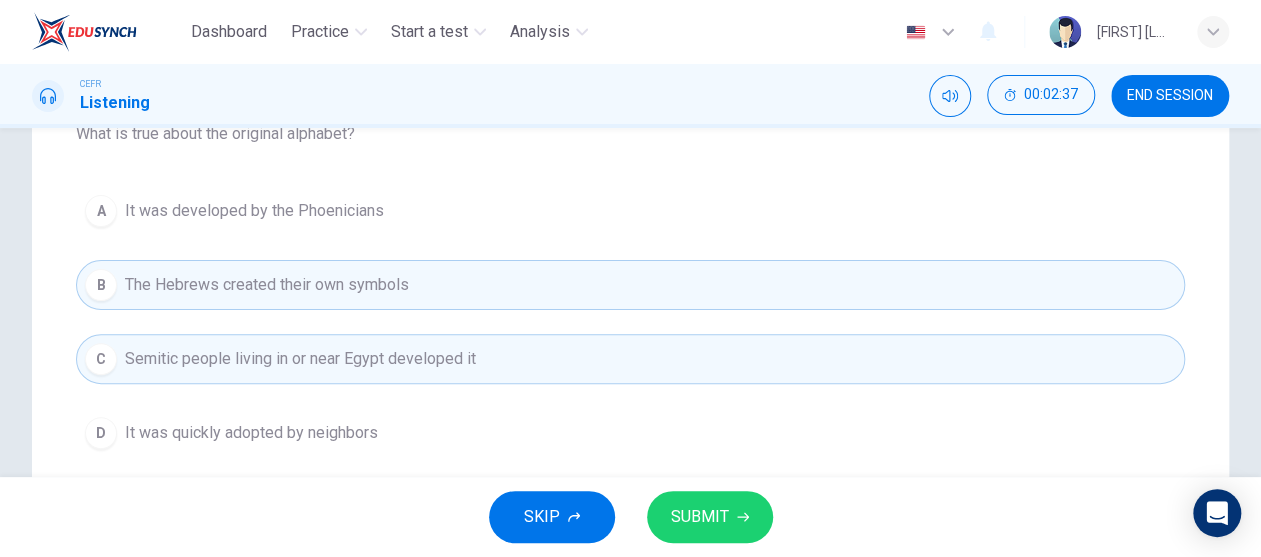 click on "Semitic people living in or near Egypt developed it" at bounding box center [267, 285] 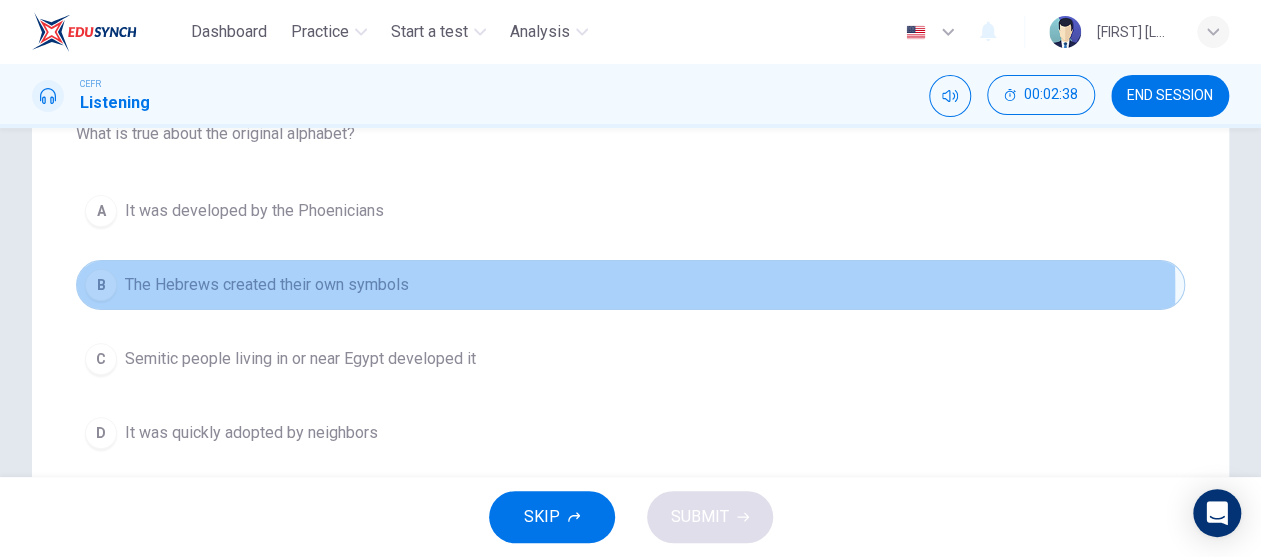 click on "The Hebrews created their own symbols" at bounding box center (267, 285) 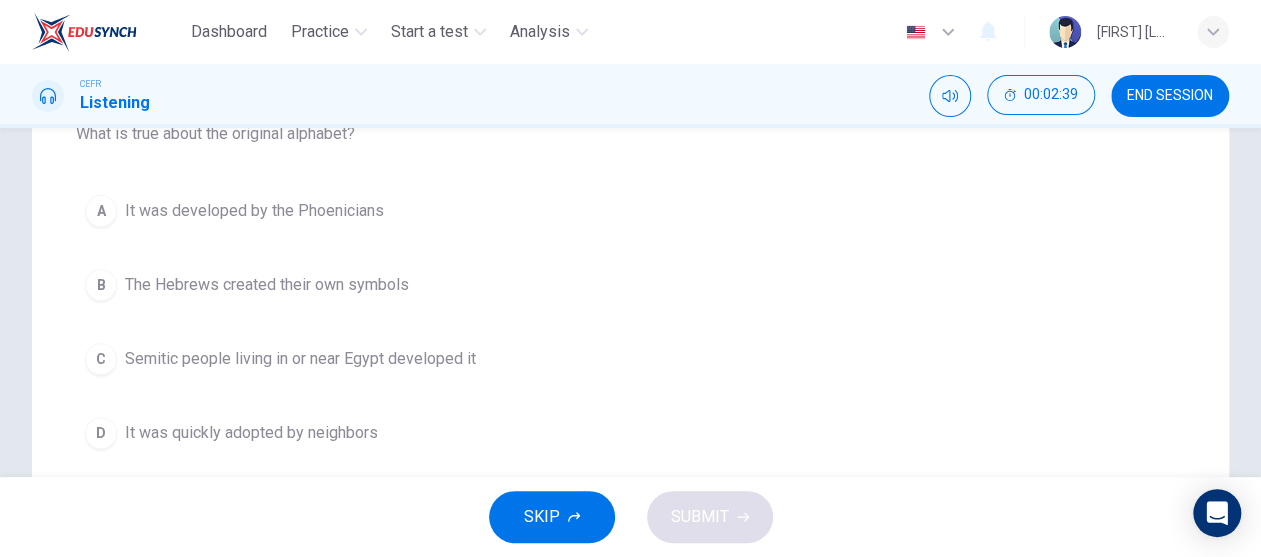 click on "Semitic people living in or near Egypt developed it" at bounding box center (254, 211) 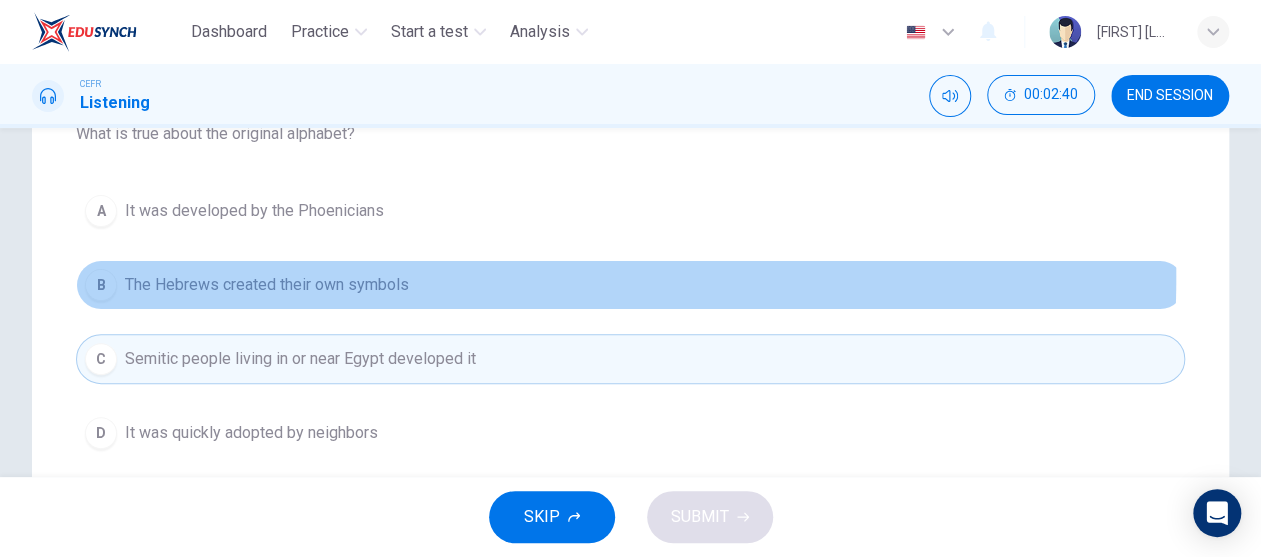 click on "The Hebrews created their own symbols" at bounding box center [254, 211] 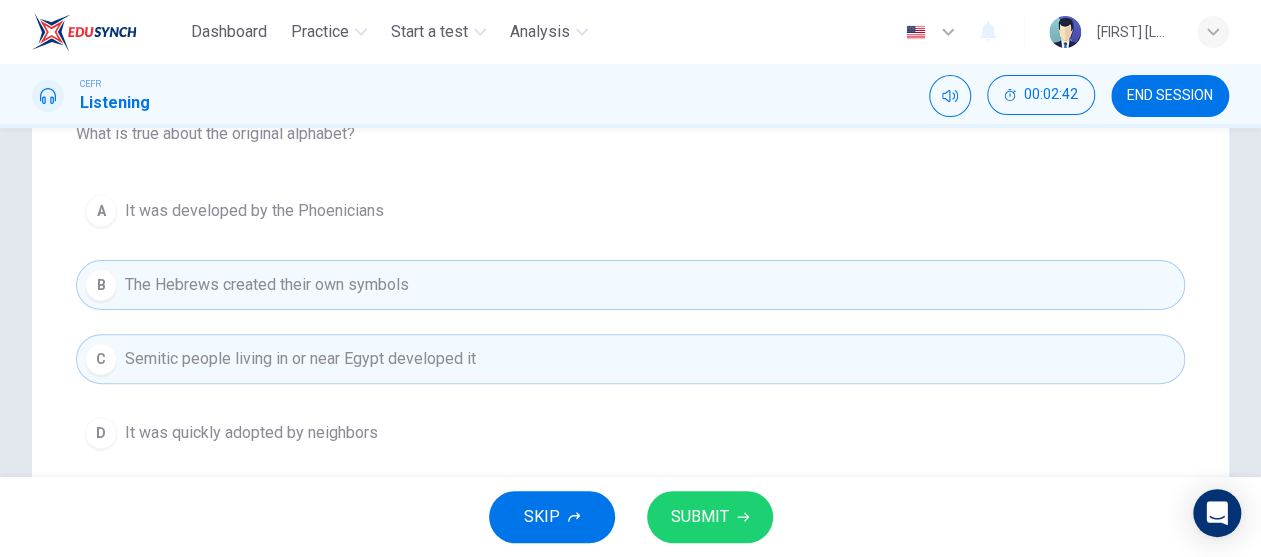 click on "Semitic people living in or near Egypt developed it" at bounding box center (267, 285) 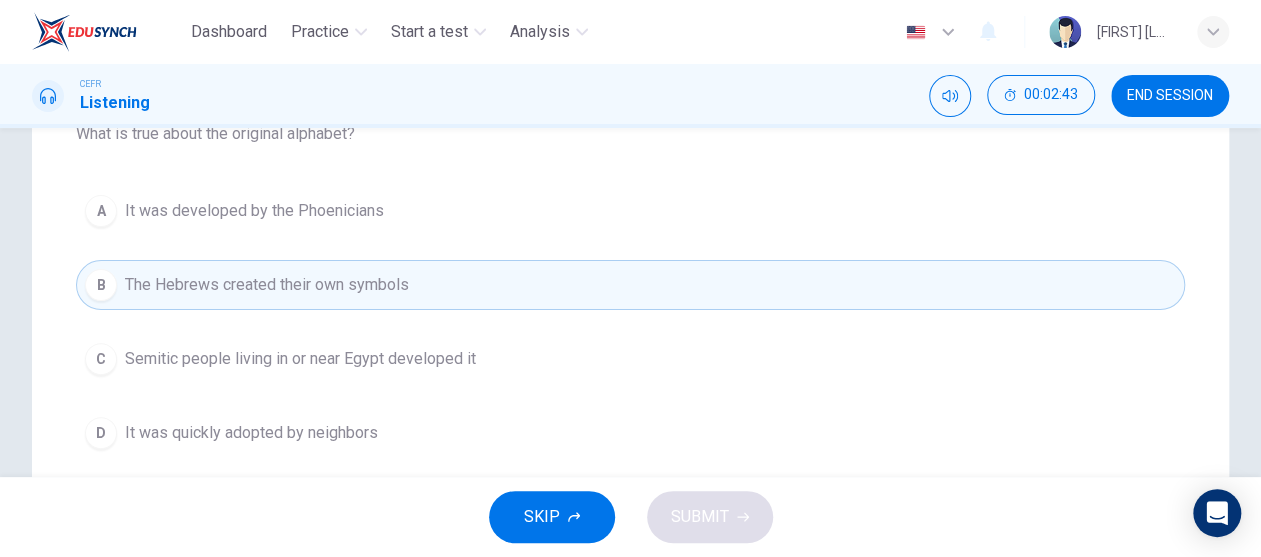 click on "The Hebrews created their own symbols" at bounding box center [267, 285] 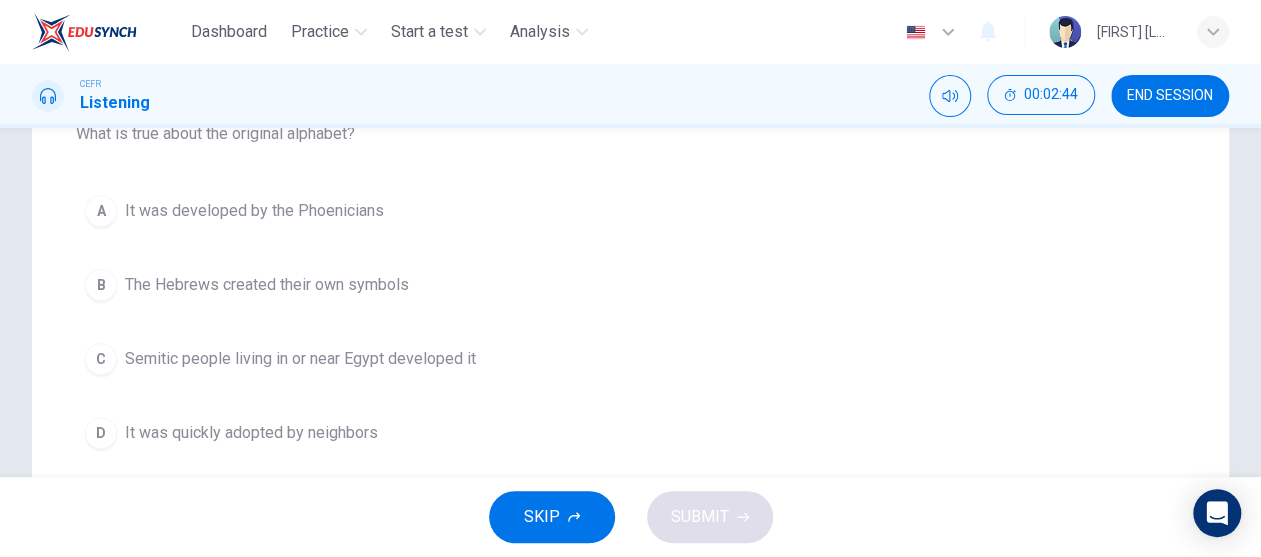 click on "Semitic people living in or near Egypt developed it" at bounding box center (254, 211) 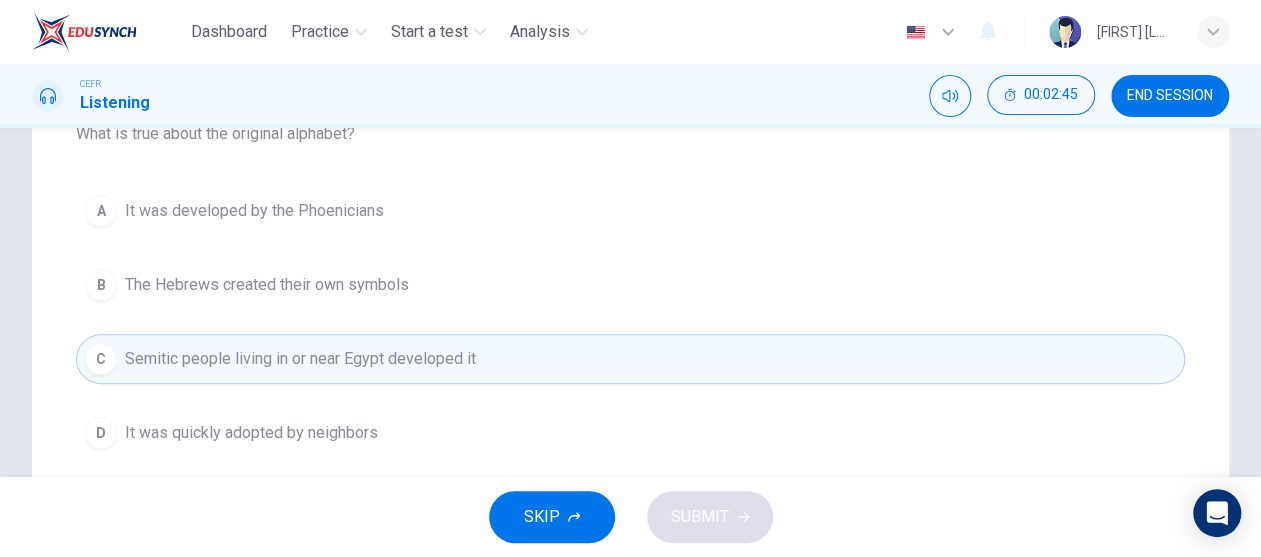 click on "SKIP SUBMIT" at bounding box center [630, 517] 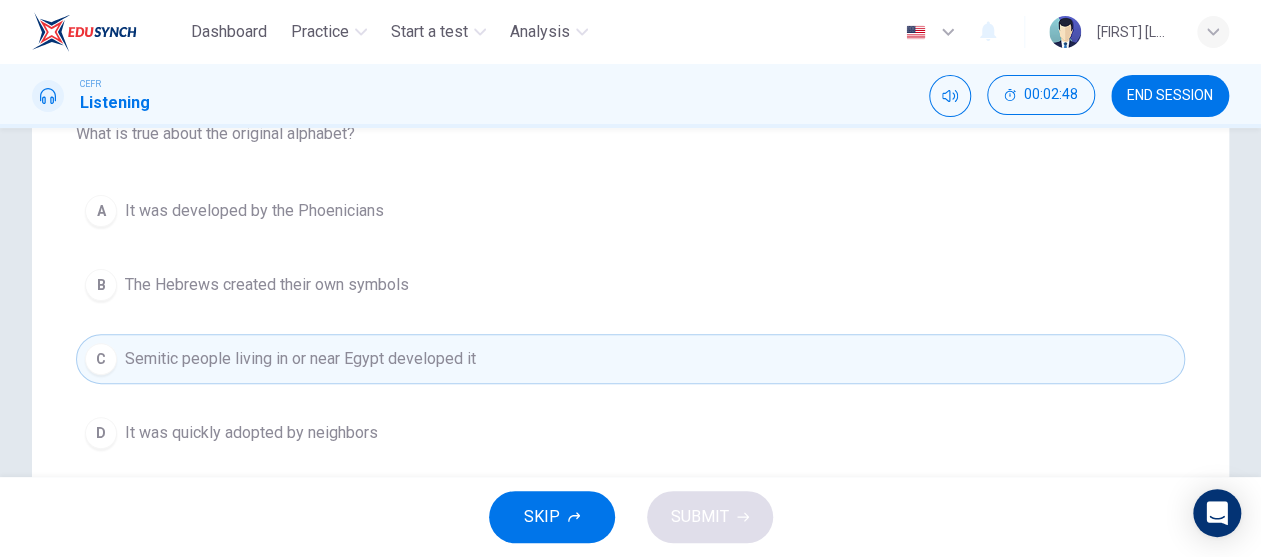 scroll, scrollTop: 34, scrollLeft: 0, axis: vertical 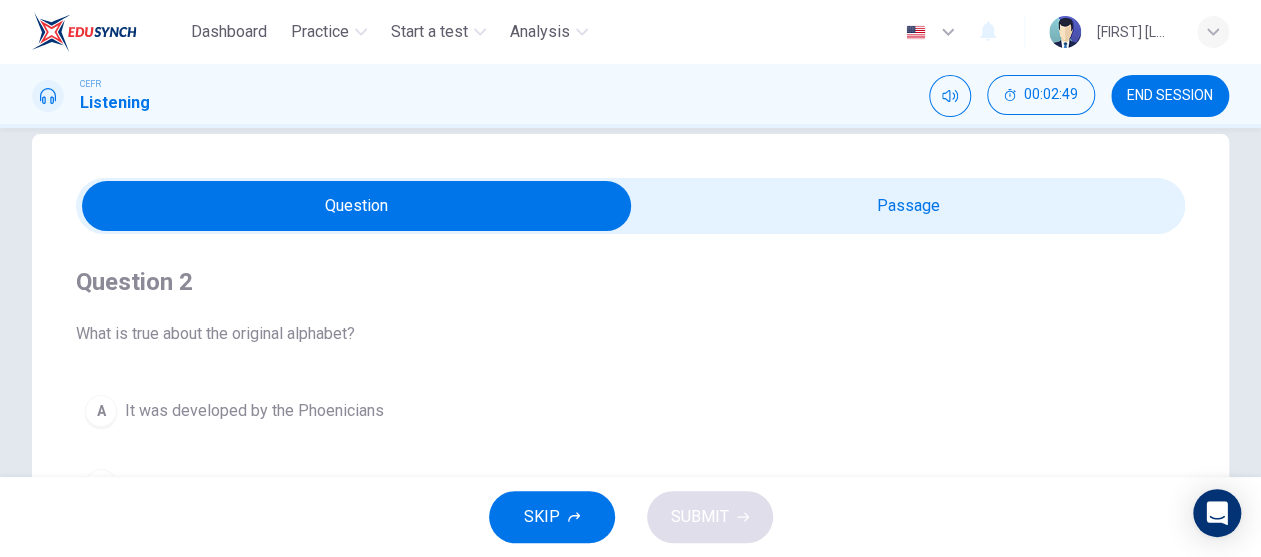 click at bounding box center [357, 206] 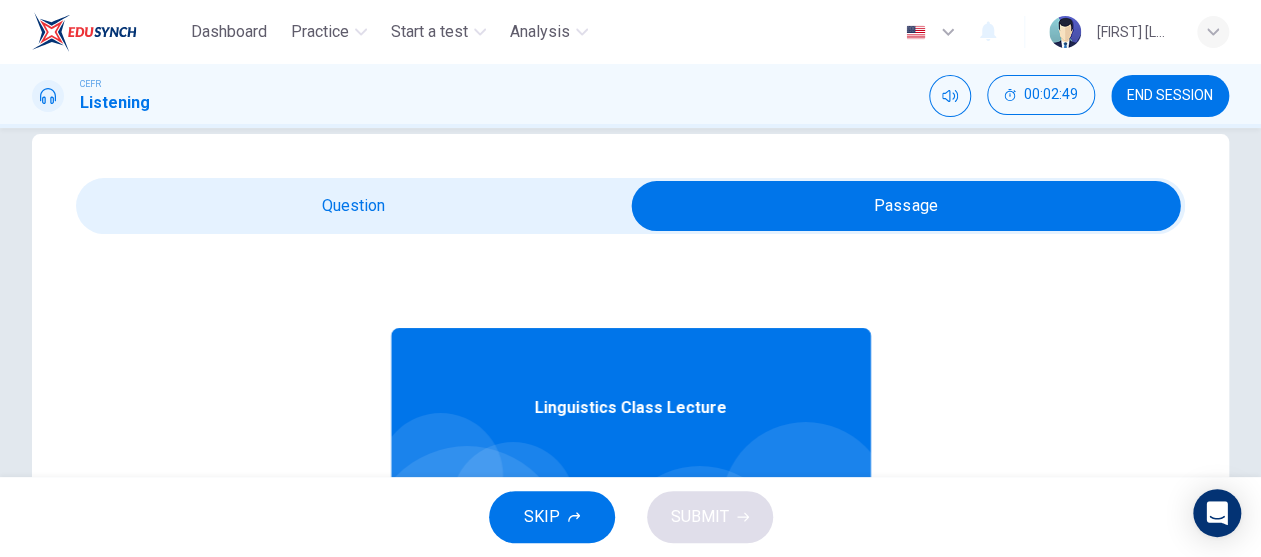 click at bounding box center [906, 206] 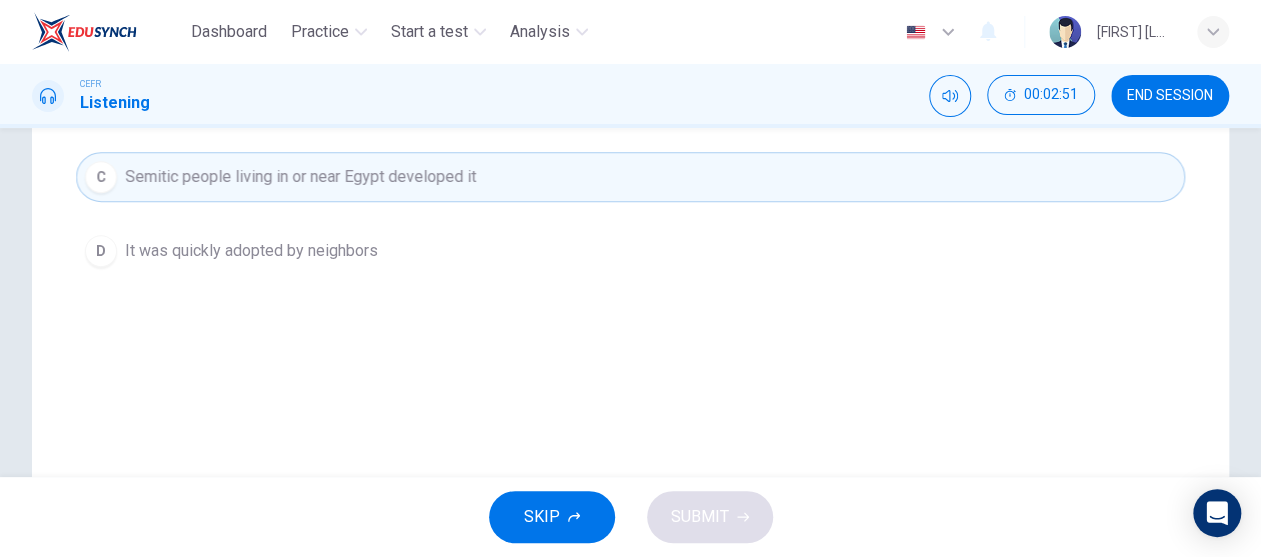 scroll, scrollTop: 300, scrollLeft: 0, axis: vertical 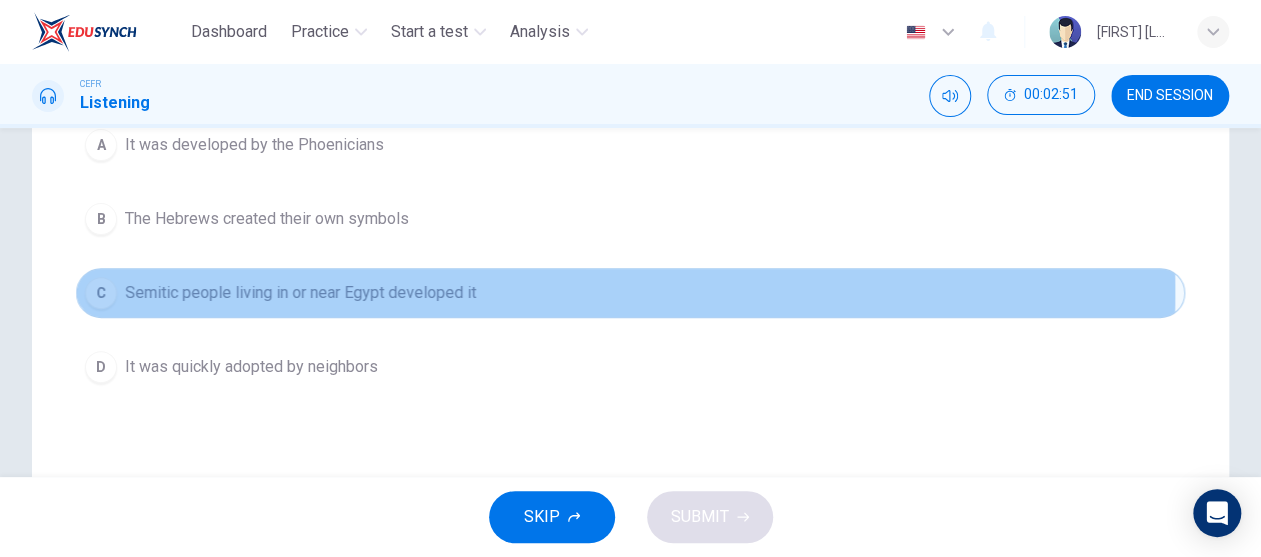 click on "Semitic people living in or near Egypt developed it" at bounding box center [300, 293] 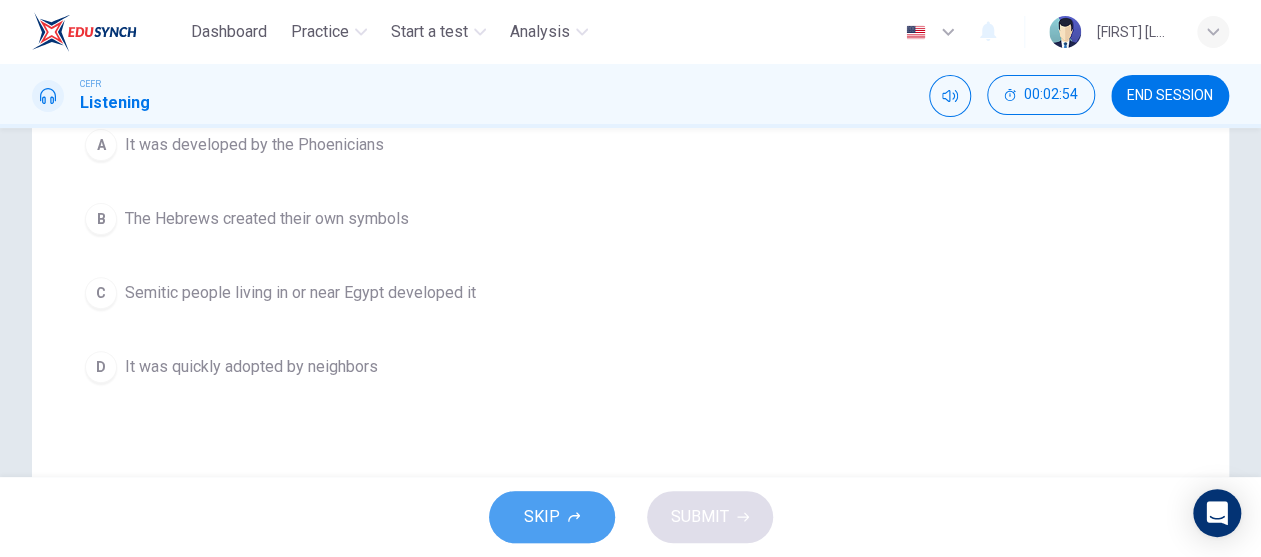 click on "SKIP" at bounding box center [552, 517] 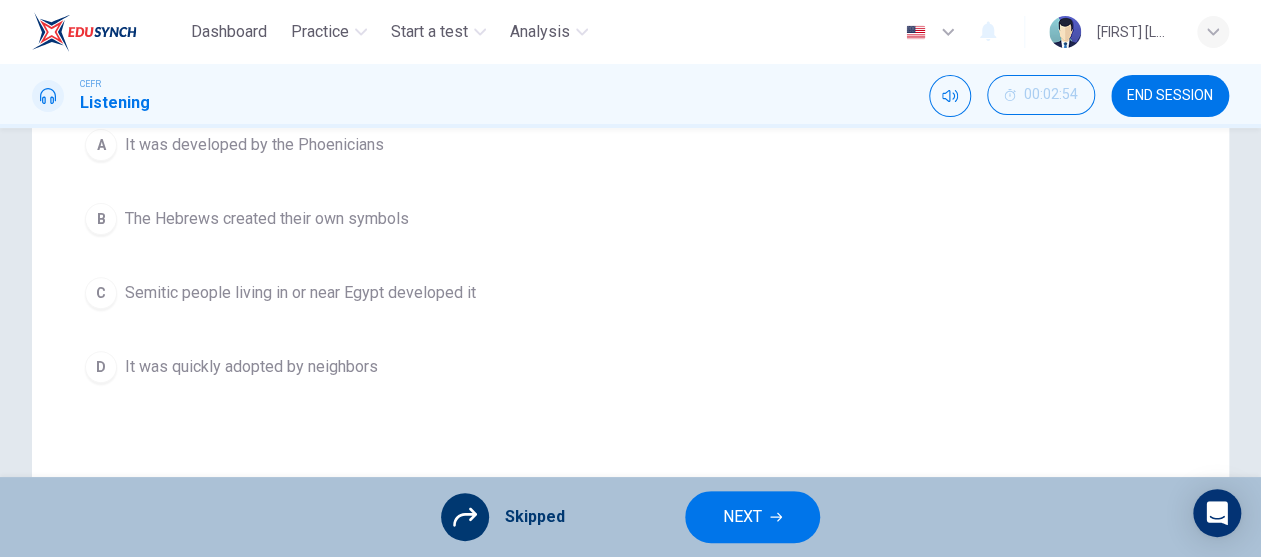 click on "NEXT" at bounding box center (752, 517) 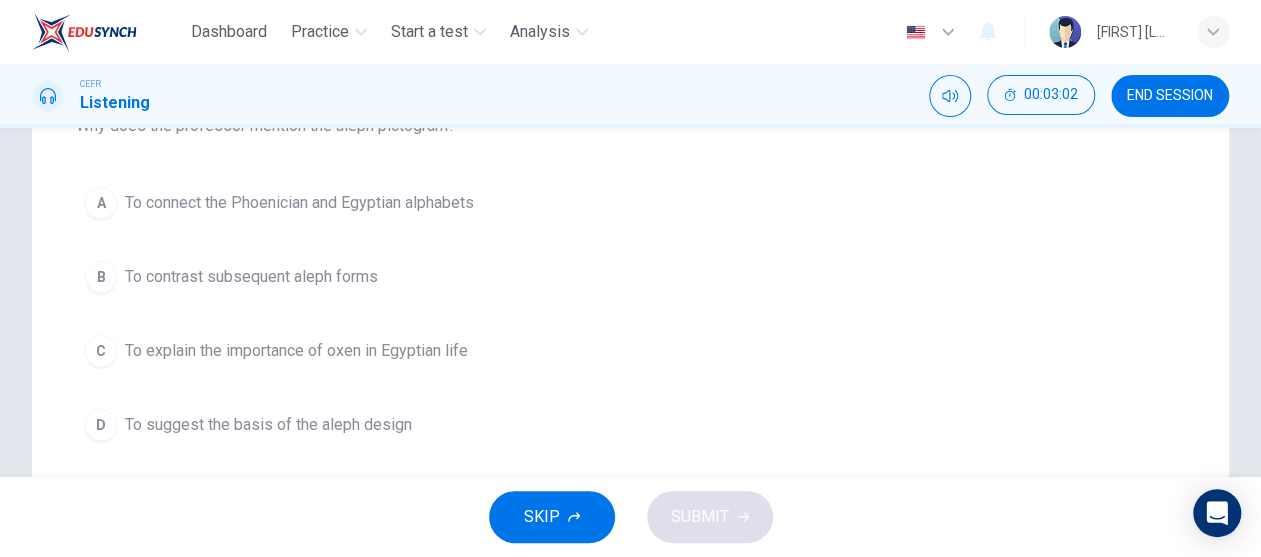 scroll, scrollTop: 200, scrollLeft: 0, axis: vertical 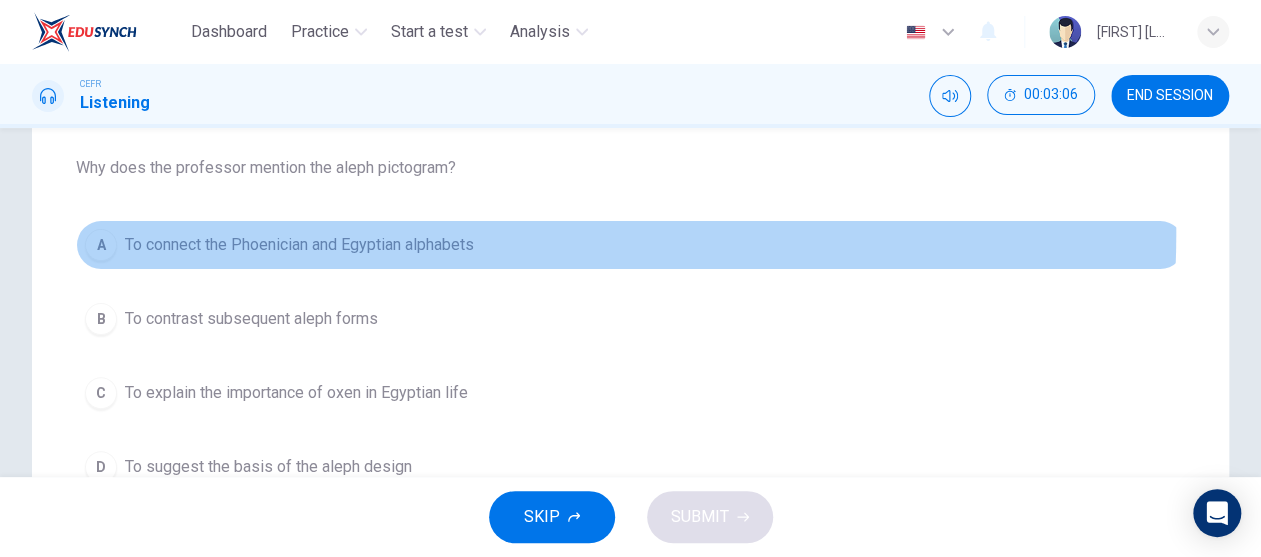 click on "To connect the Phoenician and Egyptian alphabets" at bounding box center (299, 245) 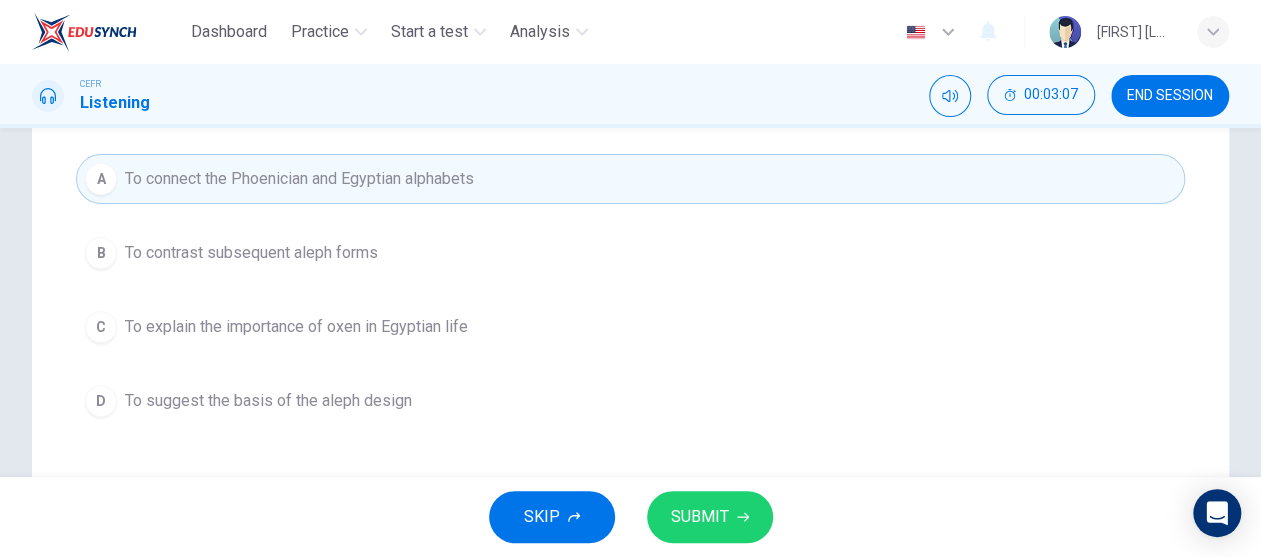 scroll, scrollTop: 300, scrollLeft: 0, axis: vertical 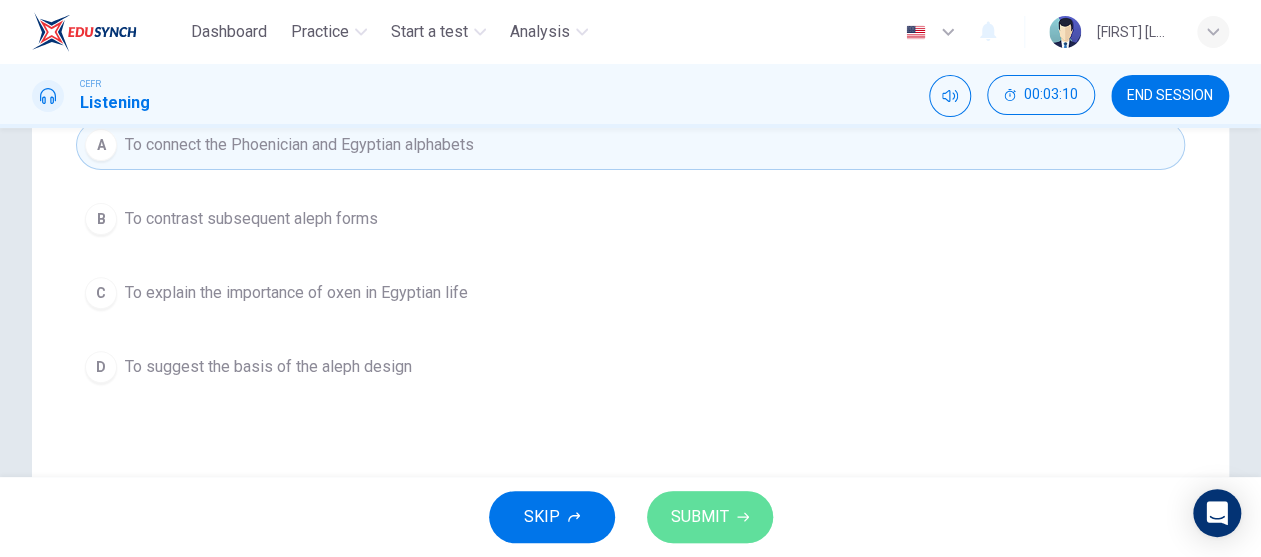 click on "SUBMIT" at bounding box center [700, 517] 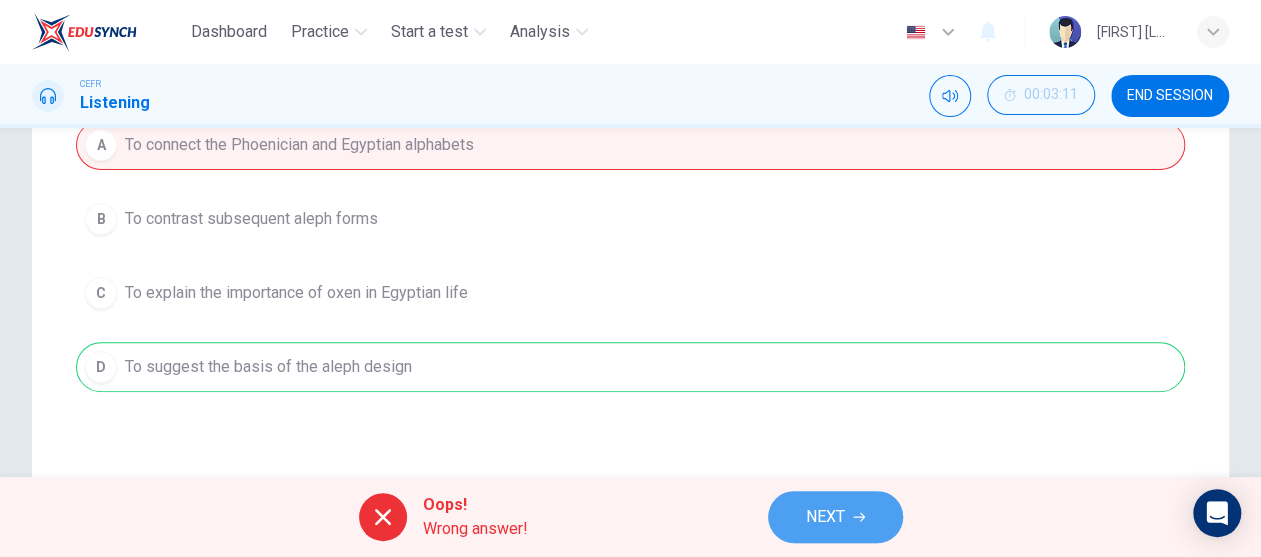 click on "NEXT" at bounding box center [825, 517] 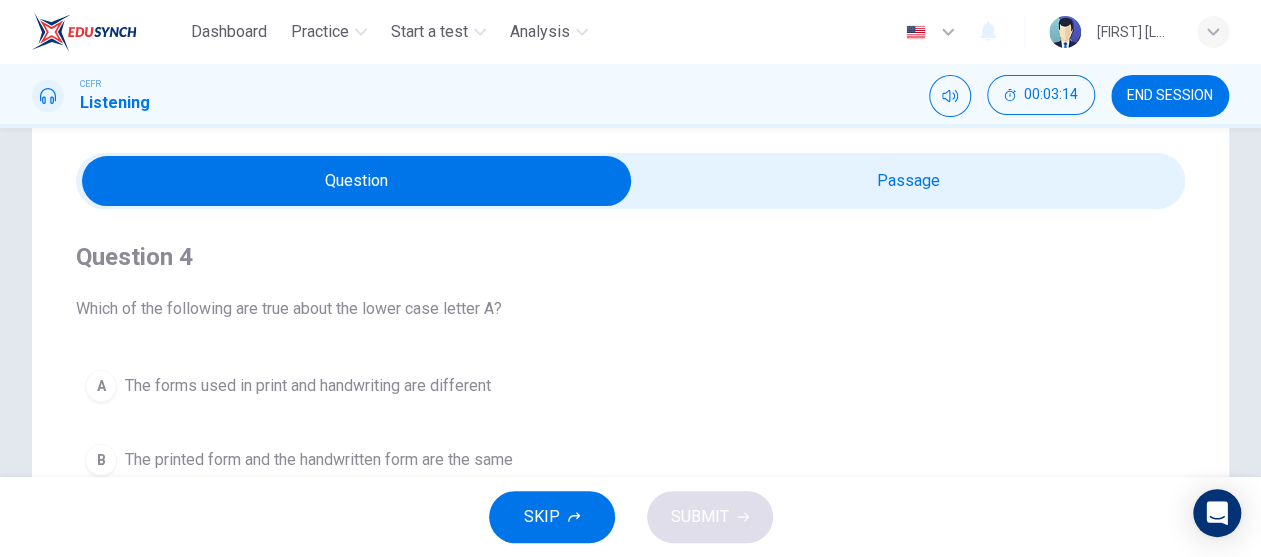 scroll, scrollTop: 0, scrollLeft: 0, axis: both 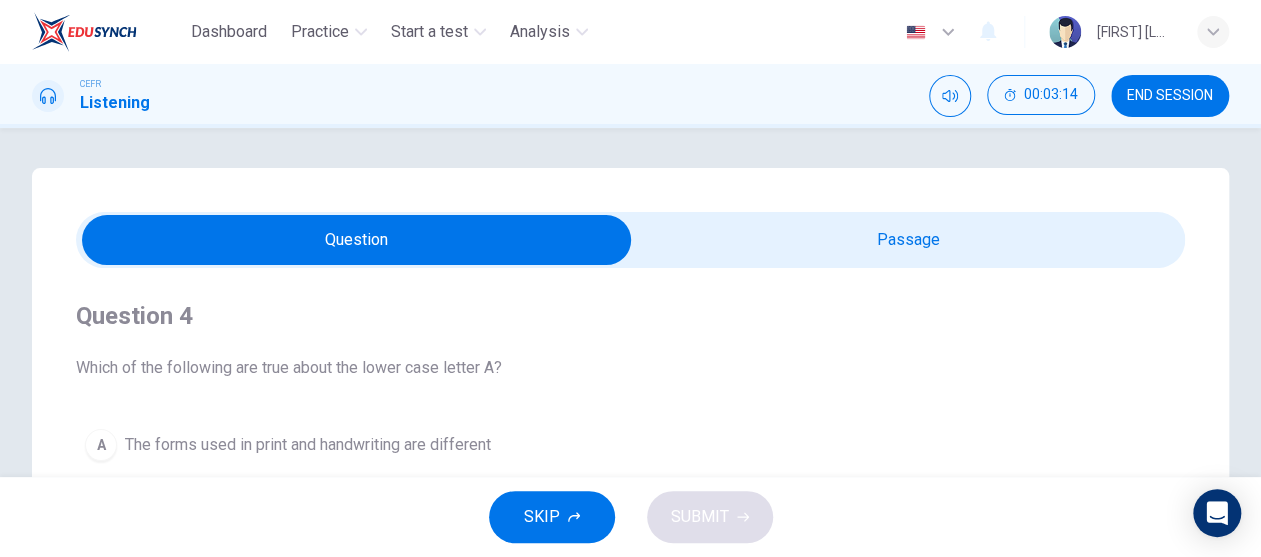 click at bounding box center [357, 240] 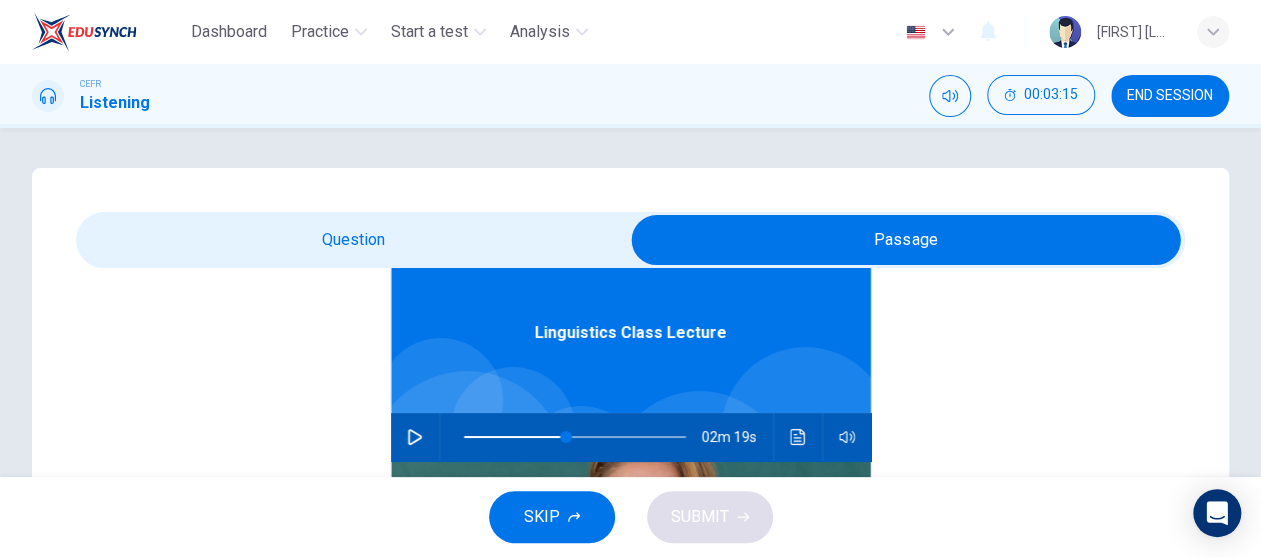 scroll, scrollTop: 111, scrollLeft: 0, axis: vertical 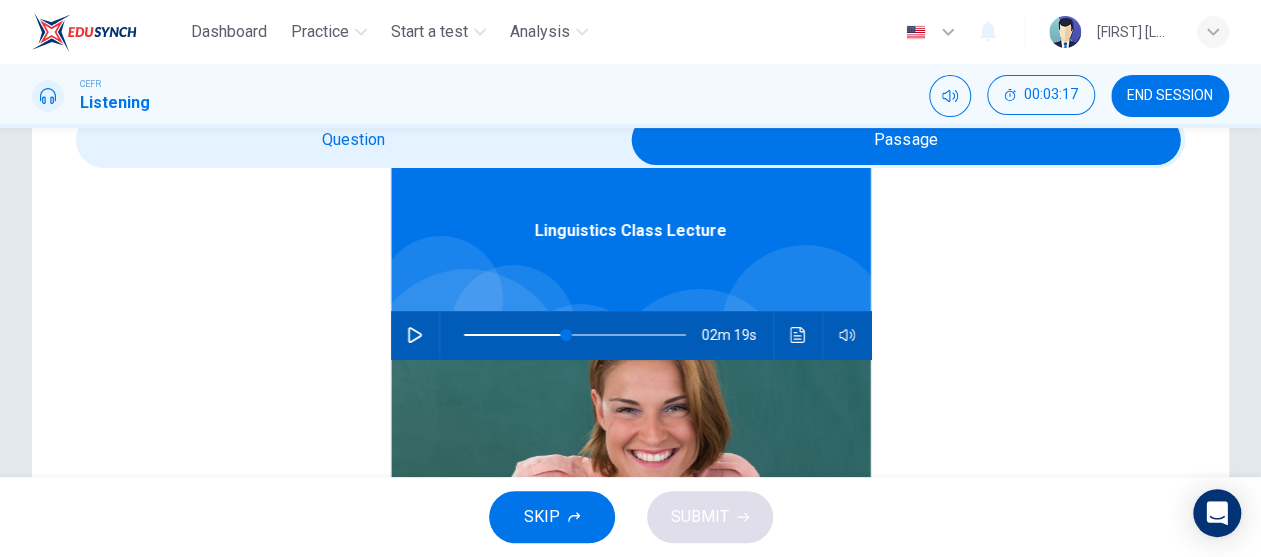 click at bounding box center [415, 335] 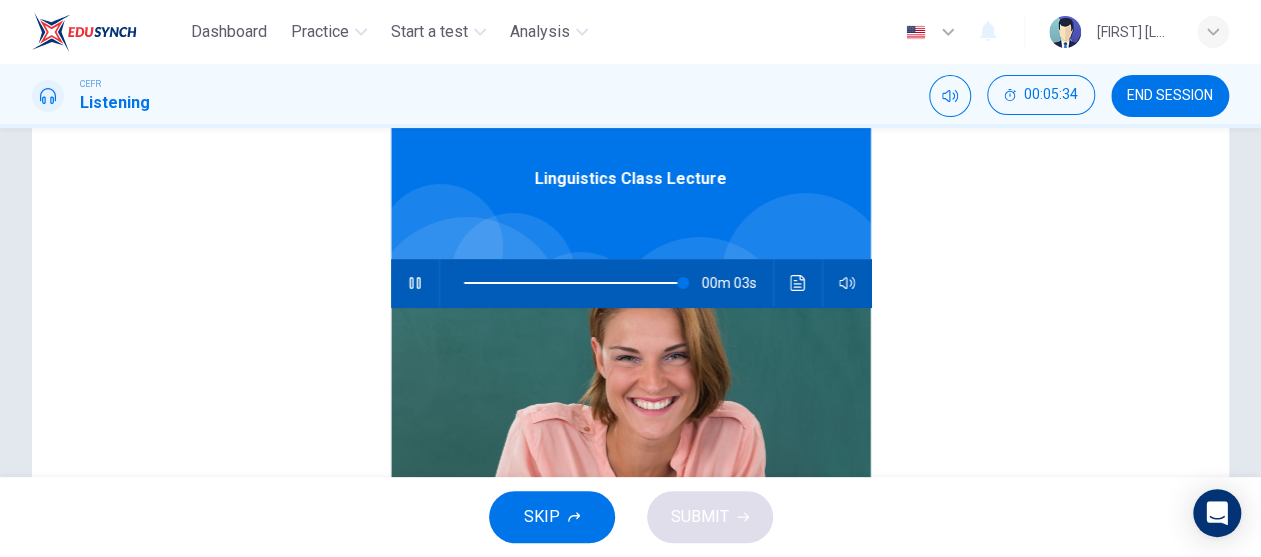 scroll, scrollTop: 200, scrollLeft: 0, axis: vertical 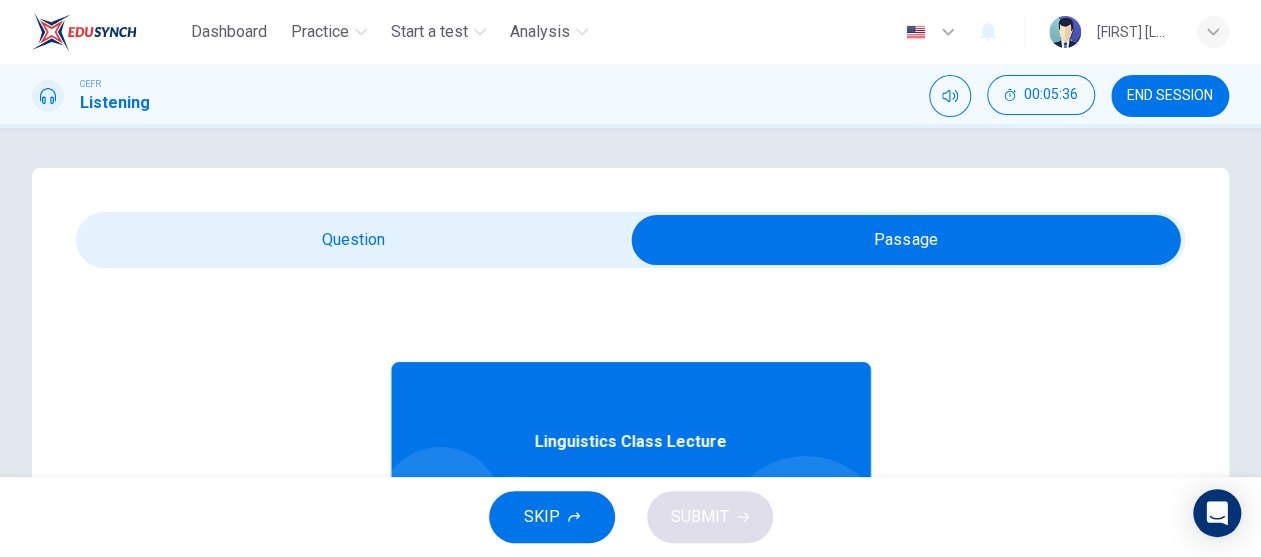 click at bounding box center [906, 240] 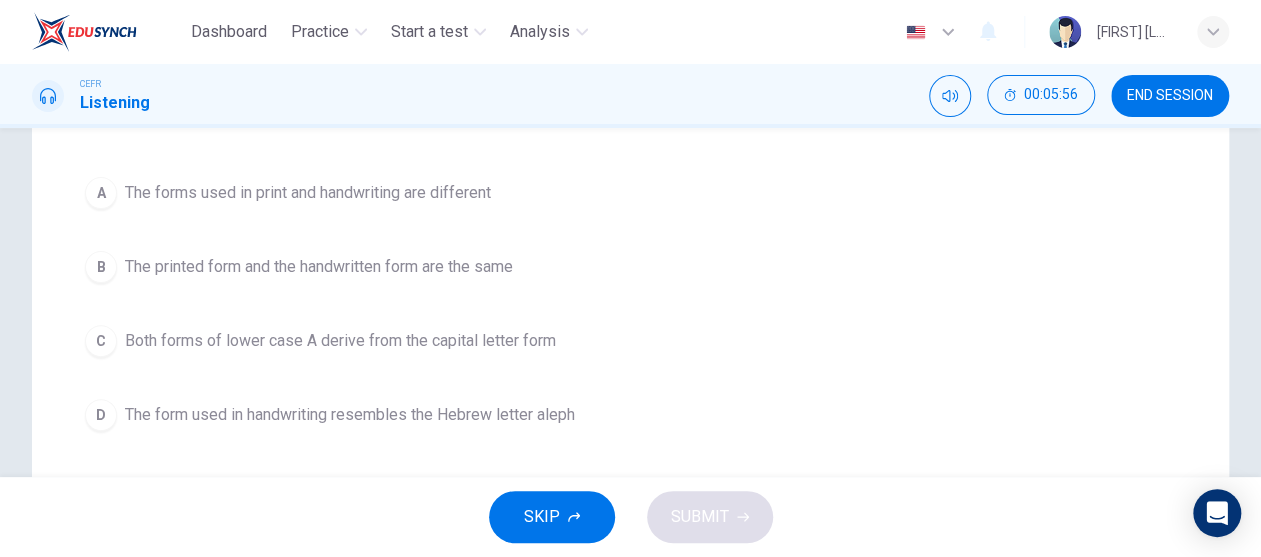 scroll, scrollTop: 300, scrollLeft: 0, axis: vertical 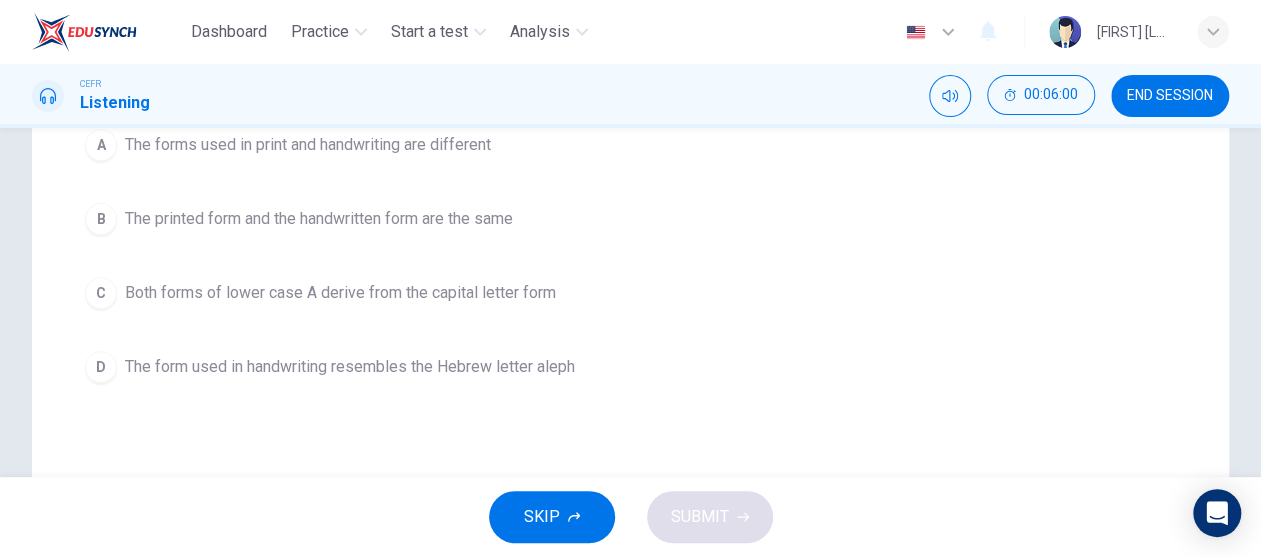 click on "The printed form and the handwritten form are the same" at bounding box center [308, 145] 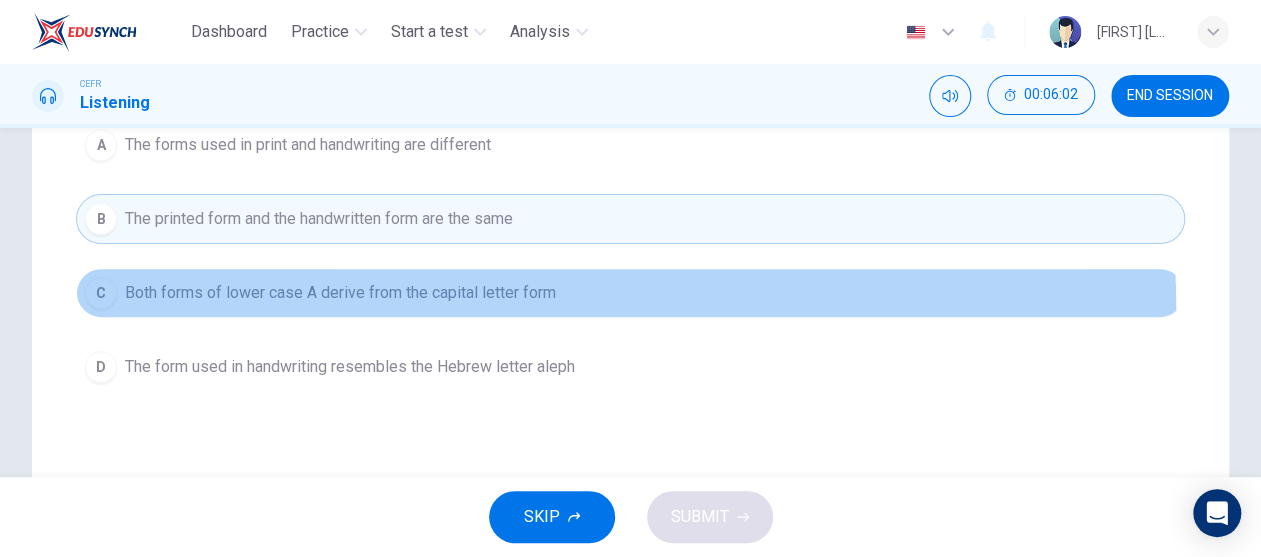 click on "C Both forms of lower case A derive from the capital letter form" at bounding box center (630, 293) 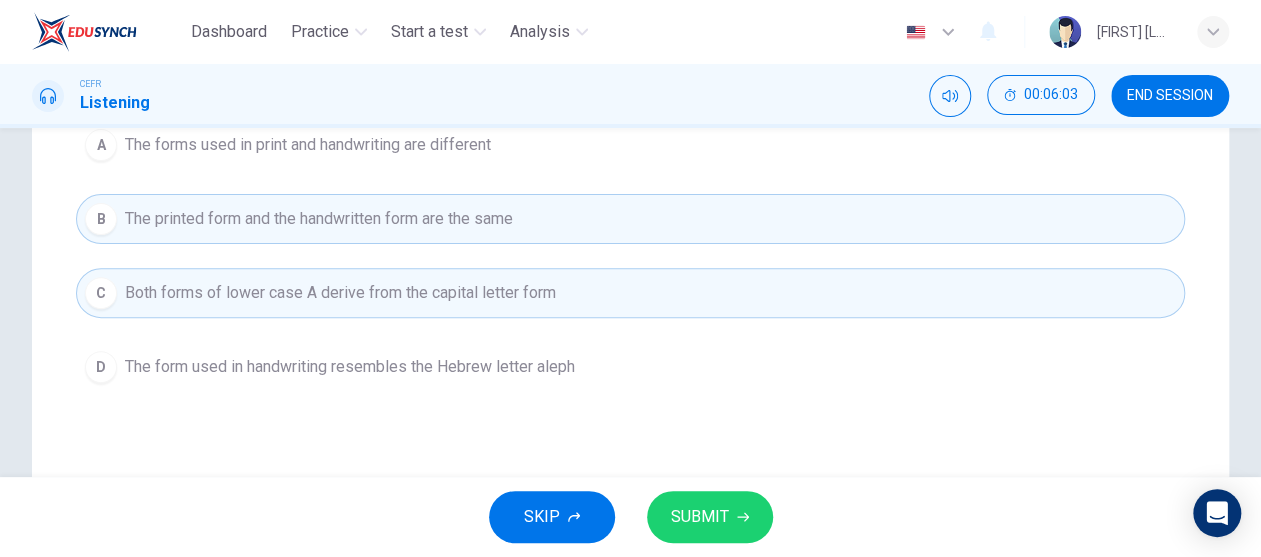 click on "B The printed form and the handwritten form are the same" at bounding box center (630, 219) 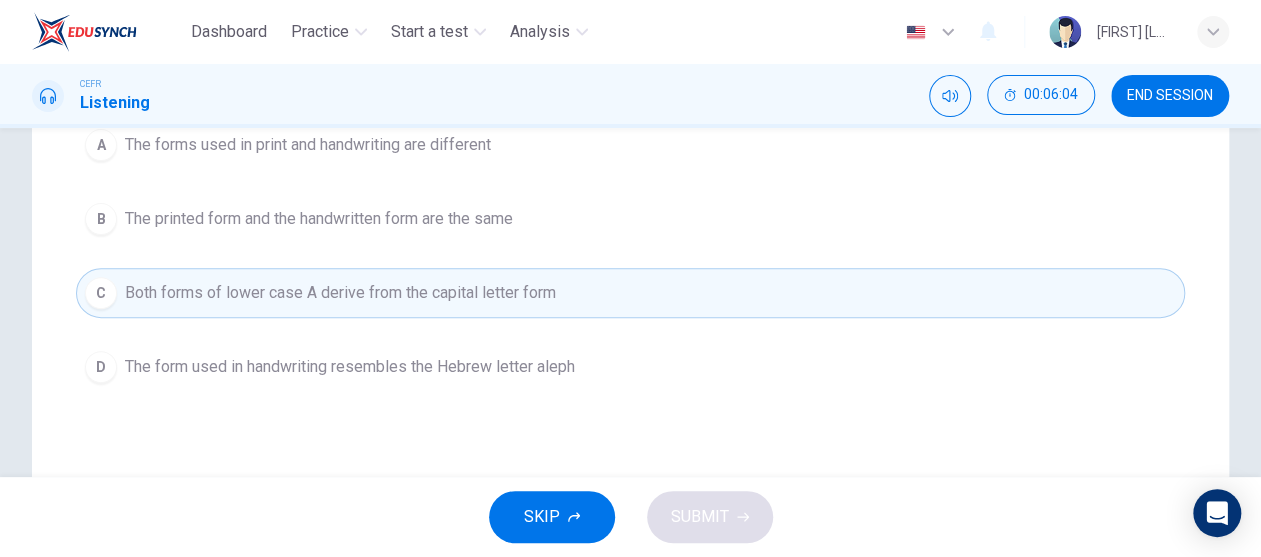 click on "Both forms of lower case A derive from the capital letter form" at bounding box center (340, 293) 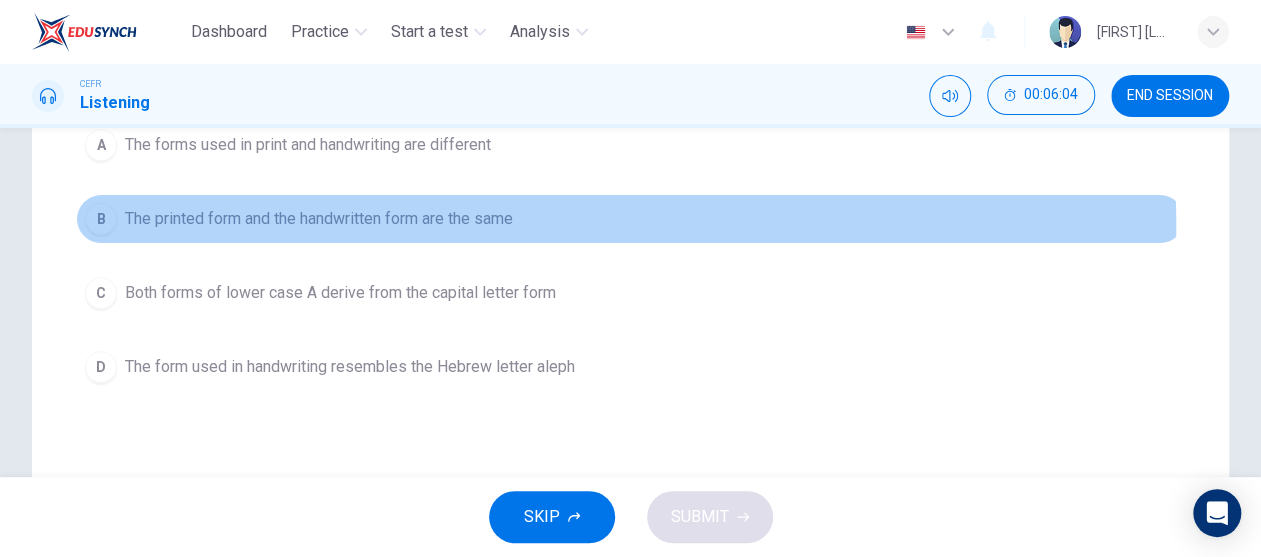 click on "The printed form and the handwritten form are the same" at bounding box center [308, 145] 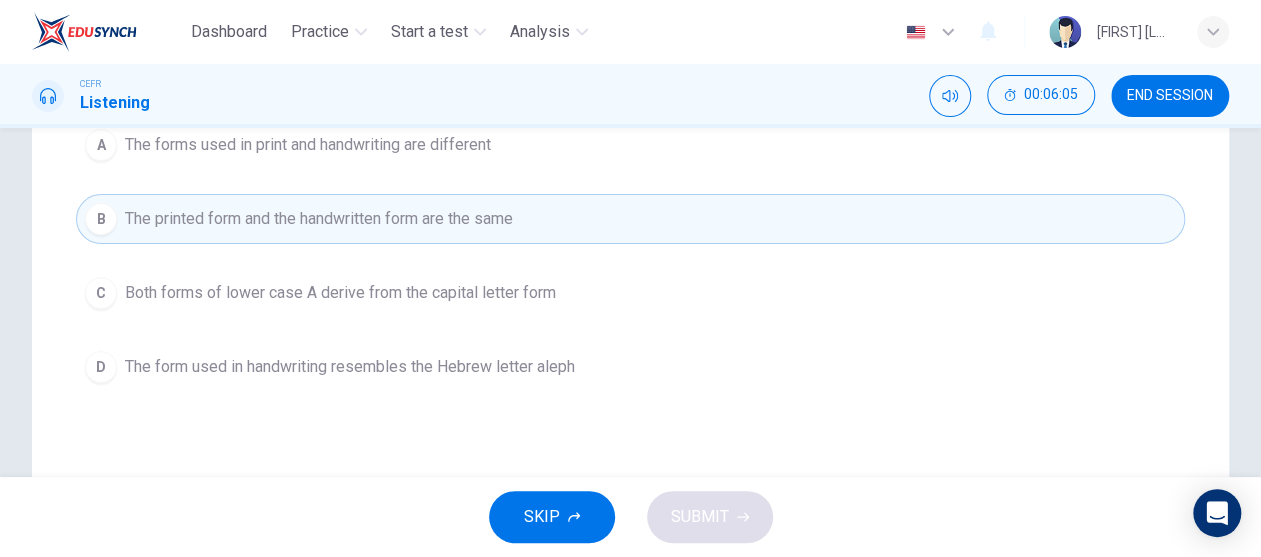 click on "C Both forms of lower case A derive from the capital letter form" at bounding box center (630, 293) 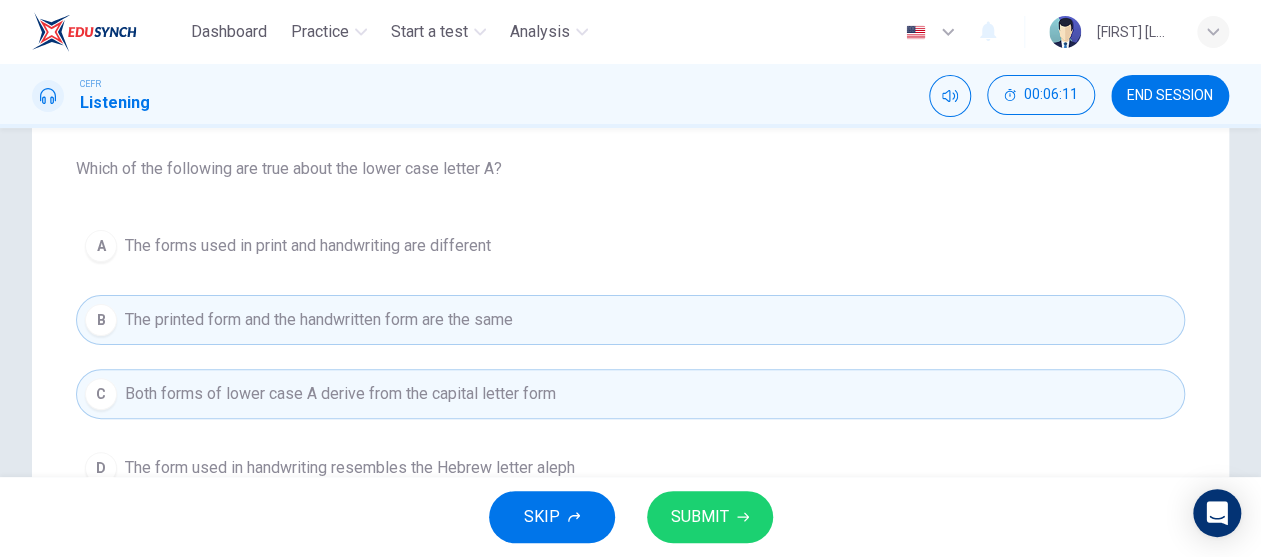 scroll, scrollTop: 200, scrollLeft: 0, axis: vertical 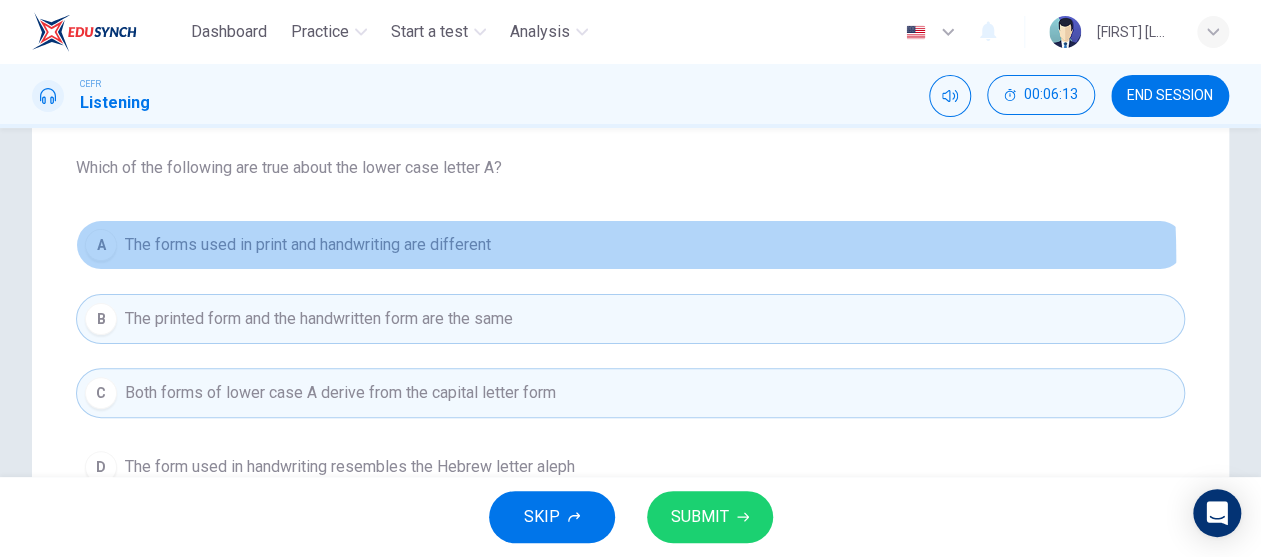 click on "A The forms used in print and handwriting are different" at bounding box center [630, 245] 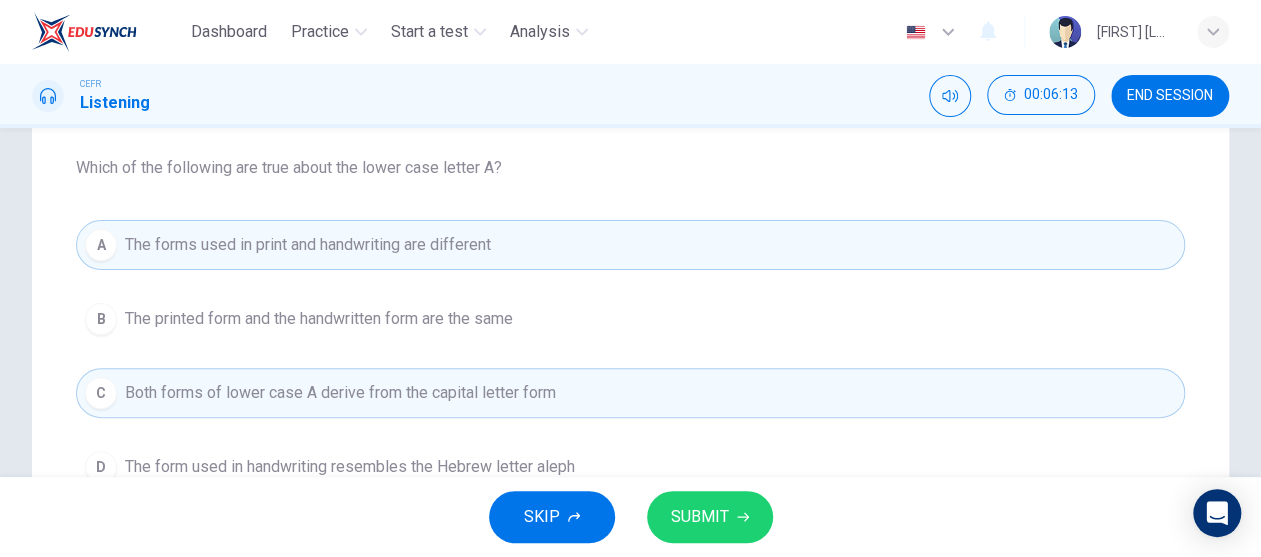 click on "A The forms used in print and handwriting are different" at bounding box center (630, 245) 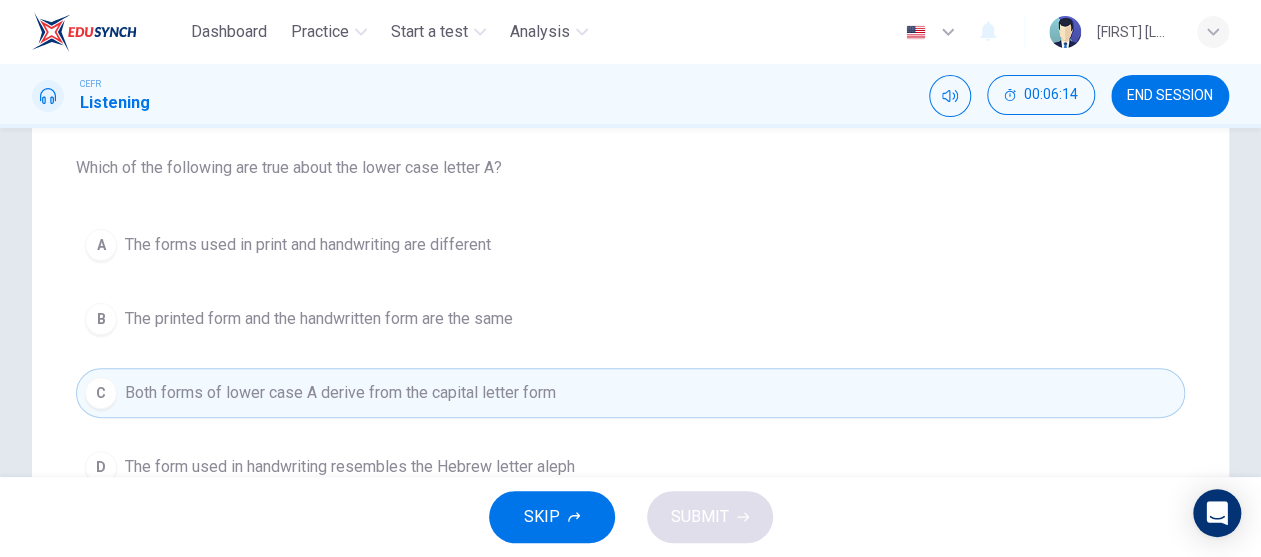 click on "B The printed form and the handwritten form are the same" at bounding box center (630, 319) 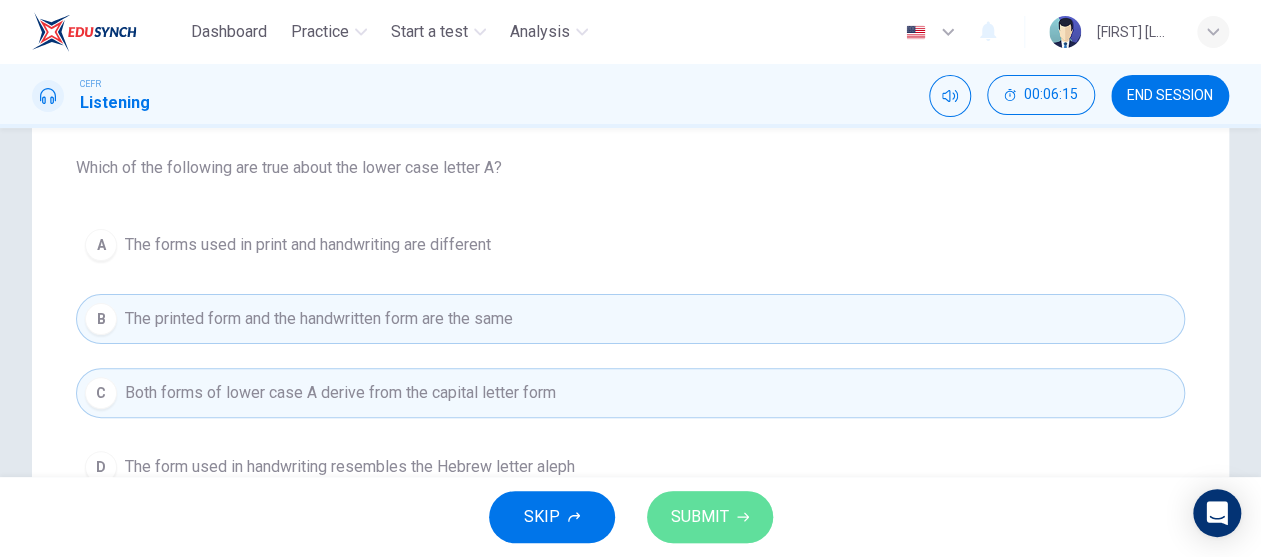 click on "SUBMIT" at bounding box center [700, 517] 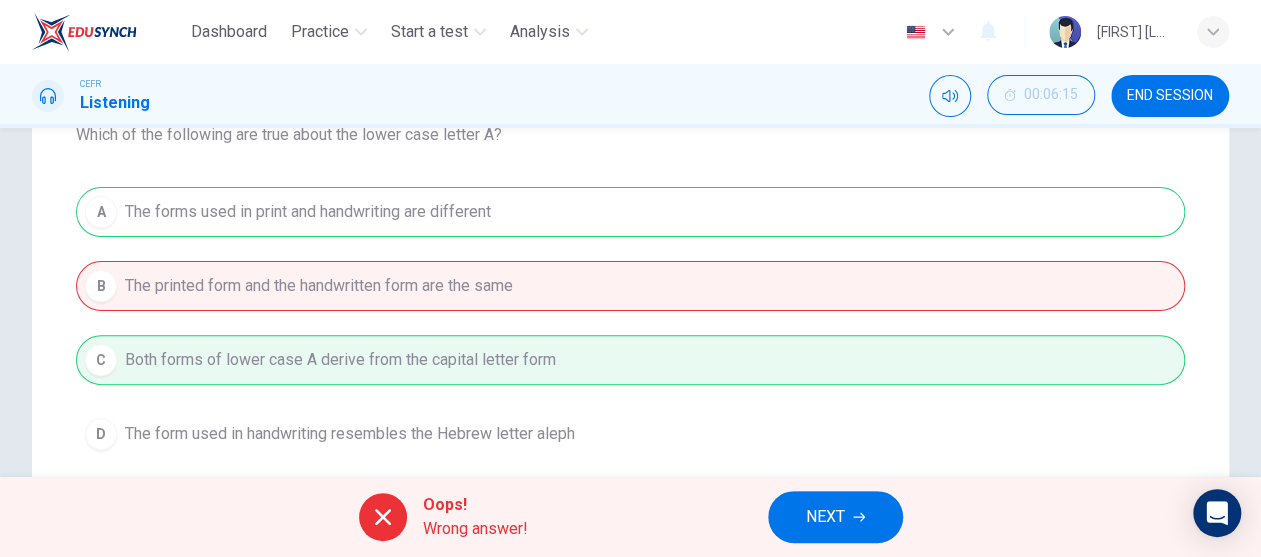 scroll, scrollTop: 200, scrollLeft: 0, axis: vertical 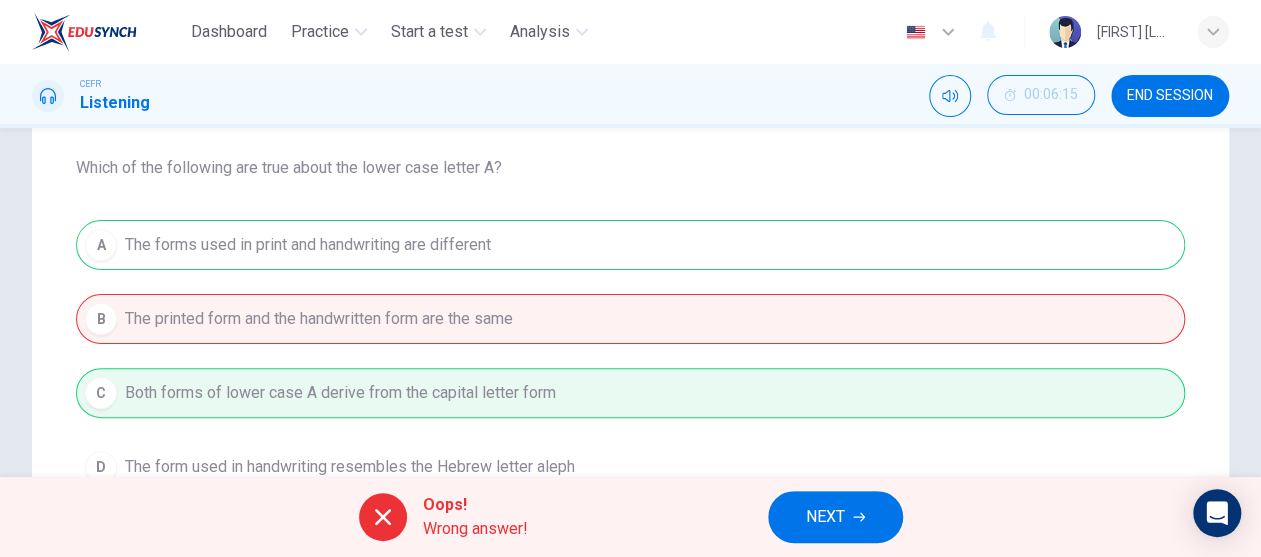 click on "NEXT" at bounding box center [835, 517] 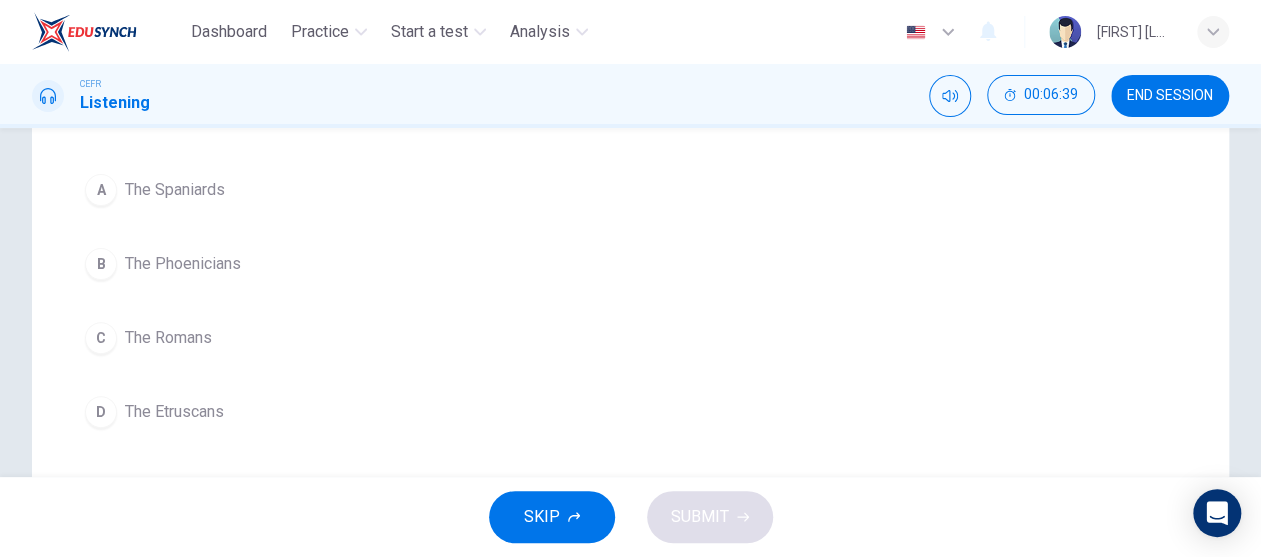 scroll, scrollTop: 300, scrollLeft: 0, axis: vertical 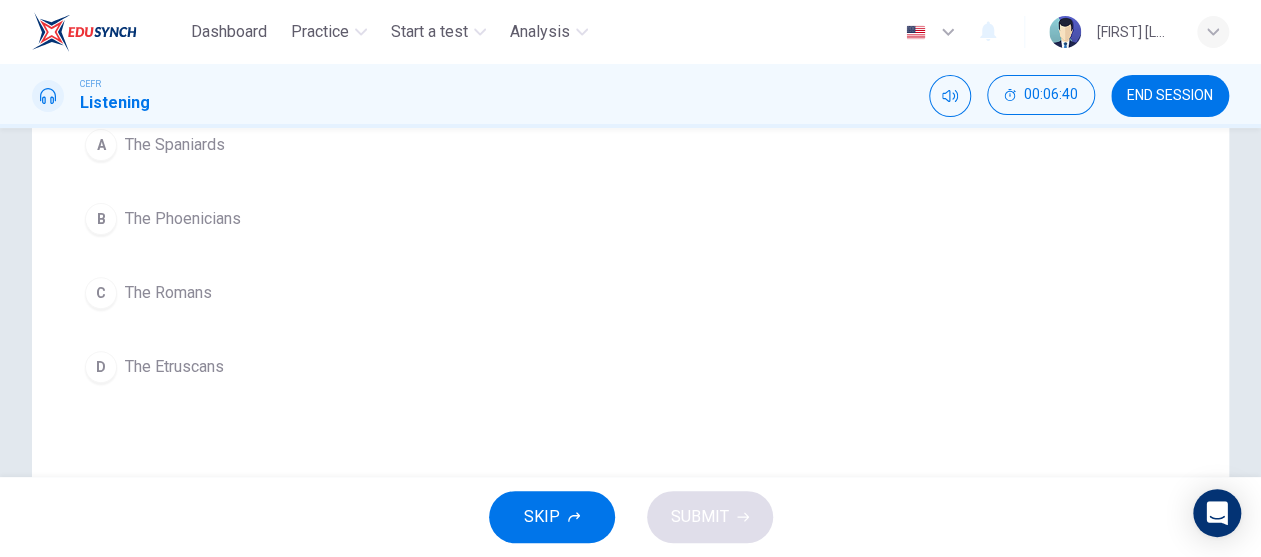 click on "A The Spaniards B The Phoenicians C The Romans D The Etruscans" at bounding box center (630, 256) 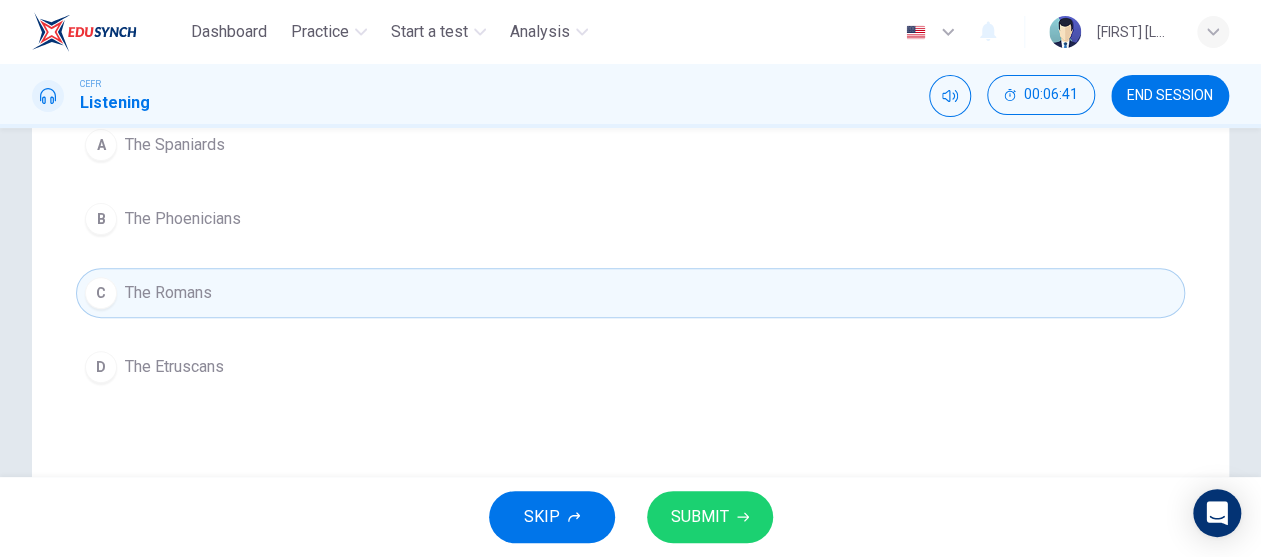 click on "SUBMIT" at bounding box center [700, 517] 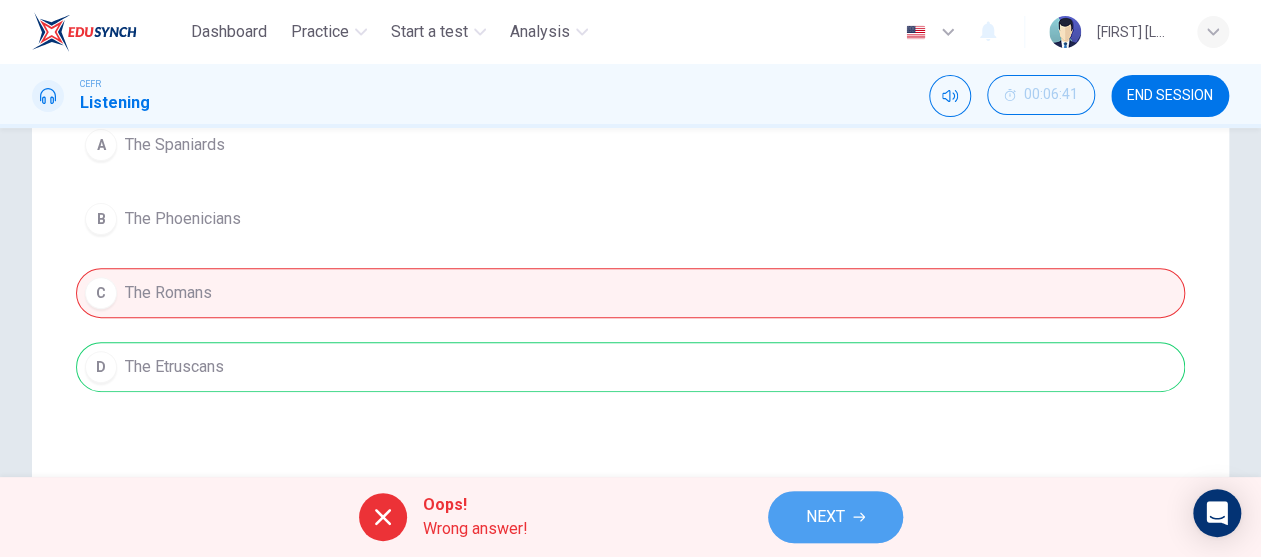 click on "NEXT" at bounding box center (835, 517) 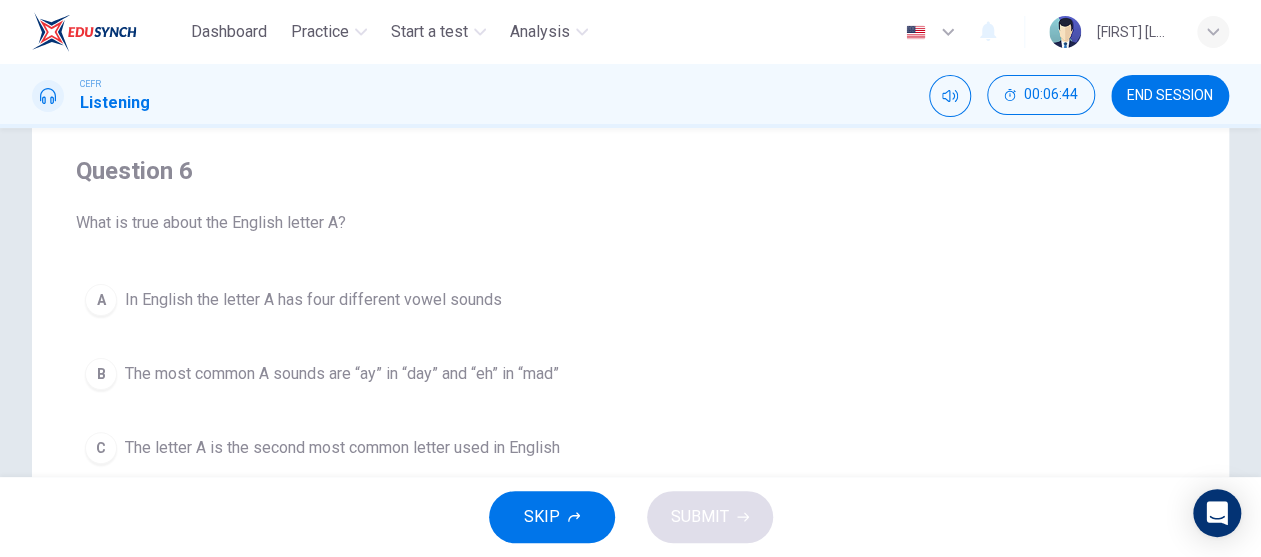 scroll, scrollTop: 100, scrollLeft: 0, axis: vertical 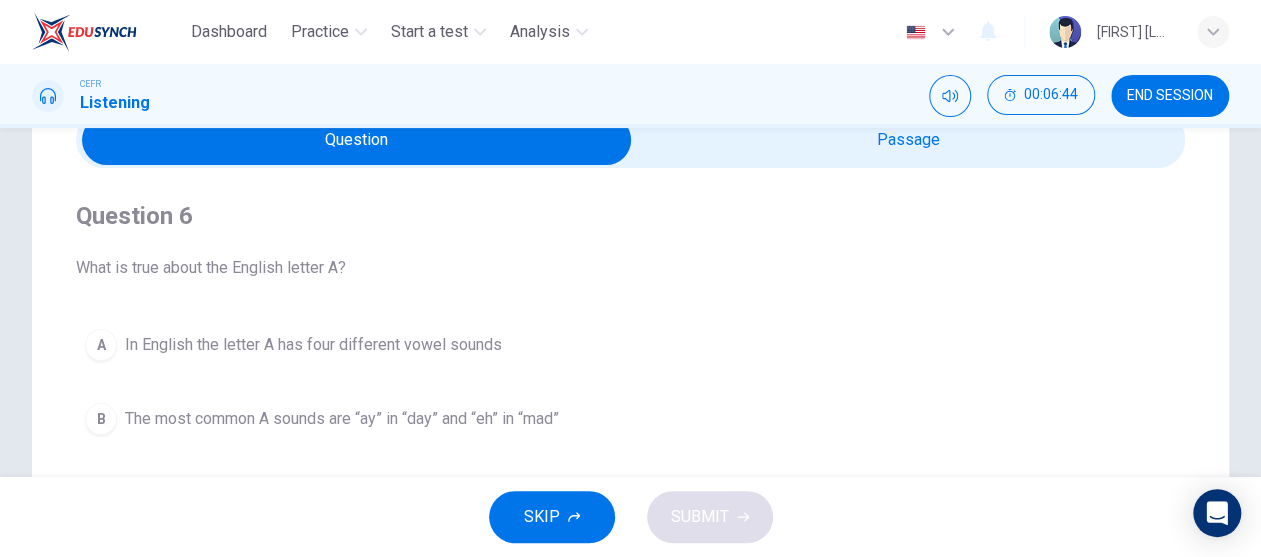 click on "END SESSION" at bounding box center [1170, 96] 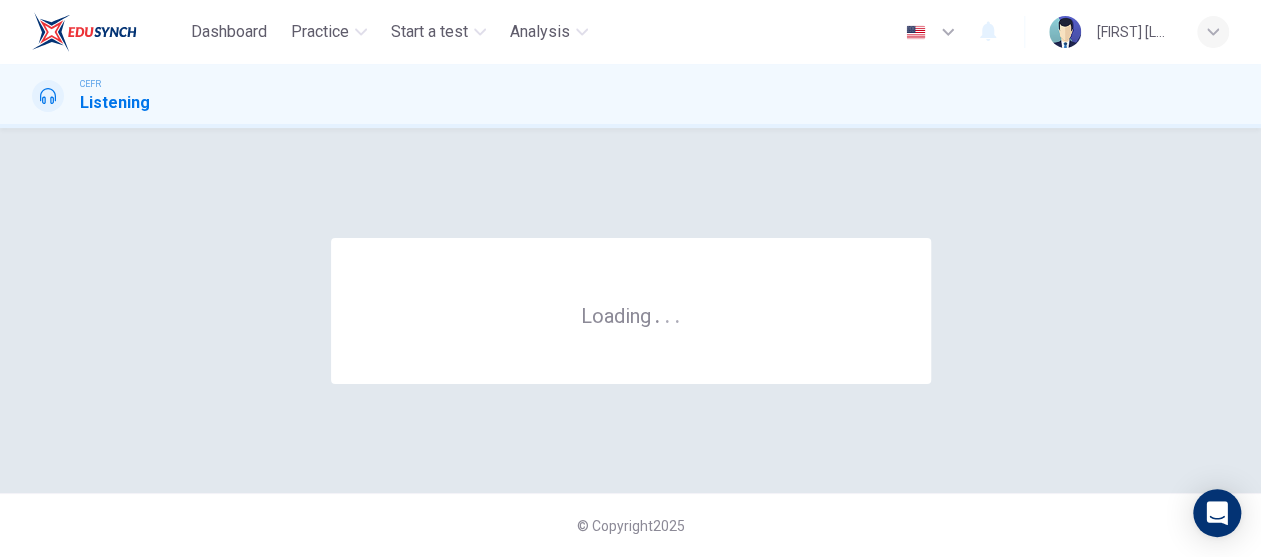 scroll, scrollTop: 0, scrollLeft: 0, axis: both 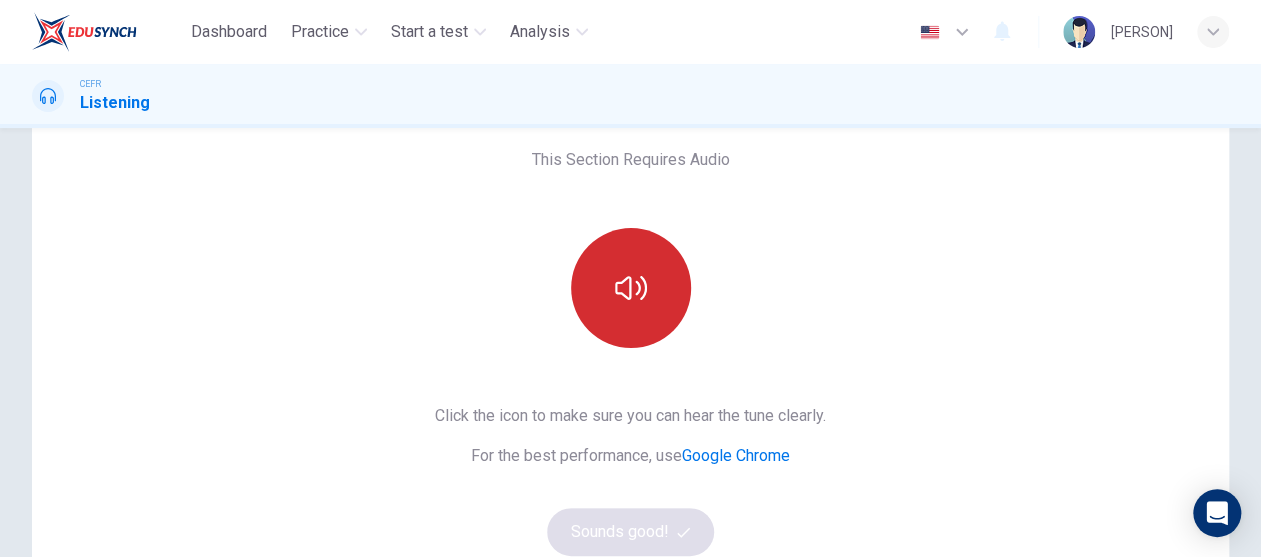 click at bounding box center [631, 288] 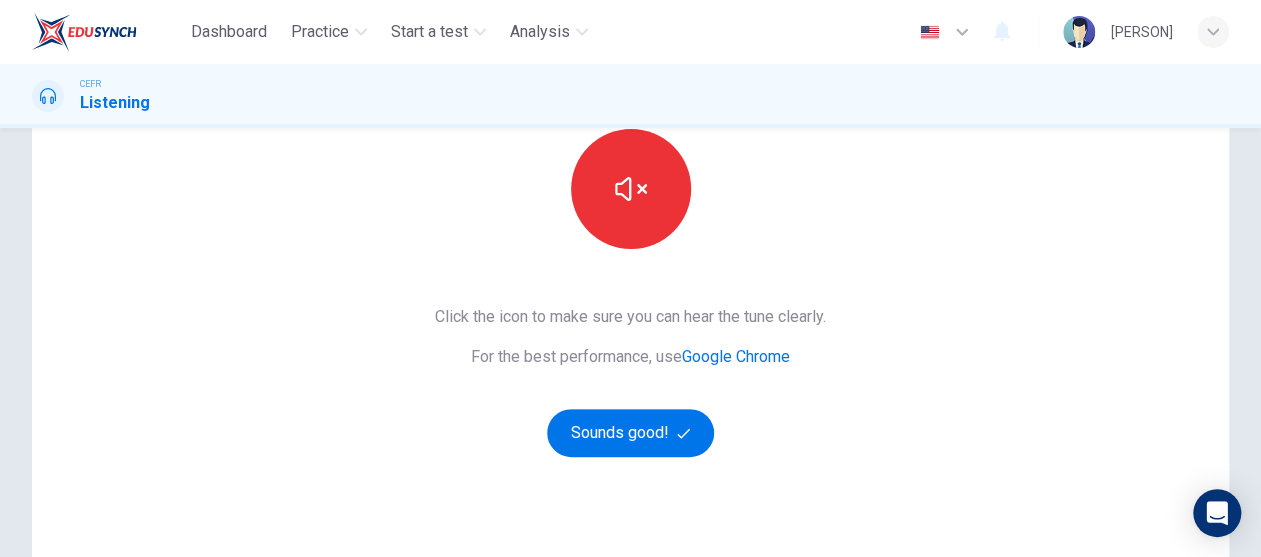 scroll, scrollTop: 200, scrollLeft: 0, axis: vertical 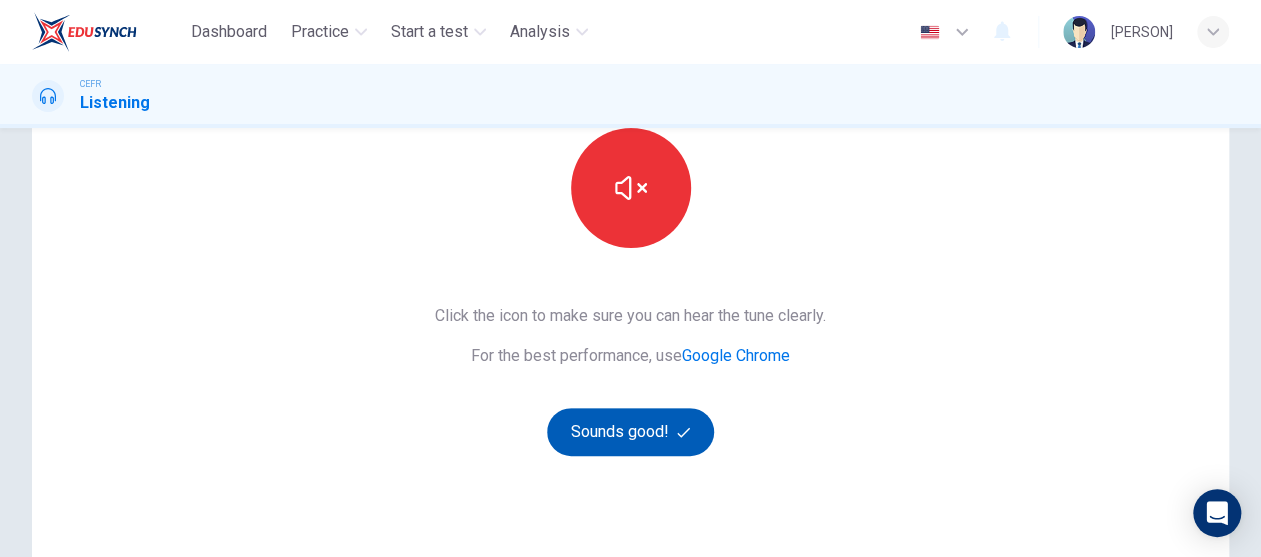 click on "Sounds good!" at bounding box center (631, 432) 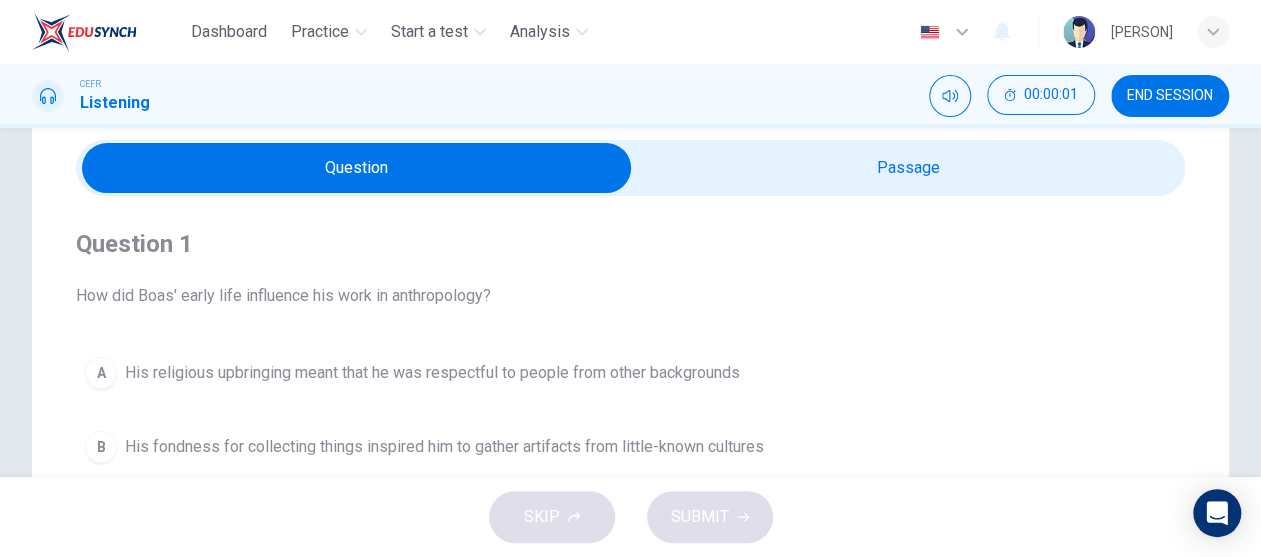 scroll, scrollTop: 0, scrollLeft: 0, axis: both 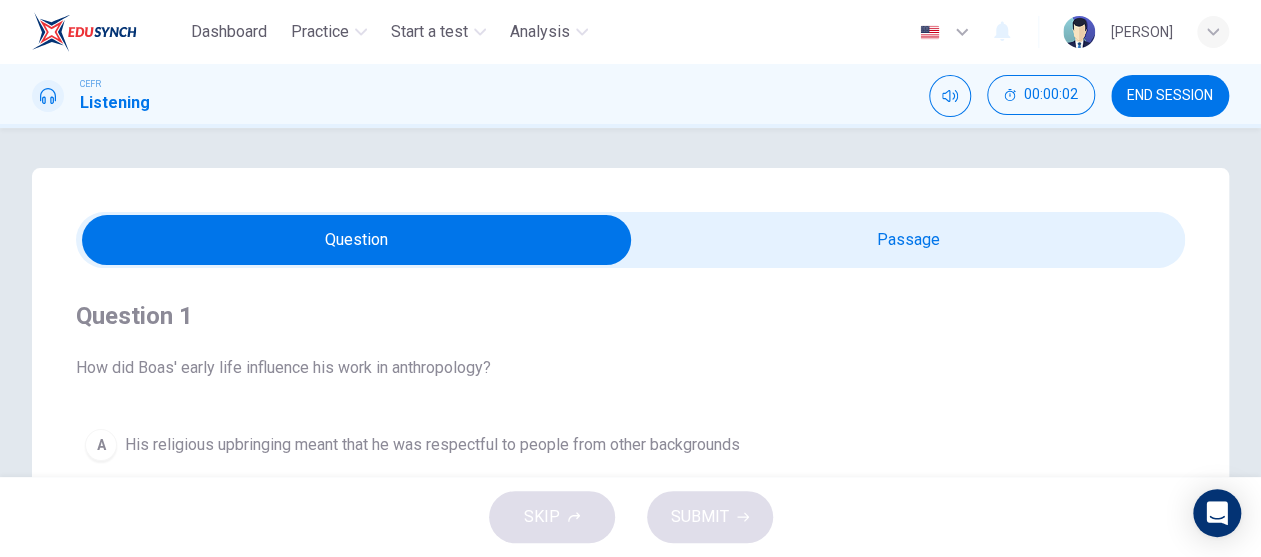 click at bounding box center [357, 240] 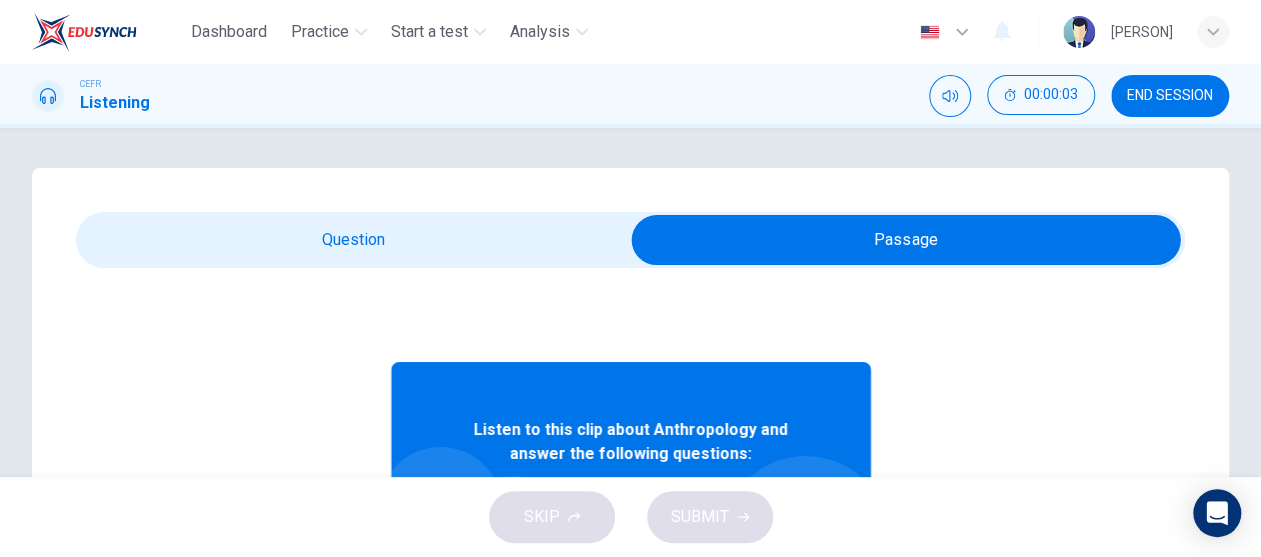 scroll, scrollTop: 100, scrollLeft: 0, axis: vertical 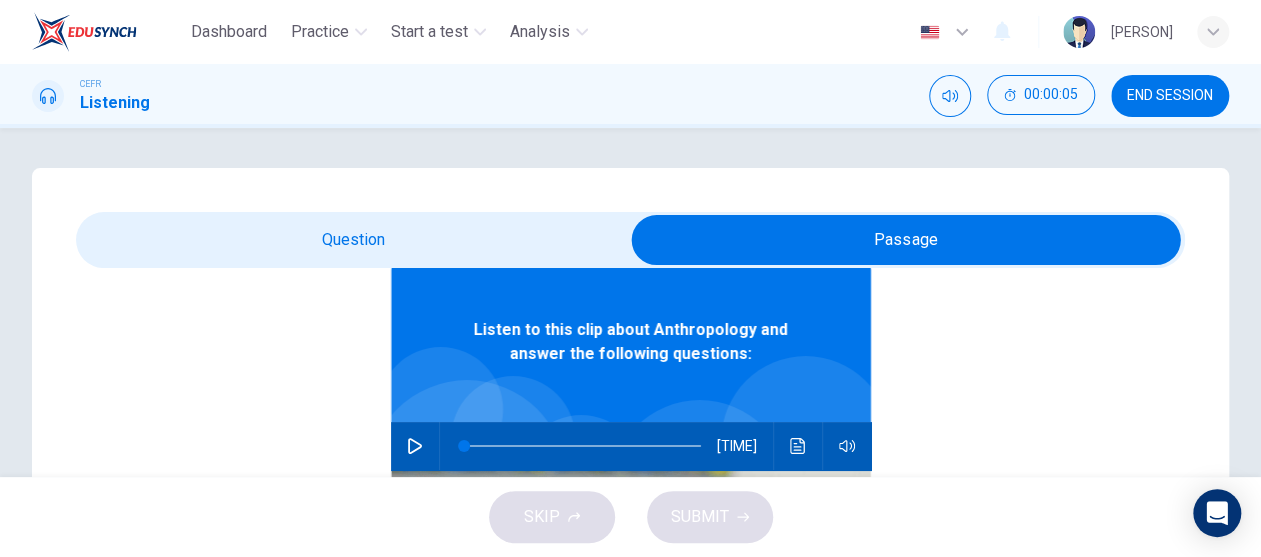 click at bounding box center (415, 446) 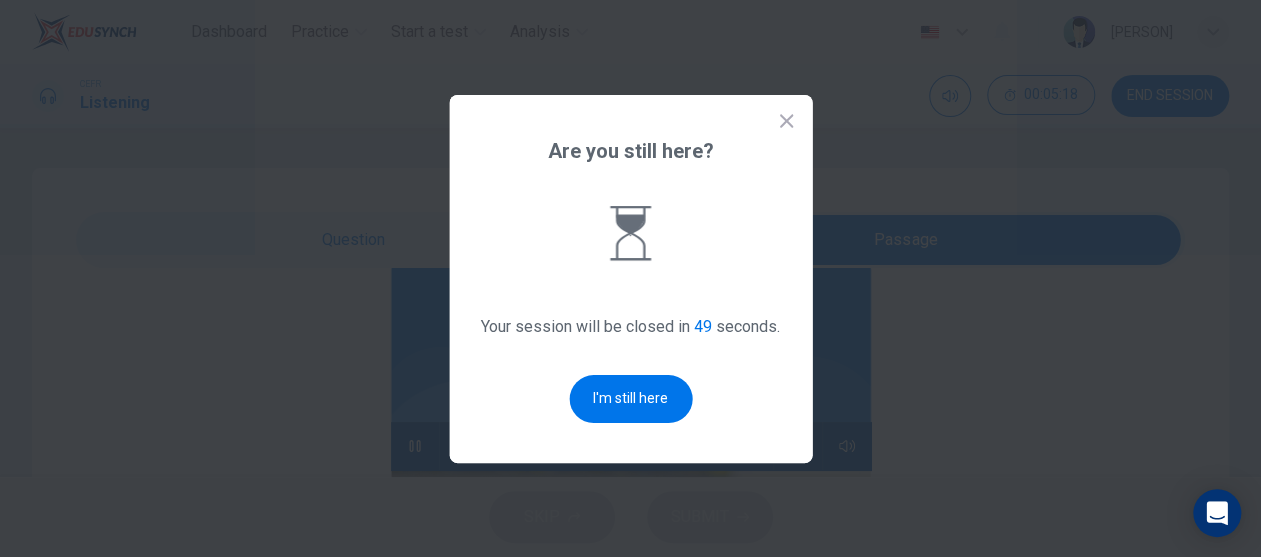 click at bounding box center (630, 278) 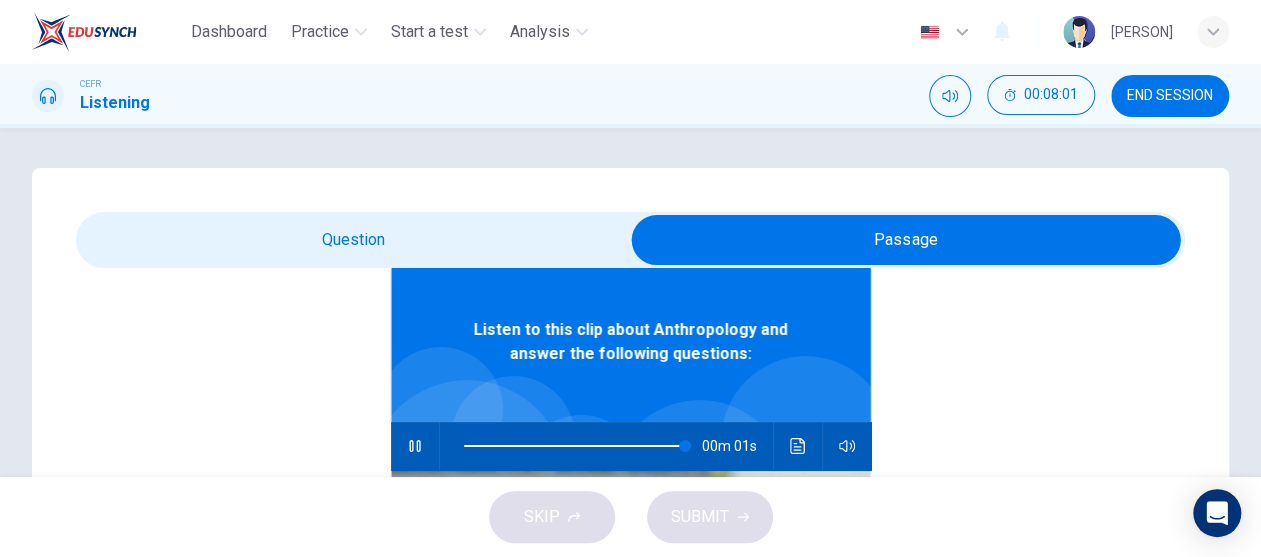 click at bounding box center (906, 240) 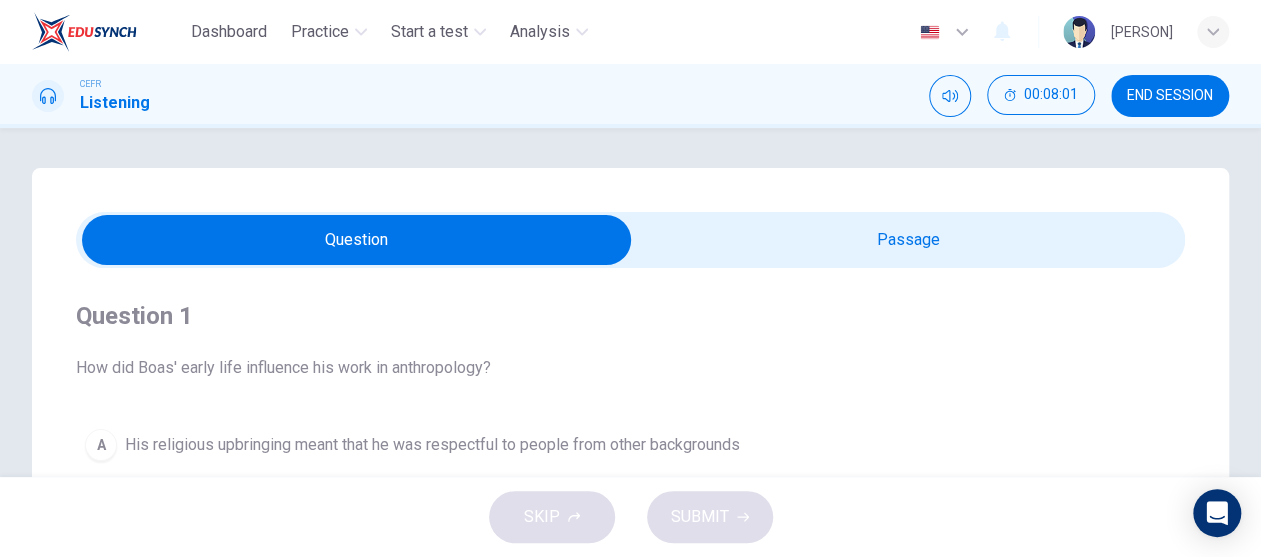 scroll, scrollTop: 0, scrollLeft: 0, axis: both 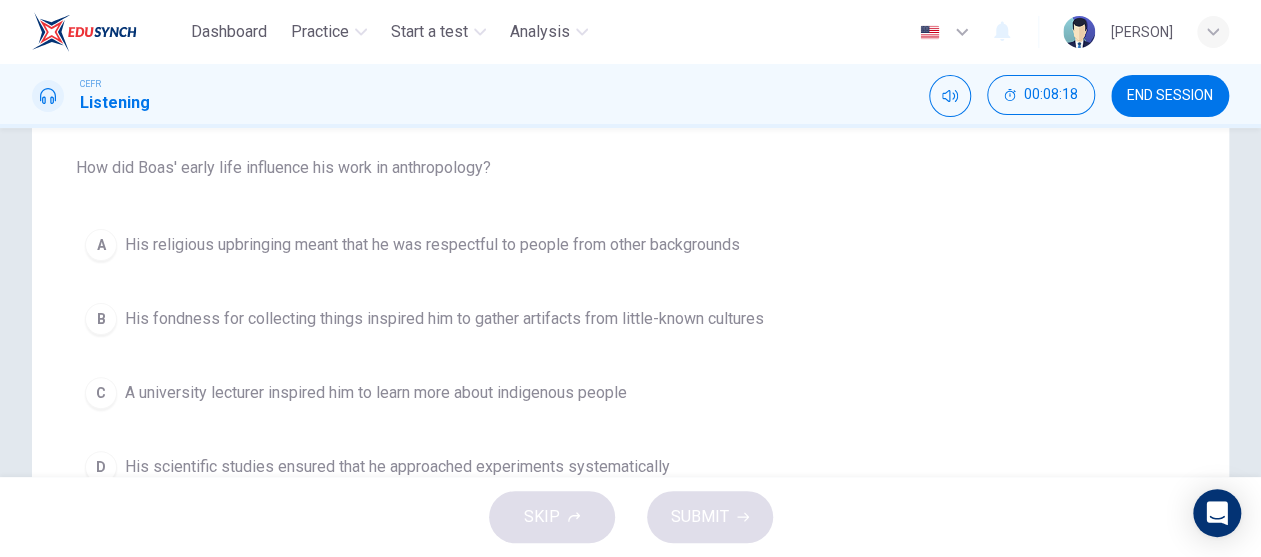 click on "His fondness for collecting things inspired him to gather artifacts from little-known cultures" at bounding box center [432, 245] 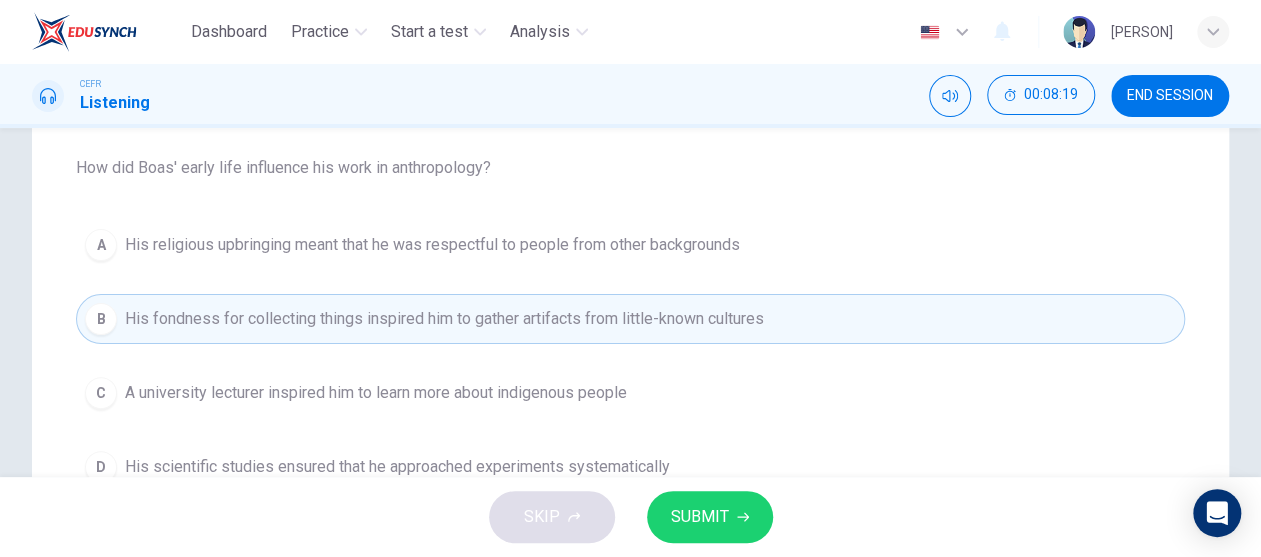 scroll, scrollTop: 300, scrollLeft: 0, axis: vertical 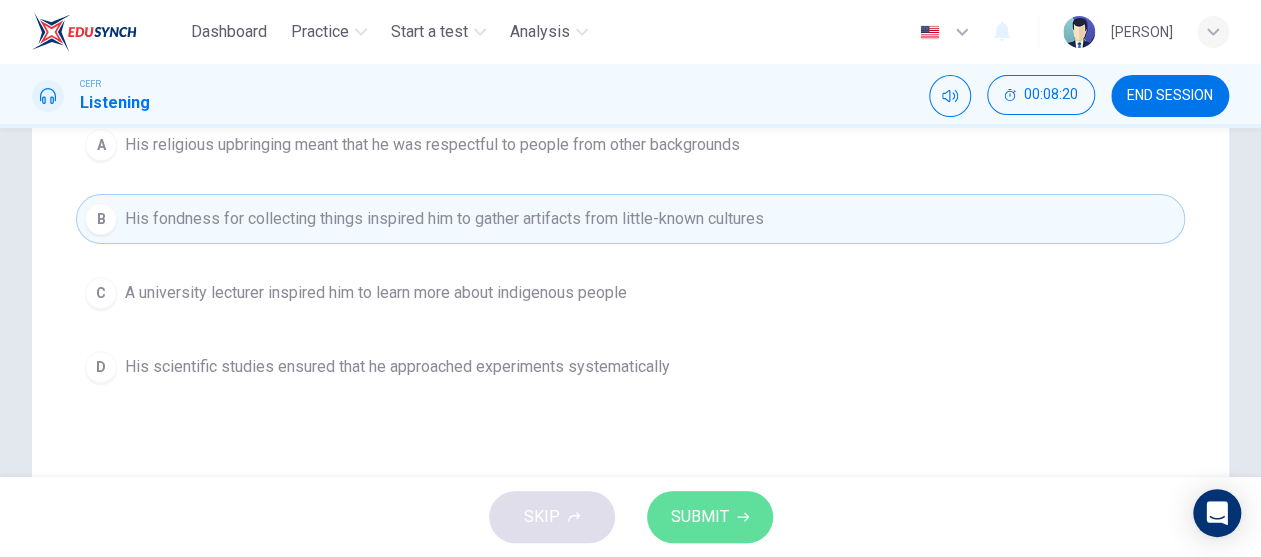 click on "SUBMIT" at bounding box center [700, 517] 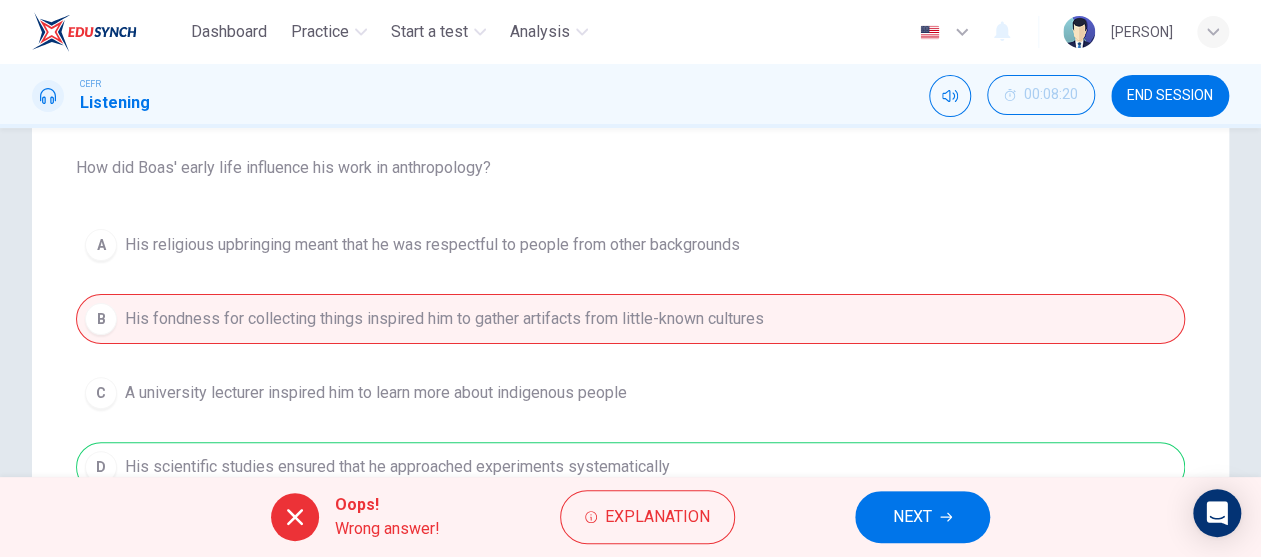 scroll, scrollTop: 200, scrollLeft: 0, axis: vertical 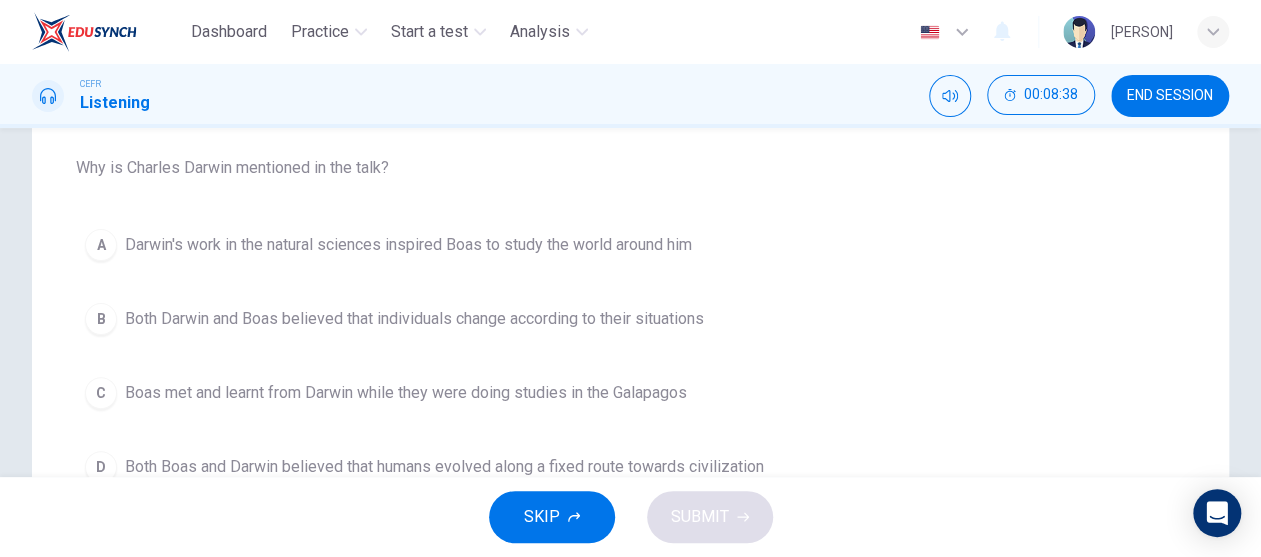 click on "A Darwin's work in the natural sciences inspired Boas to study the world around him" at bounding box center [630, 245] 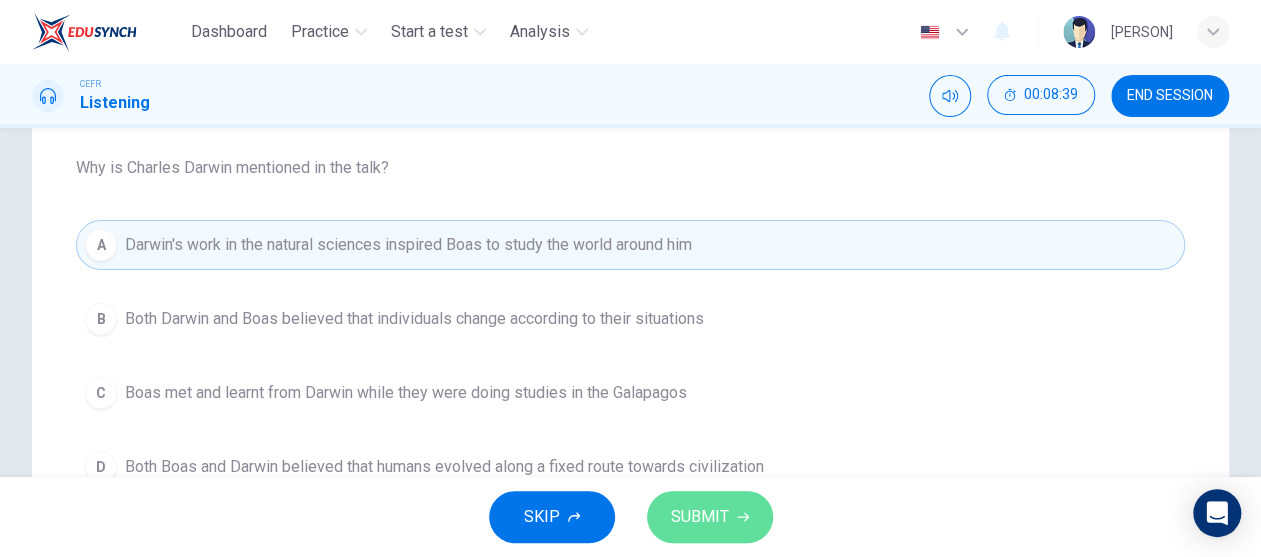 click on "SUBMIT" at bounding box center [700, 517] 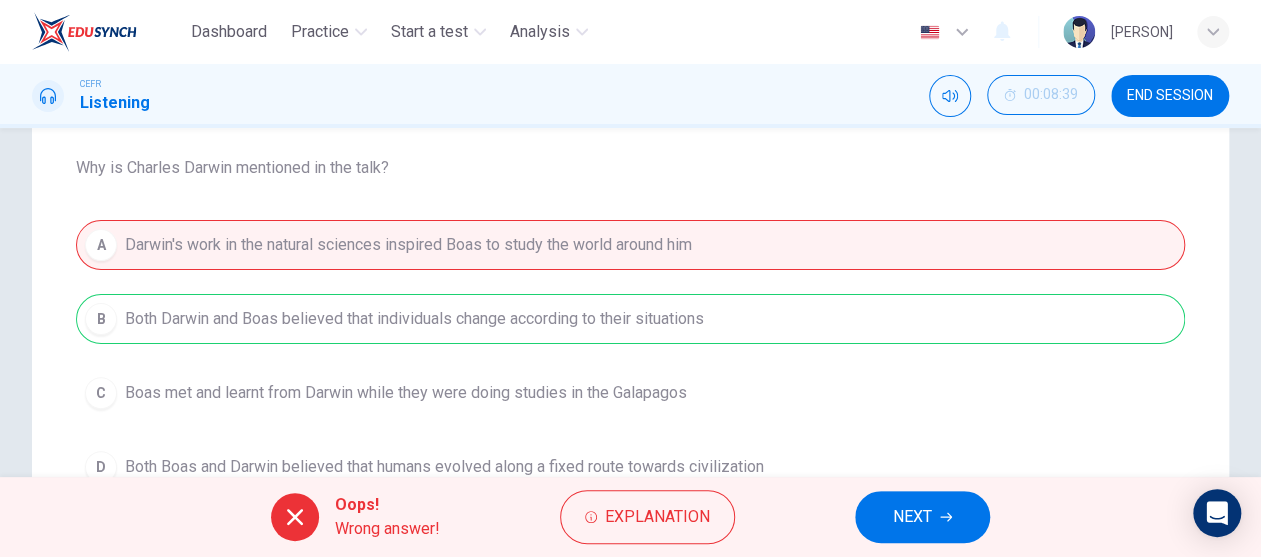 click on "NEXT" at bounding box center (912, 517) 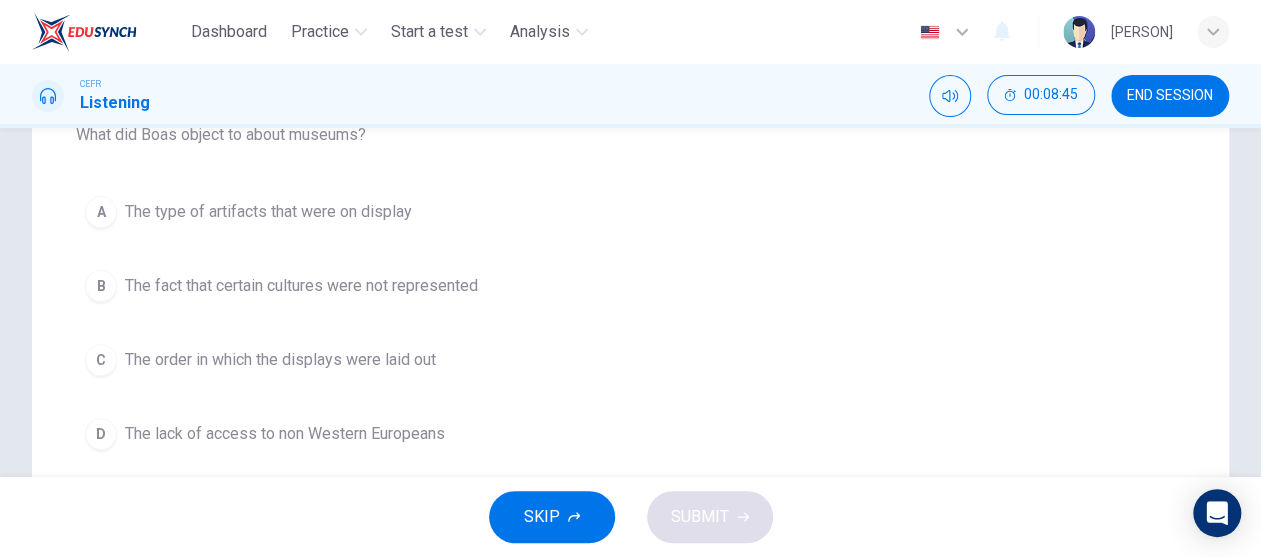 scroll, scrollTop: 200, scrollLeft: 0, axis: vertical 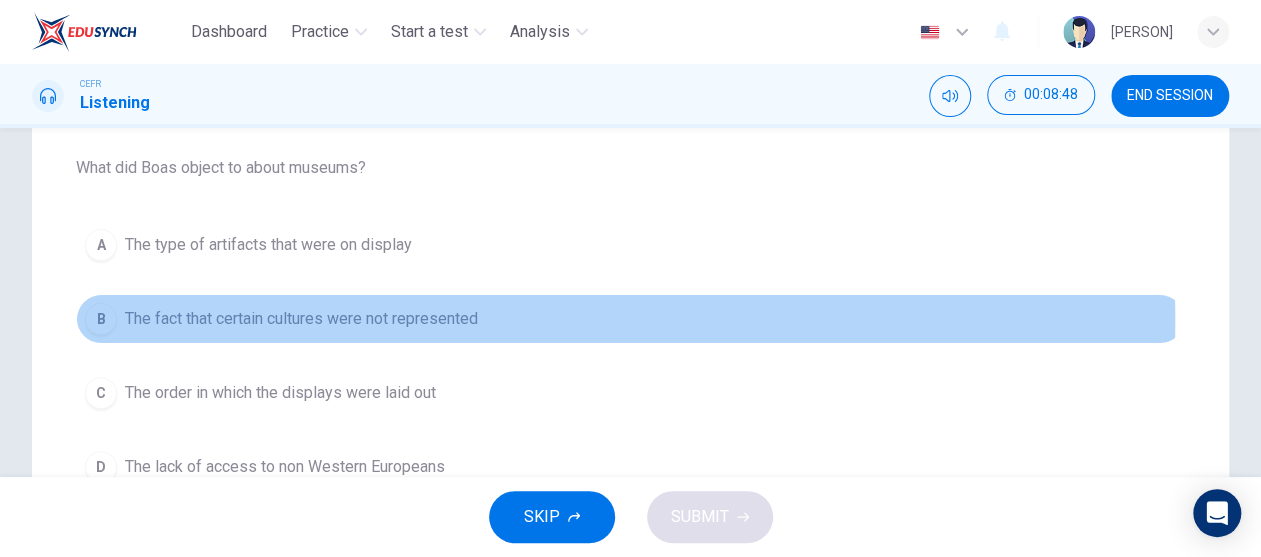 click on "The fact that certain cultures were not represented" at bounding box center [268, 245] 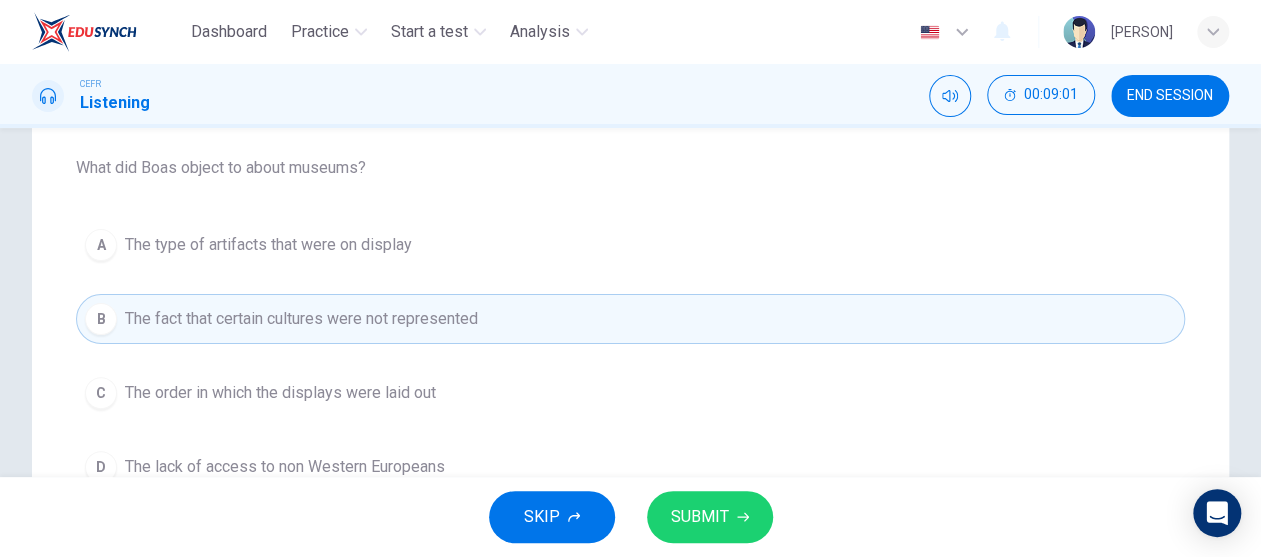 click on "SUBMIT" at bounding box center [700, 517] 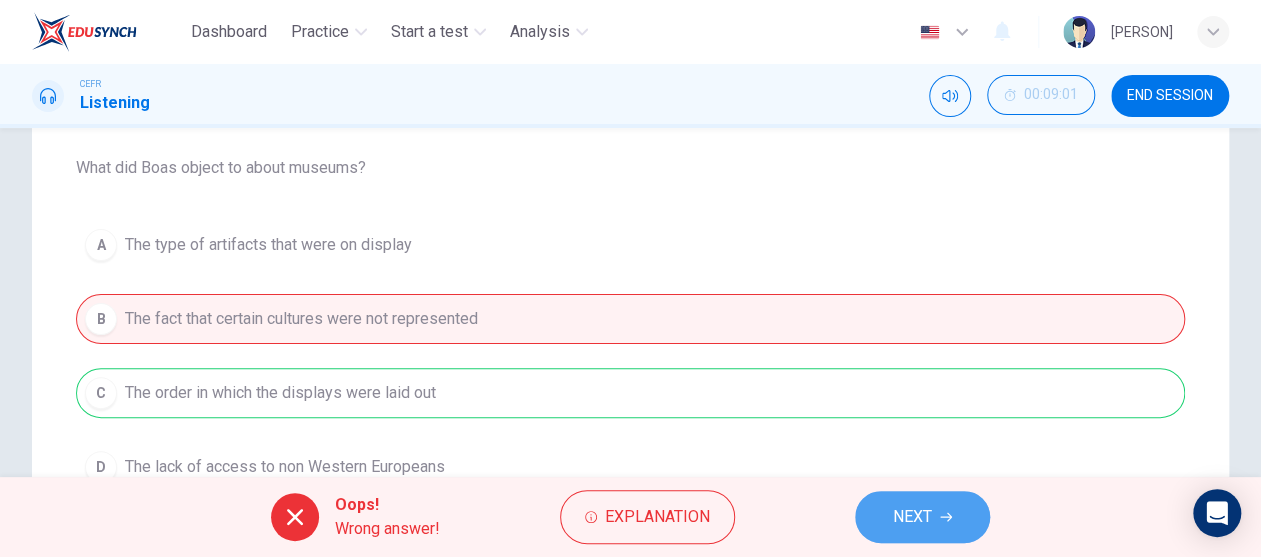 click on "NEXT" at bounding box center [912, 517] 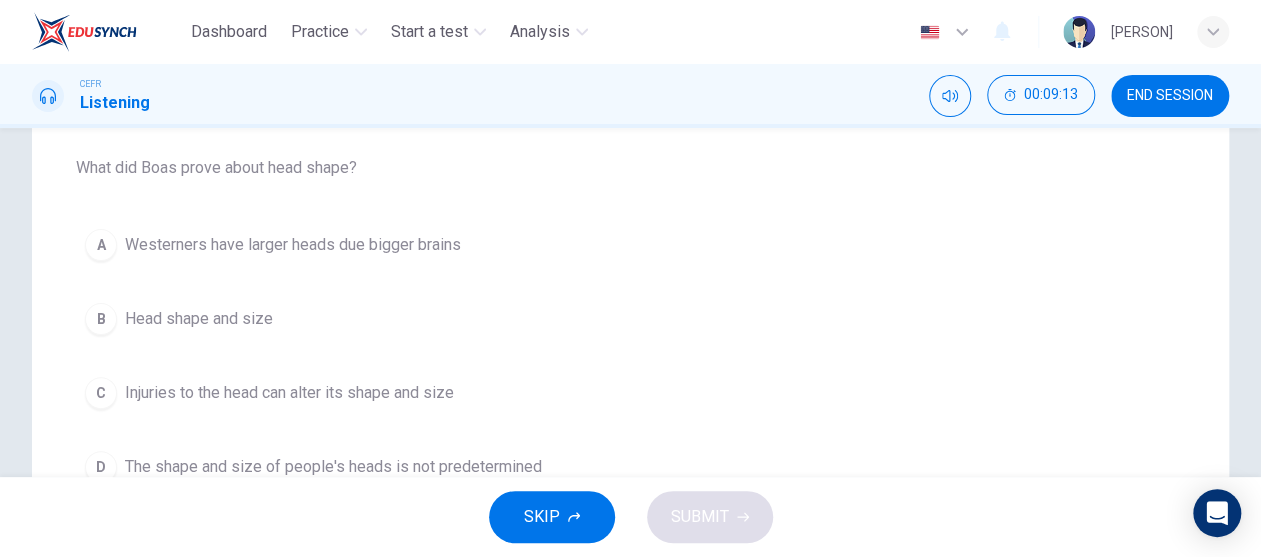 scroll, scrollTop: 300, scrollLeft: 0, axis: vertical 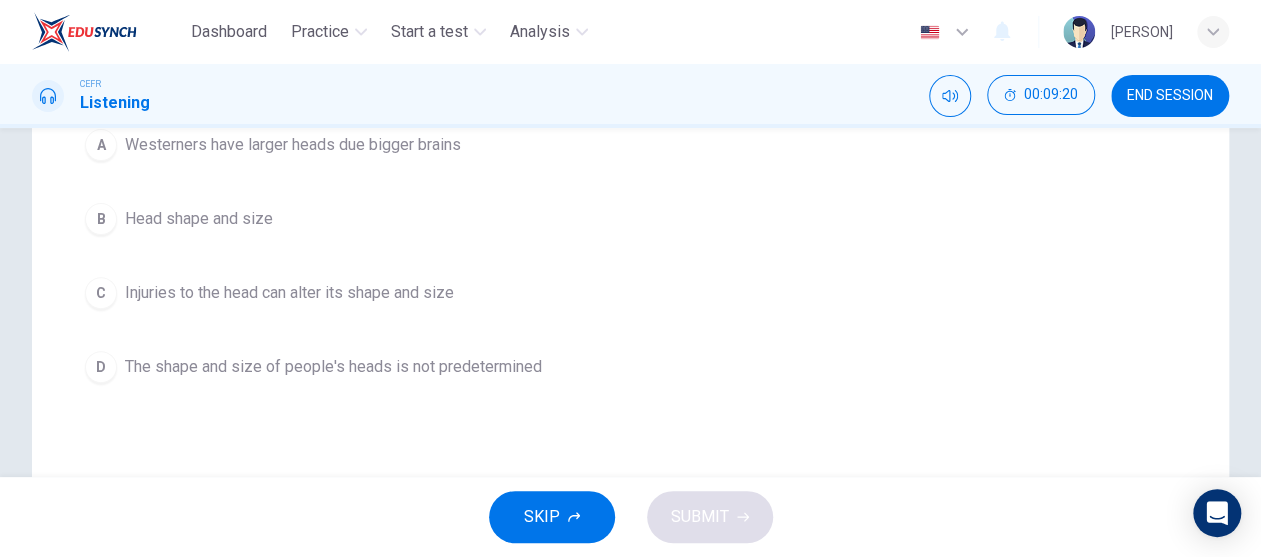 click on "The shape and size of people's heads is not predetermined" at bounding box center (293, 145) 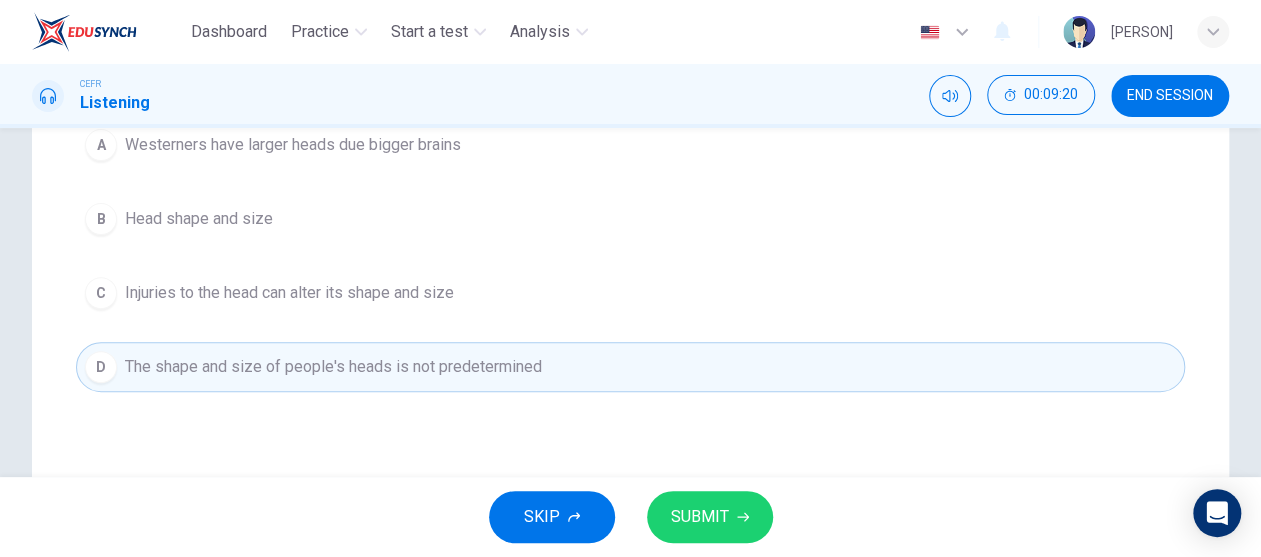 scroll, scrollTop: 200, scrollLeft: 0, axis: vertical 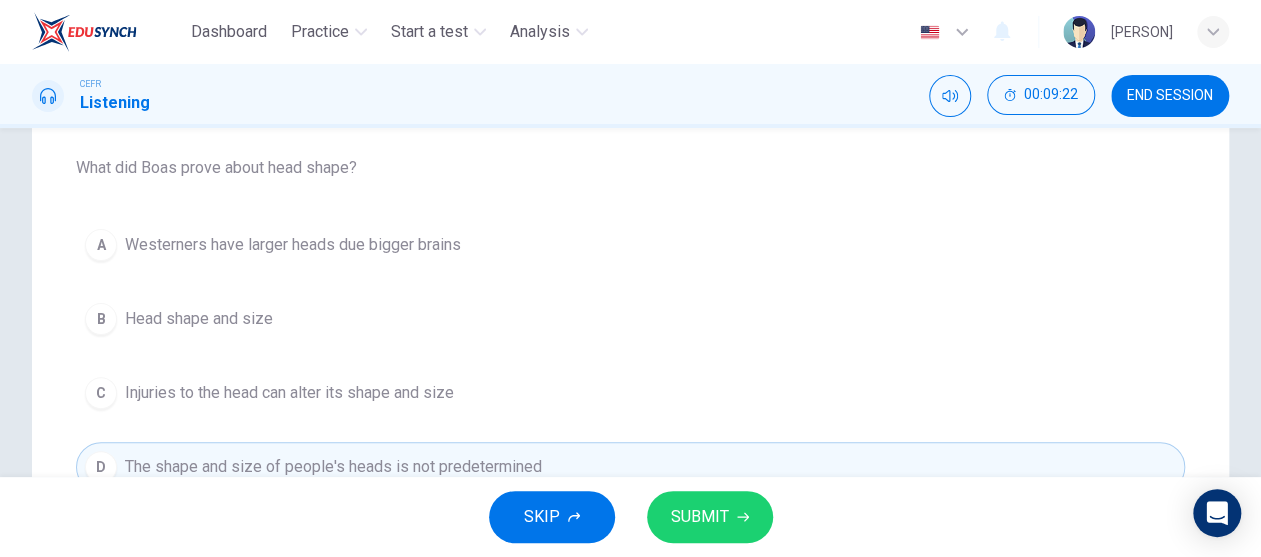 click on "SUBMIT" at bounding box center [710, 517] 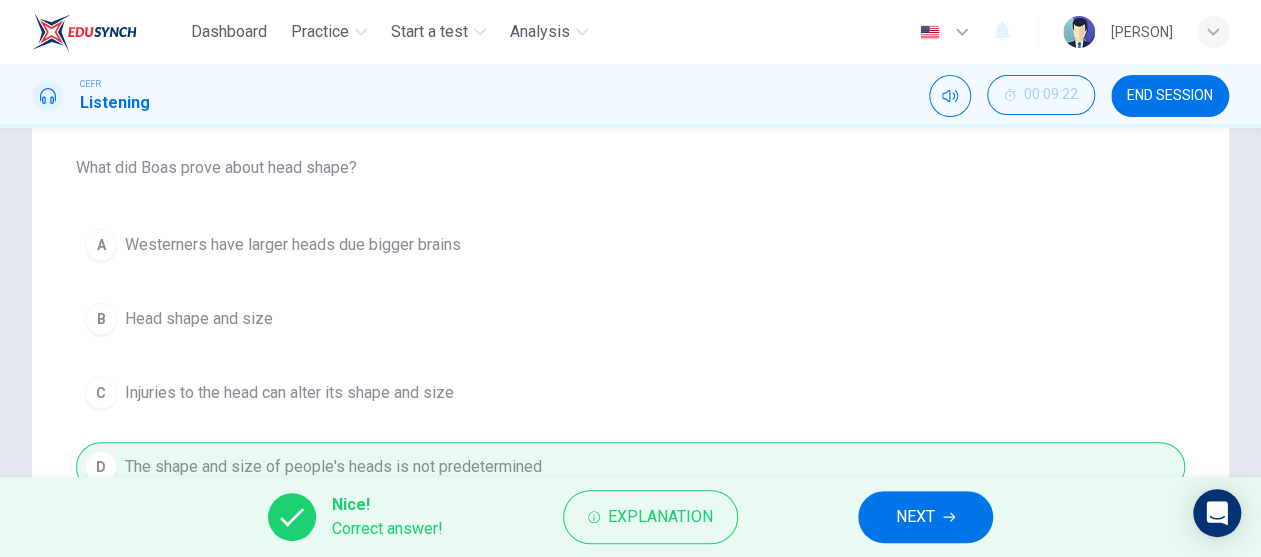 click on "NEXT" at bounding box center (915, 517) 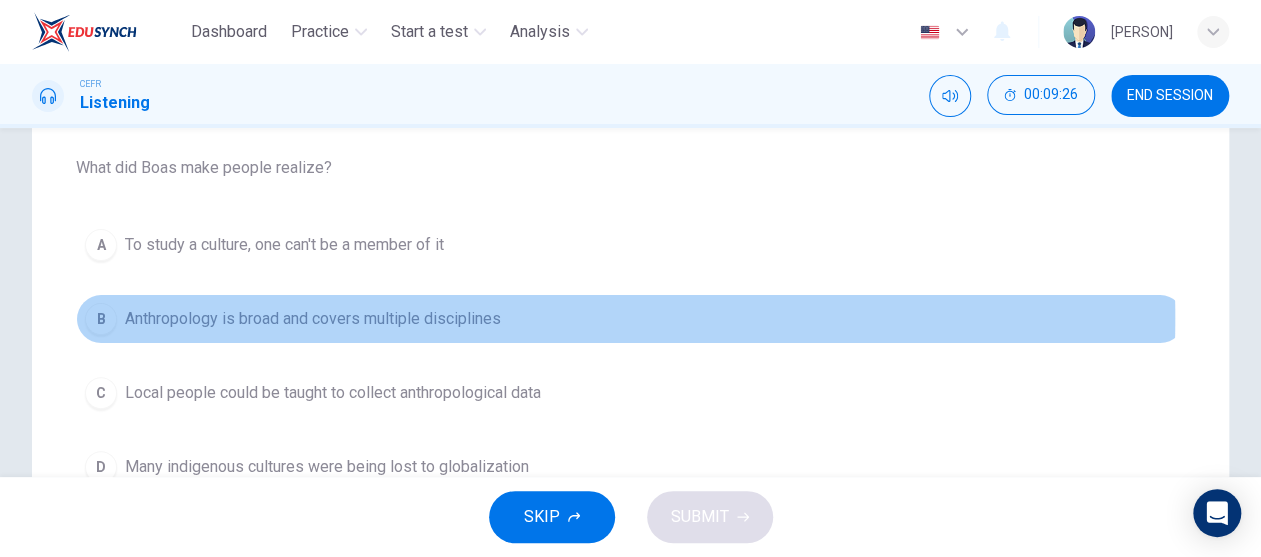 click on "Anthropology is broad and covers multiple disciplines" at bounding box center (284, 245) 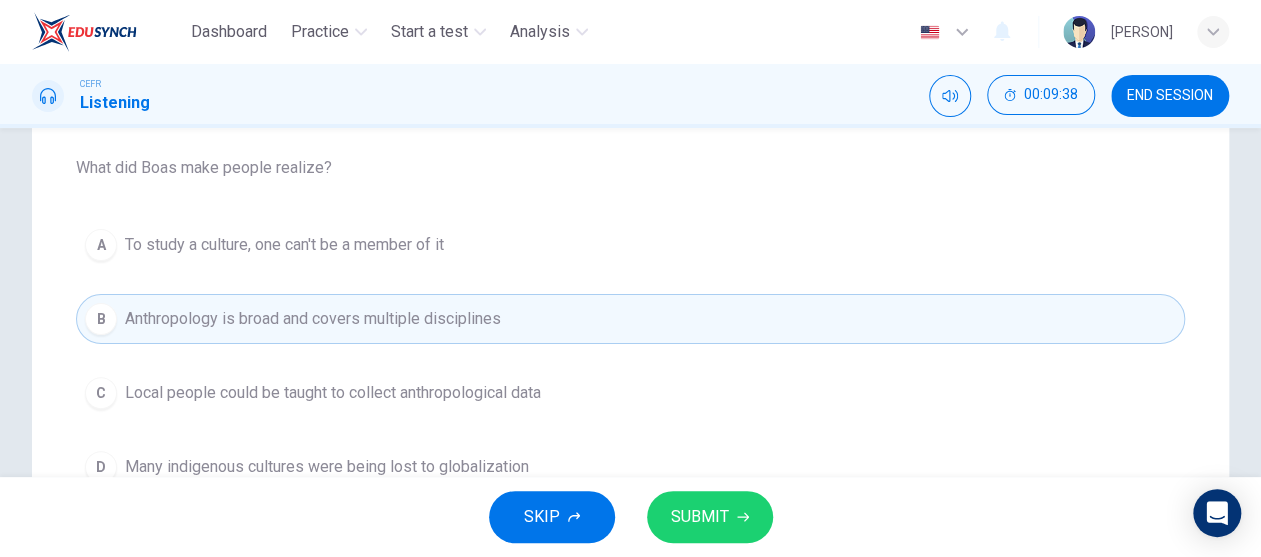 click on "SUBMIT" at bounding box center [700, 517] 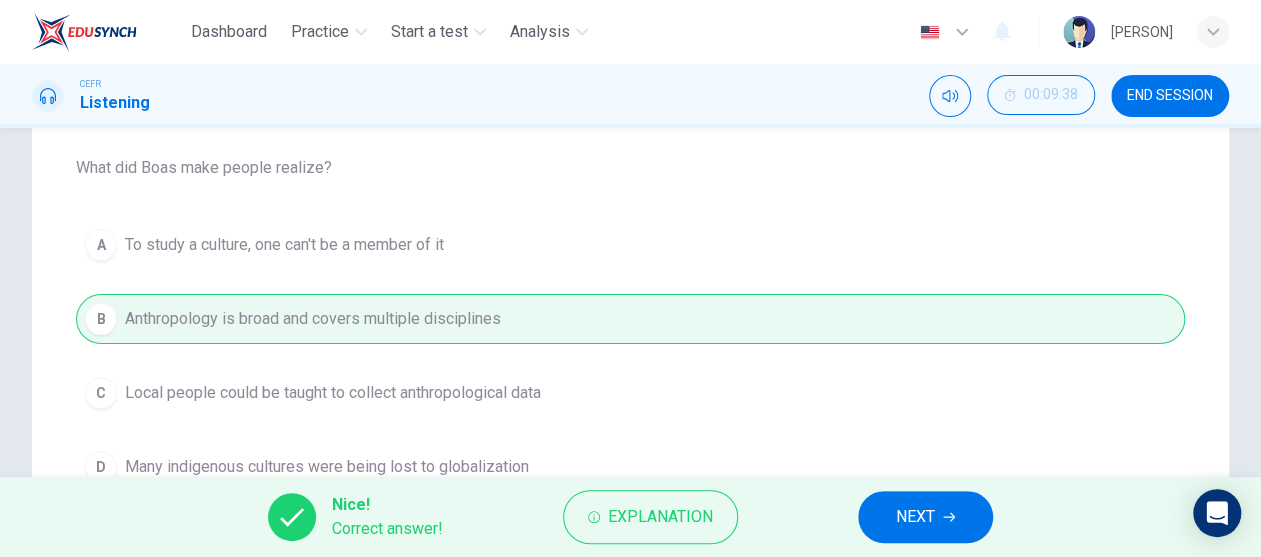 click on "NEXT" at bounding box center [925, 517] 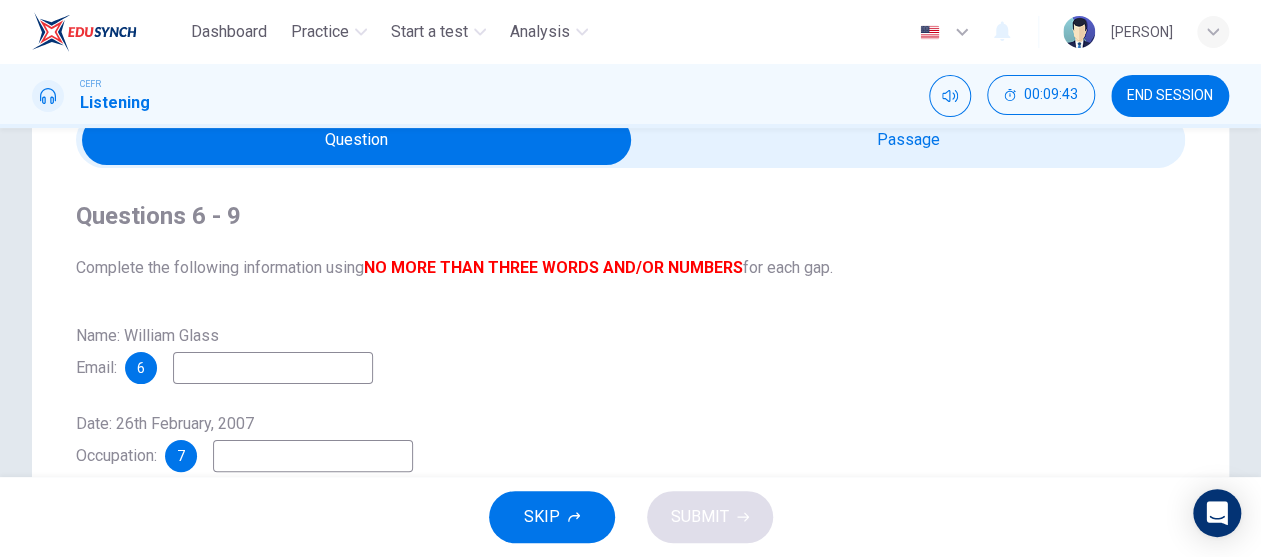 scroll, scrollTop: 0, scrollLeft: 0, axis: both 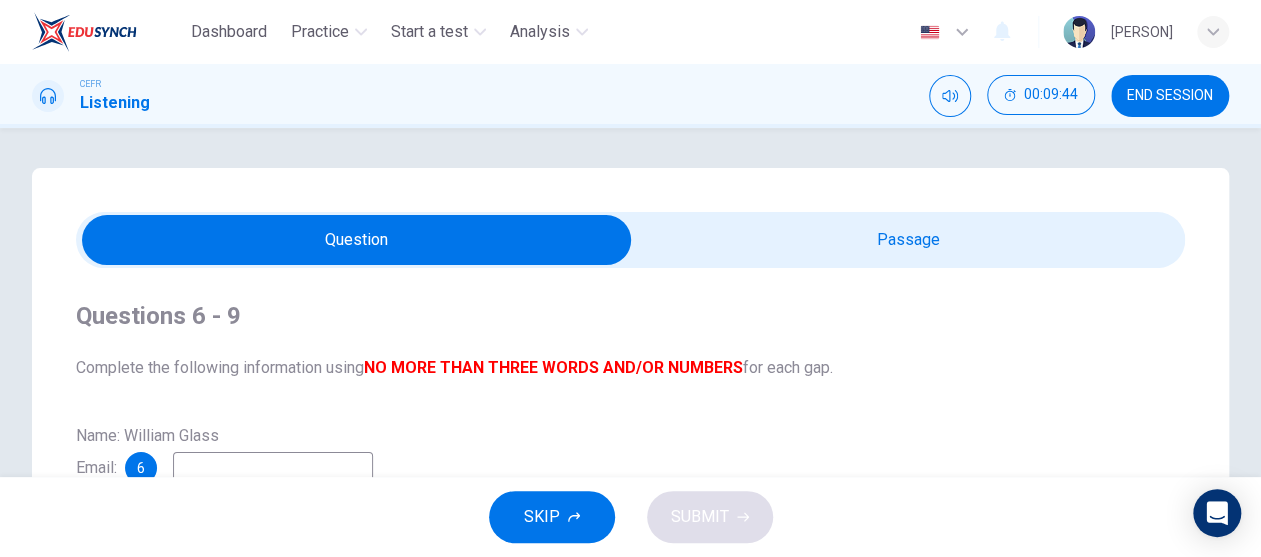 click at bounding box center (357, 240) 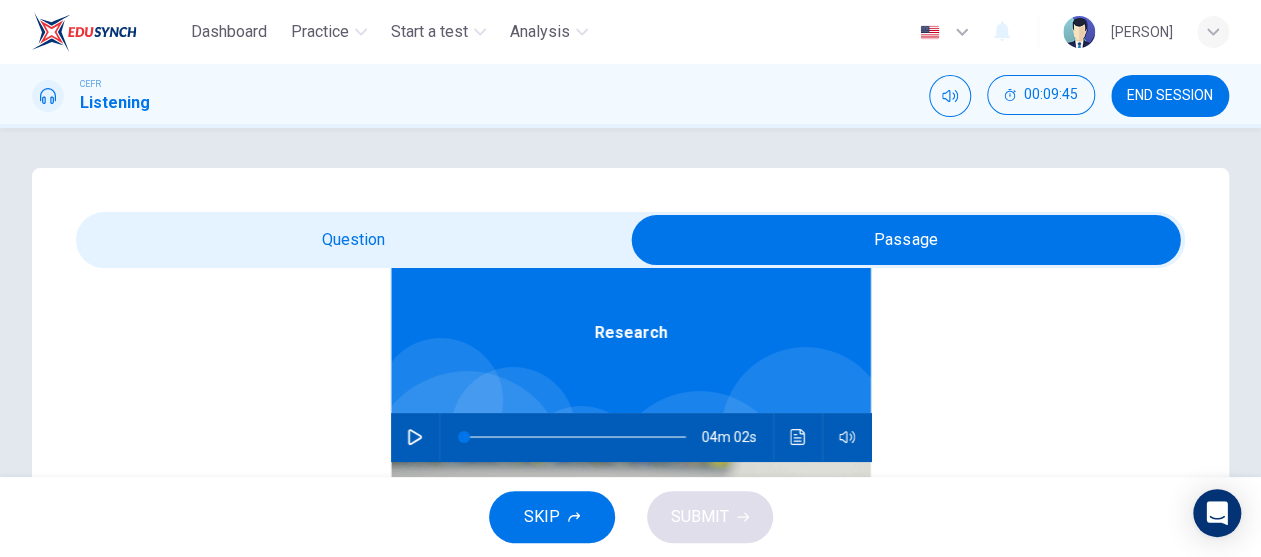 scroll, scrollTop: 111, scrollLeft: 0, axis: vertical 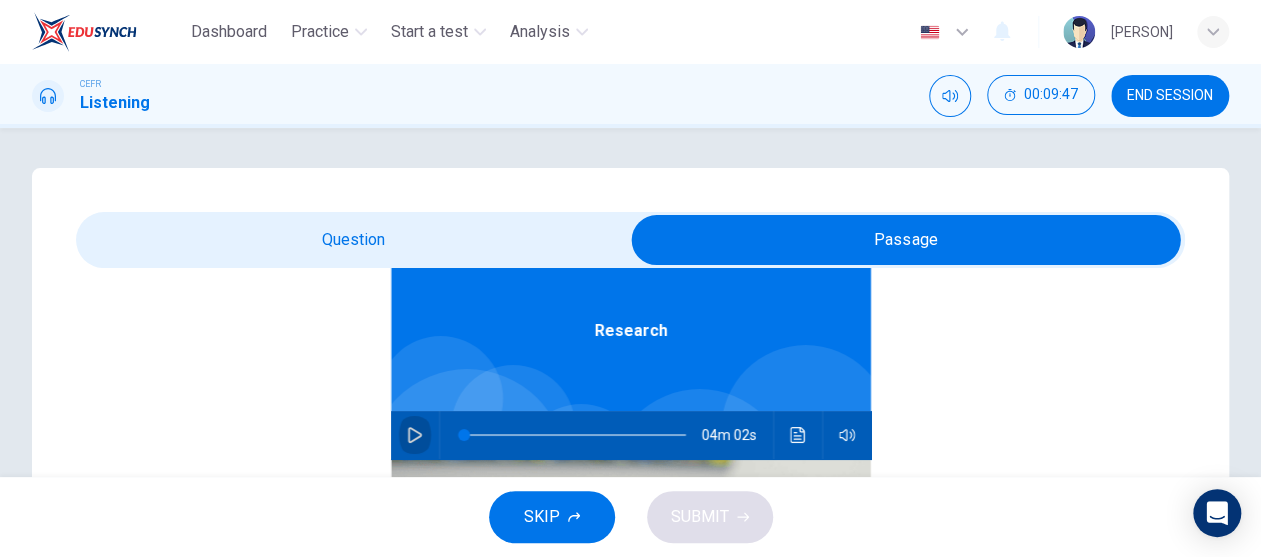 click at bounding box center (415, 435) 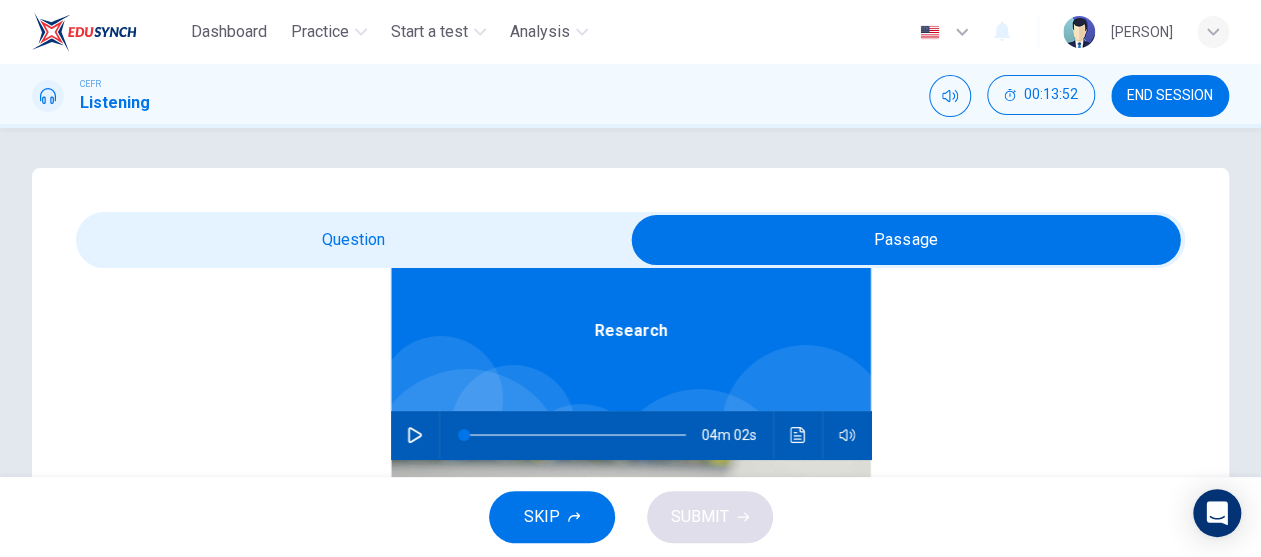 click at bounding box center [906, 240] 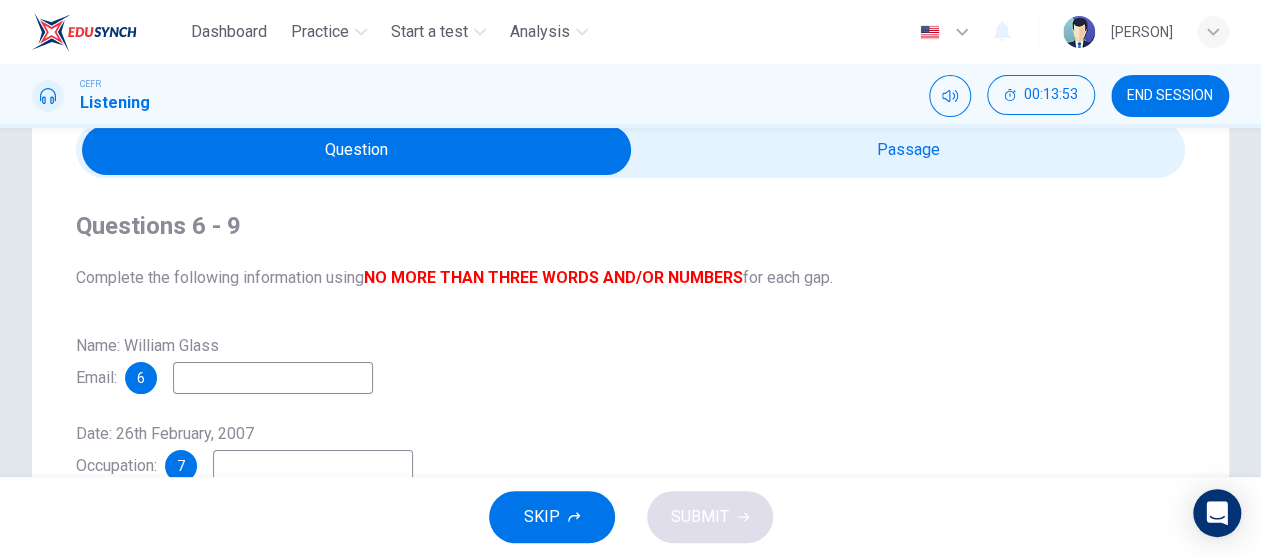 scroll, scrollTop: 200, scrollLeft: 0, axis: vertical 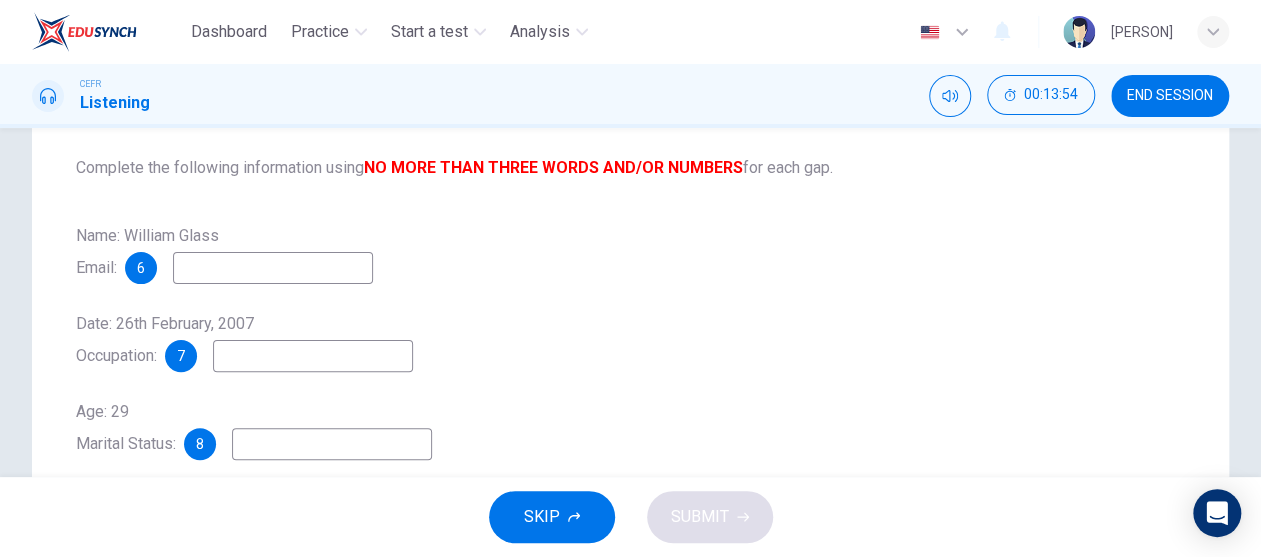 click at bounding box center [273, 268] 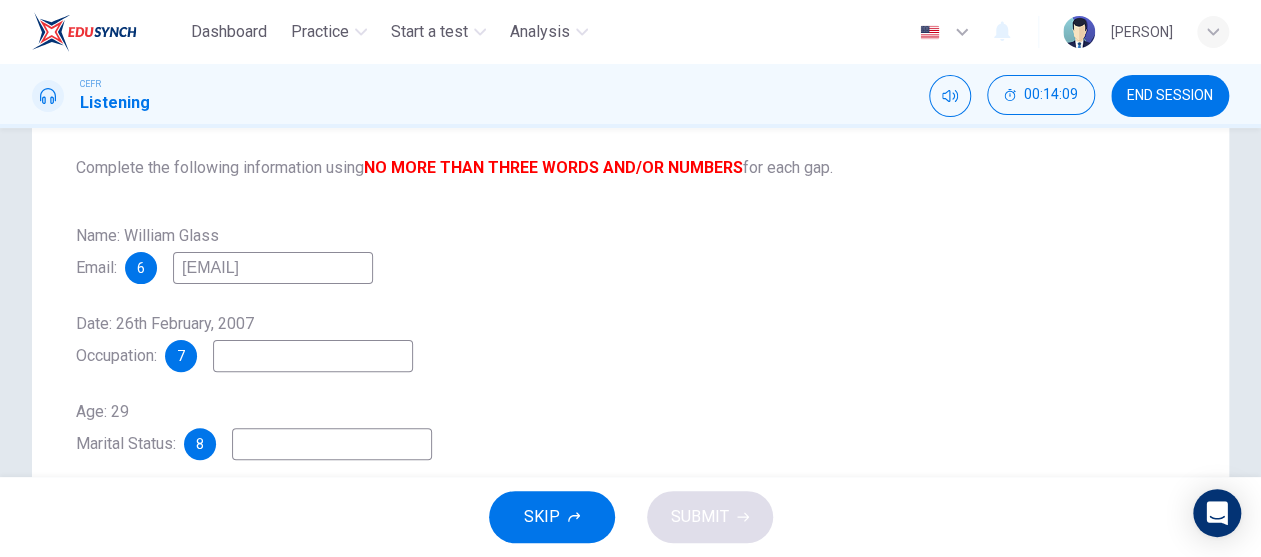 click on "[EMAIL]" at bounding box center [273, 268] 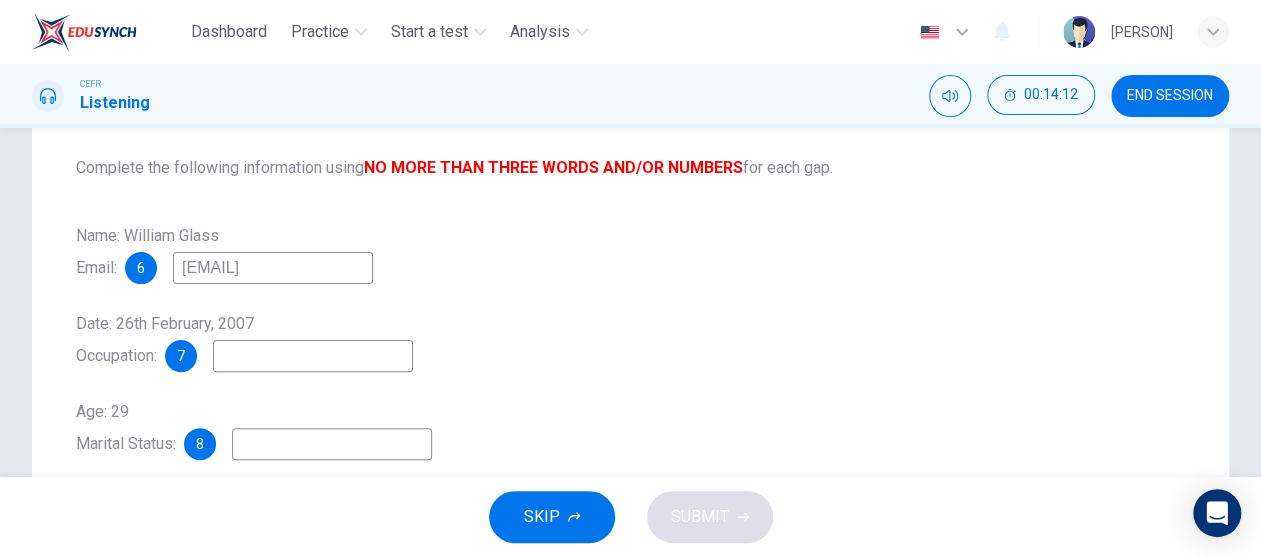 type on "[EMAIL]" 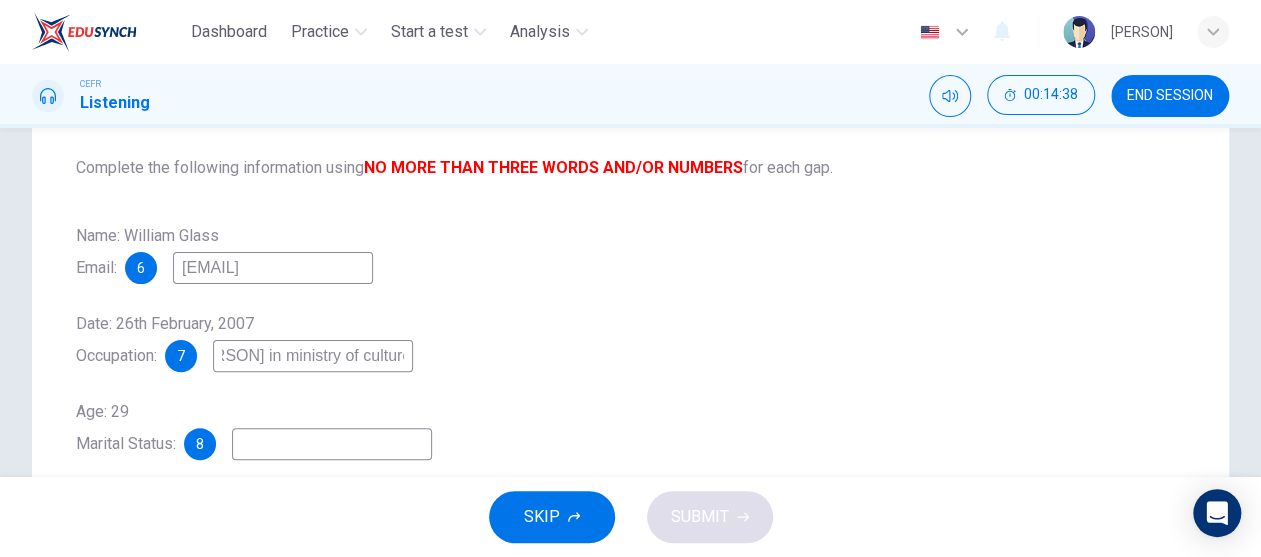 scroll, scrollTop: 0, scrollLeft: 43, axis: horizontal 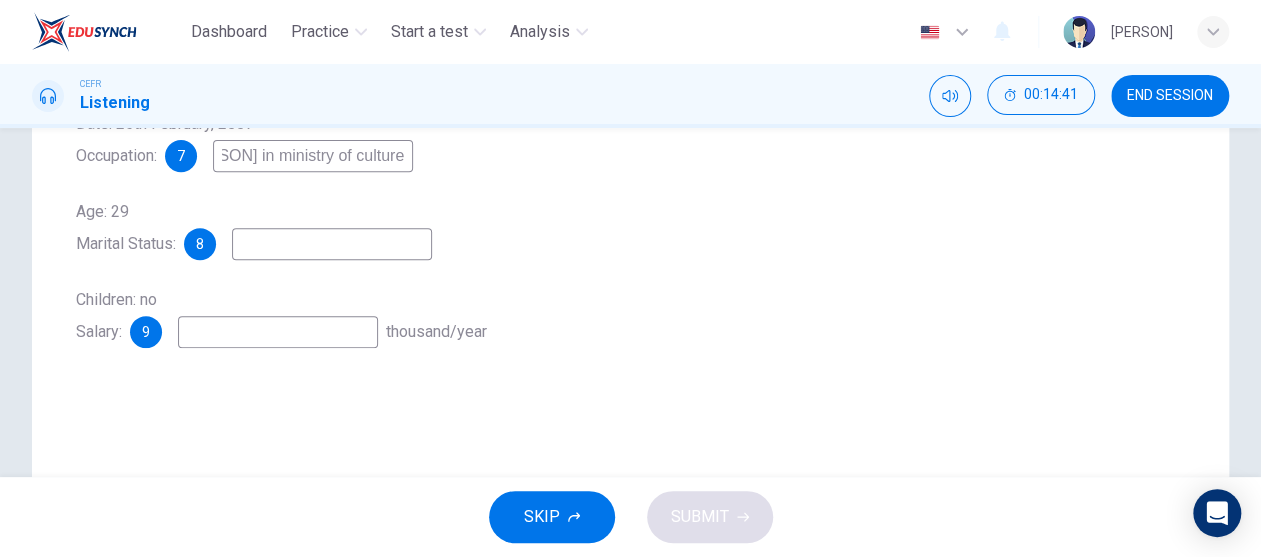 type on "[PERSON] in ministry of culture" 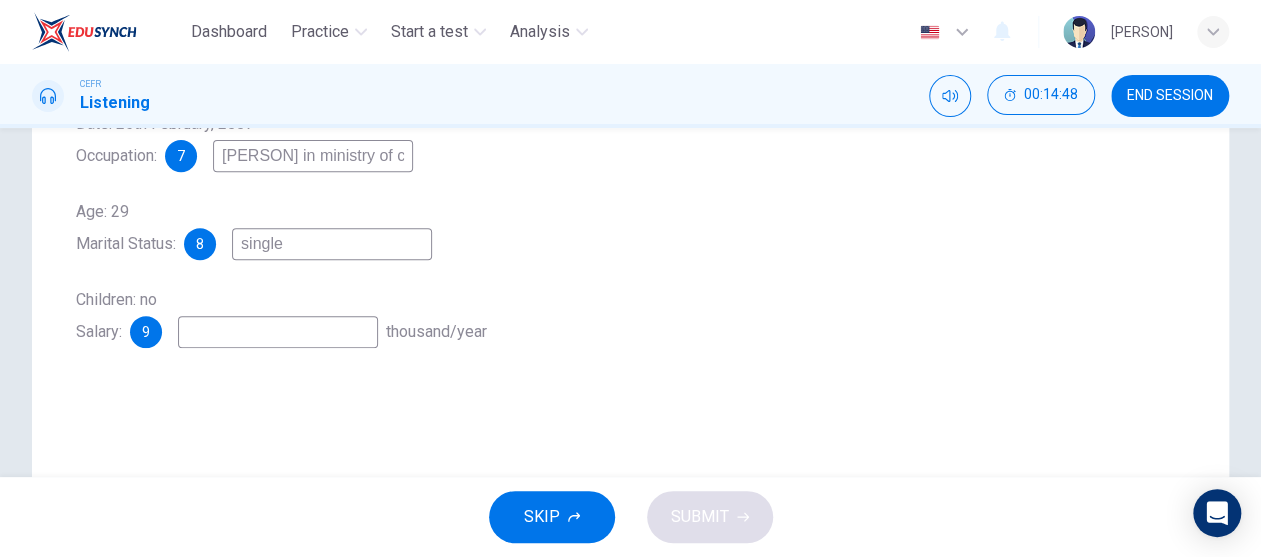 type on "single" 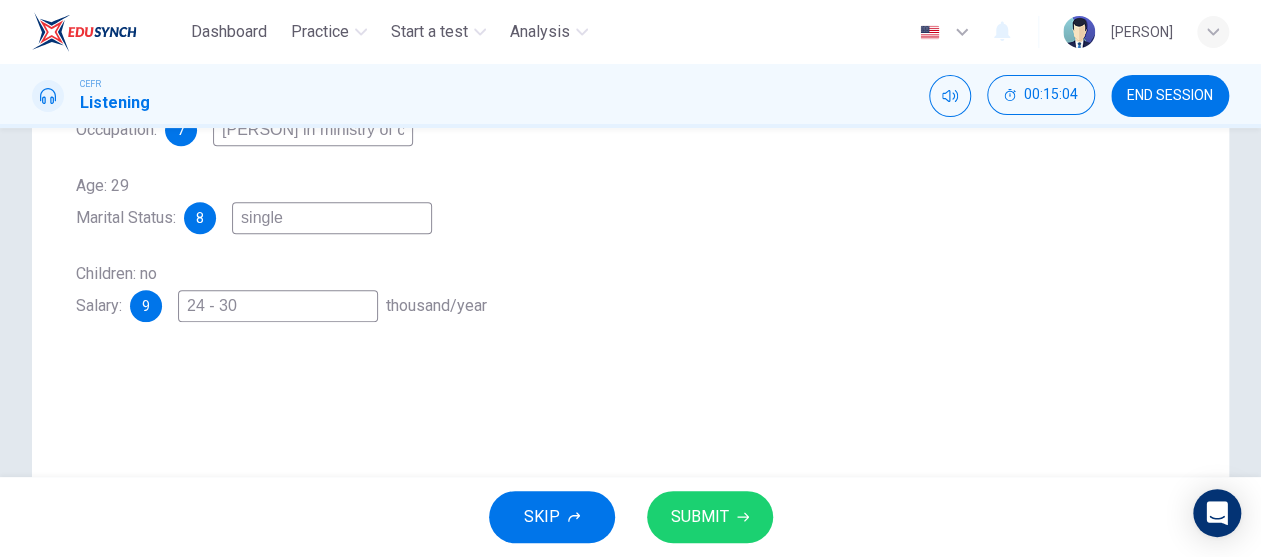 scroll, scrollTop: 334, scrollLeft: 0, axis: vertical 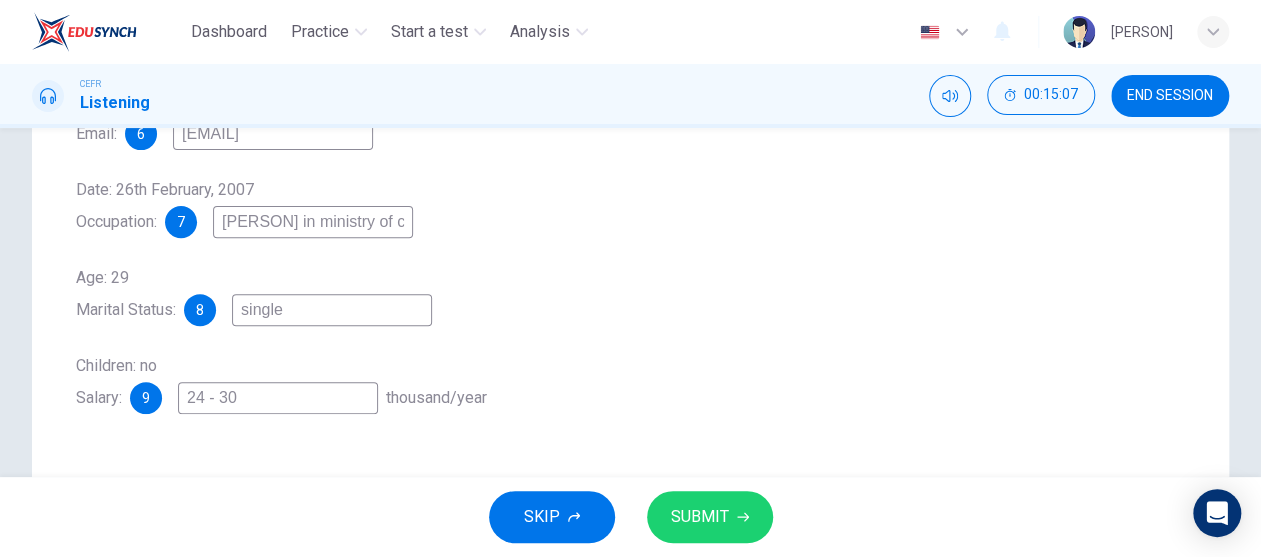 click on "24 - 30" at bounding box center [273, 134] 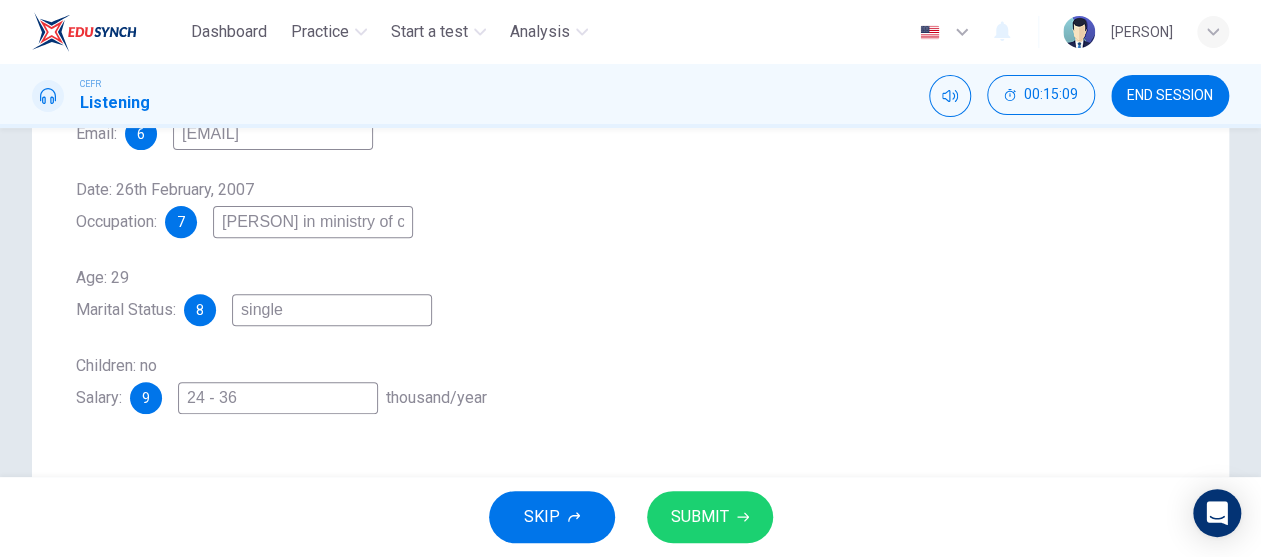 type on "24 - 36" 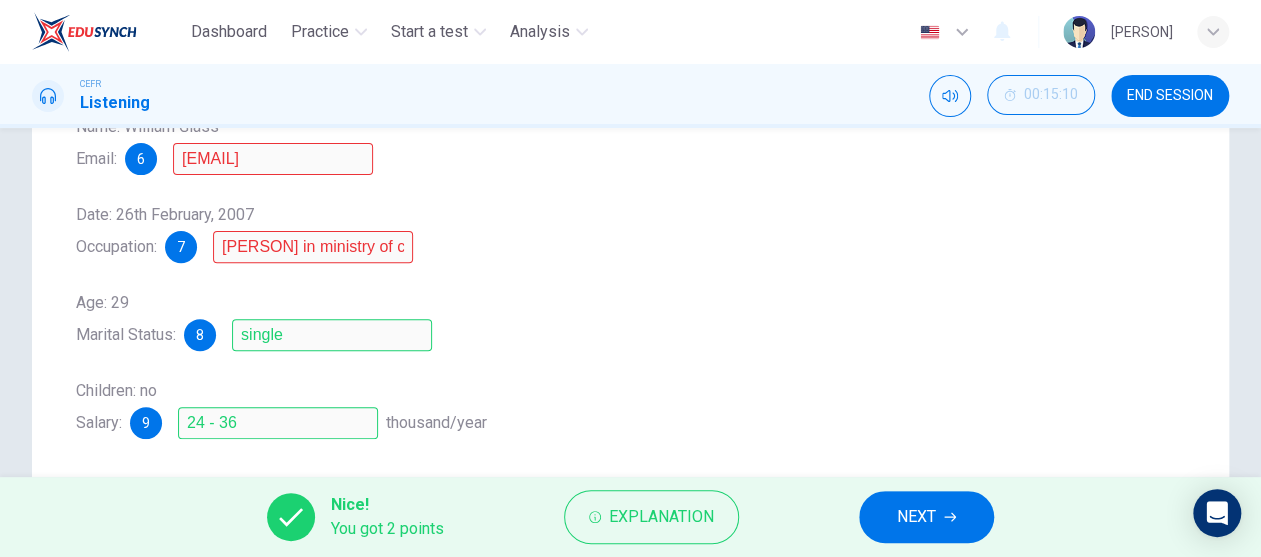 scroll, scrollTop: 334, scrollLeft: 0, axis: vertical 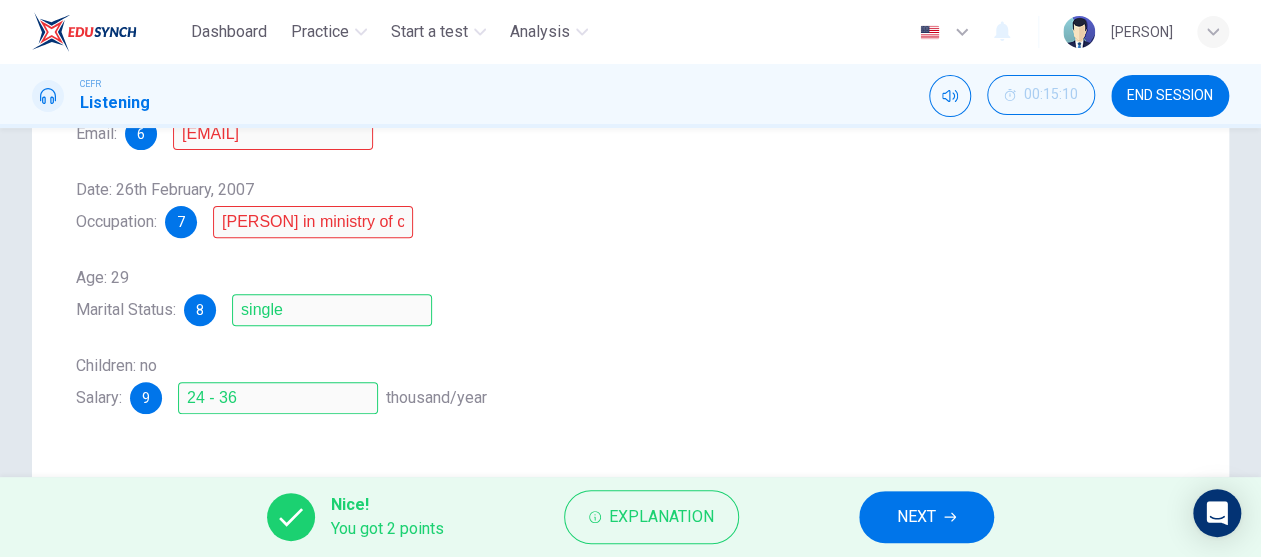 click on "NEXT" at bounding box center [916, 517] 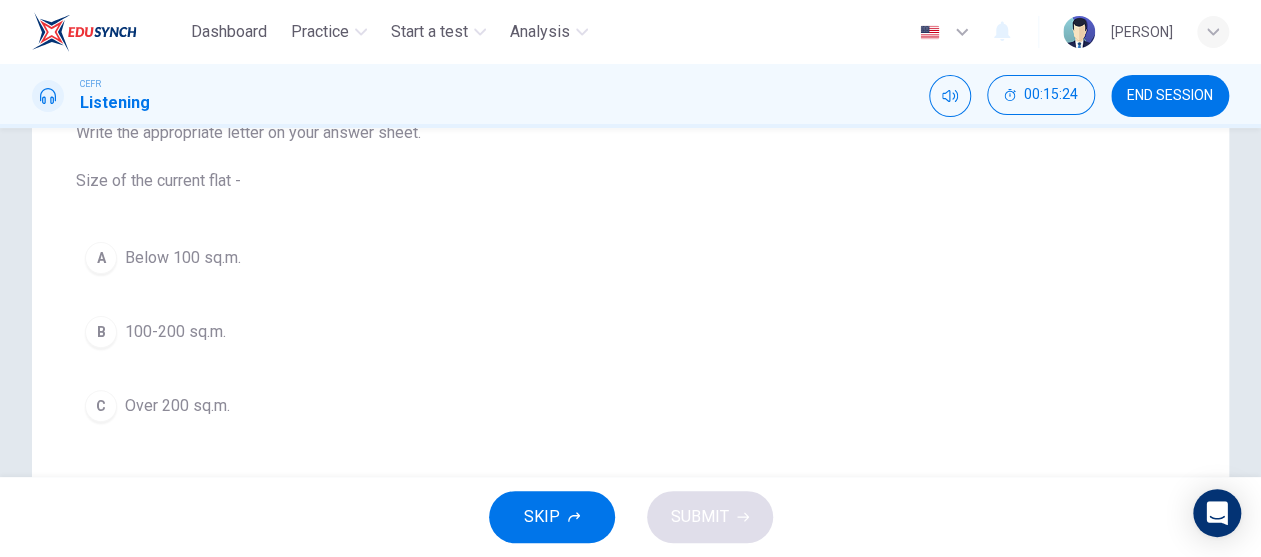 scroll, scrollTop: 234, scrollLeft: 0, axis: vertical 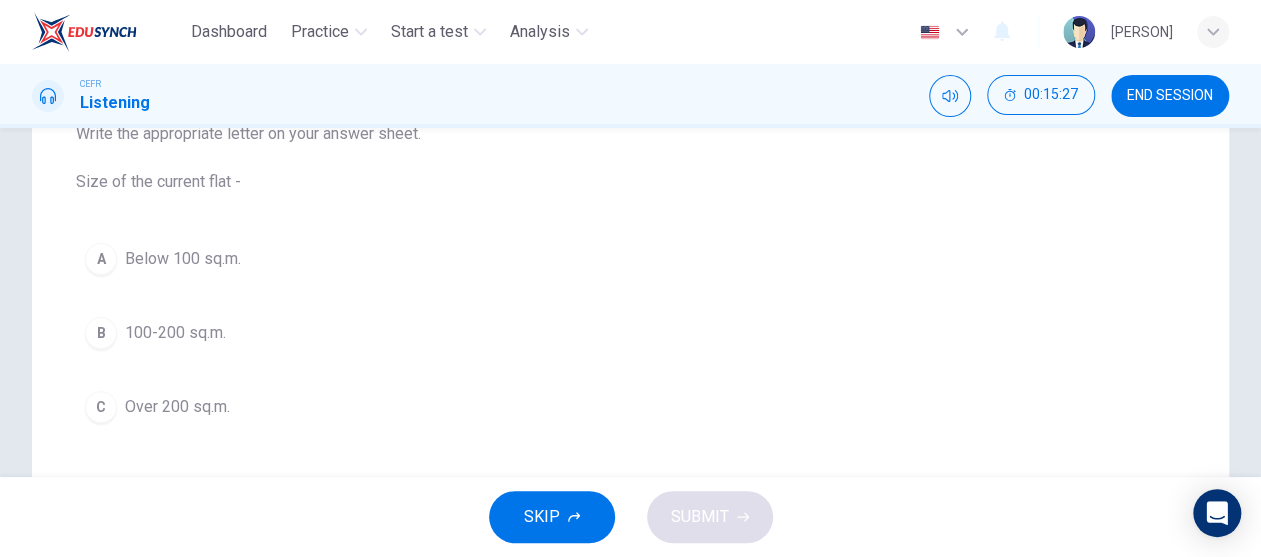 click on "100-200 sq.m." at bounding box center [183, 259] 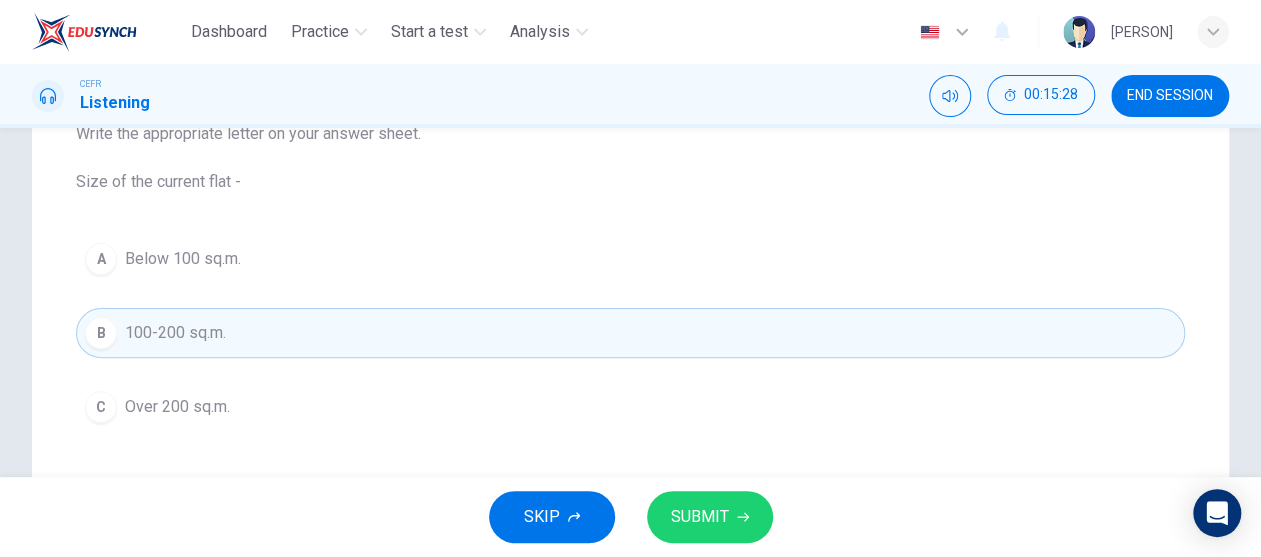 click on "SUBMIT" at bounding box center (710, 517) 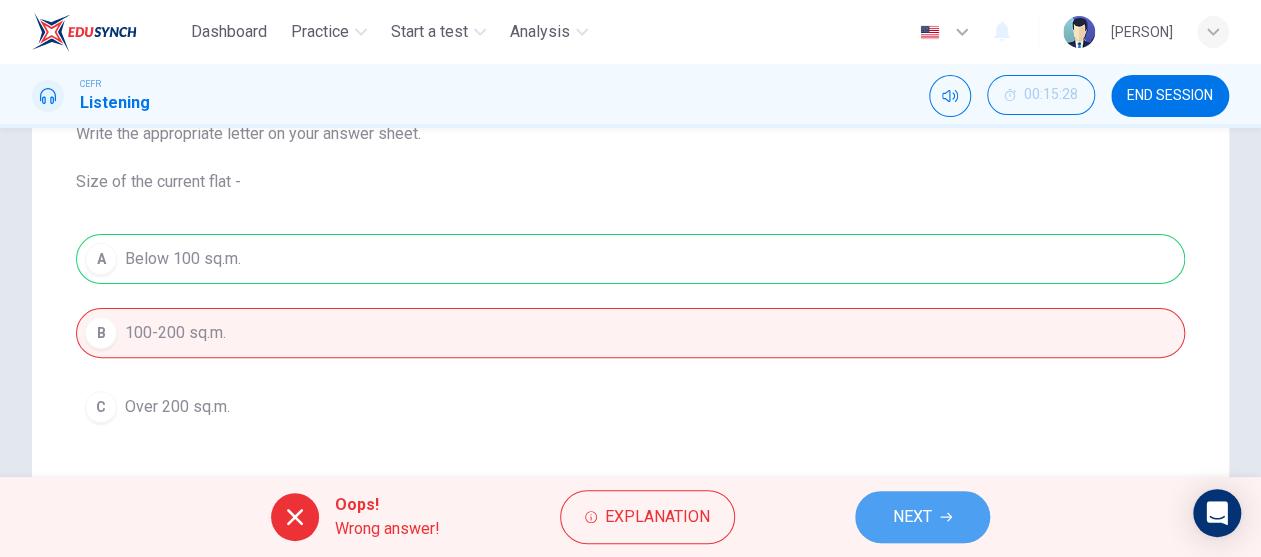 click on "NEXT" at bounding box center (912, 517) 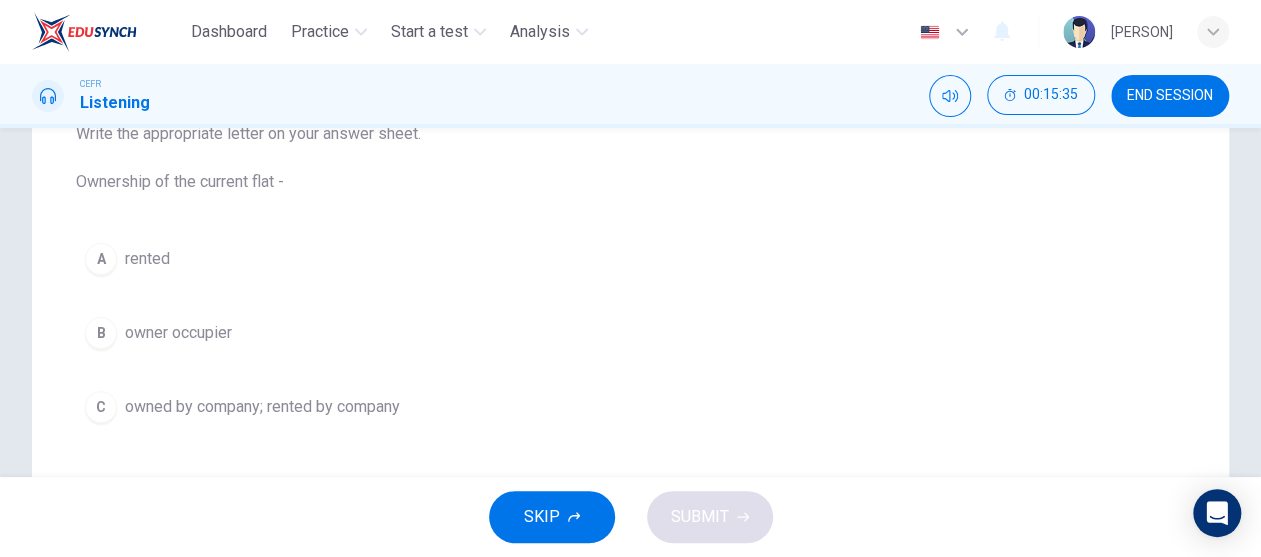 click on "owner occupier" at bounding box center (147, 259) 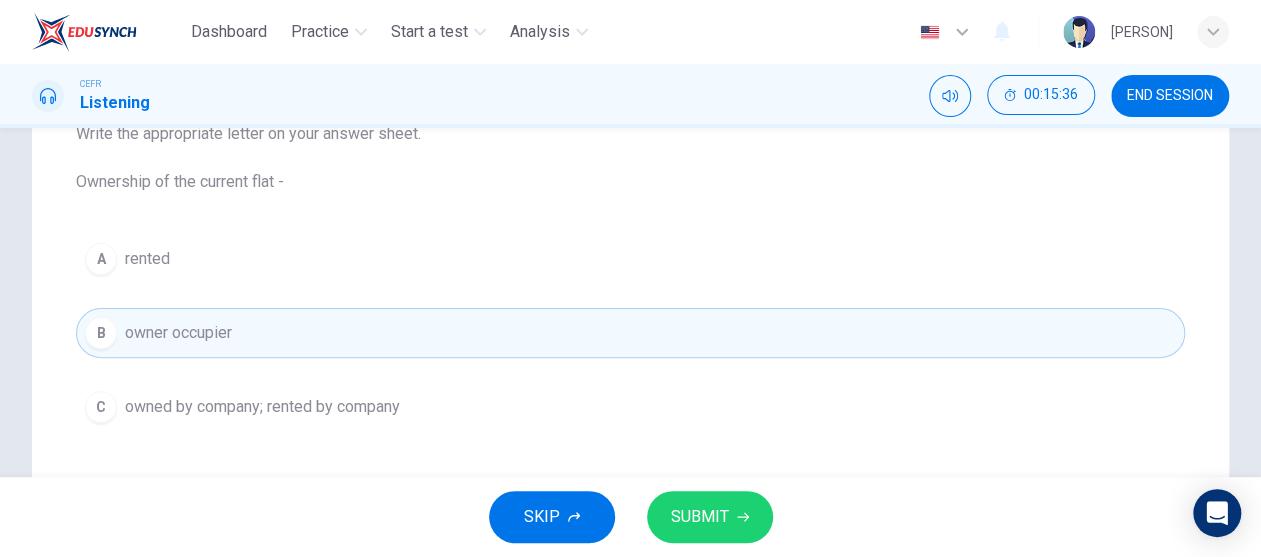 click on "SUBMIT" at bounding box center [700, 517] 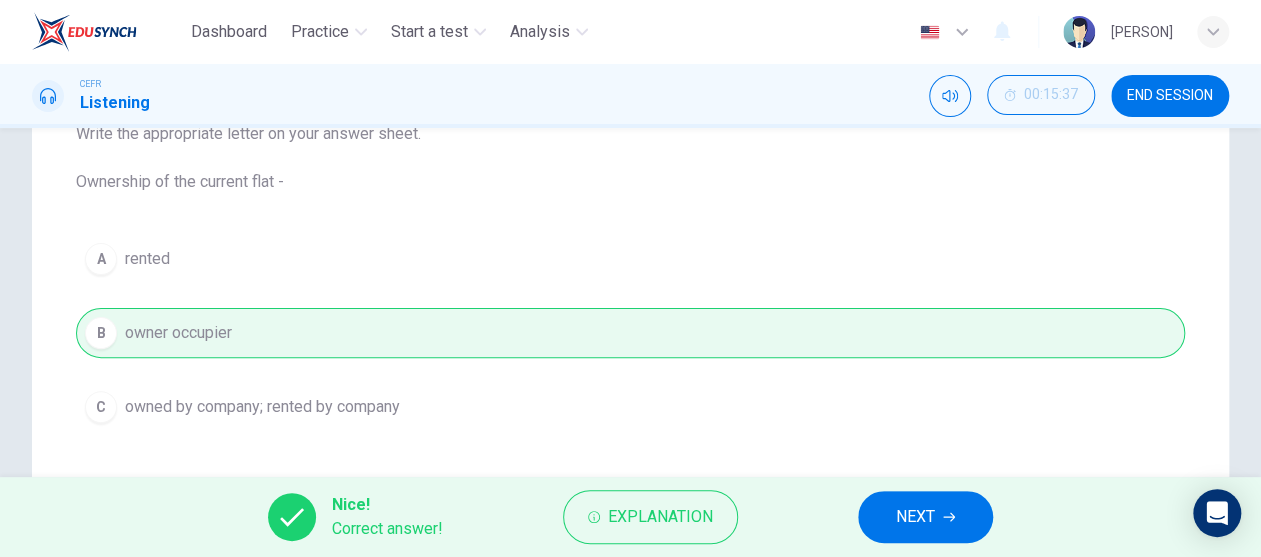 click on "NEXT" at bounding box center (925, 517) 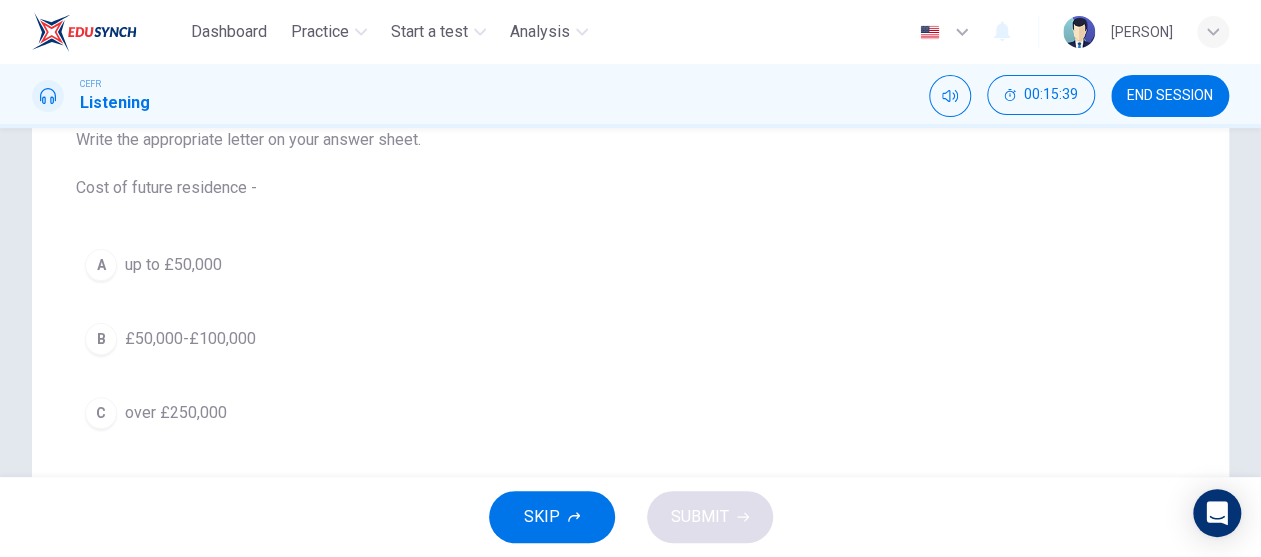 scroll, scrollTop: 234, scrollLeft: 0, axis: vertical 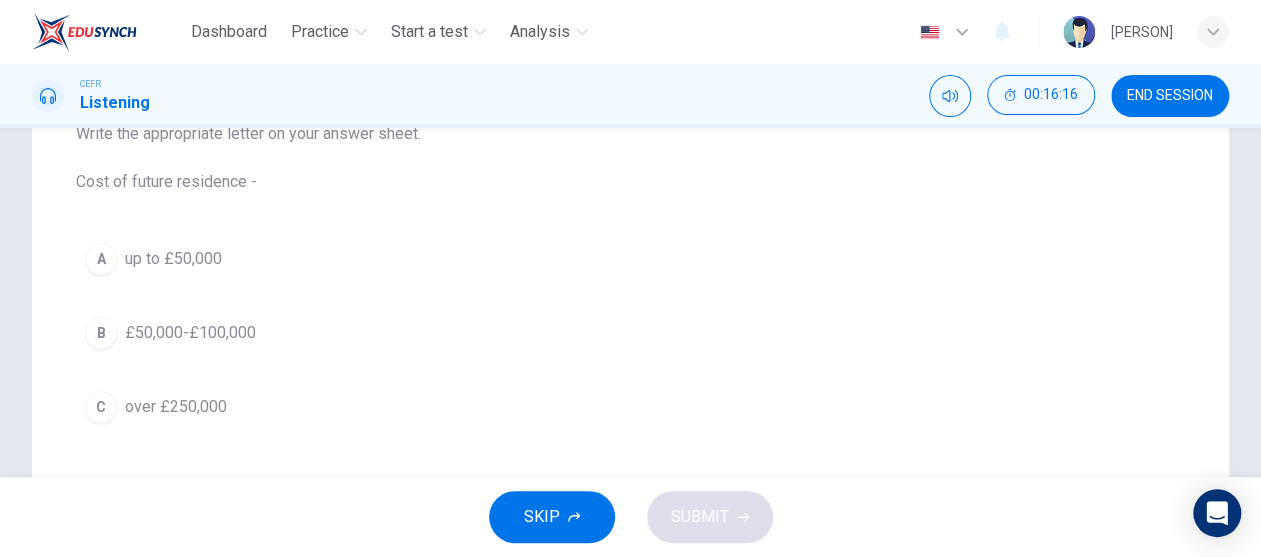 click on "over £250,000" at bounding box center (173, 259) 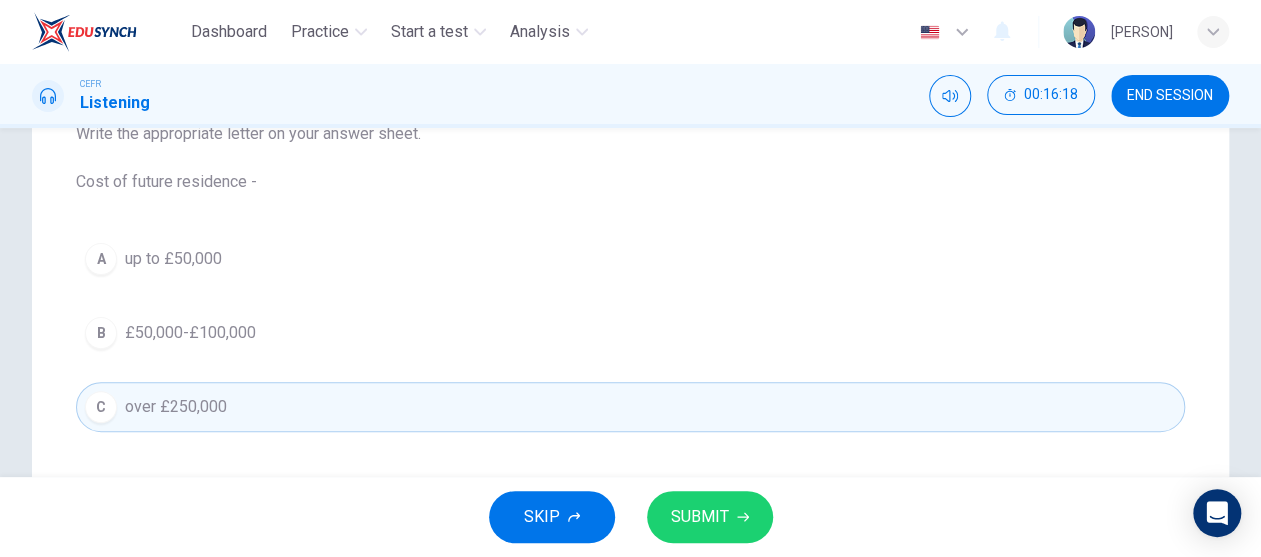 click on "SUBMIT" at bounding box center (710, 517) 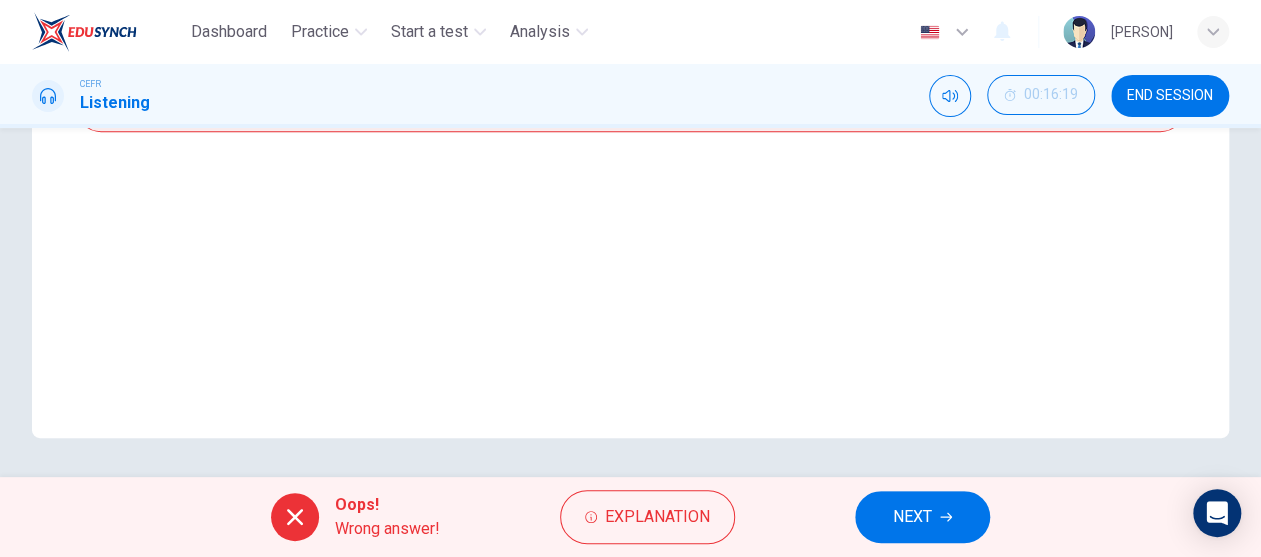 scroll, scrollTop: 434, scrollLeft: 0, axis: vertical 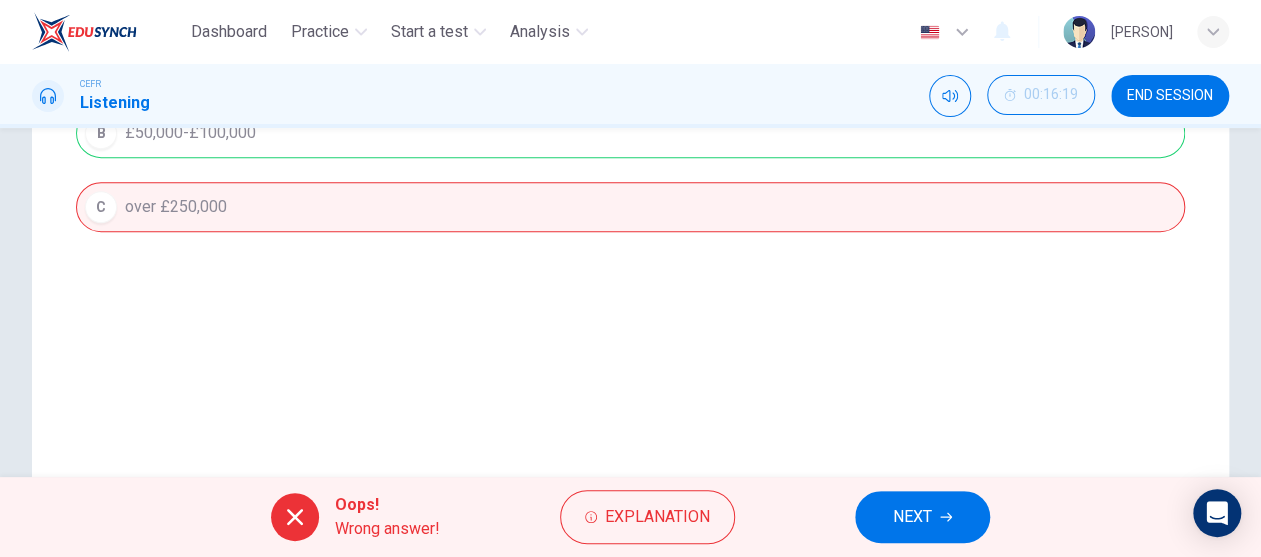 click on "NEXT" at bounding box center [912, 517] 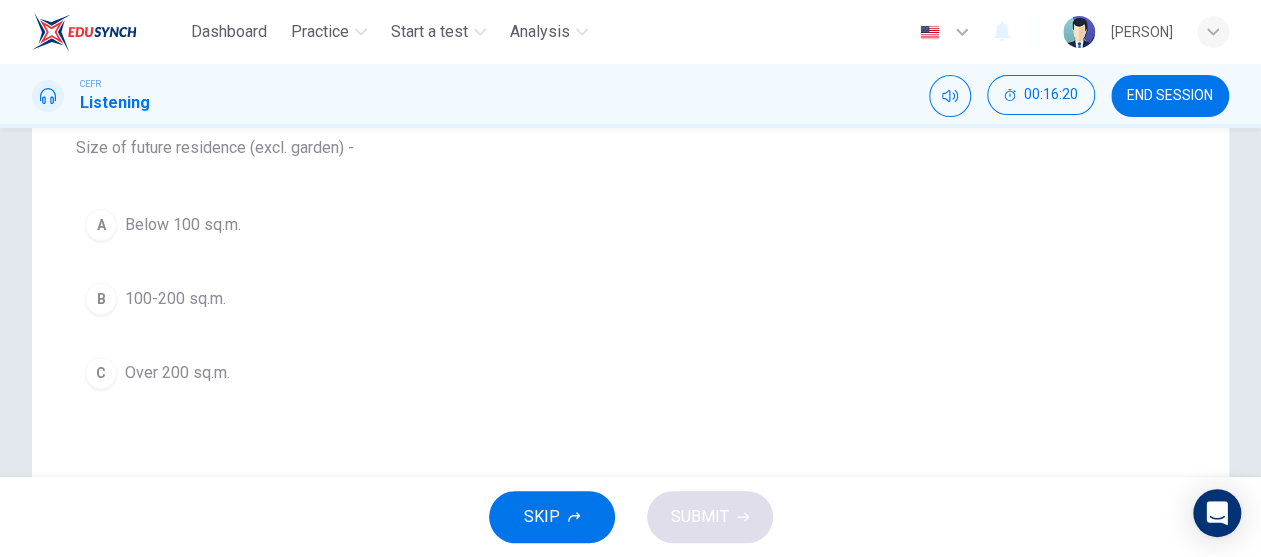 scroll, scrollTop: 234, scrollLeft: 0, axis: vertical 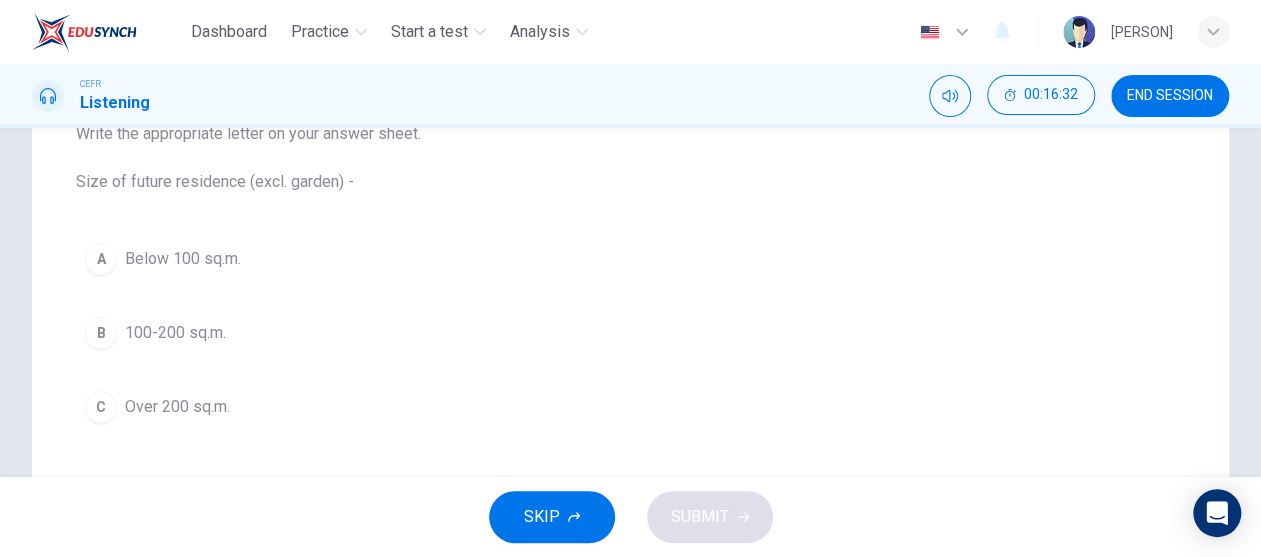click on "100-200 sq.m." at bounding box center [183, 259] 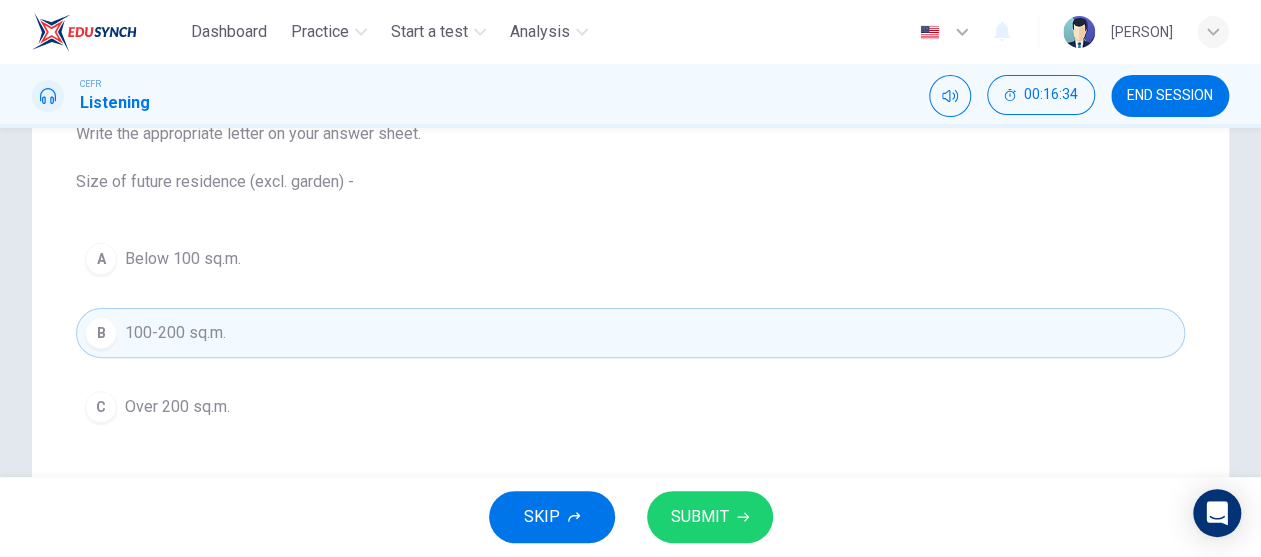 click on "SUBMIT" at bounding box center [710, 517] 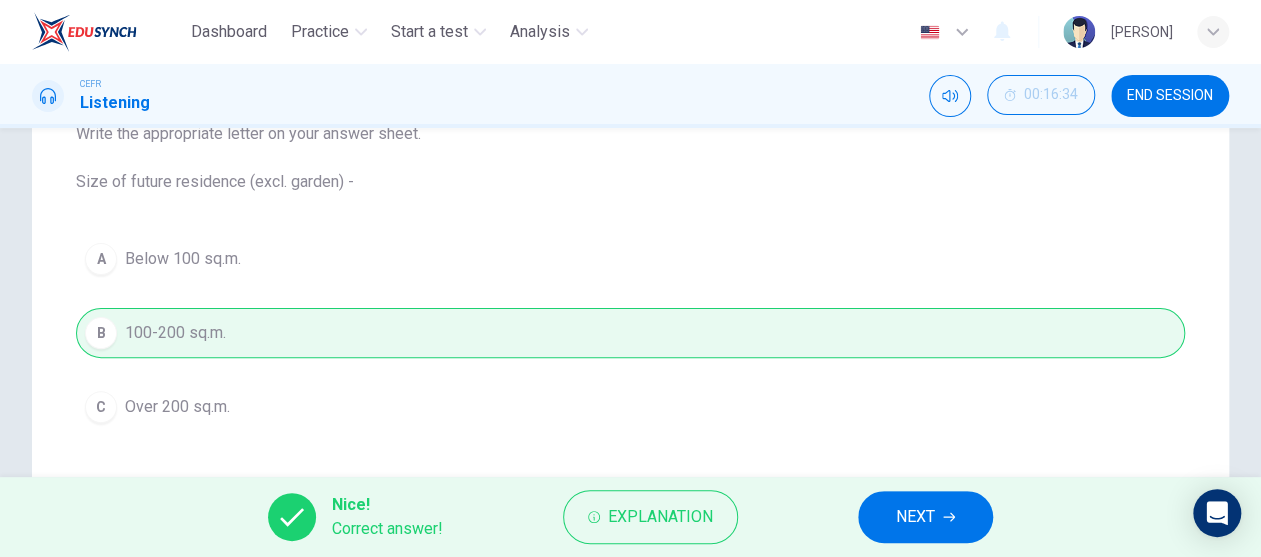 click on "NEXT" at bounding box center (915, 517) 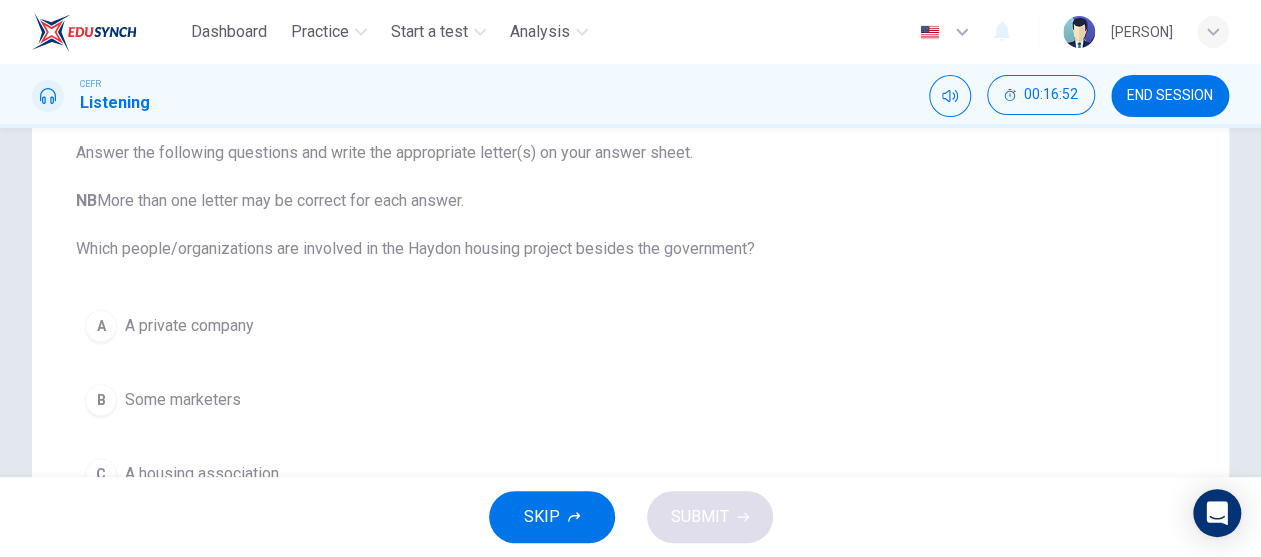 scroll, scrollTop: 334, scrollLeft: 0, axis: vertical 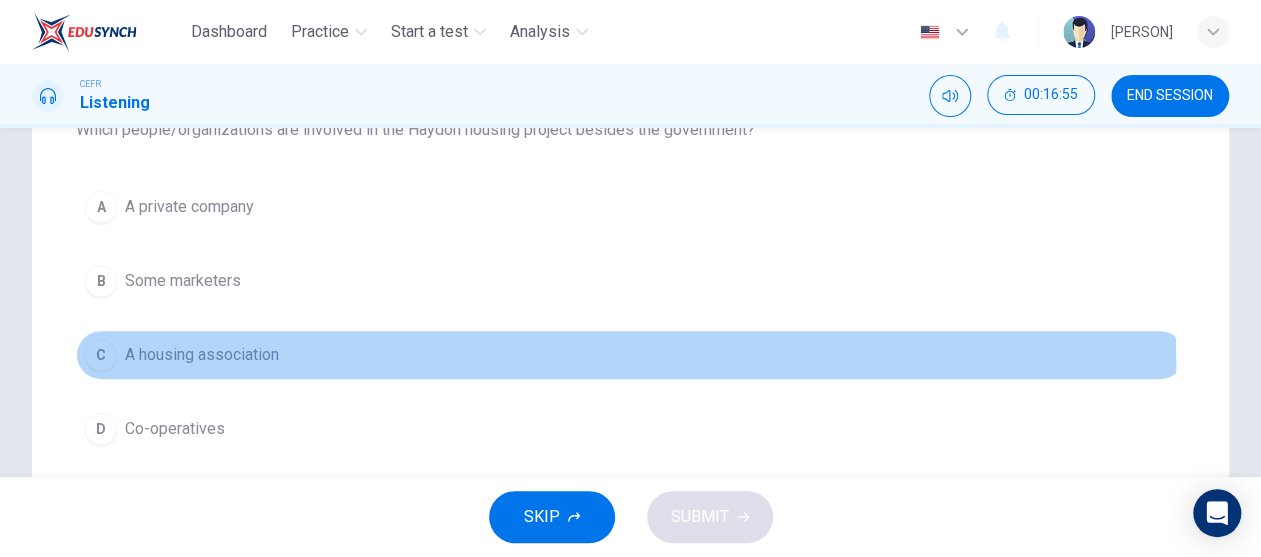 click on "A housing association" at bounding box center (189, 207) 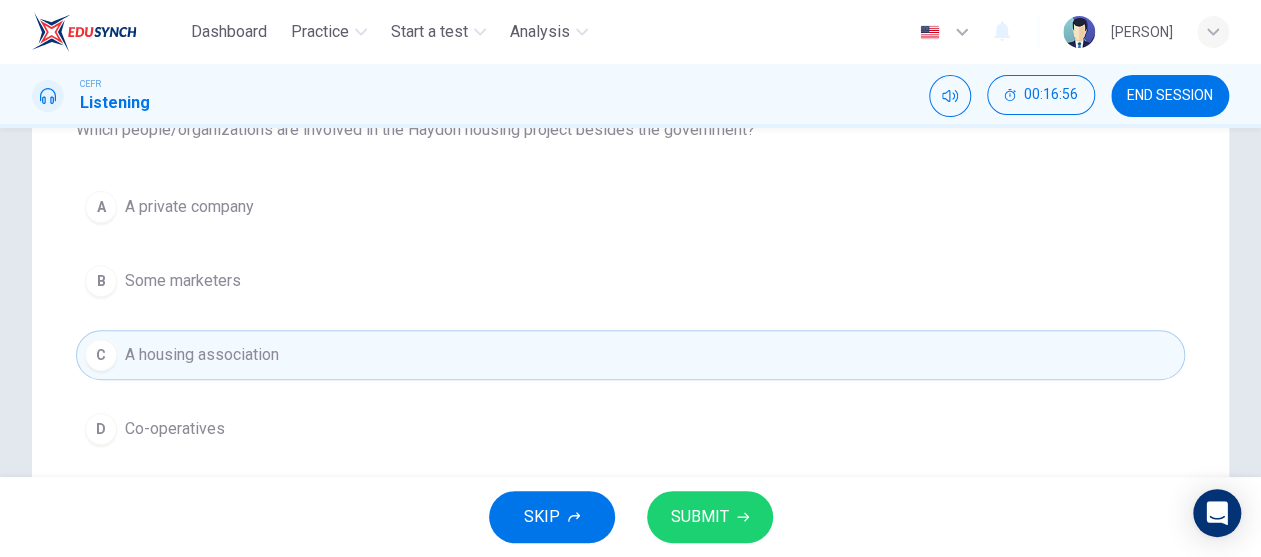 click on "SUBMIT" at bounding box center (710, 517) 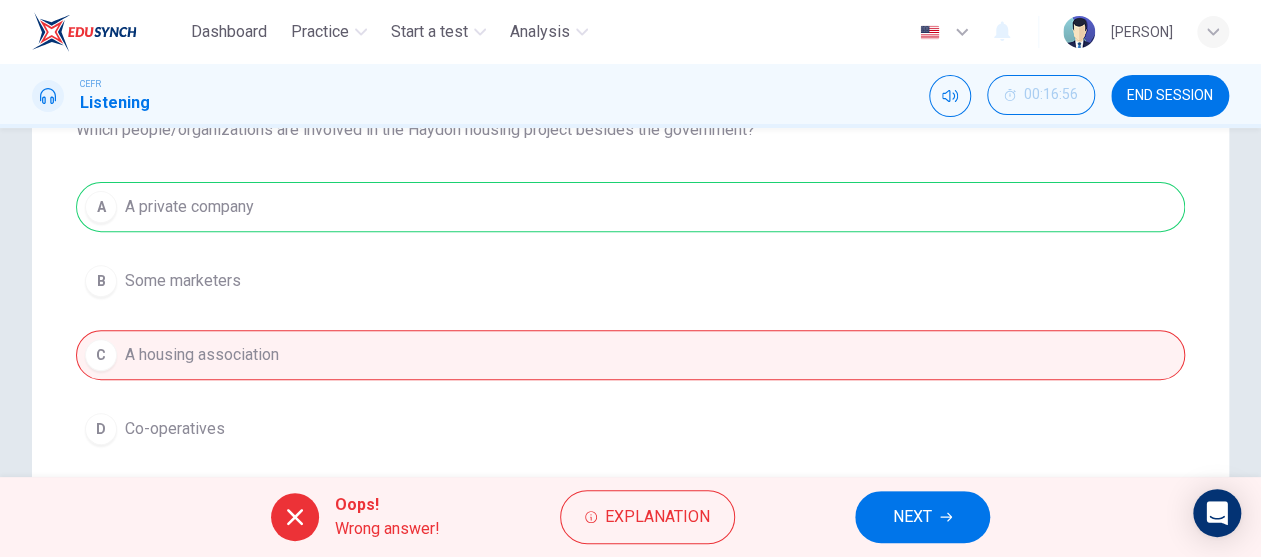 click on "NEXT" at bounding box center (922, 517) 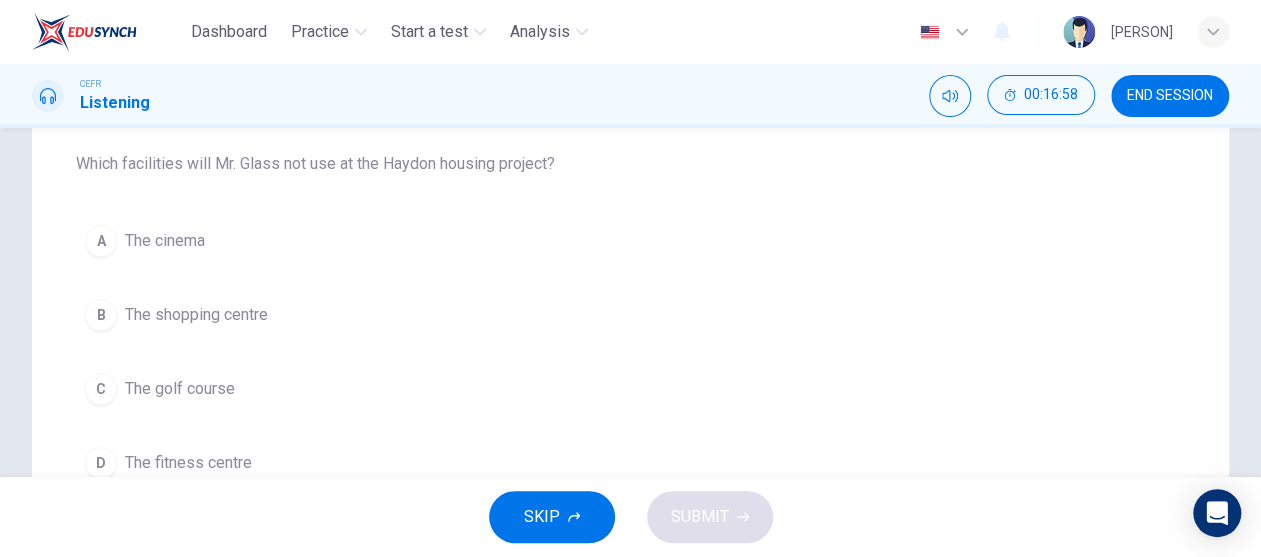 scroll, scrollTop: 334, scrollLeft: 0, axis: vertical 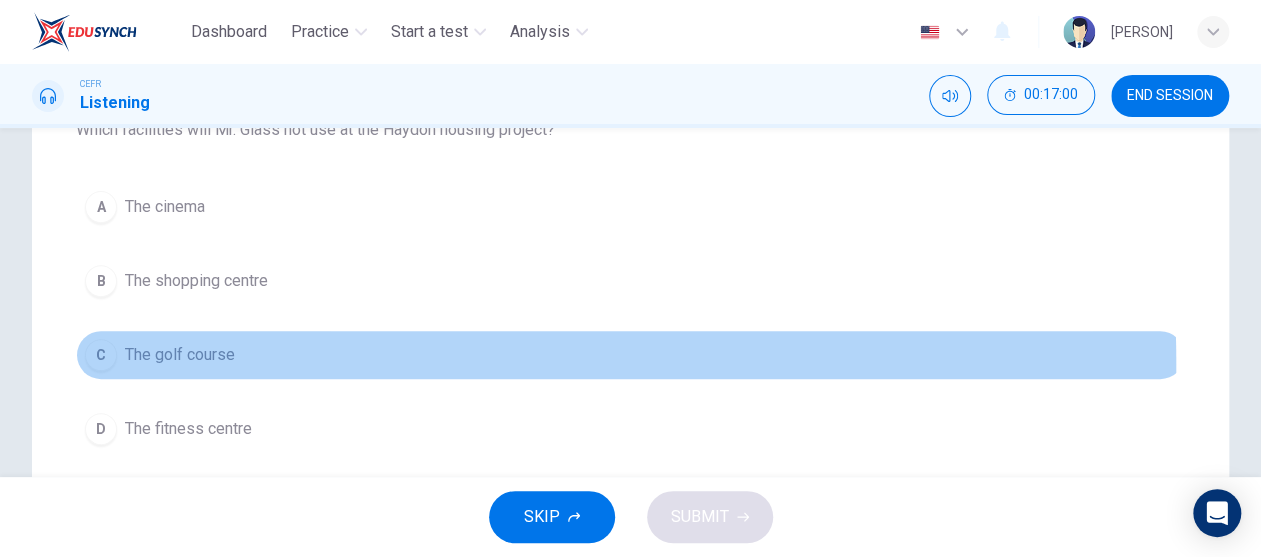 click on "The golf course" at bounding box center [165, 207] 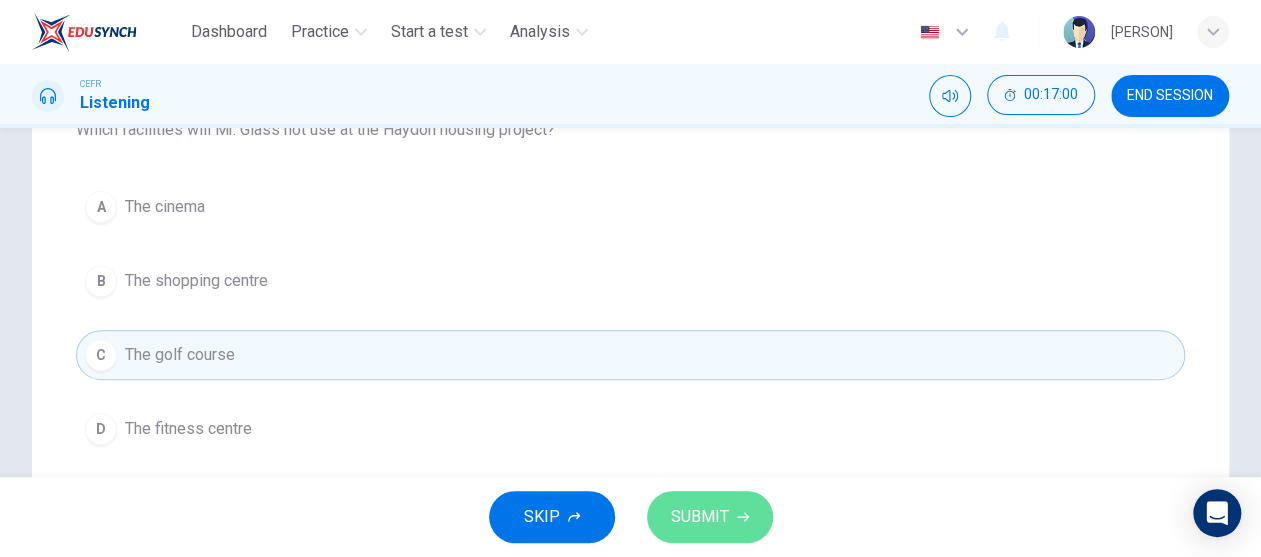 click on "SUBMIT" at bounding box center (710, 517) 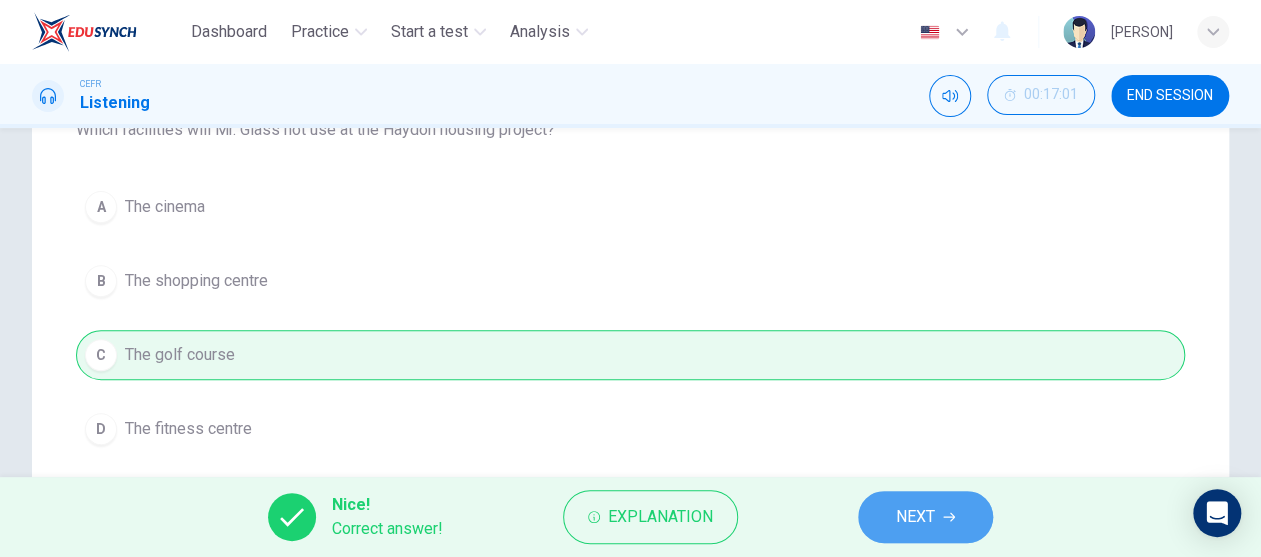 click on "NEXT" at bounding box center (925, 517) 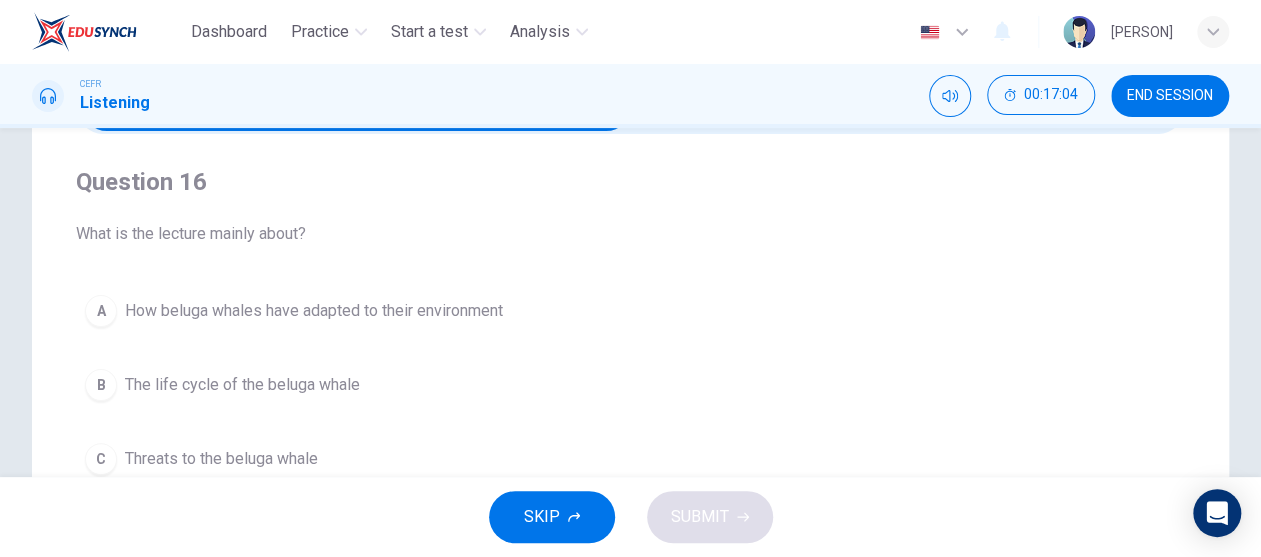 scroll, scrollTop: 0, scrollLeft: 0, axis: both 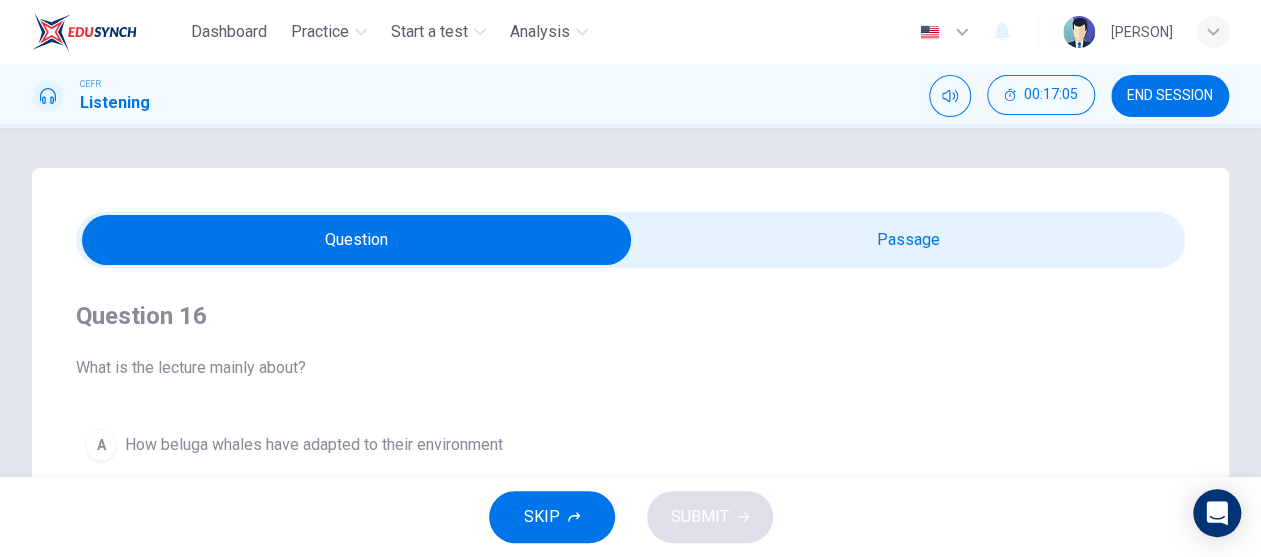 click at bounding box center [357, 240] 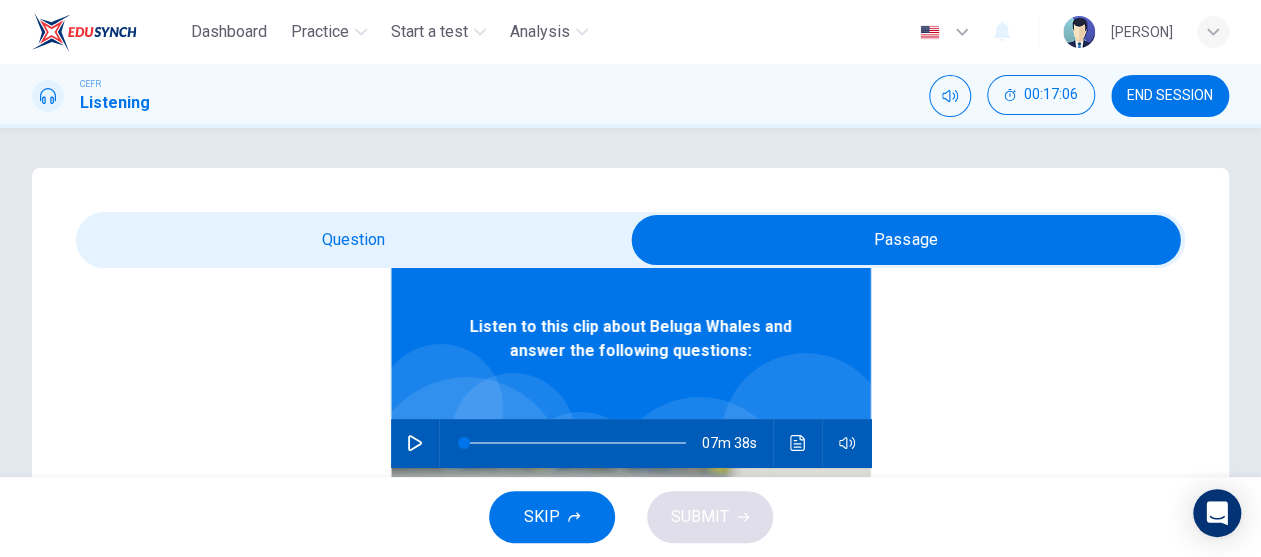 scroll, scrollTop: 111, scrollLeft: 0, axis: vertical 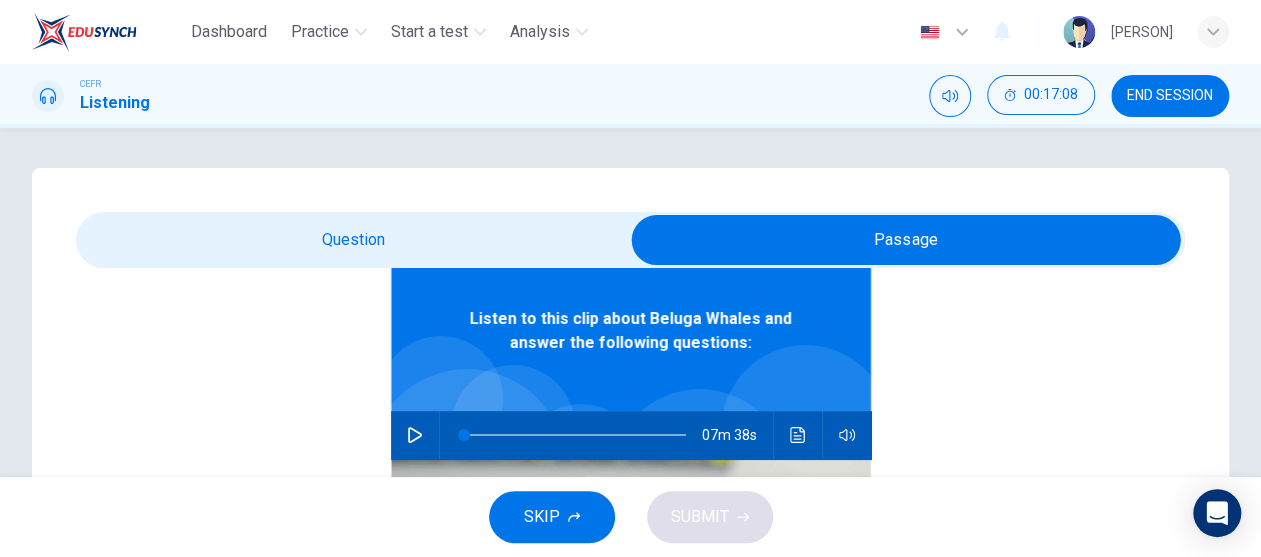click at bounding box center [415, 435] 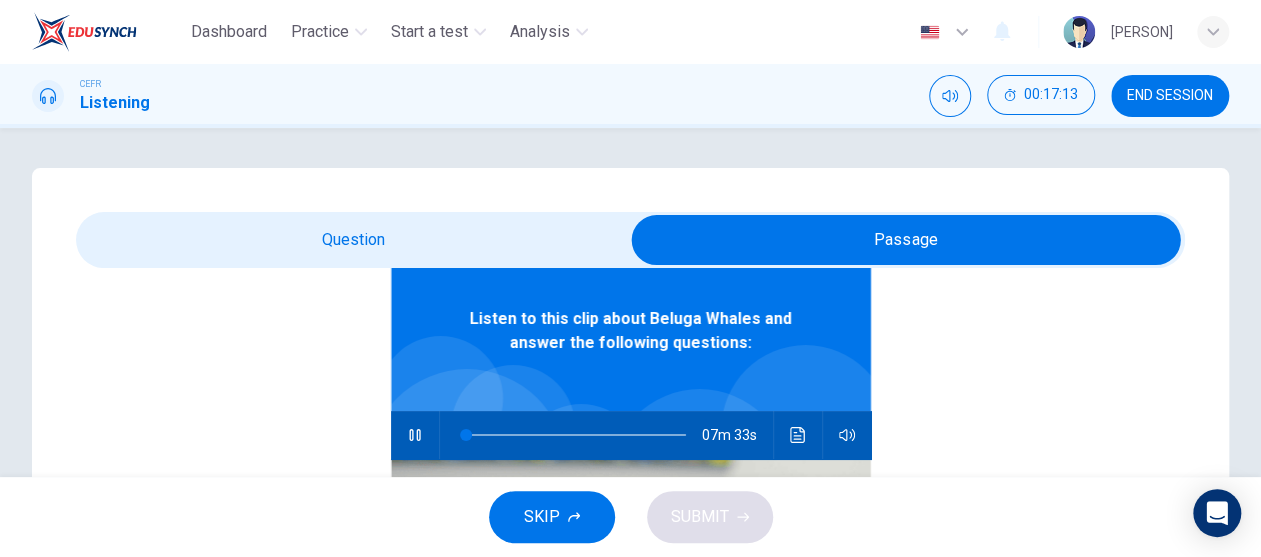 click on "Listen to this clip about Beluga Whales and answer the following questions: [TIME]" at bounding box center (630, 543) 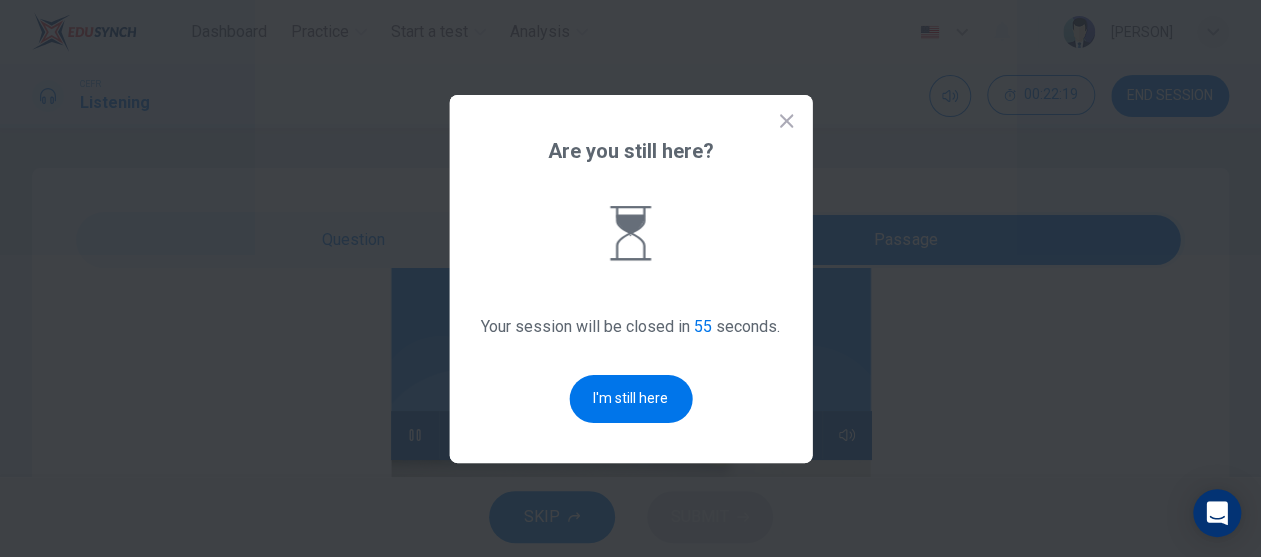 click at bounding box center (630, 278) 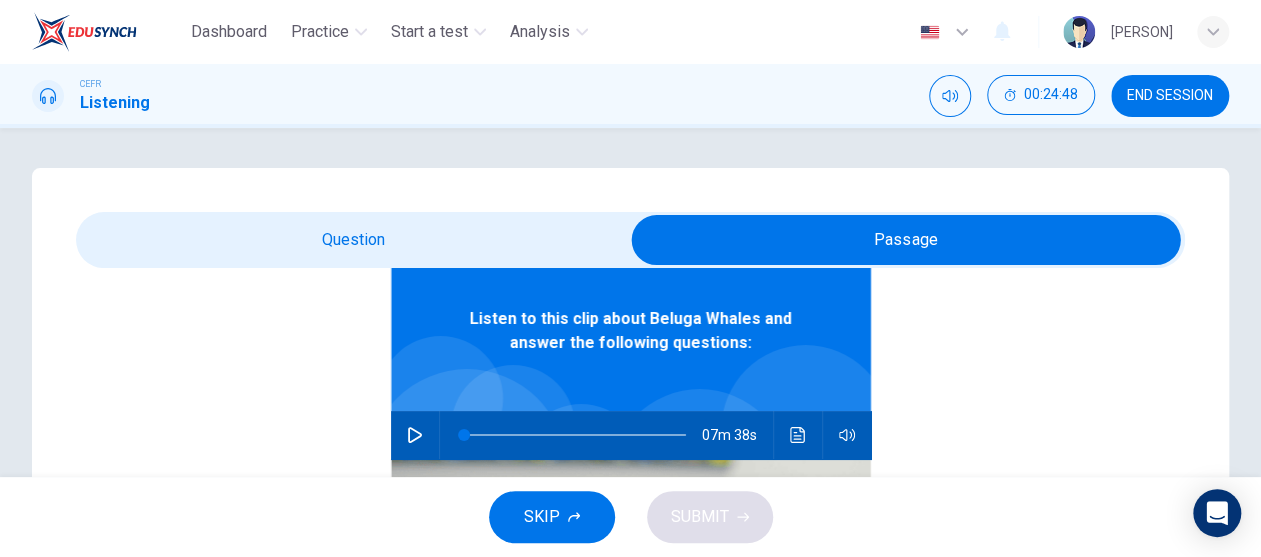 click at bounding box center (906, 240) 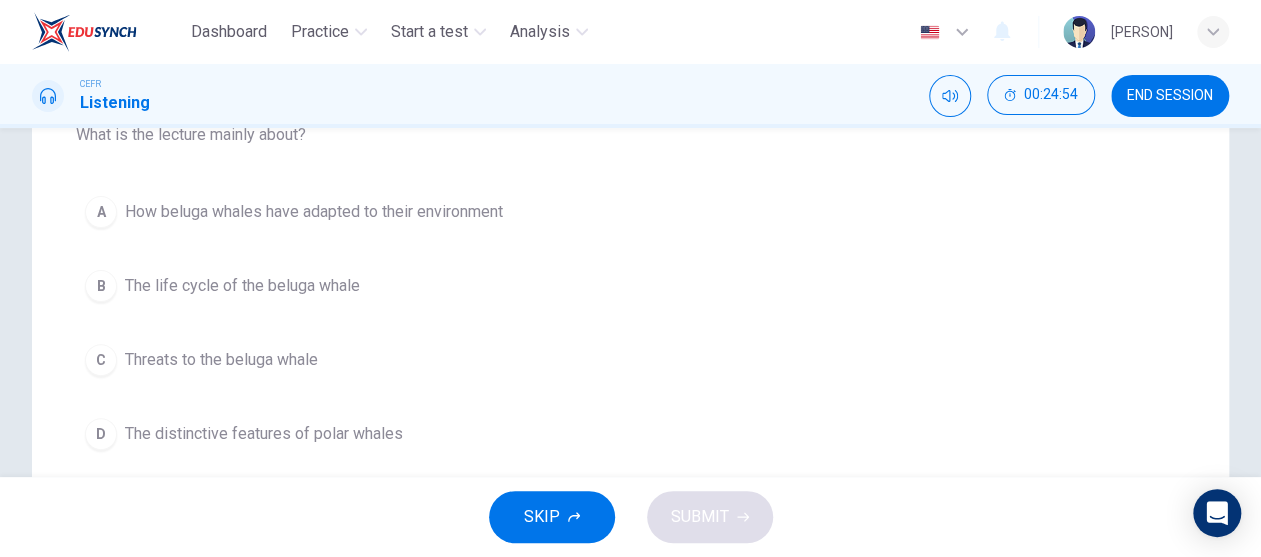scroll, scrollTop: 200, scrollLeft: 0, axis: vertical 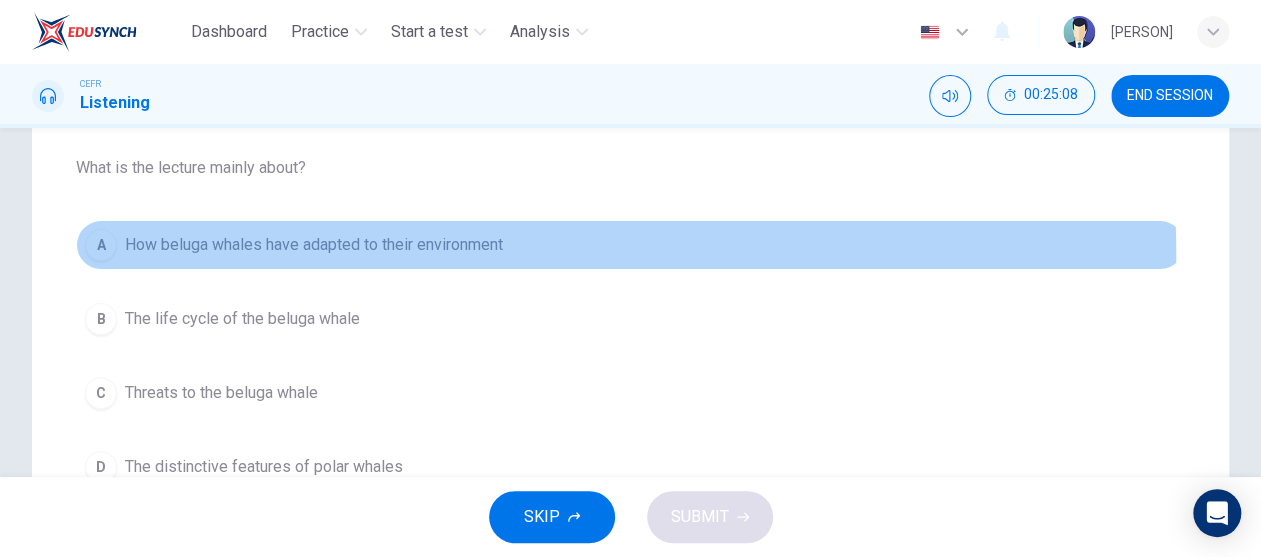 click on "A How beluga whales have adapted to their environment" at bounding box center (630, 245) 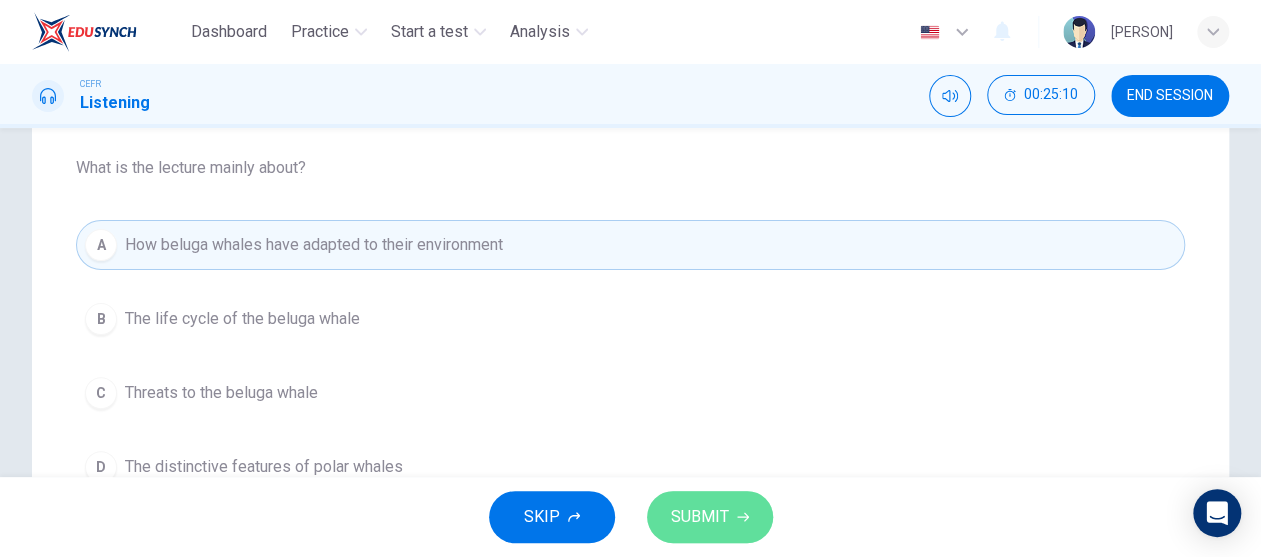 click on "SUBMIT" at bounding box center (700, 517) 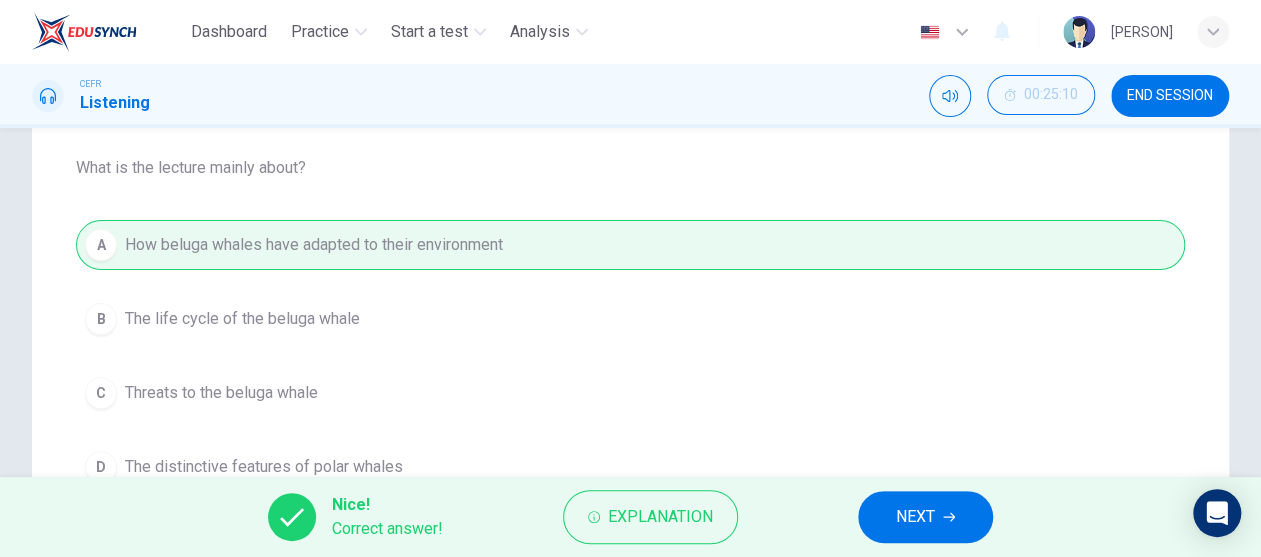click on "NEXT" at bounding box center (915, 517) 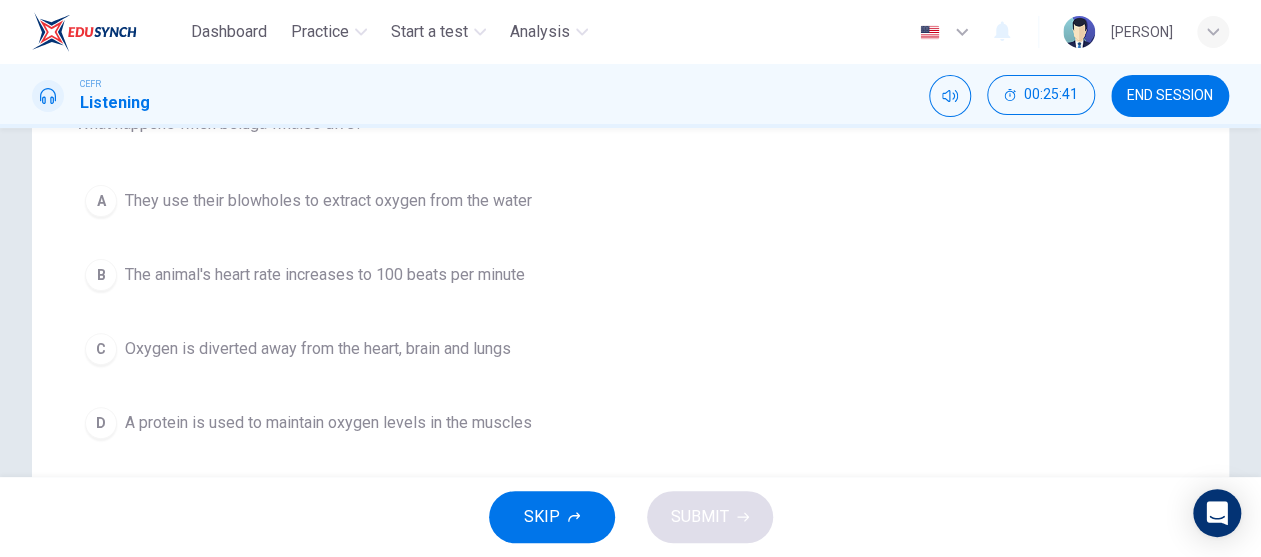 scroll, scrollTop: 200, scrollLeft: 0, axis: vertical 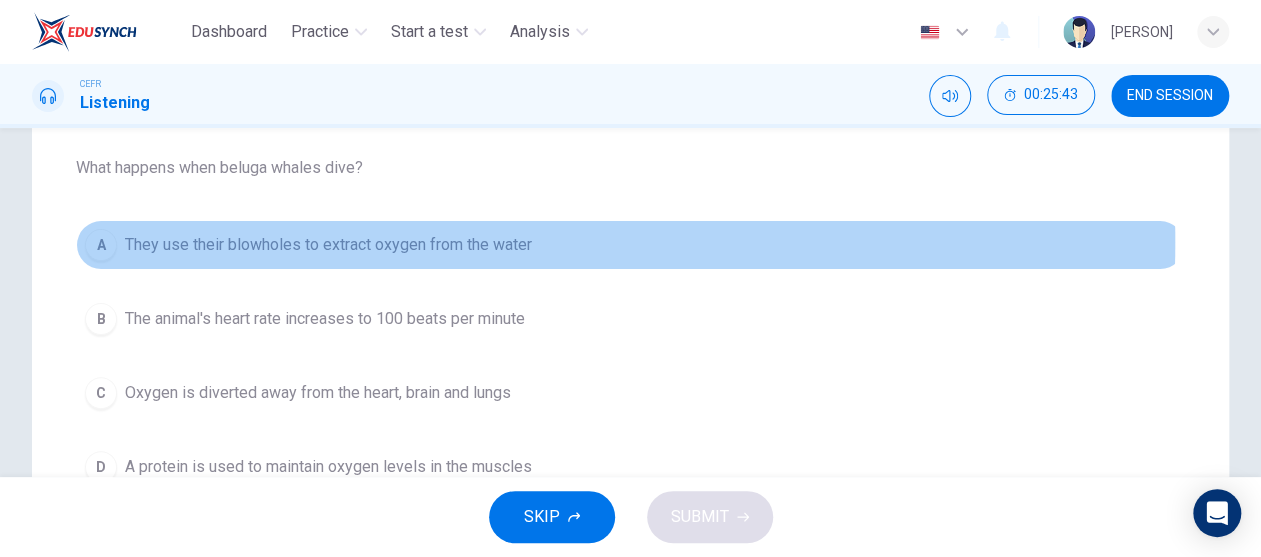 click on "They use their blowholes to extract oxygen from the water" at bounding box center [328, 245] 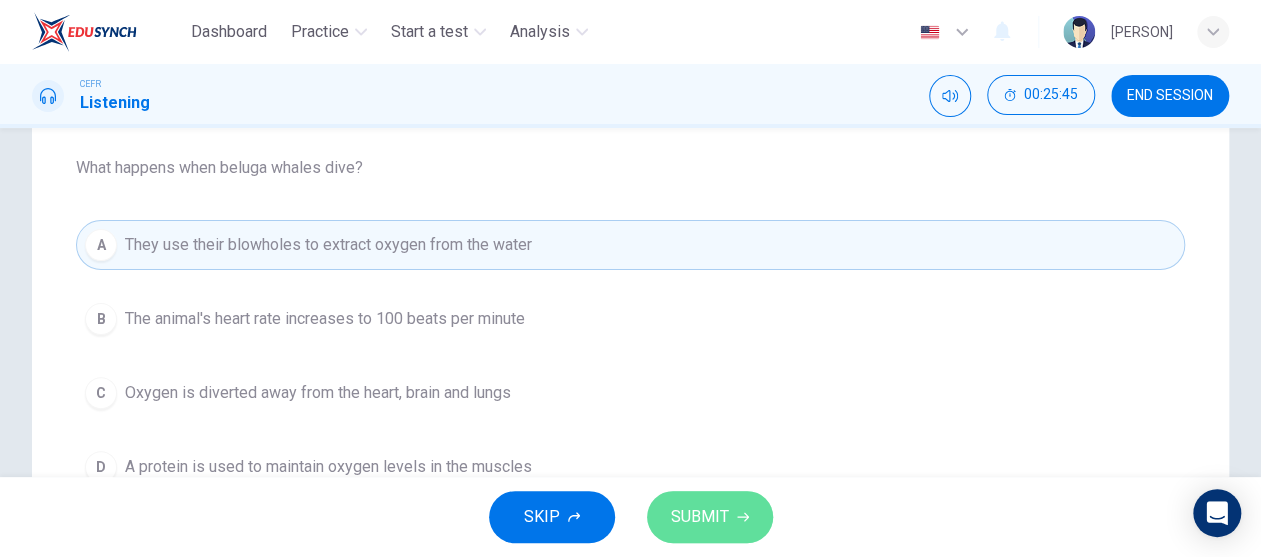 click on "SUBMIT" at bounding box center [700, 517] 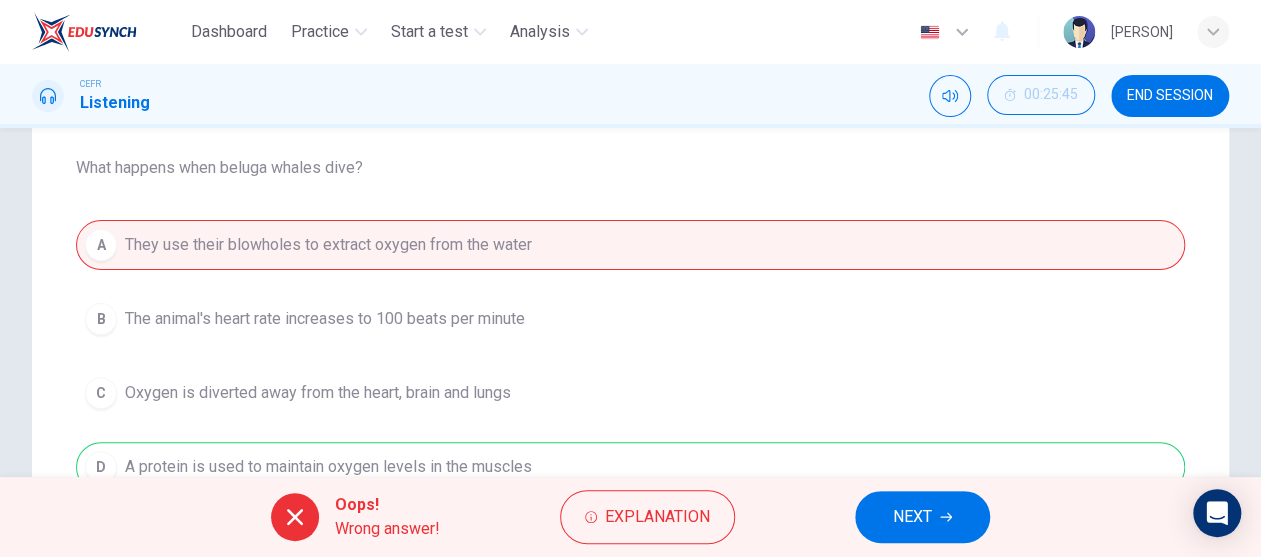 click on "A They use their blowholes to extract oxygen from the water B The animal's heart rate increases to 100 beats per minute C Oxygen is diverted away from the heart, brain and lungs D A protein is used to maintain oxygen levels in the muscles" at bounding box center [630, 356] 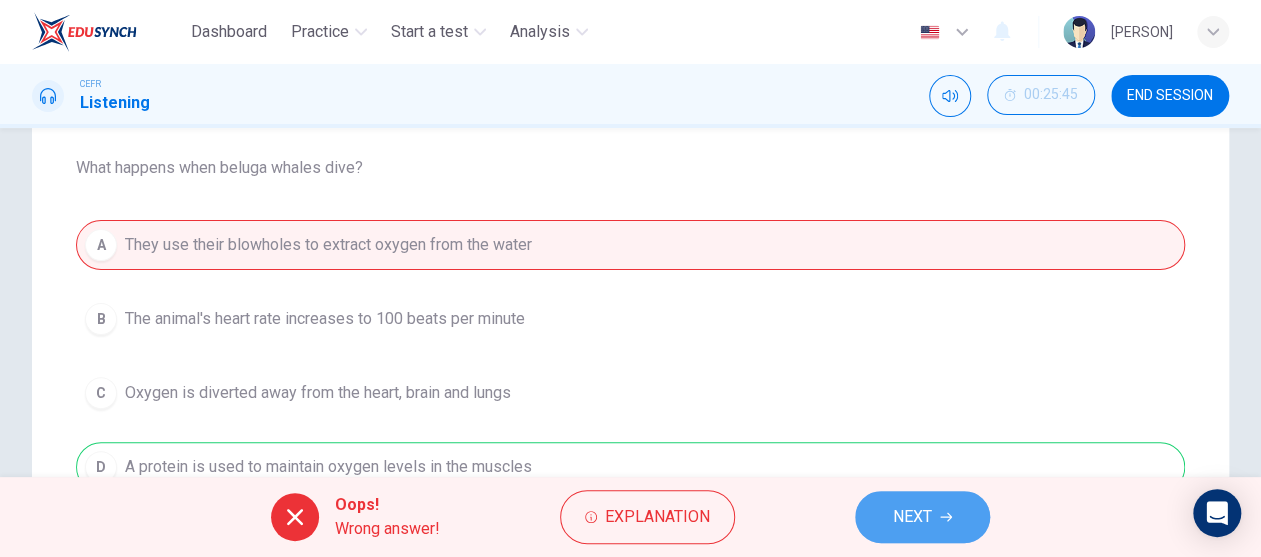 click on "NEXT" at bounding box center (922, 517) 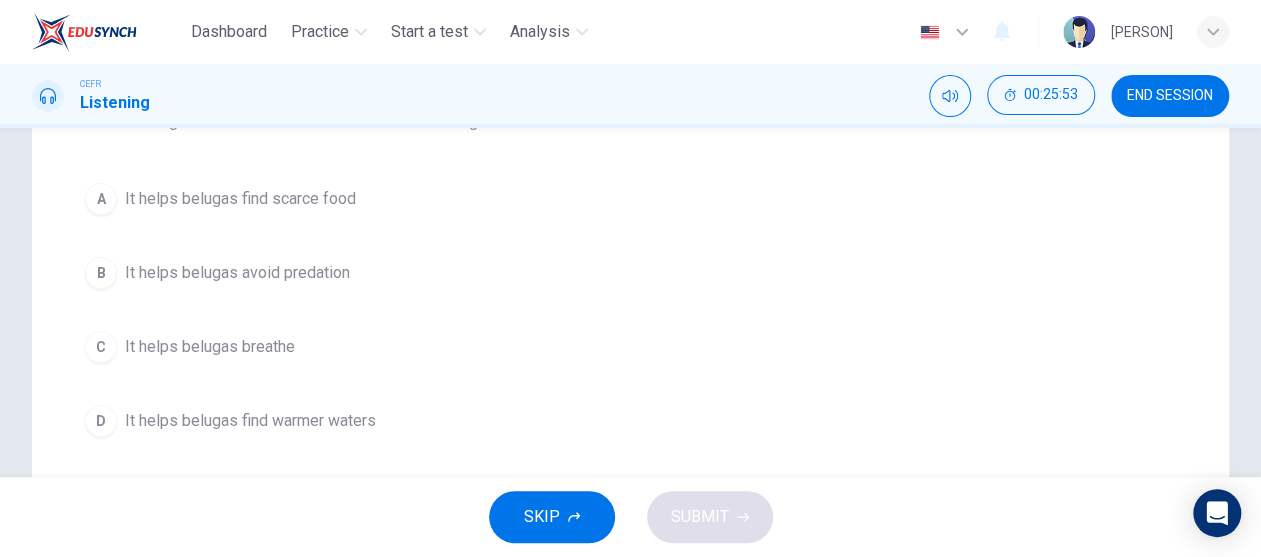 scroll, scrollTop: 200, scrollLeft: 0, axis: vertical 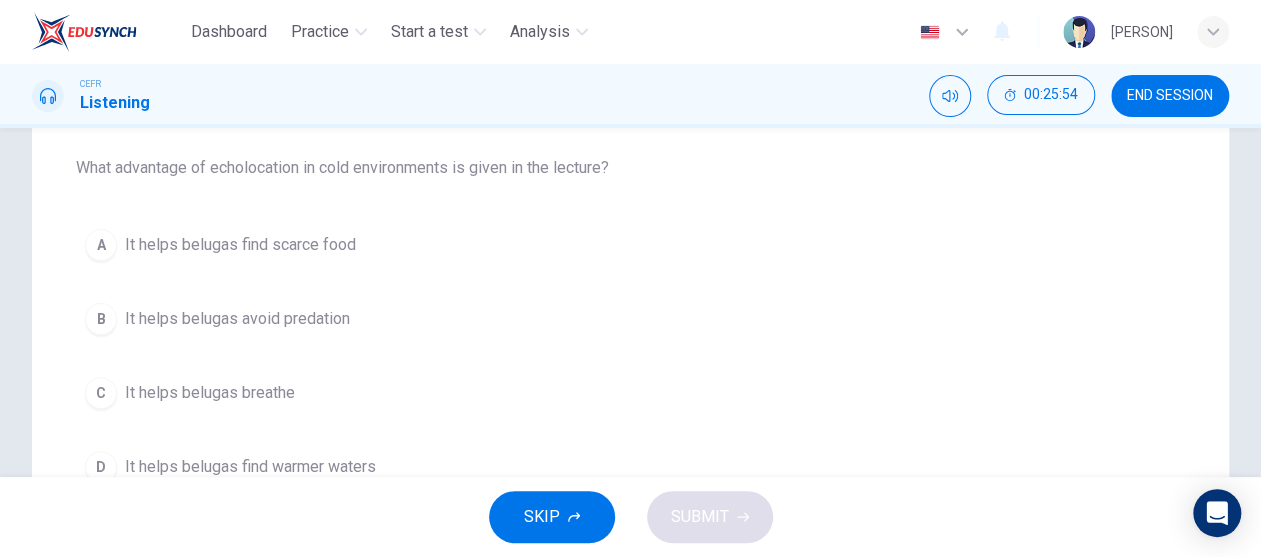 click on "It helps belugas avoid predation" at bounding box center [240, 245] 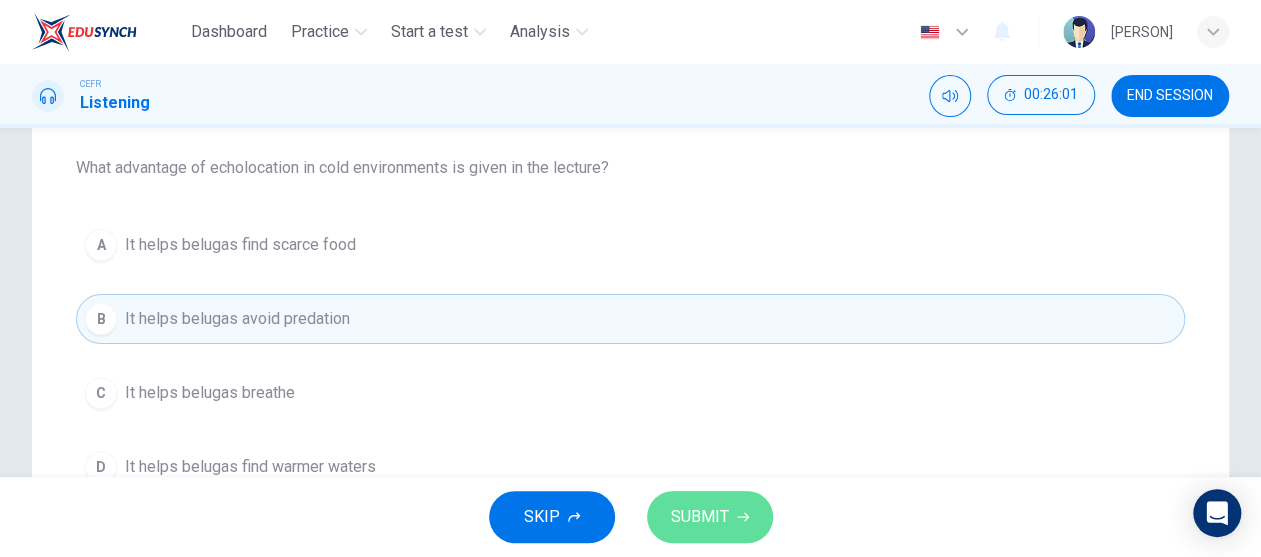 click on "SUBMIT" at bounding box center (700, 517) 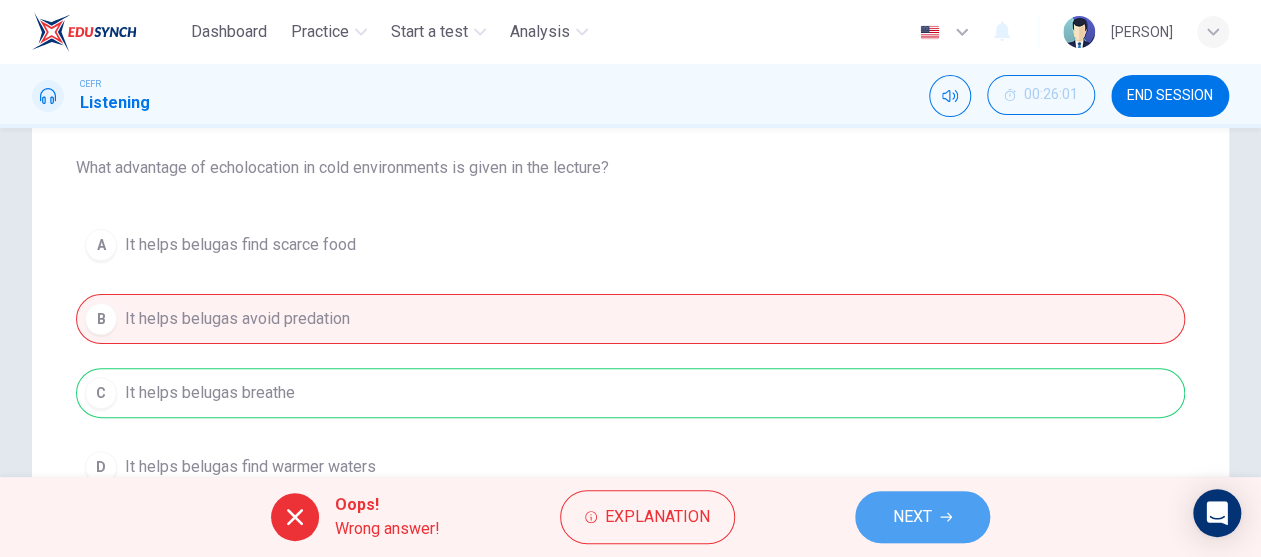 click on "NEXT" at bounding box center [912, 517] 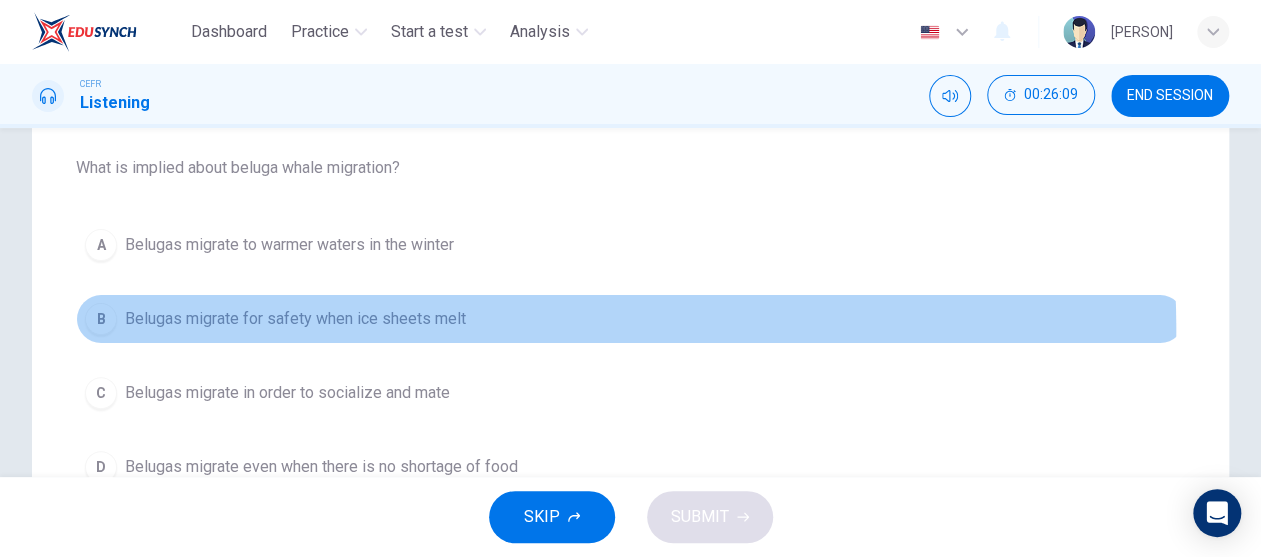 click on "B Belugas migrate for safety when ice sheets melt" at bounding box center (630, 319) 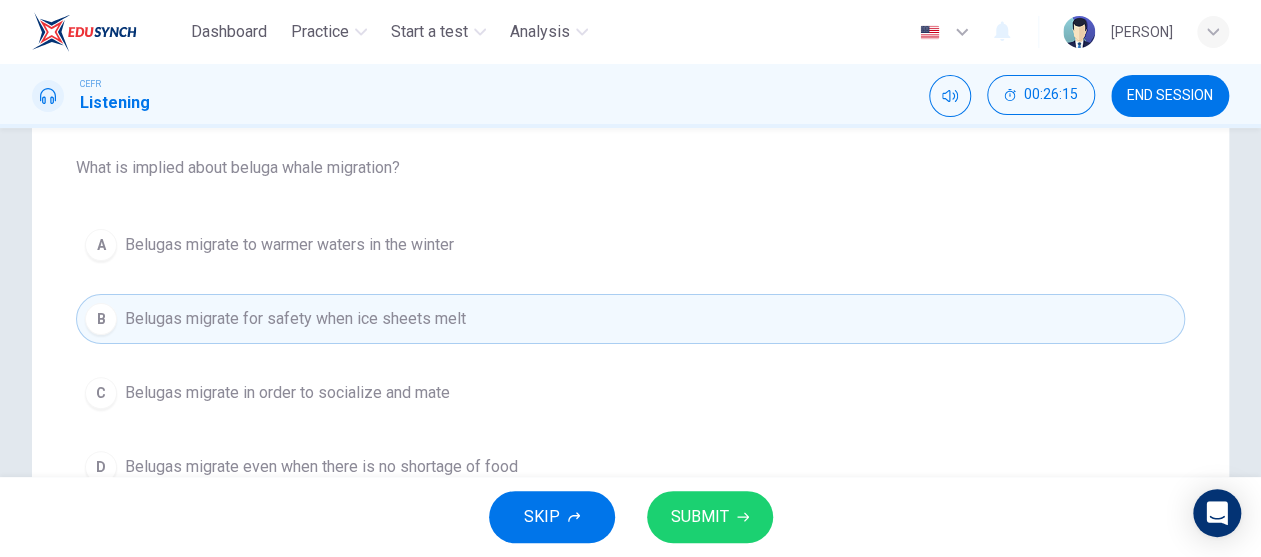 click on "SKIP SUBMIT" at bounding box center [630, 517] 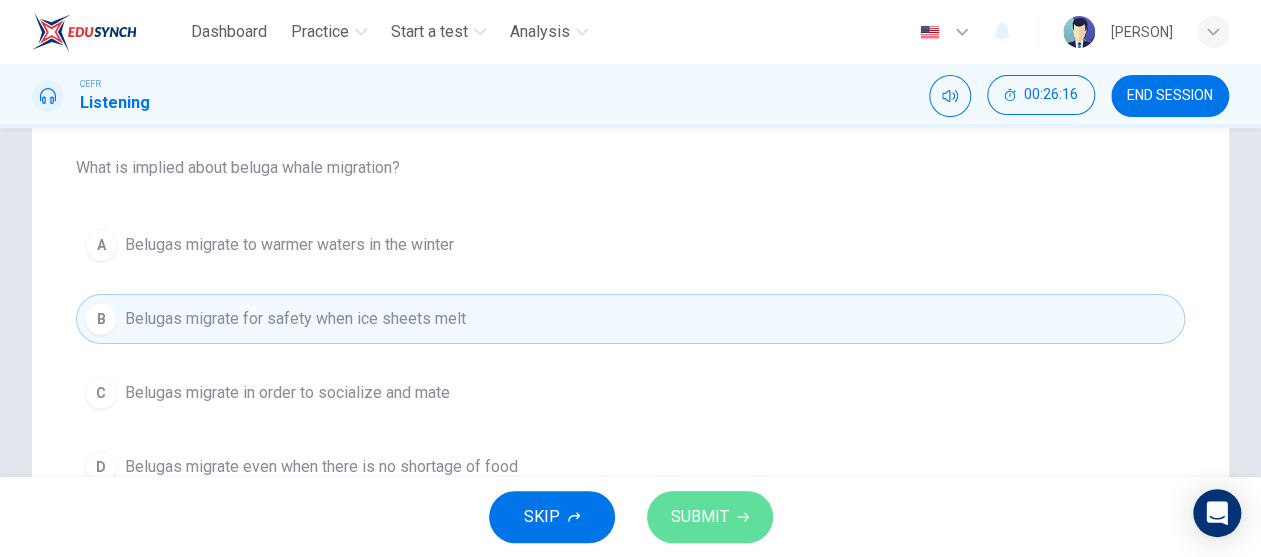 click on "SUBMIT" at bounding box center [700, 517] 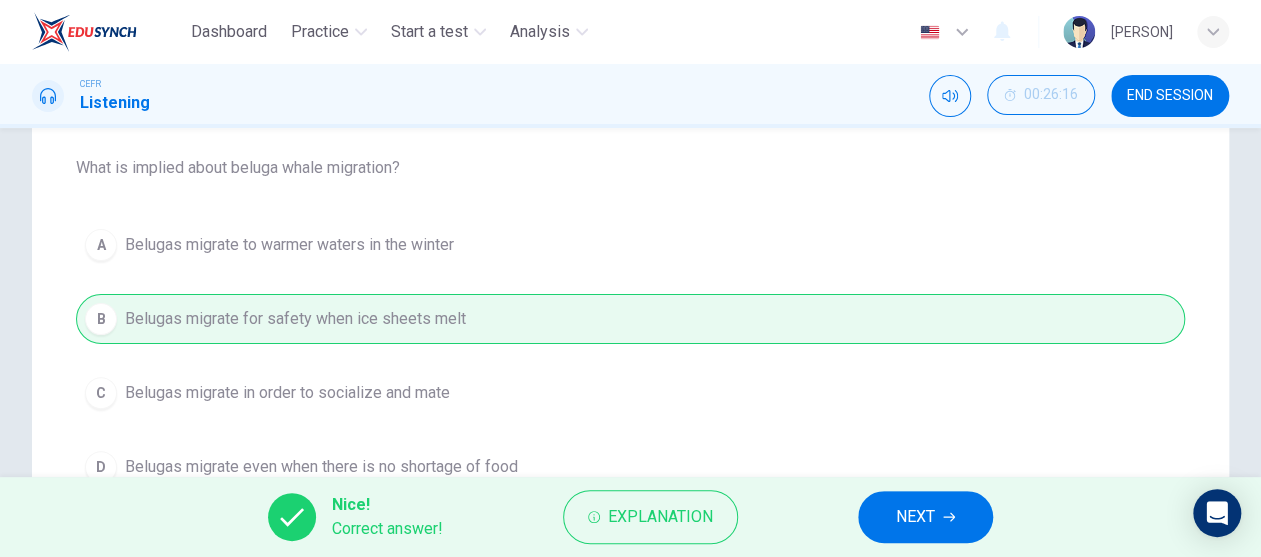 click on "NEXT" at bounding box center [925, 517] 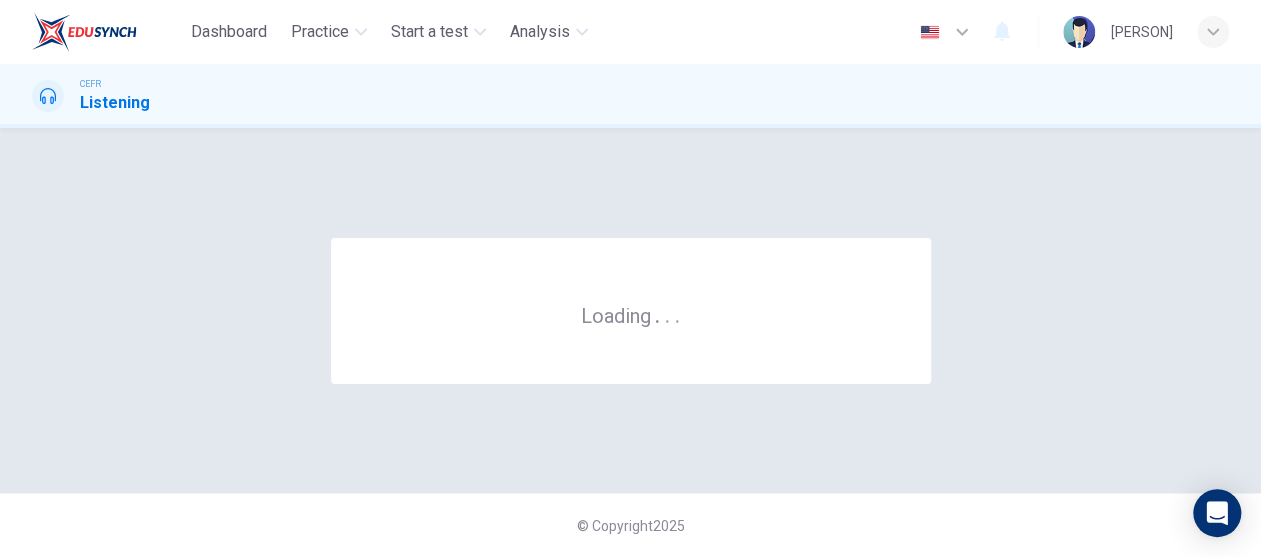 scroll, scrollTop: 0, scrollLeft: 0, axis: both 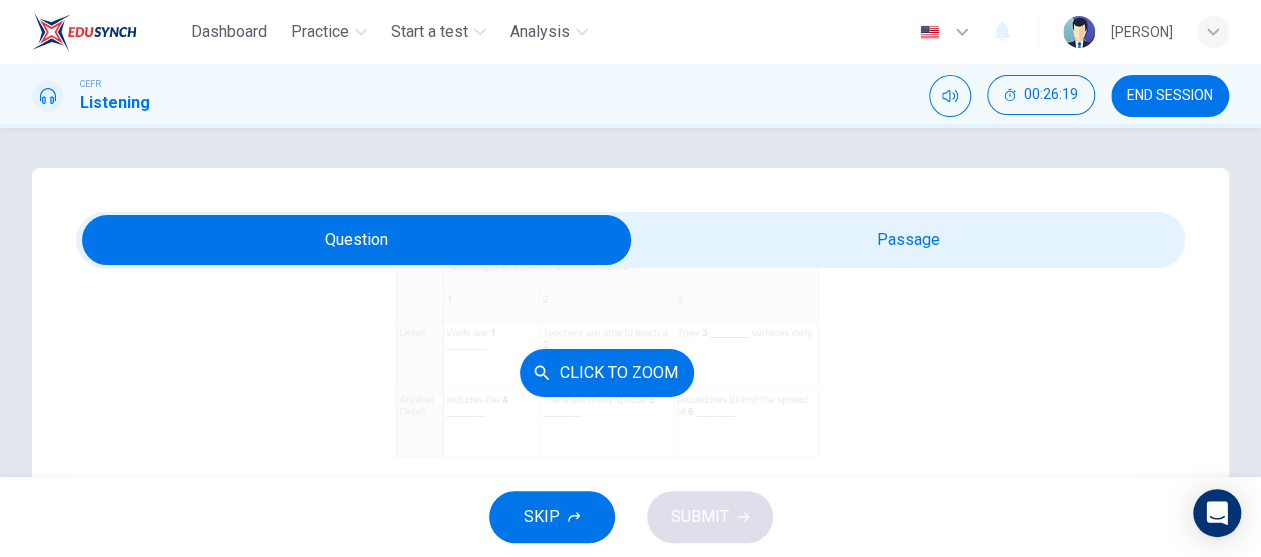 click on "Click to Zoom" at bounding box center [607, 373] 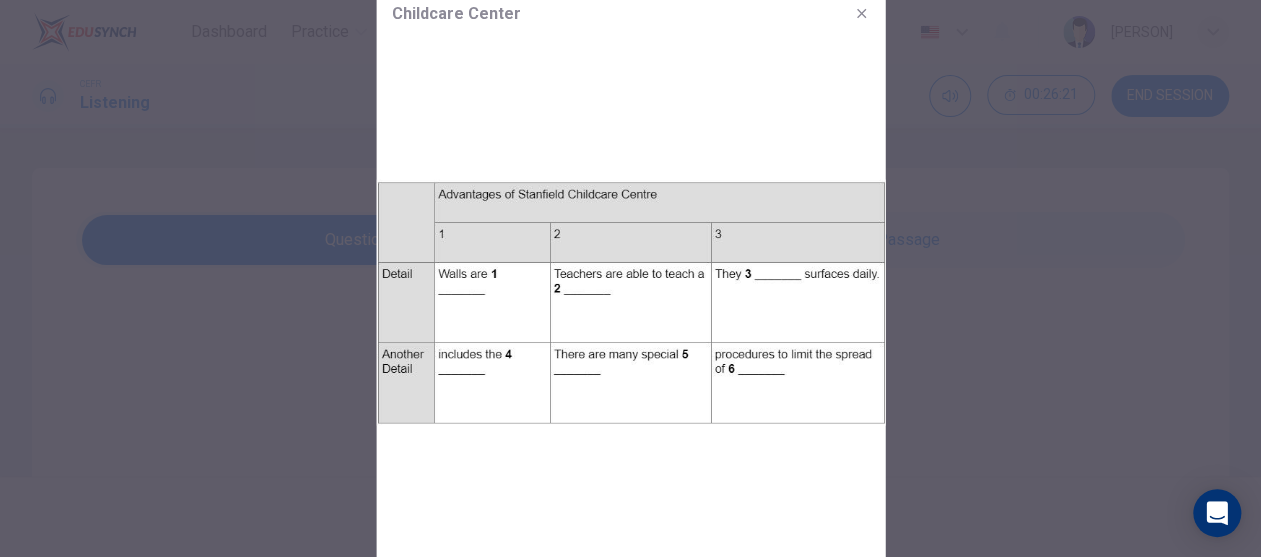 click at bounding box center (630, 302) 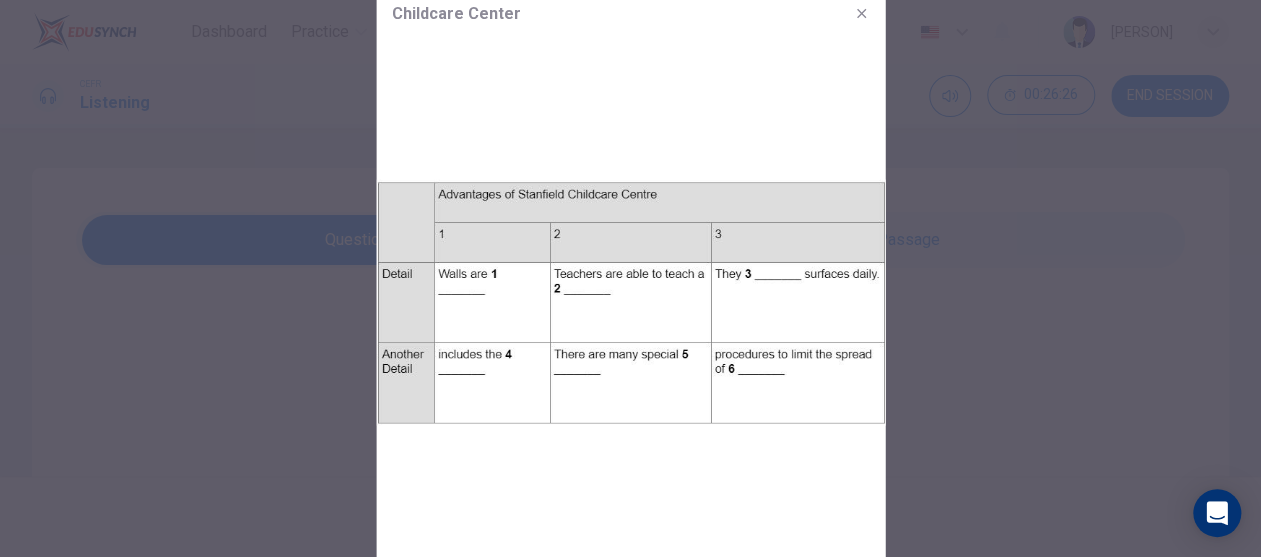 click at bounding box center (860, 12) 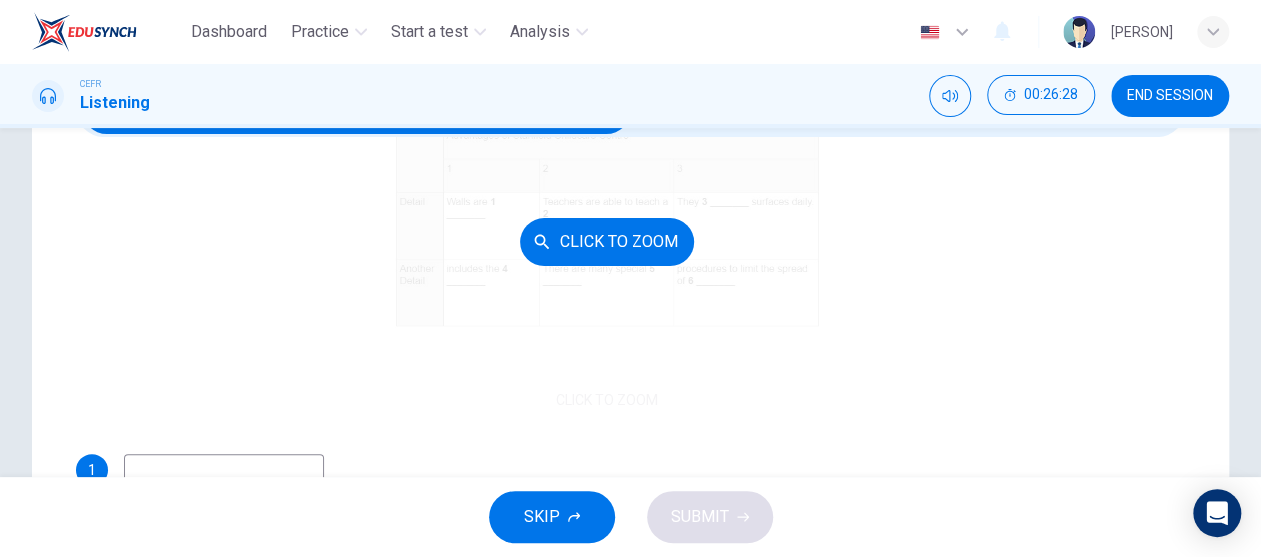 scroll, scrollTop: 100, scrollLeft: 0, axis: vertical 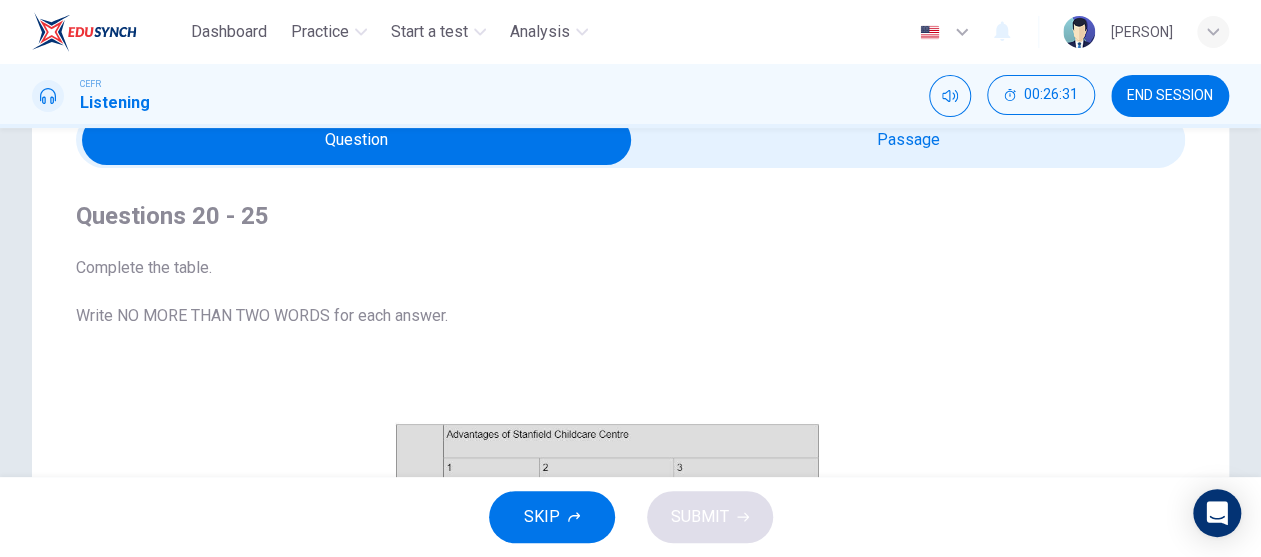 click at bounding box center [357, 140] 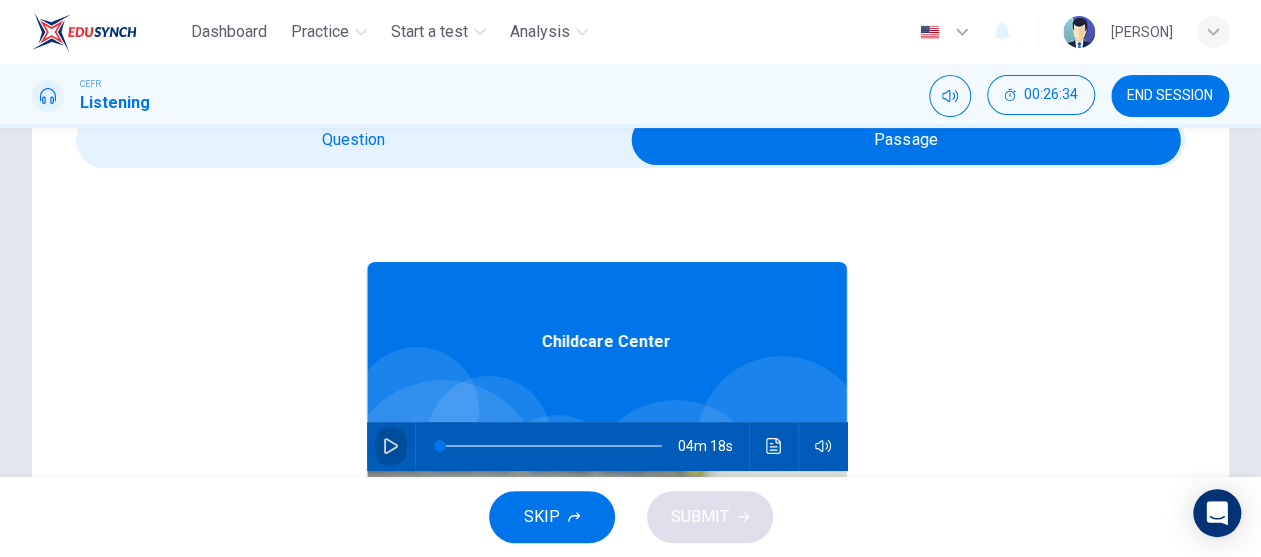 click at bounding box center [391, 446] 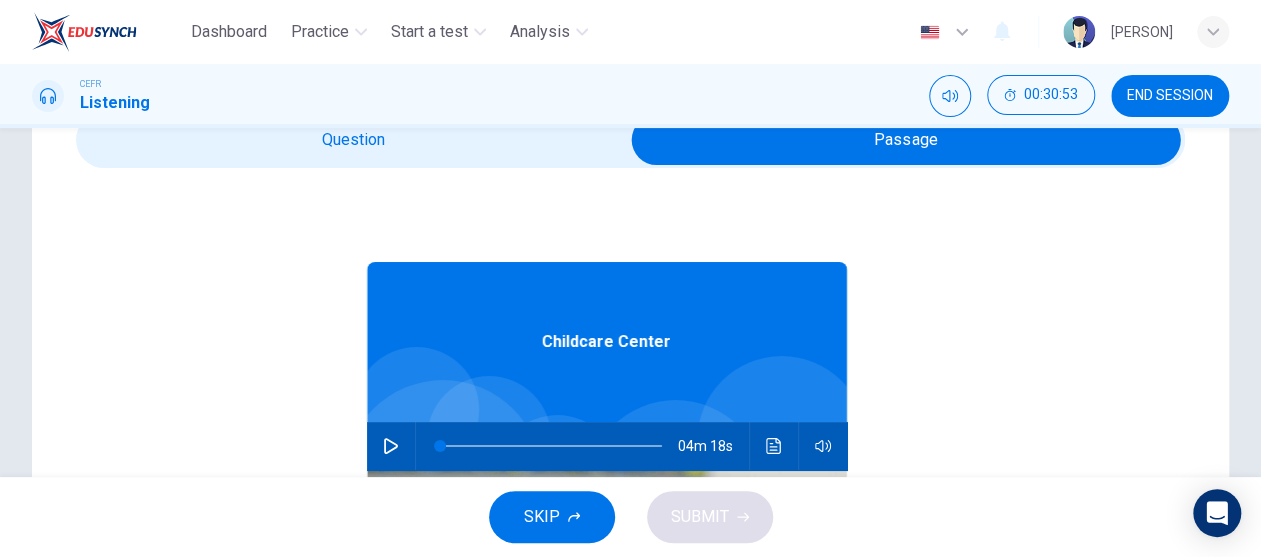 click at bounding box center (906, 140) 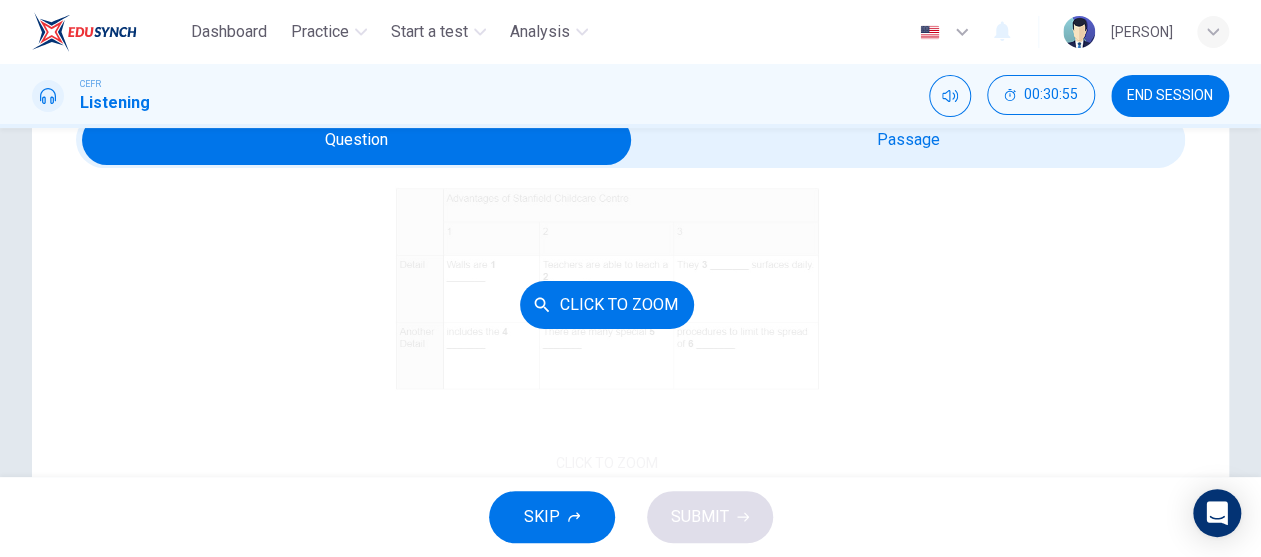 scroll, scrollTop: 268, scrollLeft: 0, axis: vertical 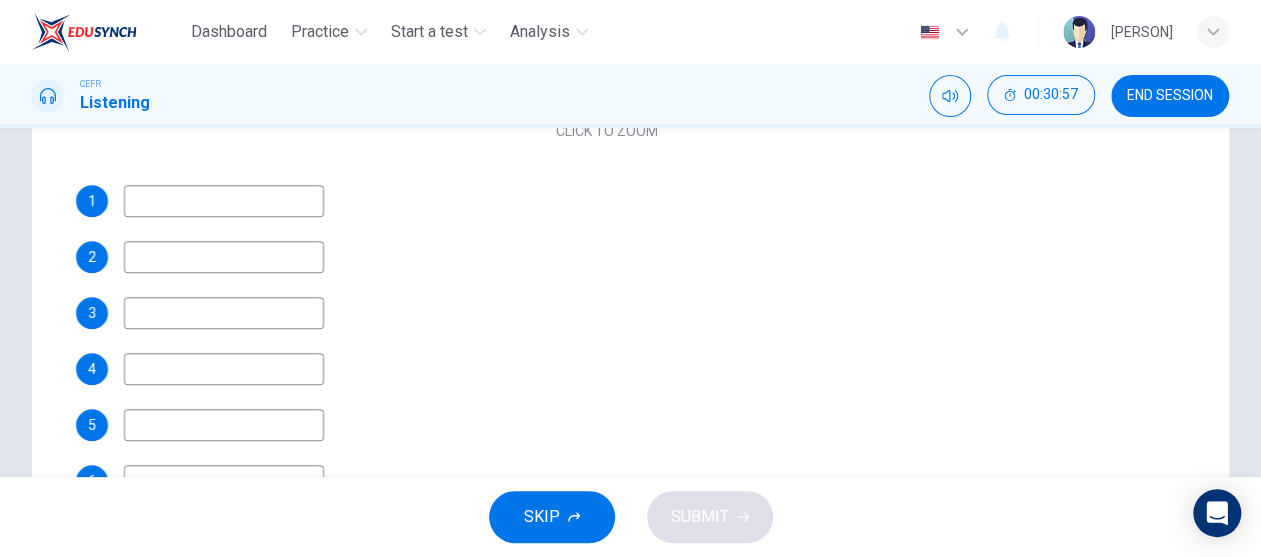 click at bounding box center (224, 201) 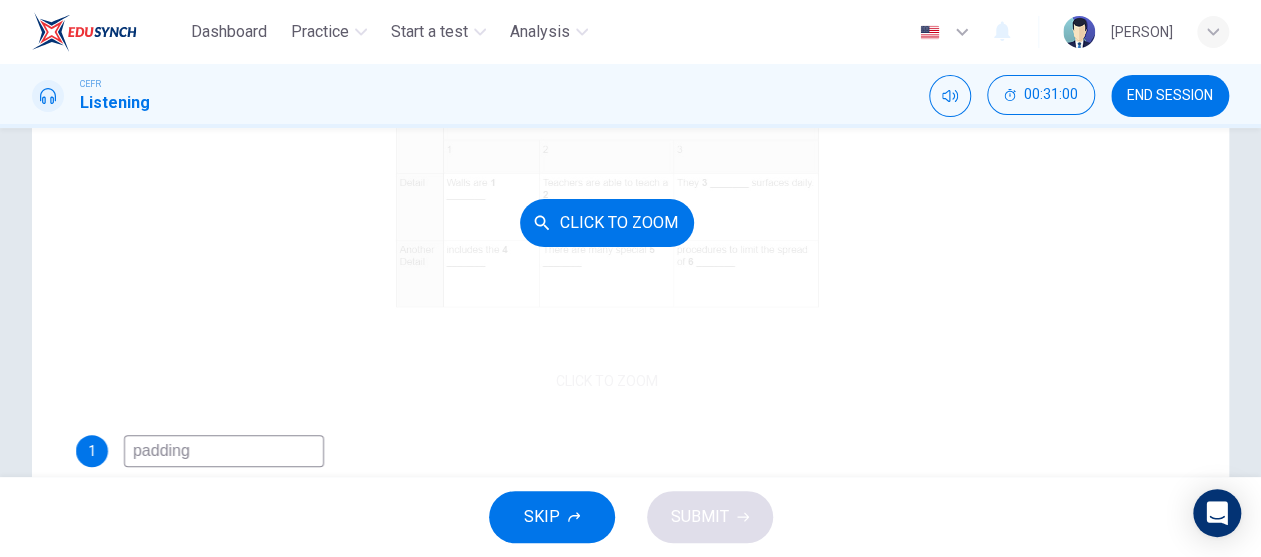 scroll, scrollTop: 0, scrollLeft: 0, axis: both 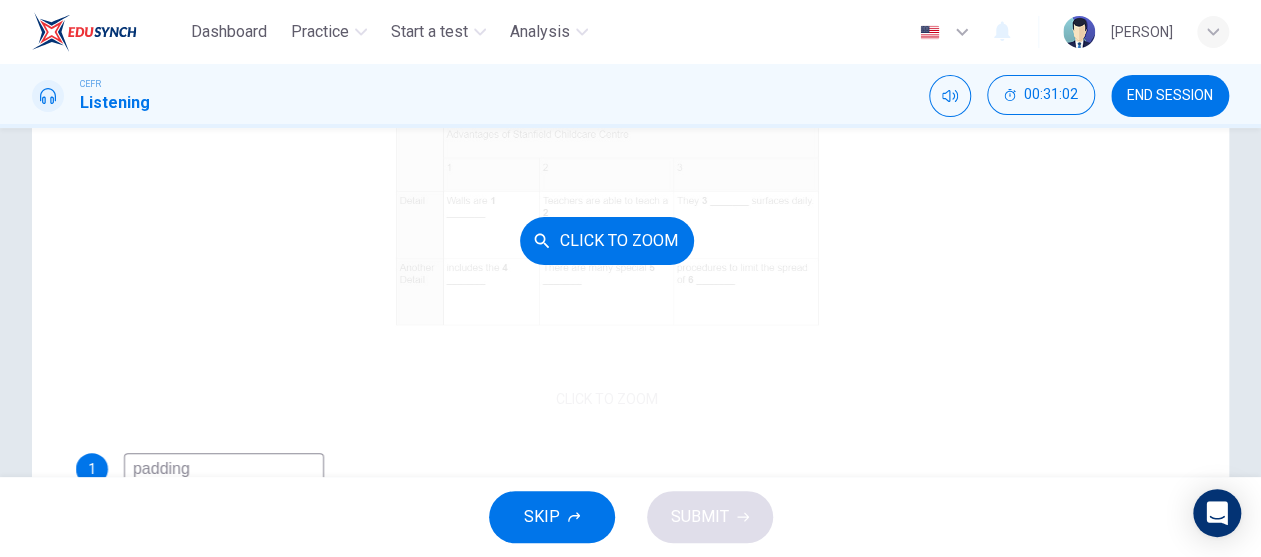 type on "padding" 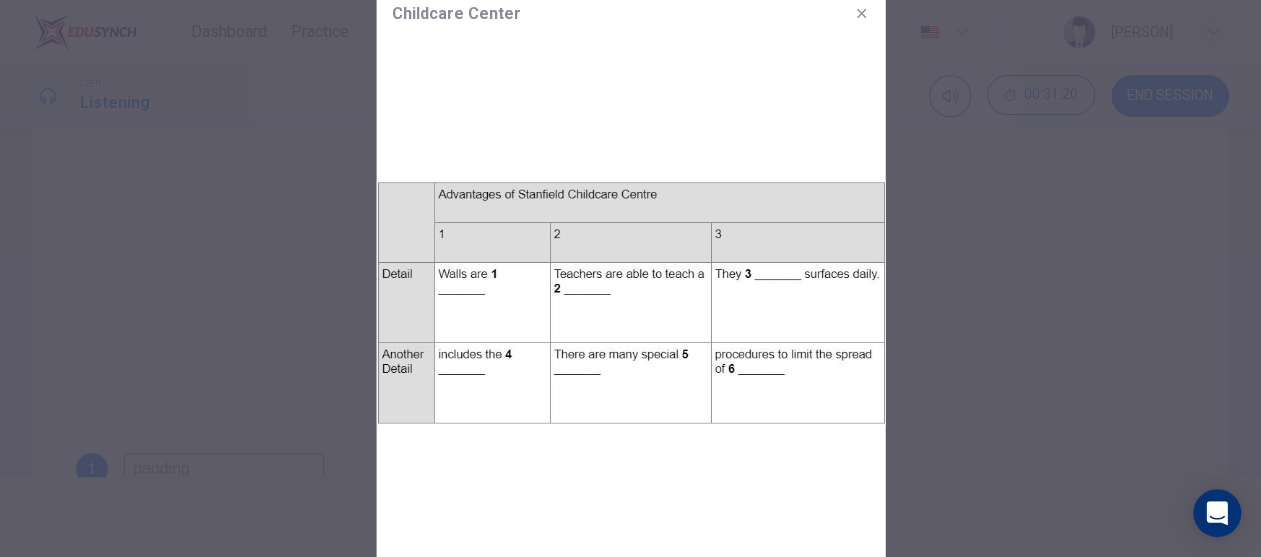 click at bounding box center [630, 278] 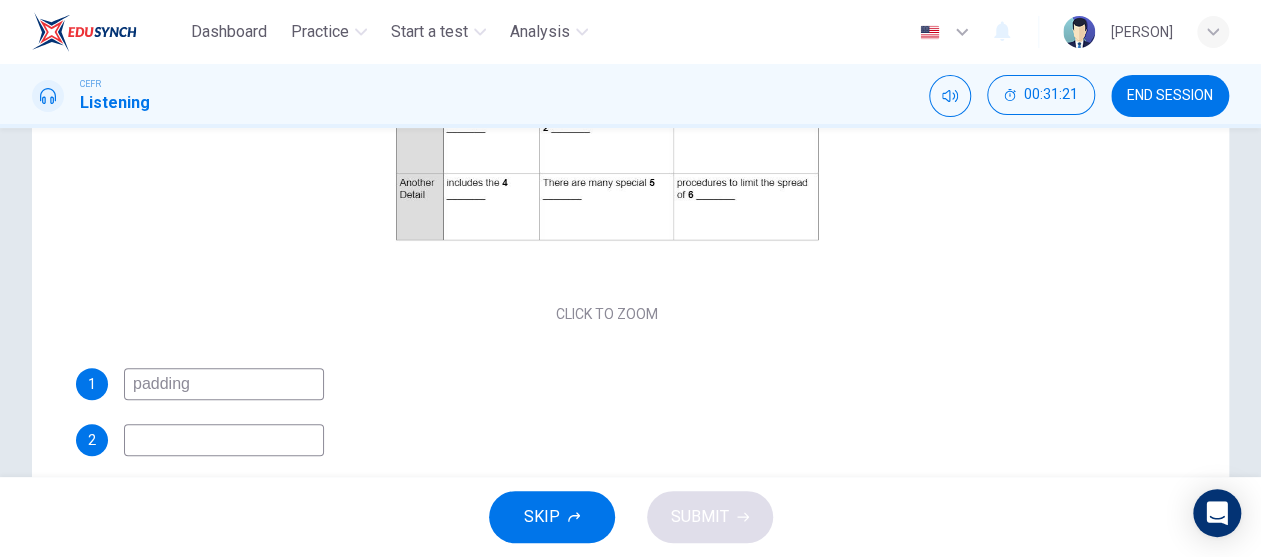 scroll, scrollTop: 200, scrollLeft: 0, axis: vertical 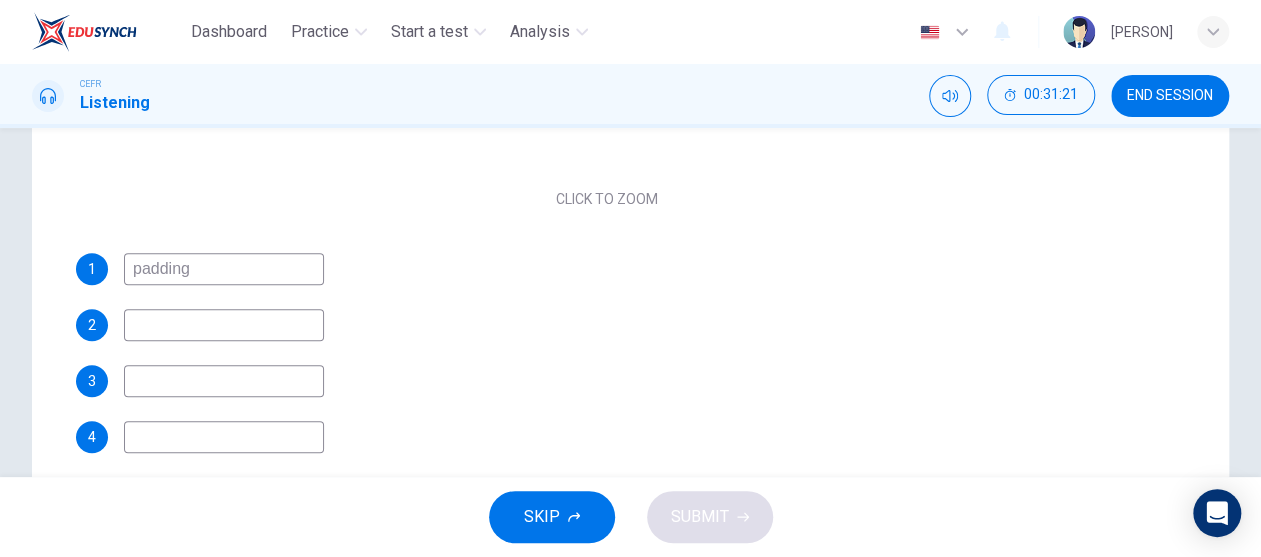 click at bounding box center [224, 269] 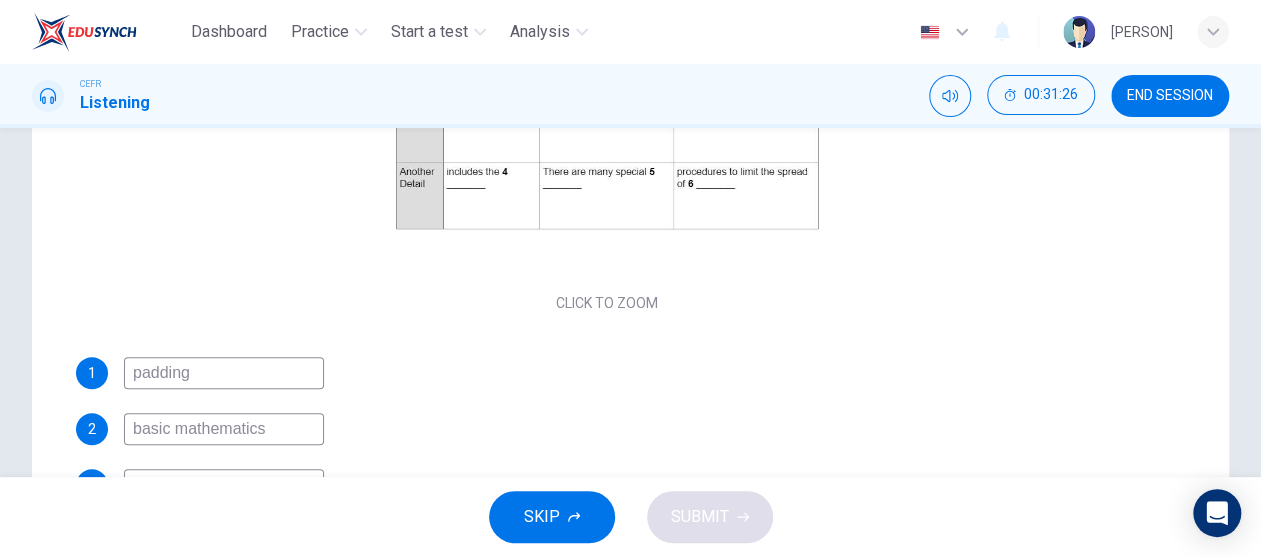 scroll, scrollTop: 0, scrollLeft: 0, axis: both 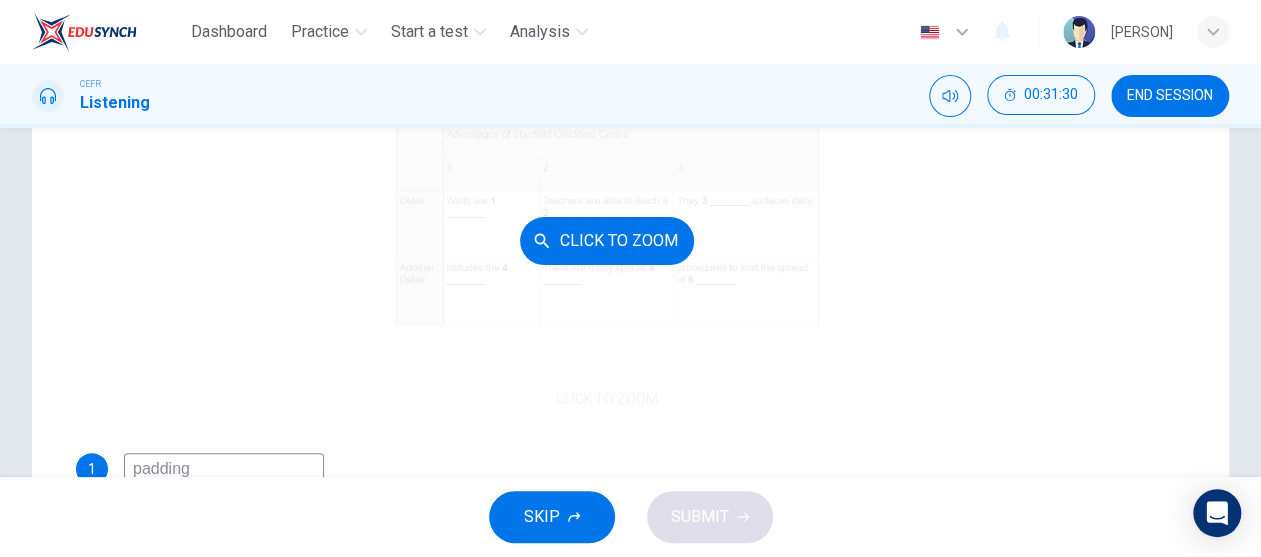 type on "basic mathematics" 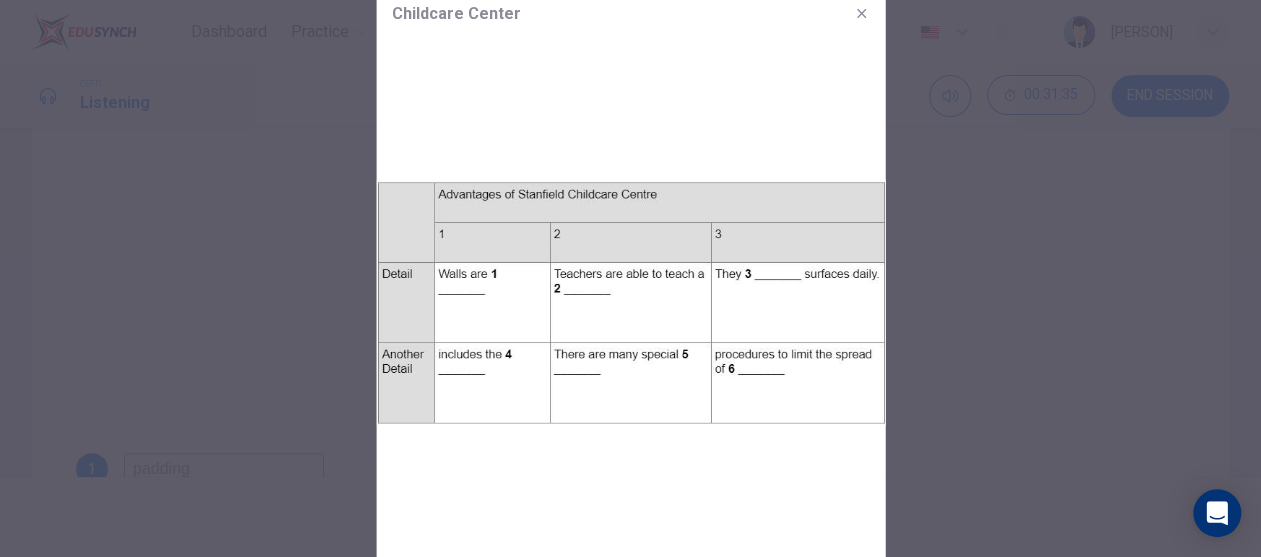 click at bounding box center [630, 278] 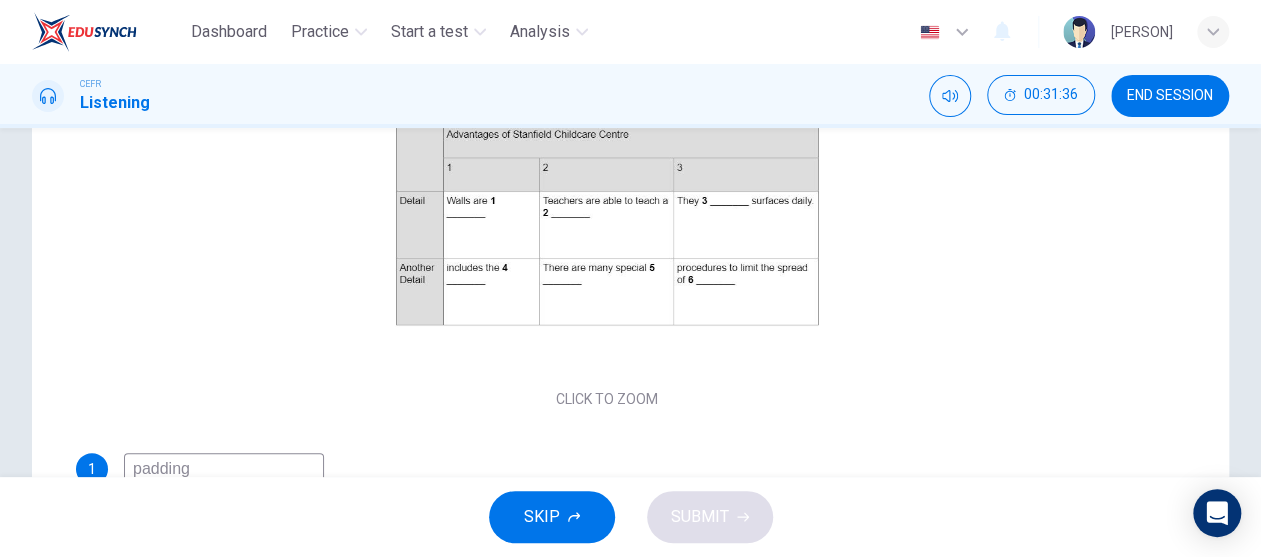 scroll, scrollTop: 200, scrollLeft: 0, axis: vertical 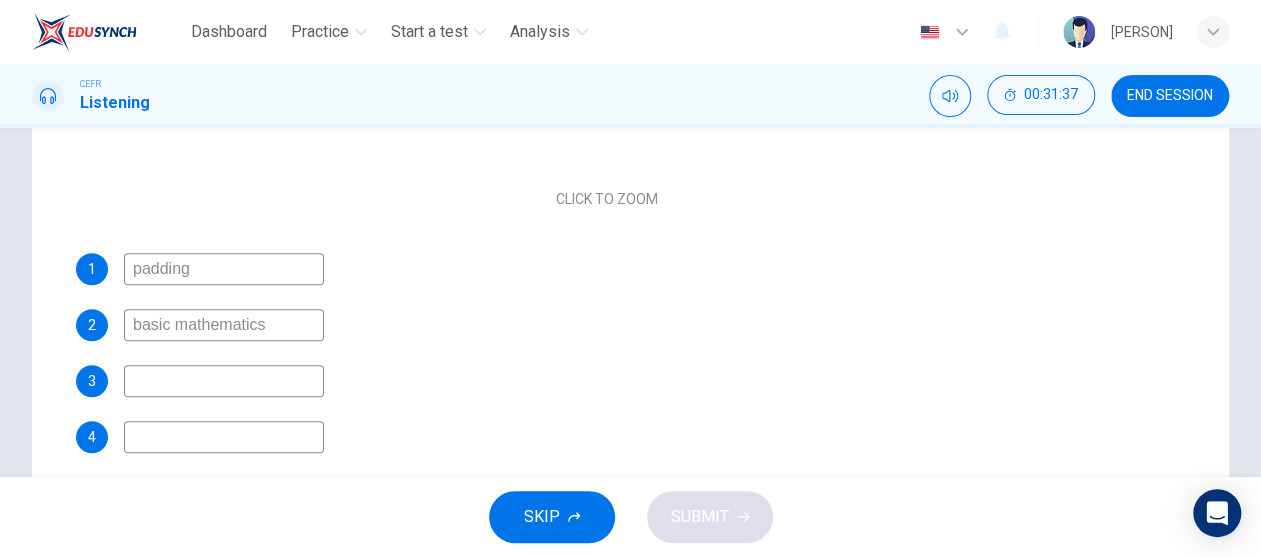 click at bounding box center [224, 269] 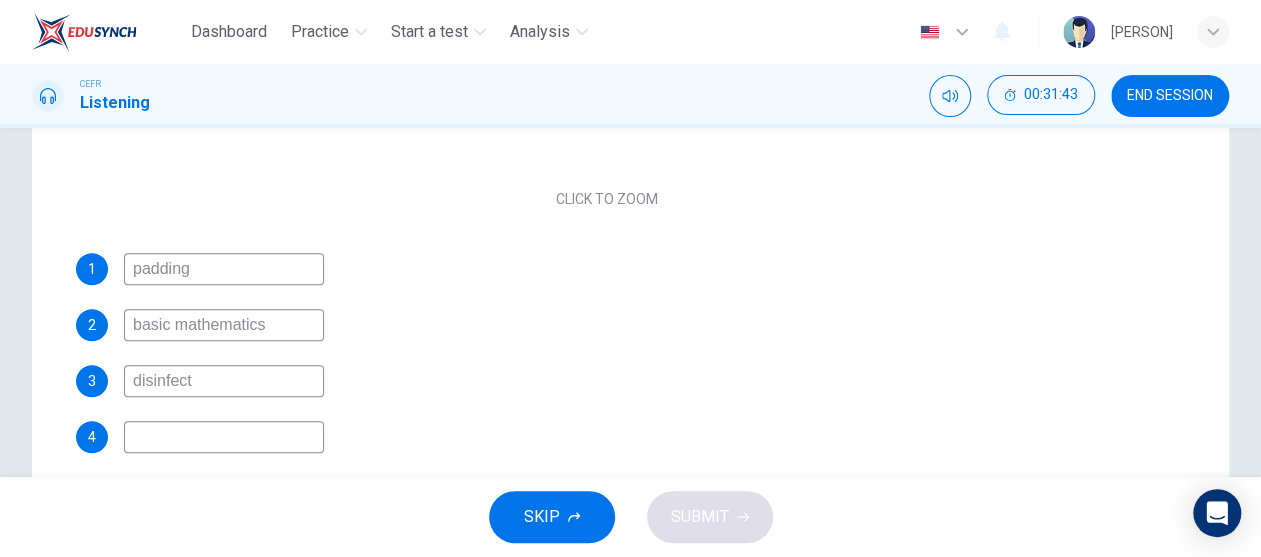 scroll, scrollTop: 0, scrollLeft: 0, axis: both 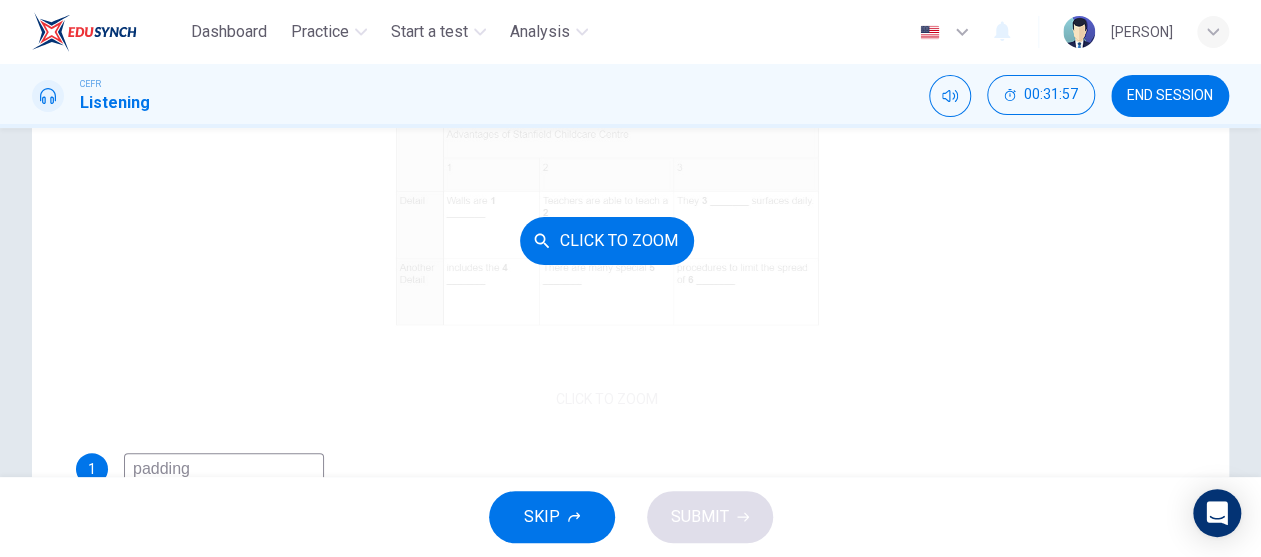 type on "disinfect" 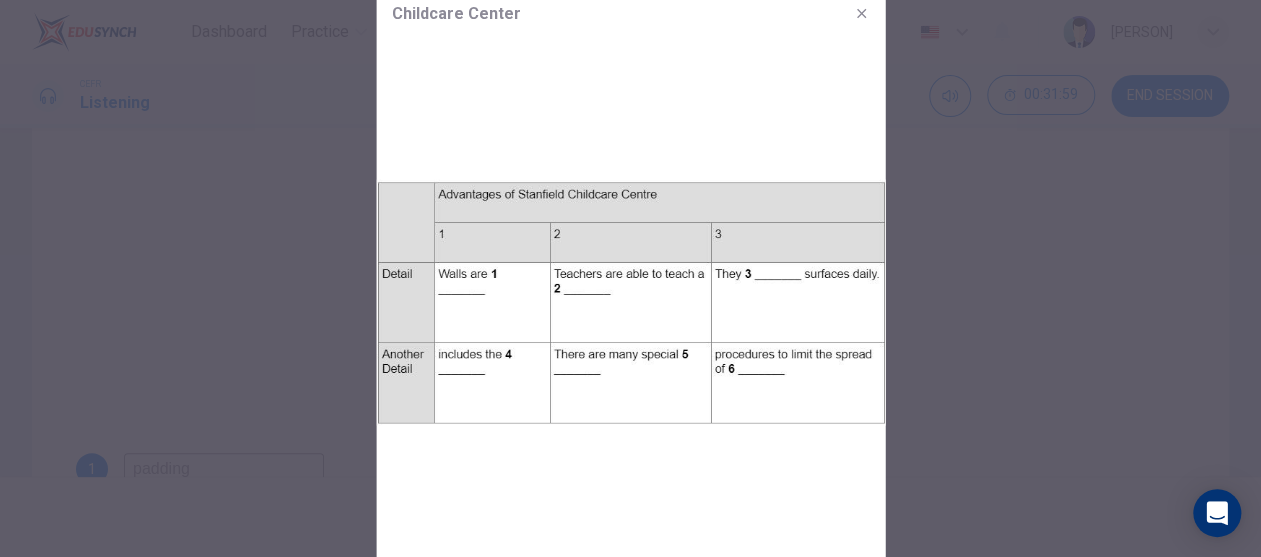 click at bounding box center [630, 302] 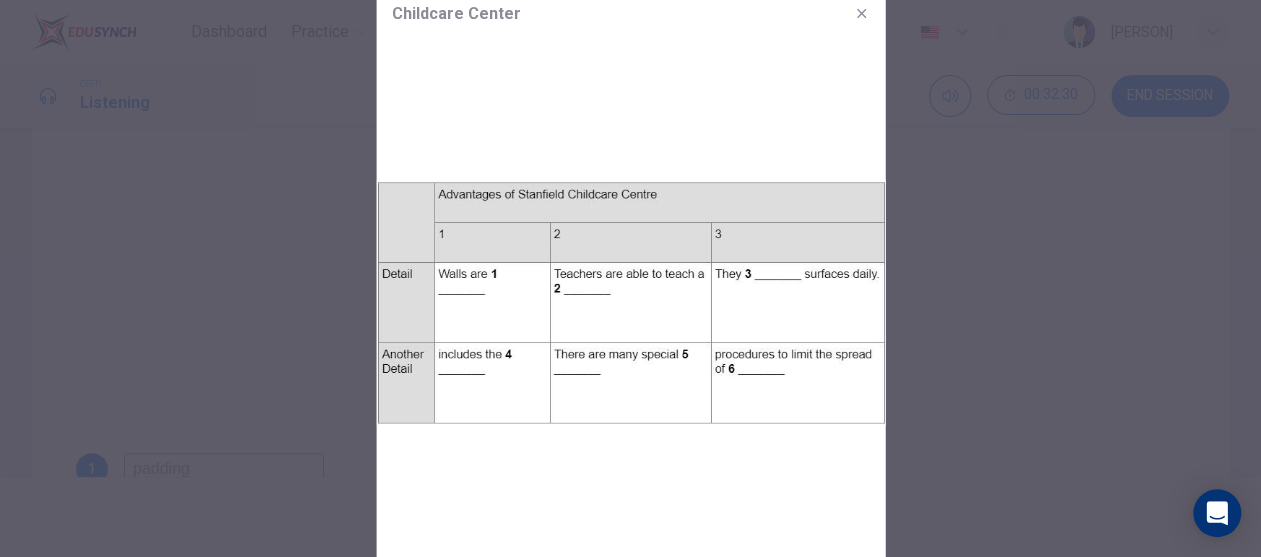 click at bounding box center (630, 302) 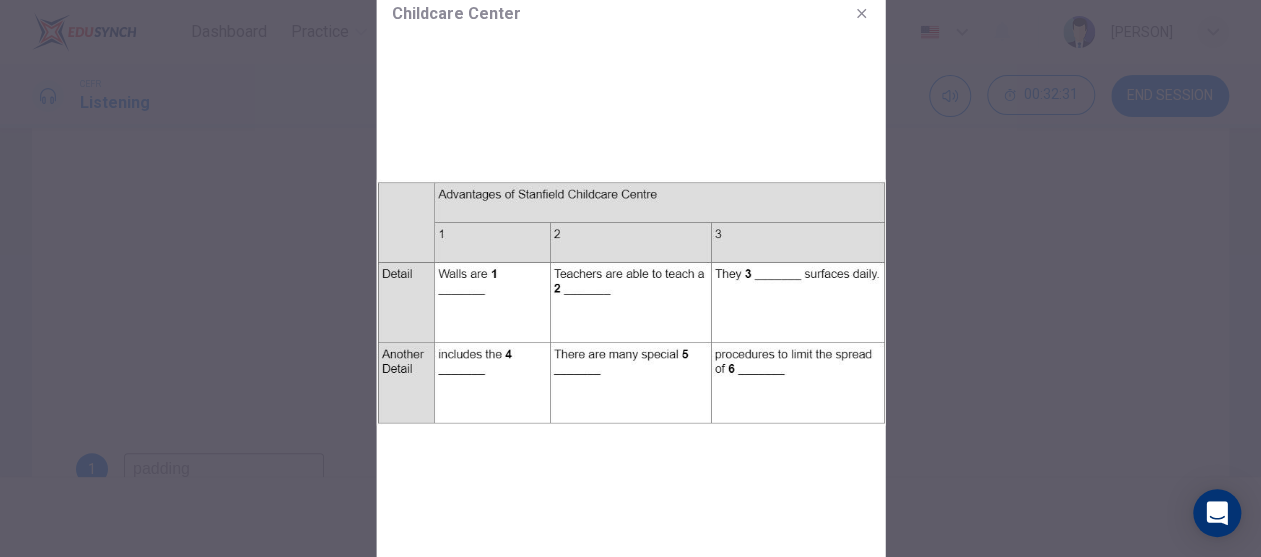 click at bounding box center (630, 278) 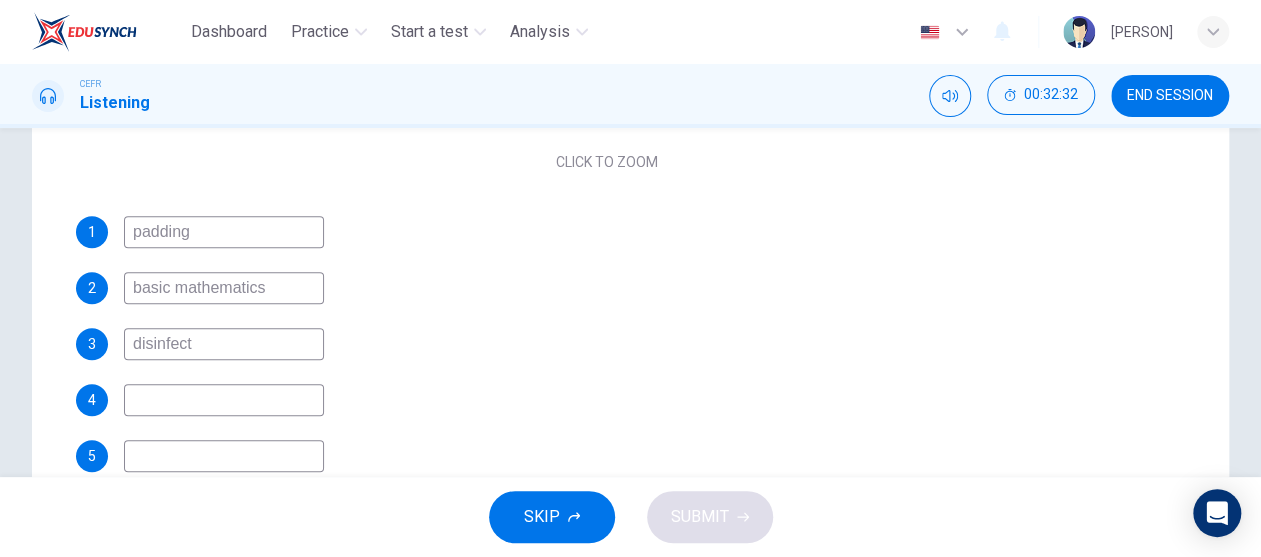 scroll, scrollTop: 268, scrollLeft: 0, axis: vertical 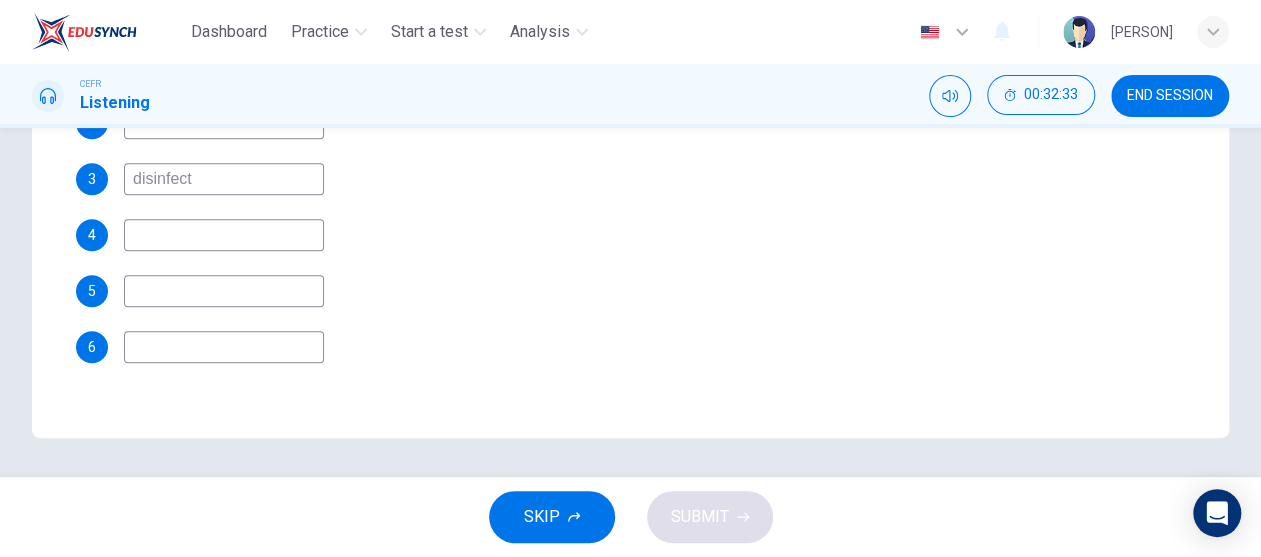 click at bounding box center (224, 67) 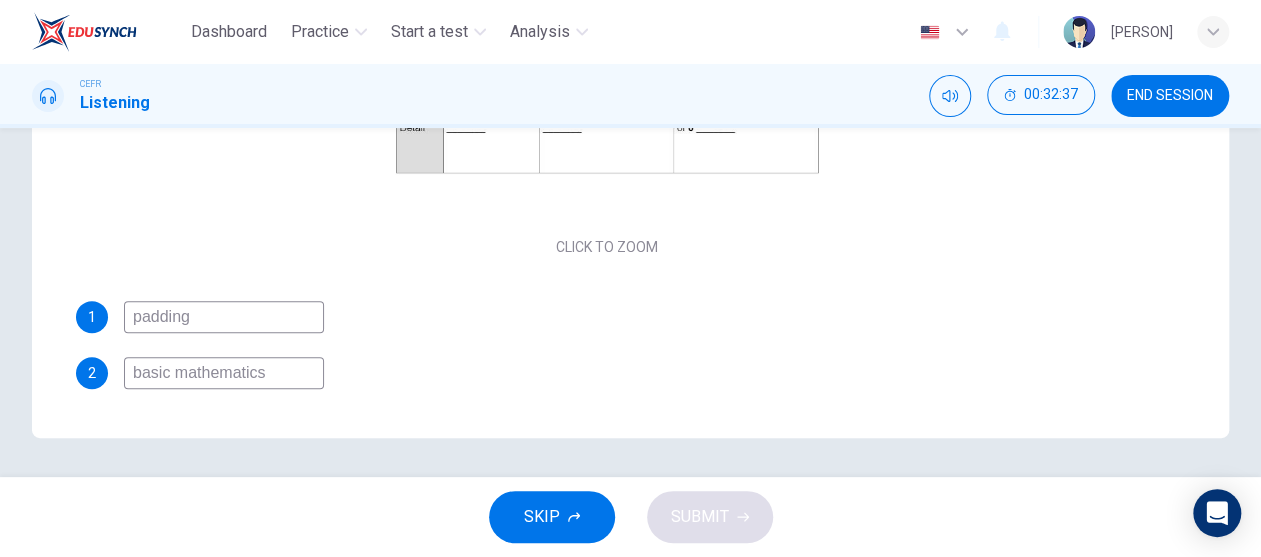 scroll, scrollTop: 0, scrollLeft: 0, axis: both 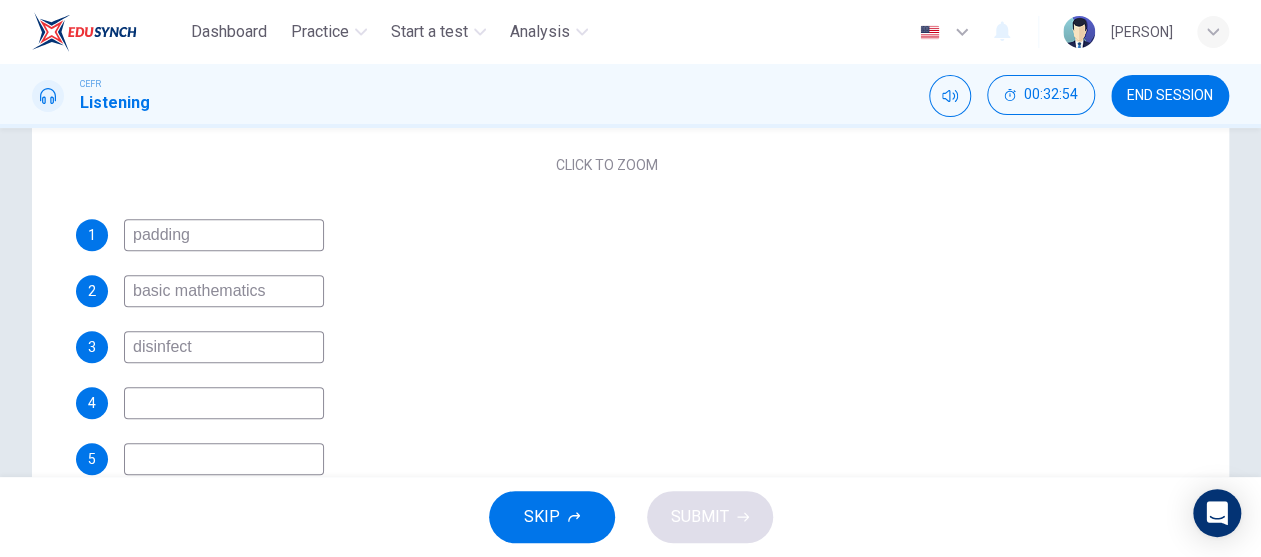 type on "disease" 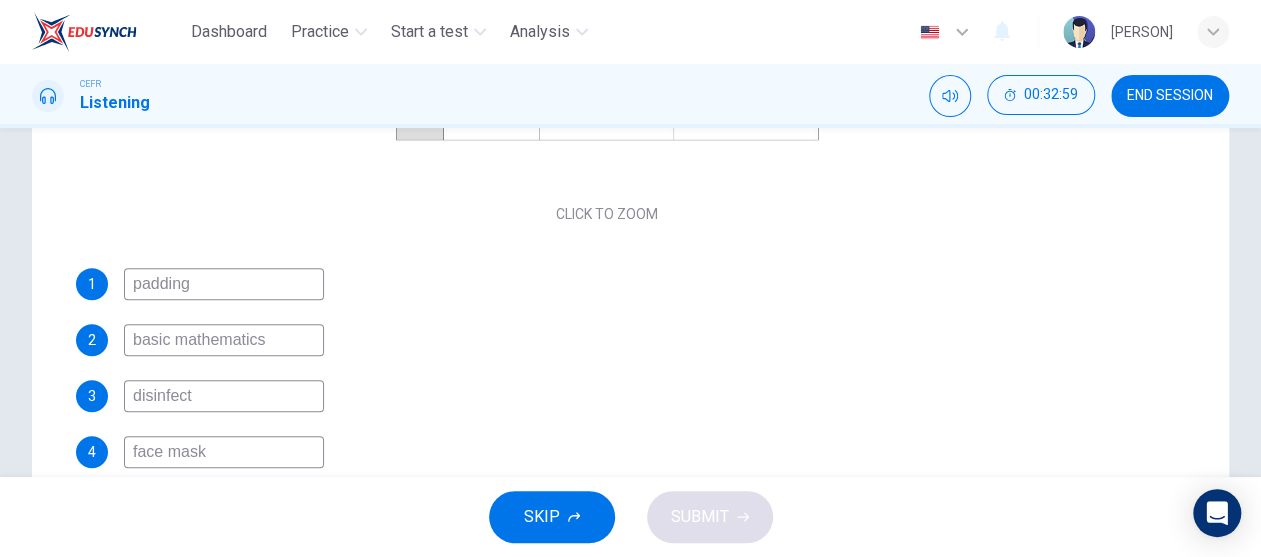 scroll, scrollTop: 200, scrollLeft: 0, axis: vertical 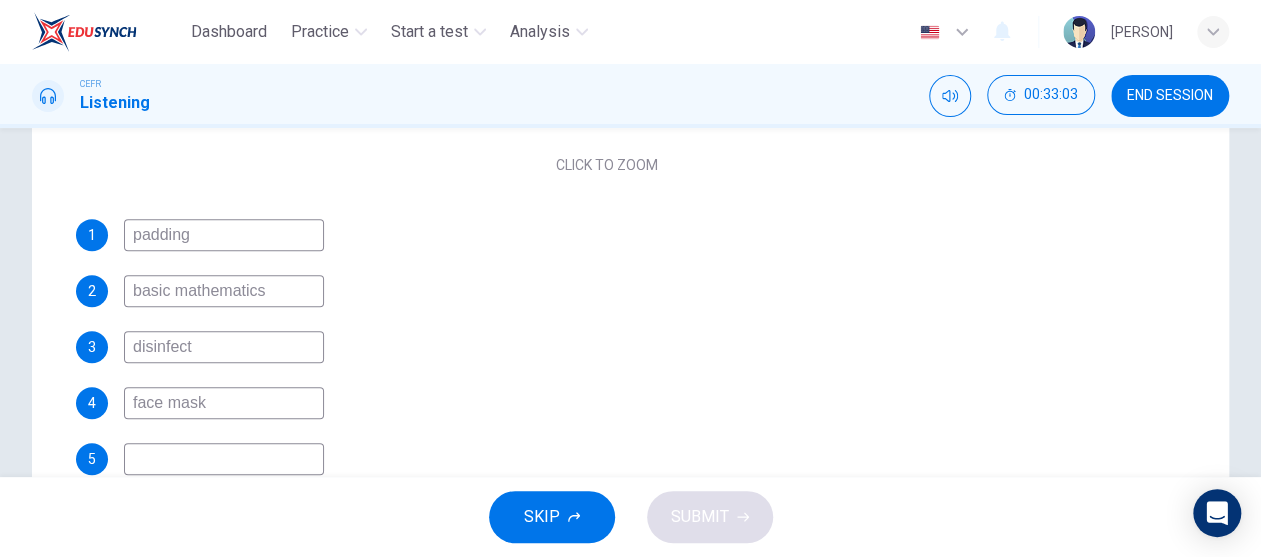 type on "face mask" 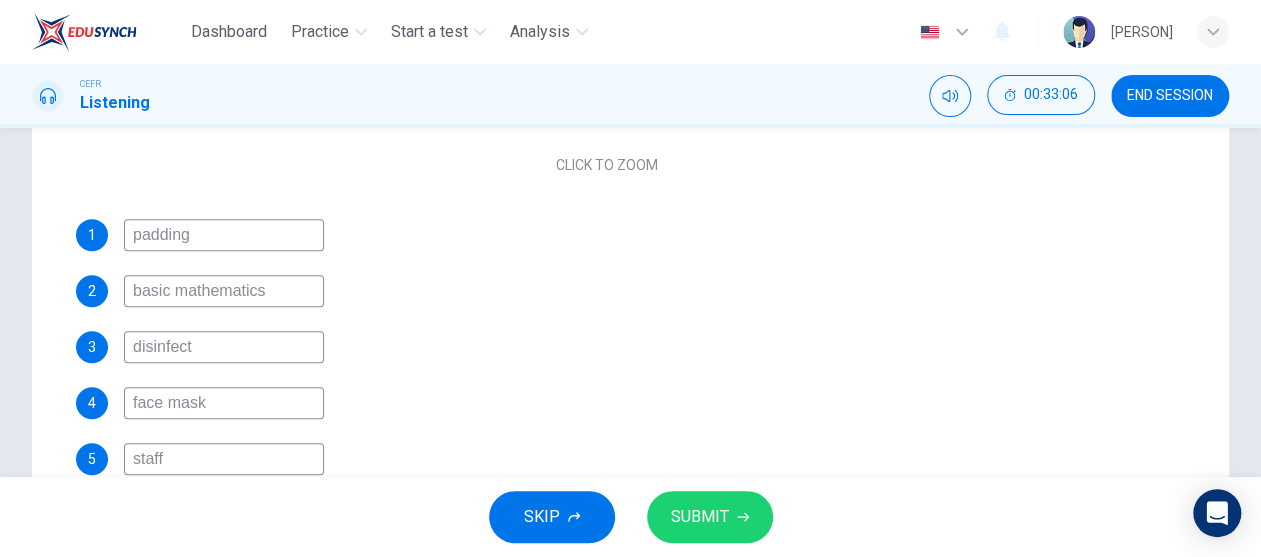 type on "staff" 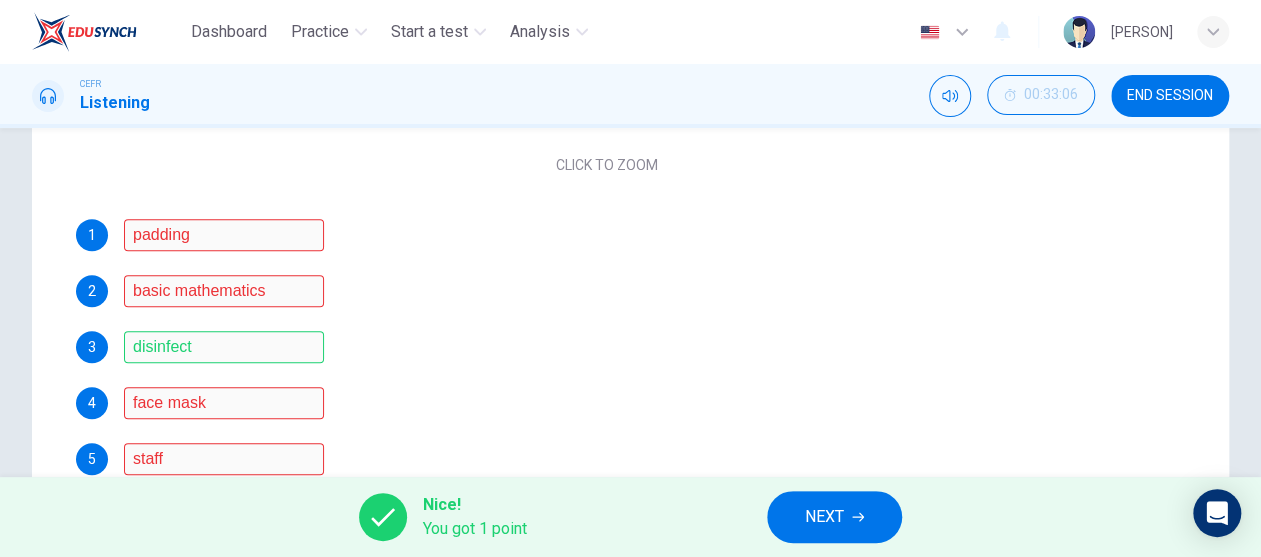 scroll, scrollTop: 268, scrollLeft: 0, axis: vertical 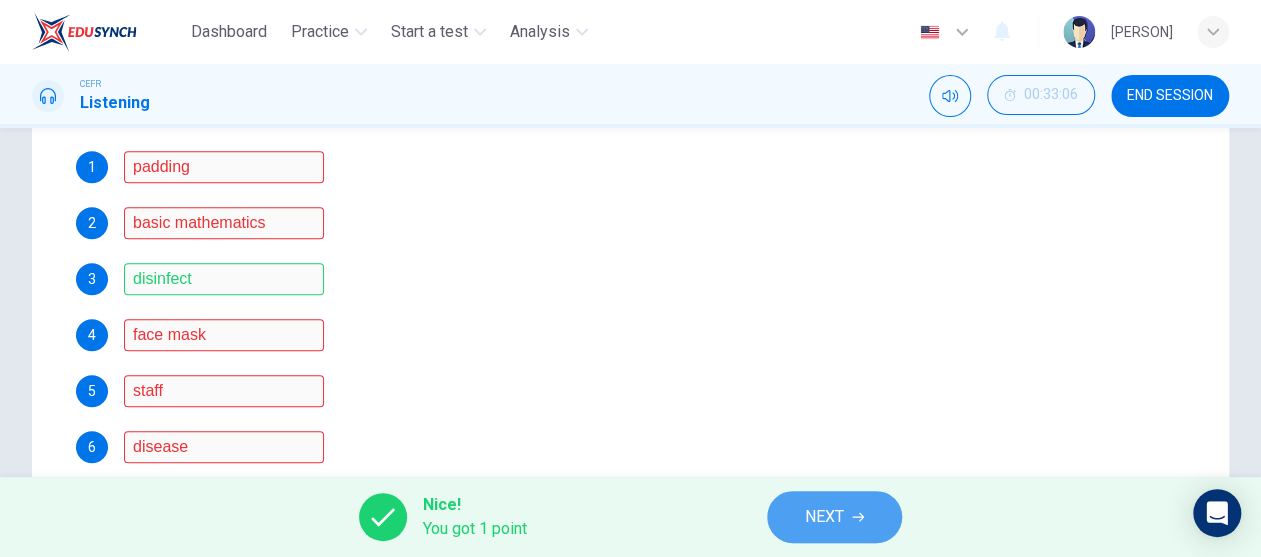click on "NEXT" at bounding box center [824, 517] 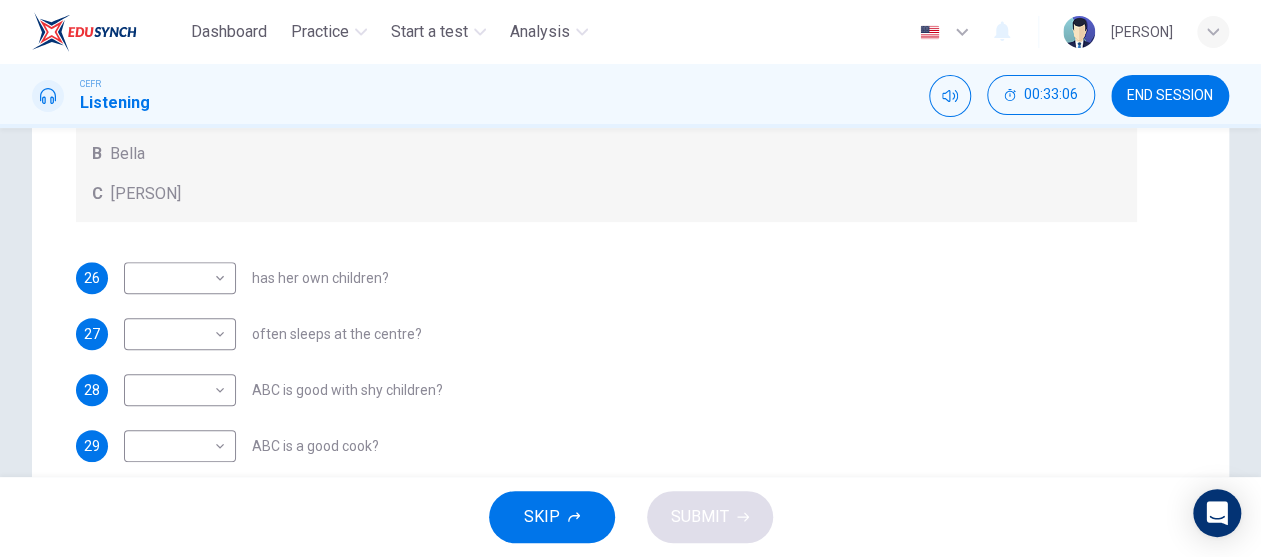 scroll, scrollTop: 36, scrollLeft: 0, axis: vertical 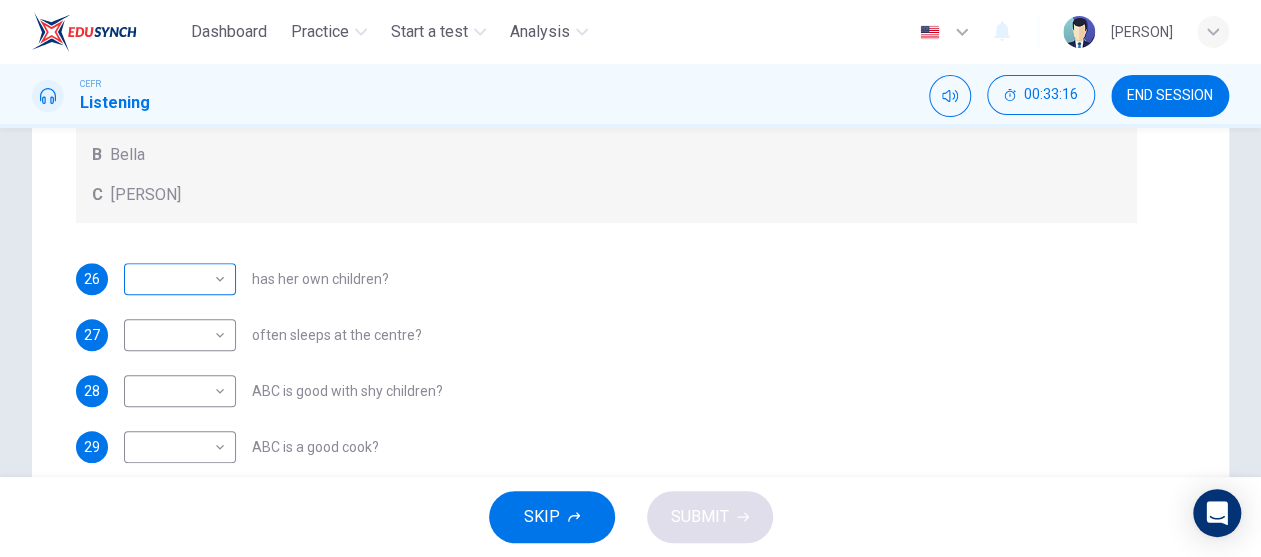 click on "Dashboard Practice Start a test Analysis English en ​ [PERSON] CEFR Listening [TIME] END SESSION Question Passage Questions 26 - 29 Choose the correct letter, A, B, or C. You may use a letter more than once. Which childcare worker:
Childcare Workers A Andrea B Bella C Cathy 26 ​ ​ has her own children? 27 ​ ​ often sleeps at the centre? 28 ​ ​ ABC is good with shy children? 29 ​ ​ ABC is a good cook?
Childcare Center [TIME] SKIP SUBMIT EduSynch - Online Language Proficiency Testing
Dashboard Practice Start a test Analysis Notifications © Copyright  2025" at bounding box center [630, 278] 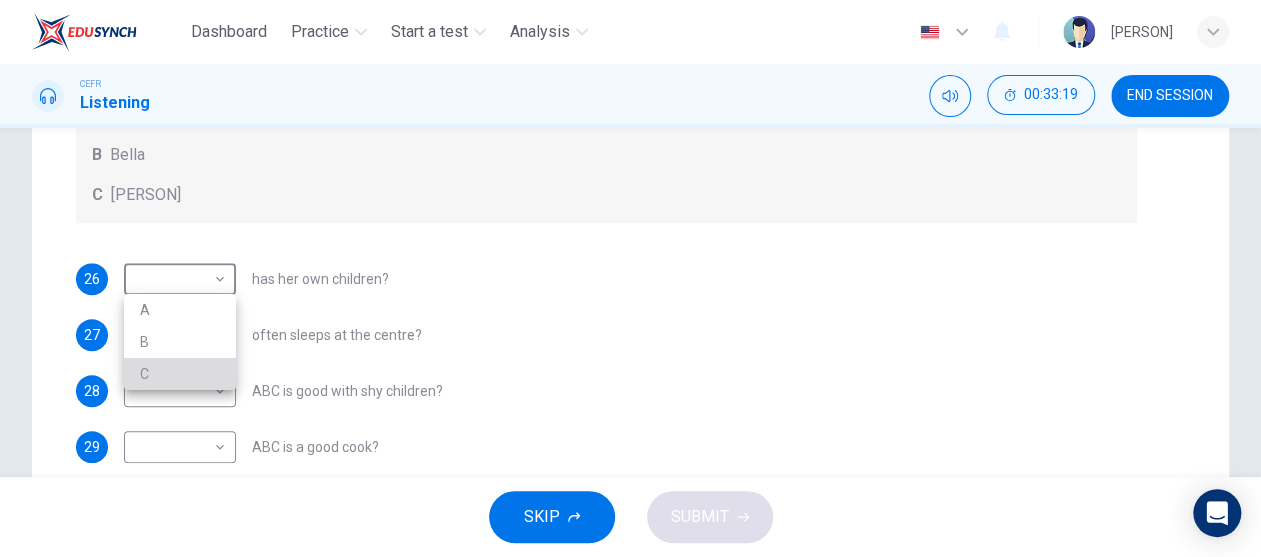 click on "C" at bounding box center [180, 374] 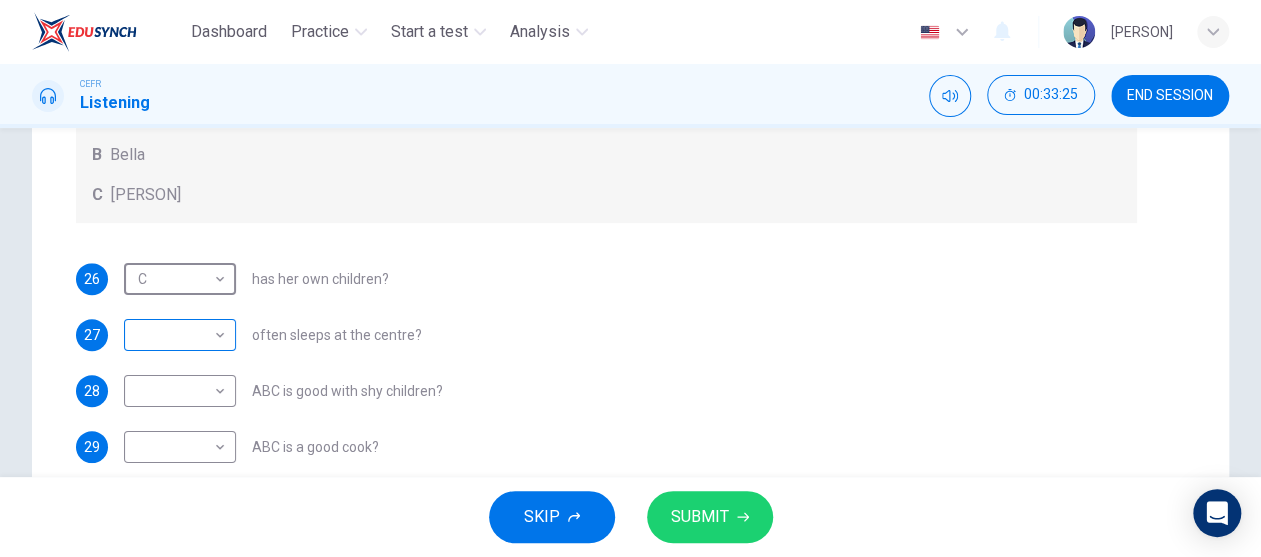 click on "Dashboard Practice Start a test Analysis English en ​ [PERSON] CEFR Listening [TIME] END SESSION Question Passage Questions 26 - 29 Choose the correct letter, A, B, or C. You may use a letter more than once. Which childcare worker:
Childcare Workers A Andrea B Bella C Cathy 26 ​ ​ has her own children? 27 ​ ​ often sleeps at the centre? 28 ​ ​ ABC is good with shy children? 29 ​ ​ ABC is a good cook?
Childcare Center [TIME] SKIP SUBMIT EduSynch - Online Language Proficiency Testing
Dashboard Practice Start a test Analysis Notifications © Copyright  2025" at bounding box center (630, 278) 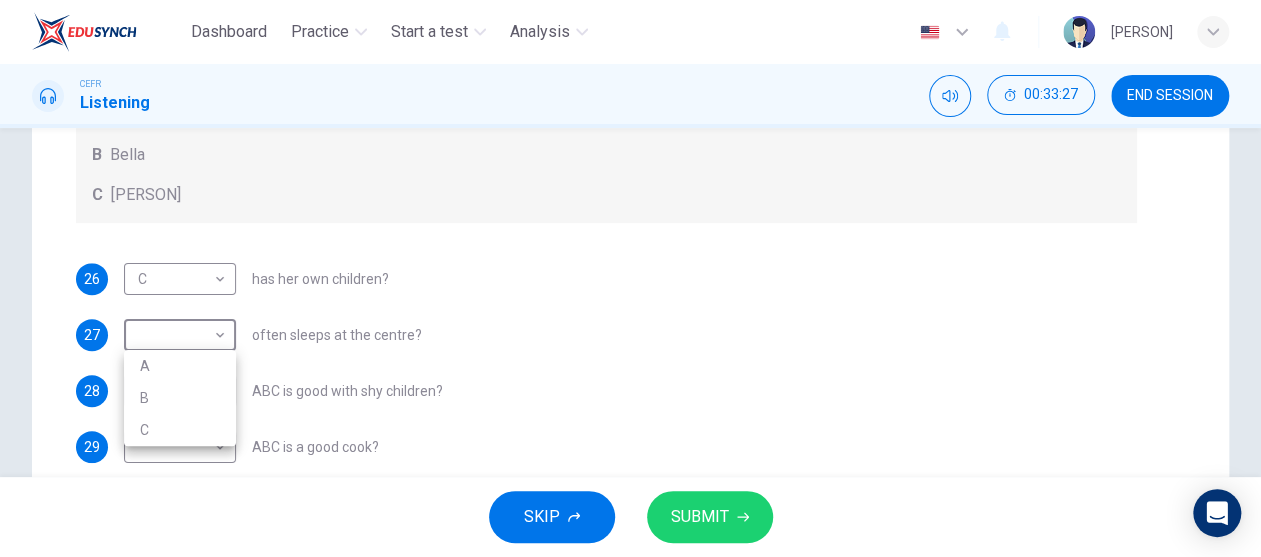 click at bounding box center [630, 278] 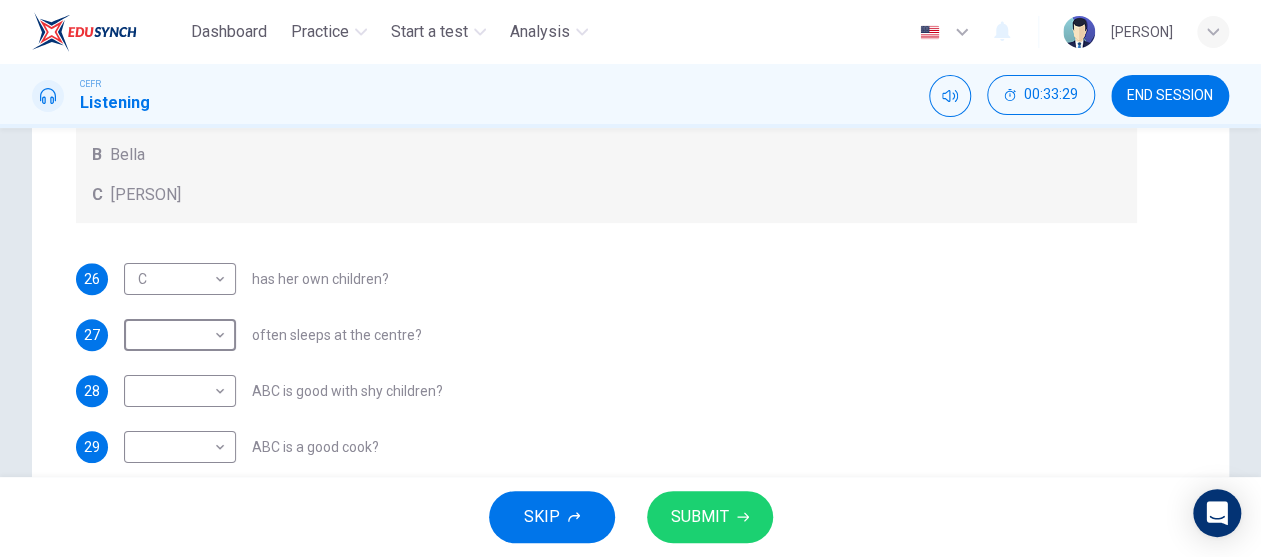 scroll, scrollTop: 0, scrollLeft: 0, axis: both 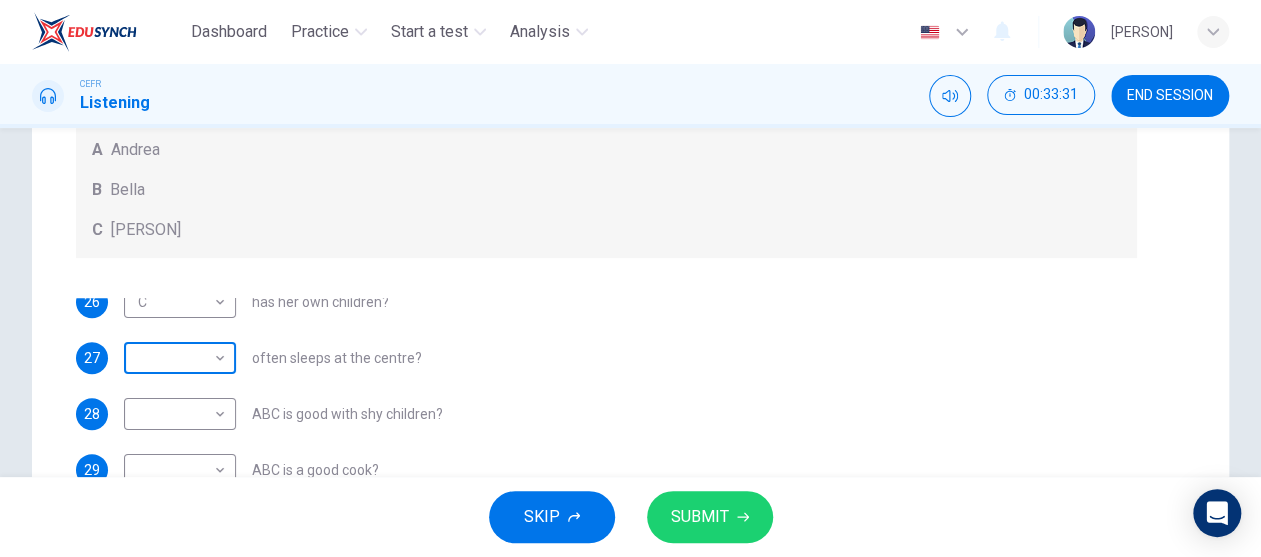 click on "​ ​" at bounding box center (180, 358) 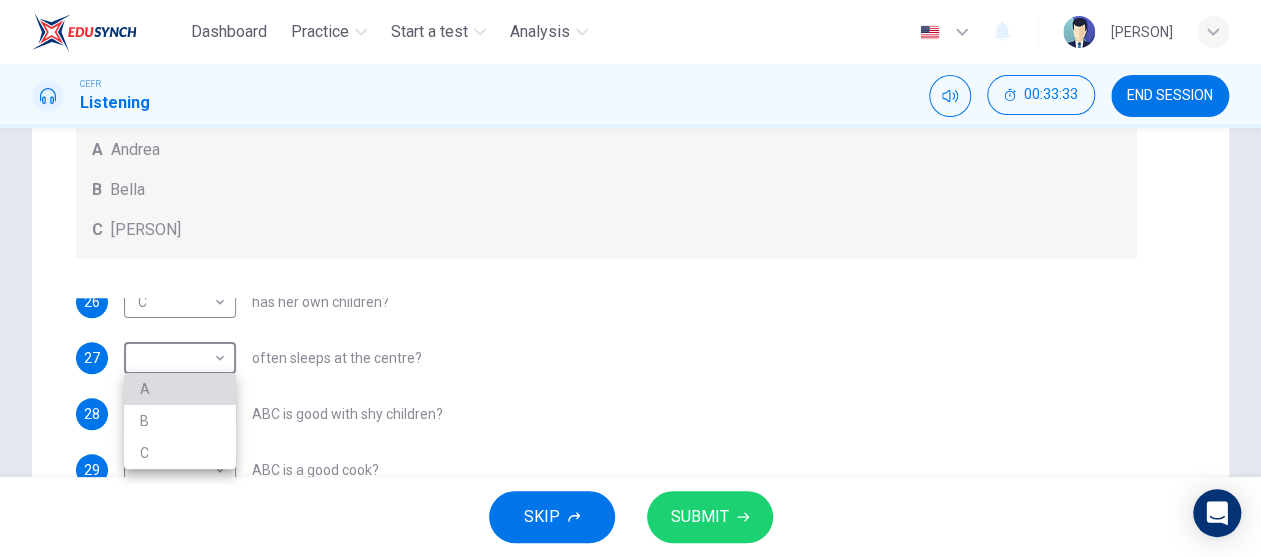 click on "A" at bounding box center (180, 389) 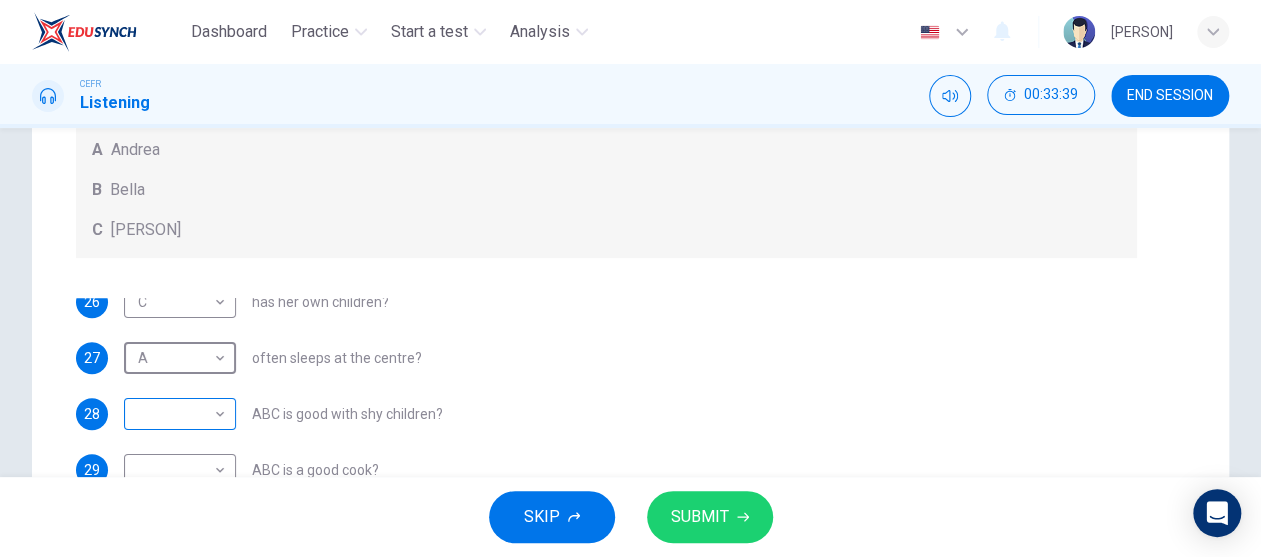 click on "Dashboard Practice Start a test Analysis English en ​ [PERSON] CEFR Listening [TIME] END SESSION Question Passage Questions 26 - 29 Choose the correct letter, A, B, or C. You may use a letter more than once. Which childcare worker:
Childcare Workers A Andrea B Bella C Cathy 26 C C ​ has her own children? 27 A A ​ often sleeps at the centre? 28 C C ​ ABC is good with shy children? 29 ​ ​ ABC is a good cook?
Childcare Center [TIME] SKIP SUBMIT EduSynch - Online Language Proficiency Testing
Dashboard Practice Start a test Analysis Notifications © Copyright  2025" at bounding box center (630, 278) 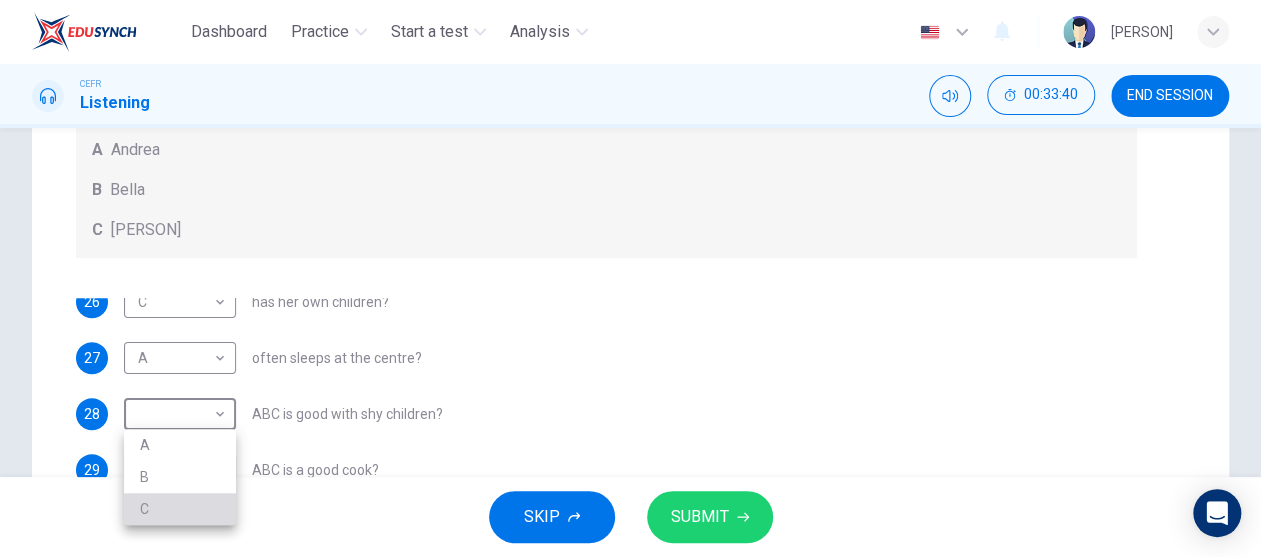 click on "C" at bounding box center (180, 509) 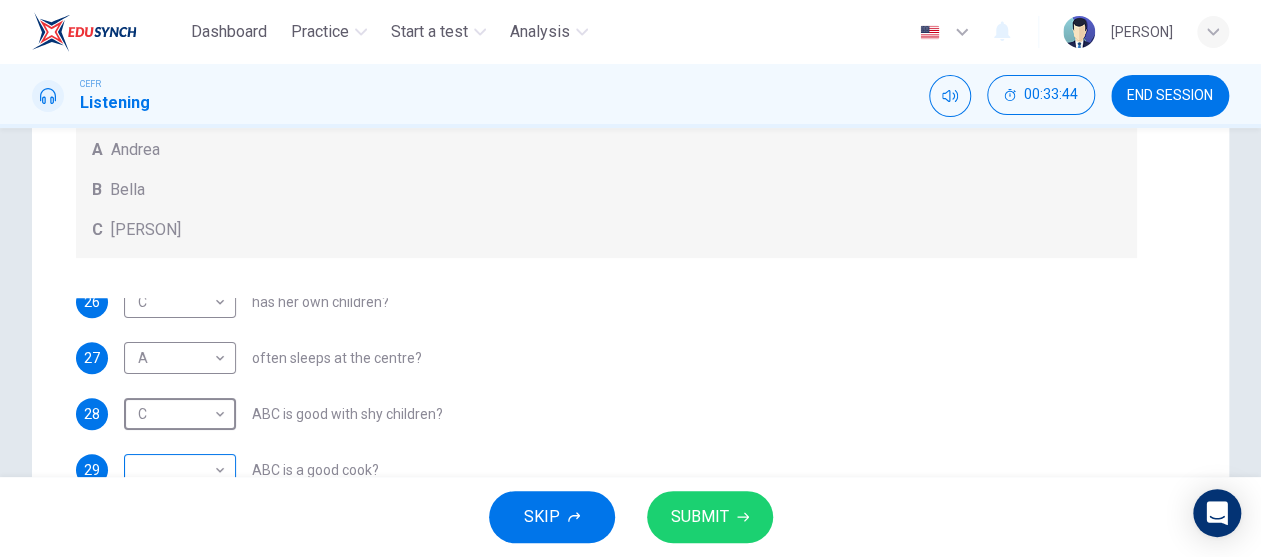 click on "Dashboard Practice Start a test Analysis English en ​ [PERSON] CEFR Listening [TIME] END SESSION Question Passage Questions 26 - 29 Choose the correct letter, A, B, or C. You may use a letter more than once. Which childcare worker:
Childcare Workers A Andrea B Bella C Cathy 26 C C ​ has her own children? 27 A A ​ often sleeps at the centre? 28 C C ​ ABC is good with shy children? 29 ​ ​ ABC is a good cook?
Childcare Center [TIME] SKIP SUBMIT EduSynch - Online Language Proficiency Testing
Dashboard Practice Start a test Analysis Notifications © Copyright  2025" at bounding box center (630, 278) 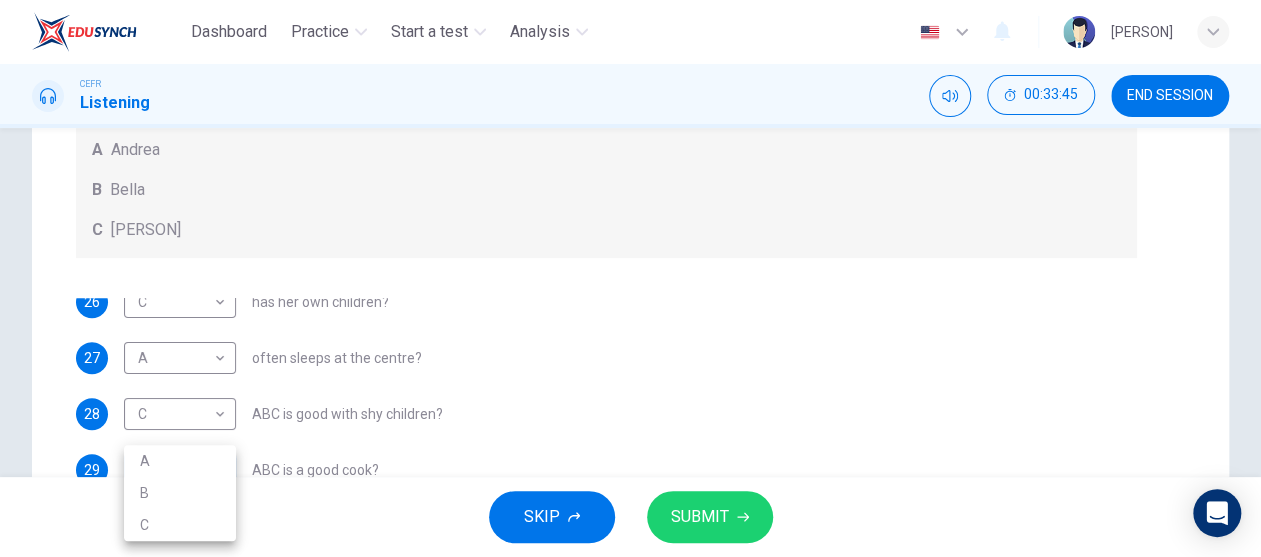 scroll, scrollTop: 3, scrollLeft: 0, axis: vertical 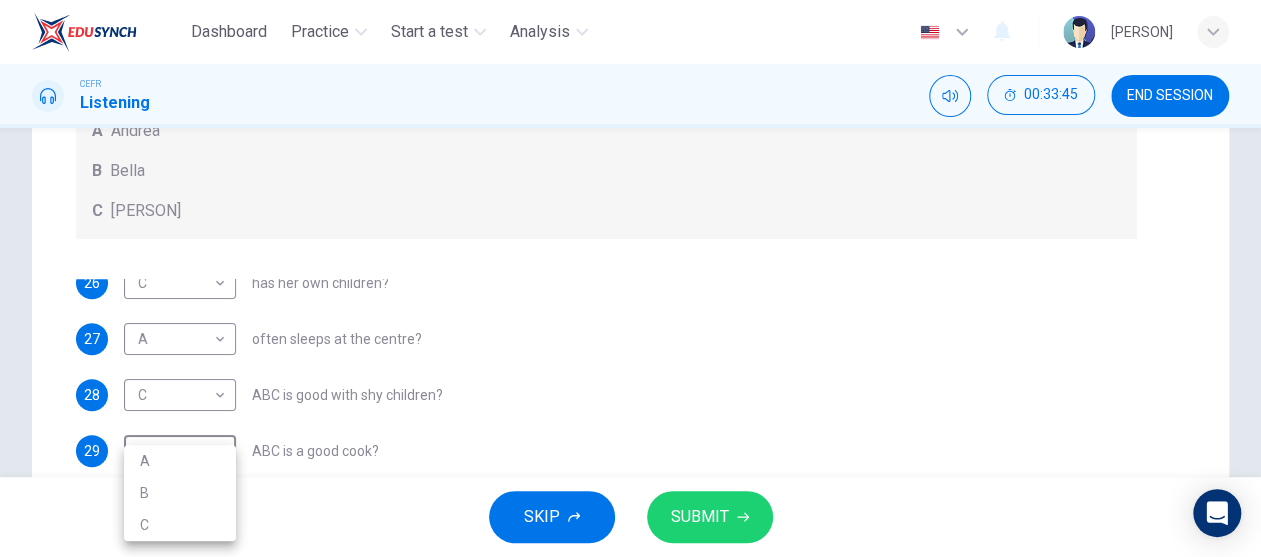 click on "B" at bounding box center [180, 493] 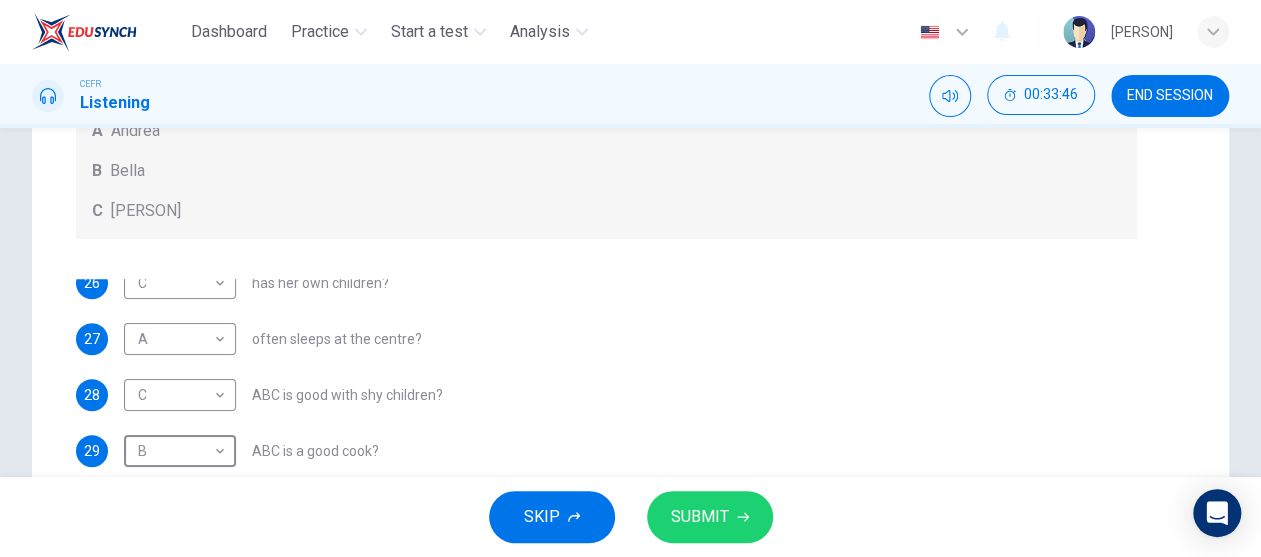 scroll, scrollTop: 35, scrollLeft: 0, axis: vertical 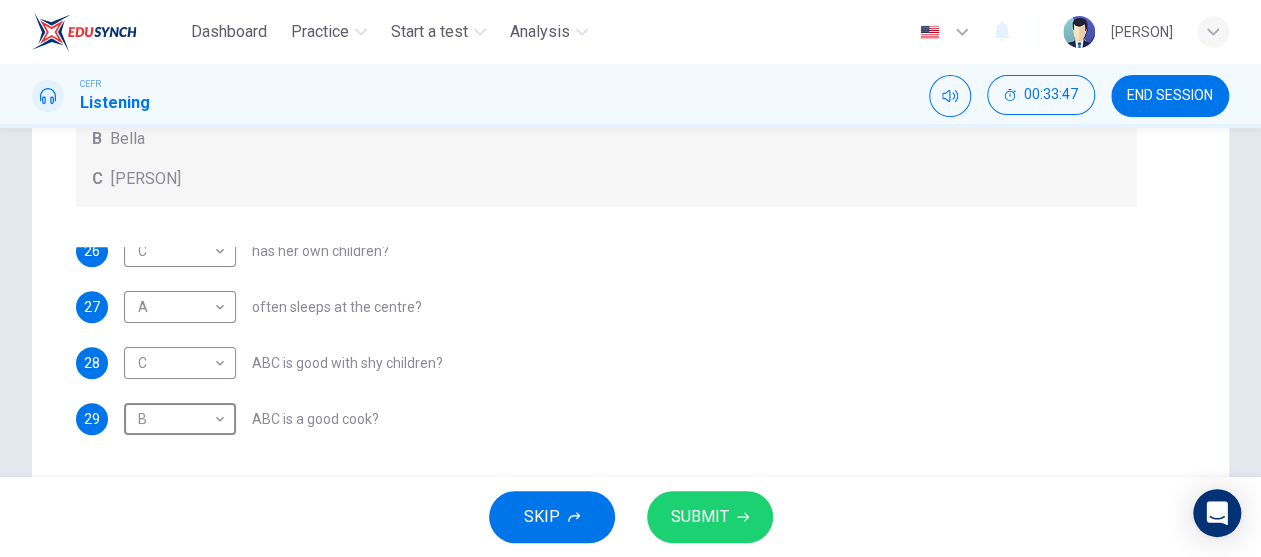 click on "SUBMIT" at bounding box center [700, 517] 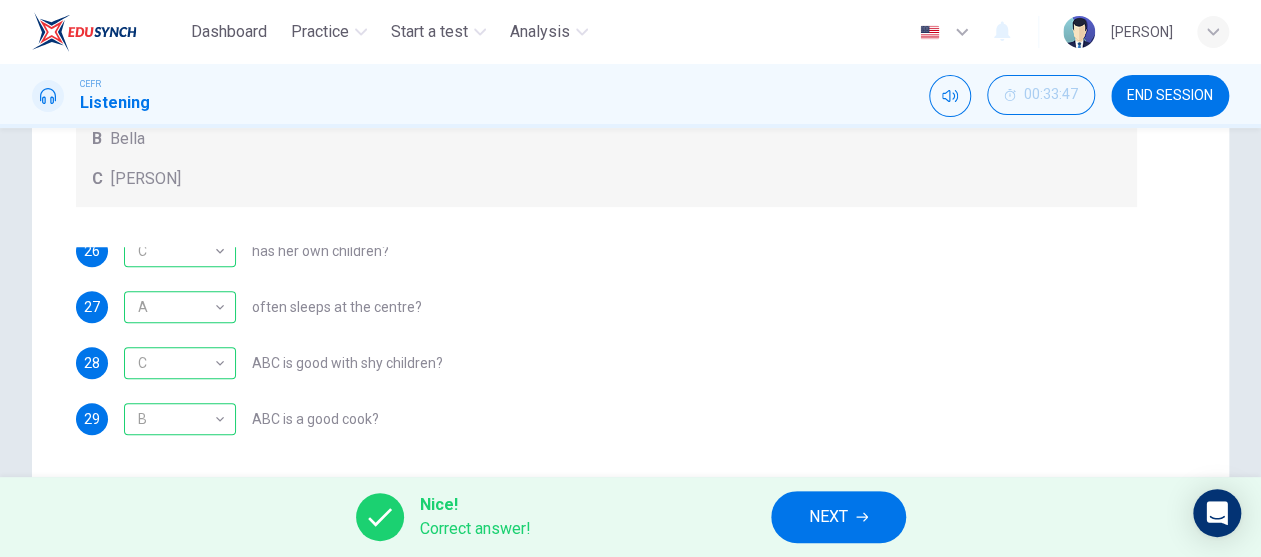 click on "NEXT" at bounding box center (838, 517) 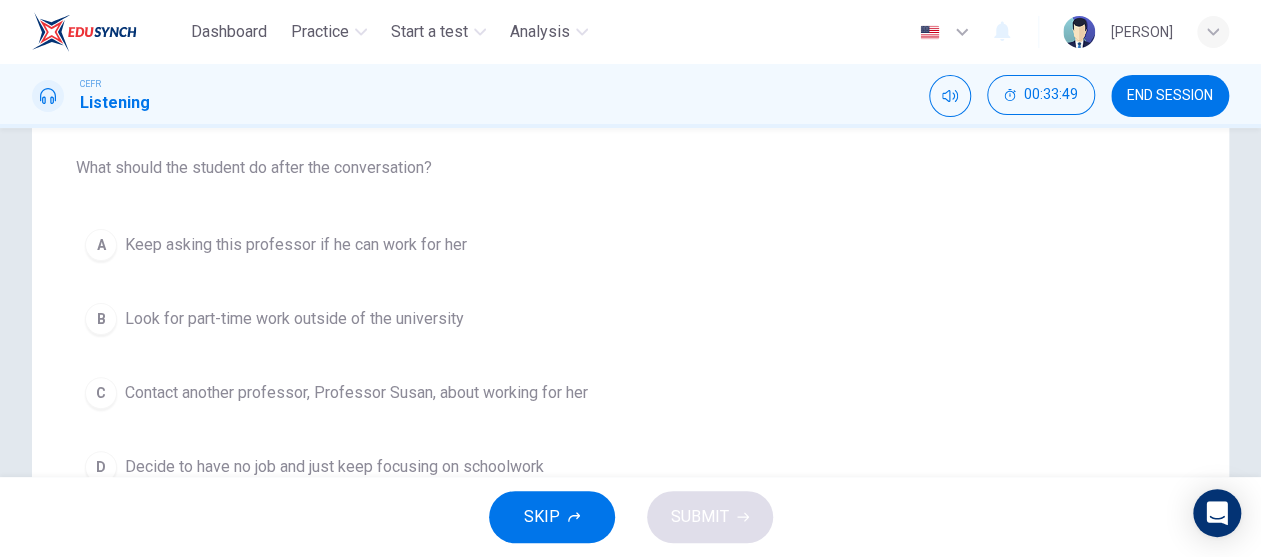 scroll, scrollTop: 0, scrollLeft: 0, axis: both 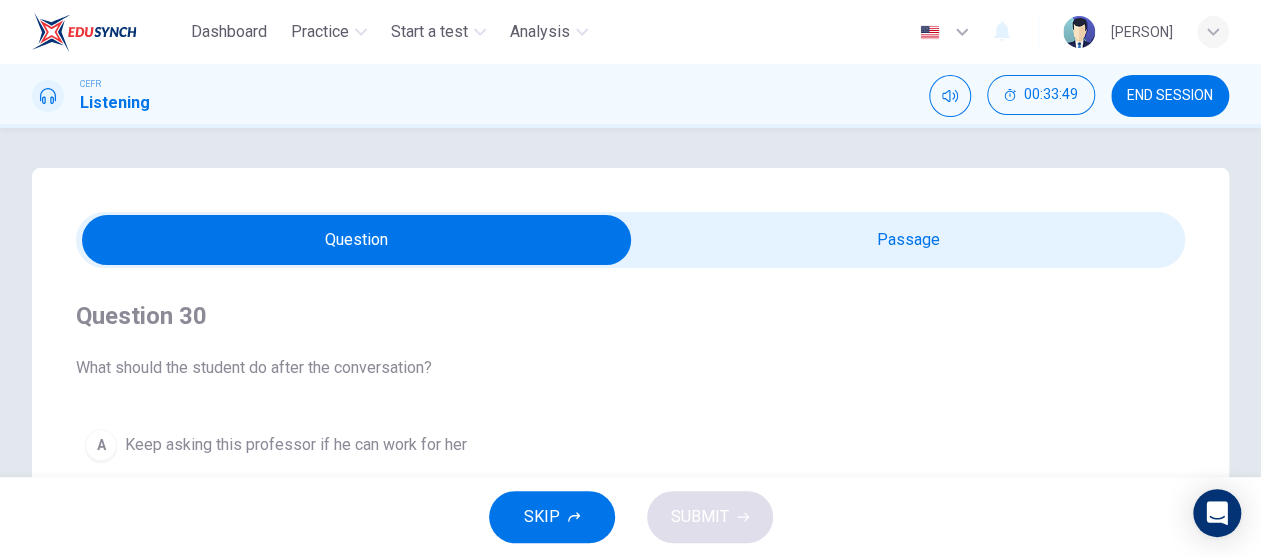 click at bounding box center (357, 240) 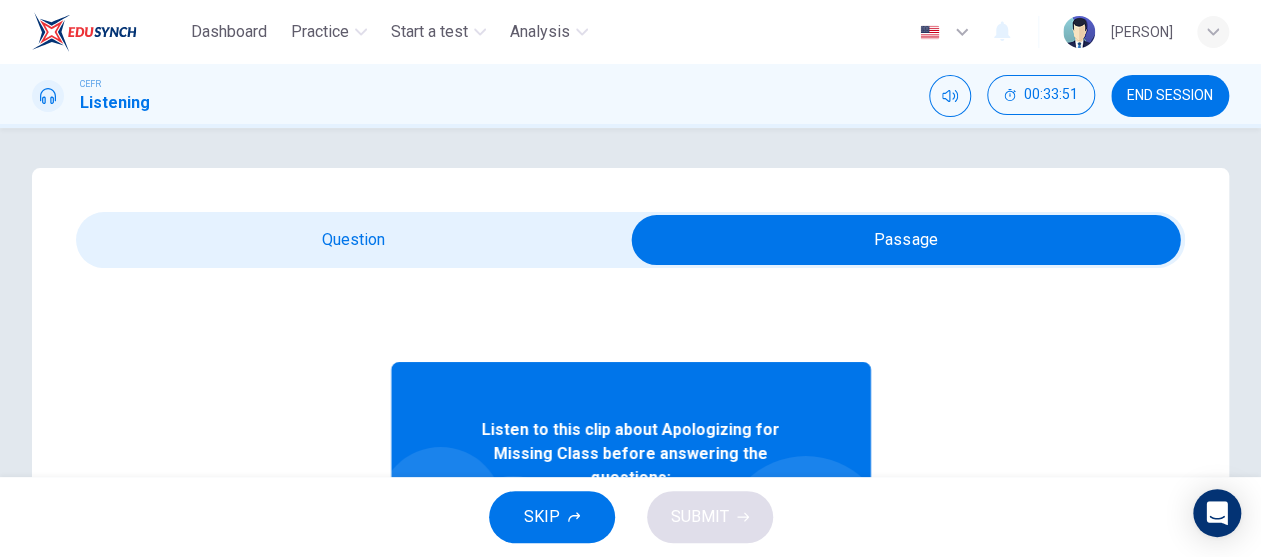 scroll, scrollTop: 111, scrollLeft: 0, axis: vertical 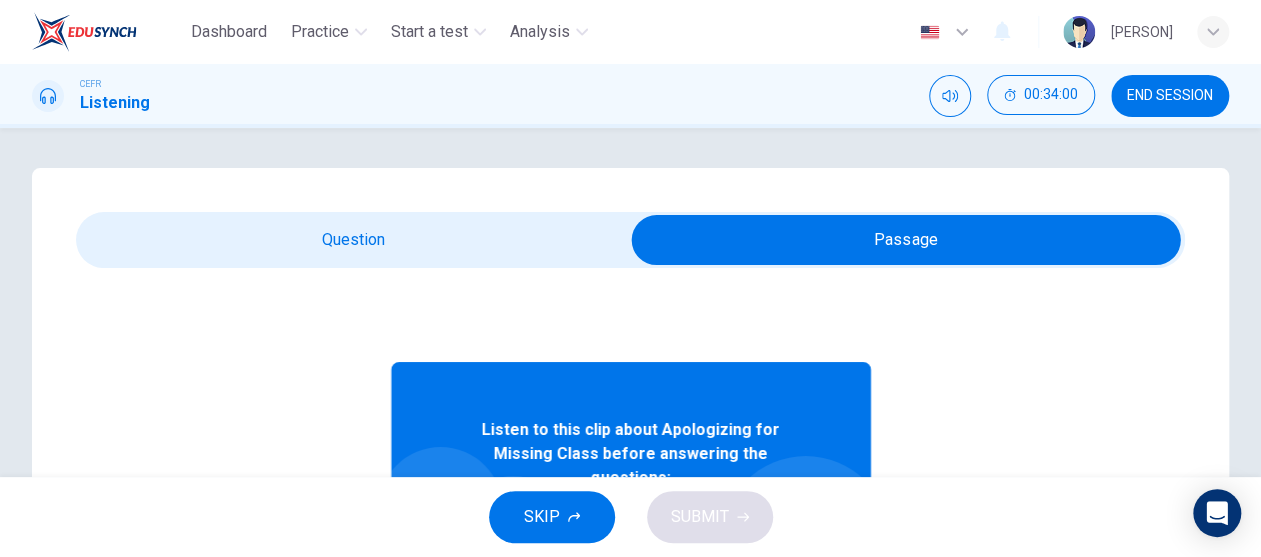 click at bounding box center [906, 240] 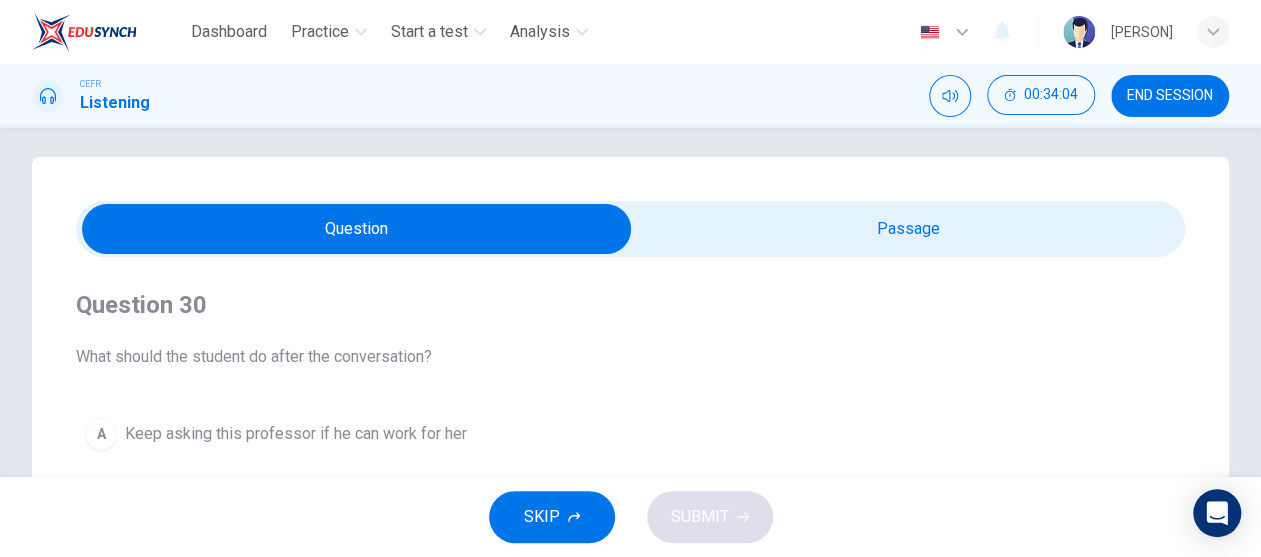 scroll, scrollTop: 0, scrollLeft: 0, axis: both 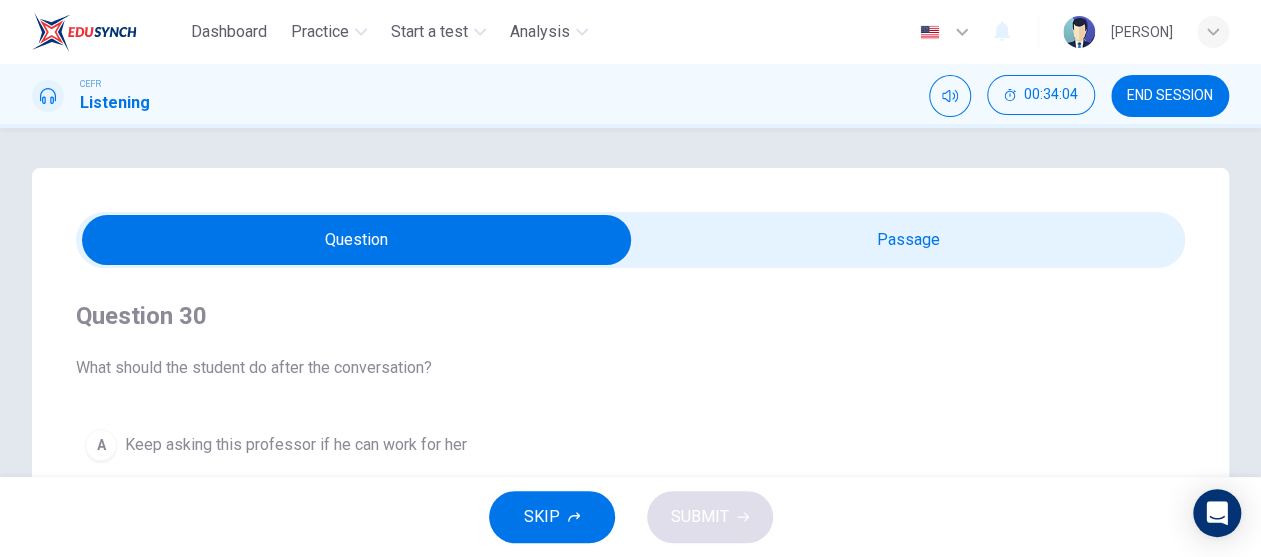 click at bounding box center [357, 240] 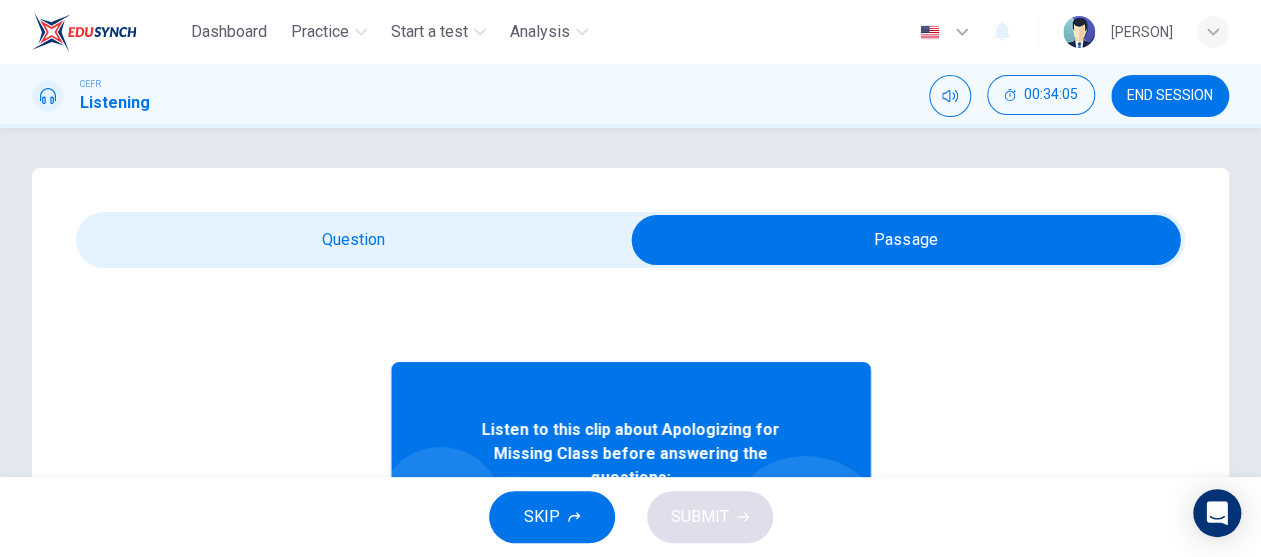 scroll, scrollTop: 100, scrollLeft: 0, axis: vertical 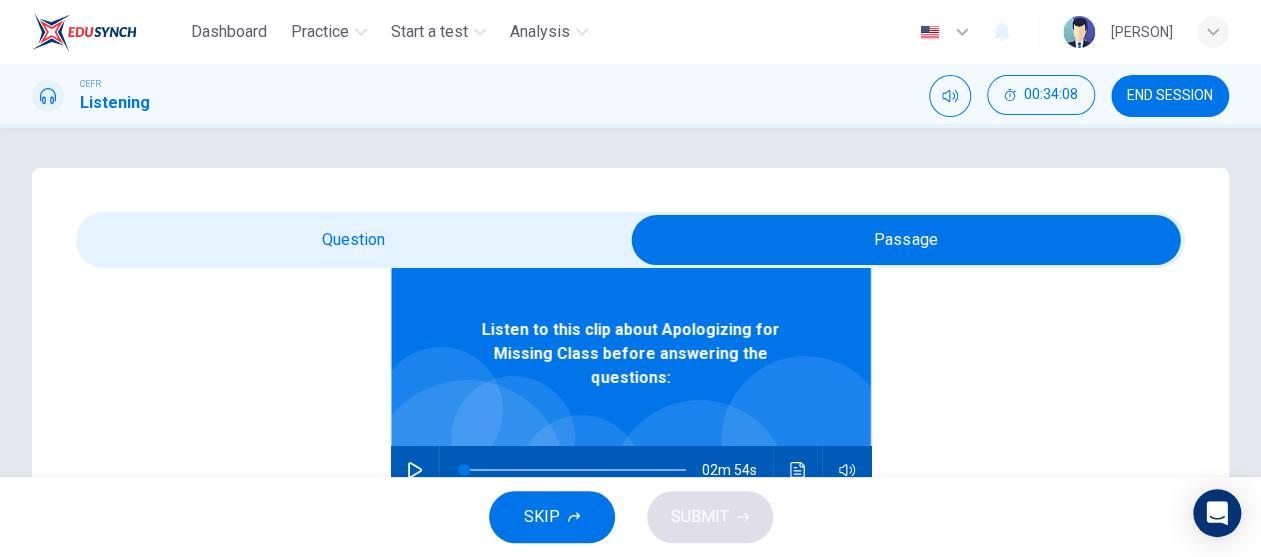 click at bounding box center (415, 470) 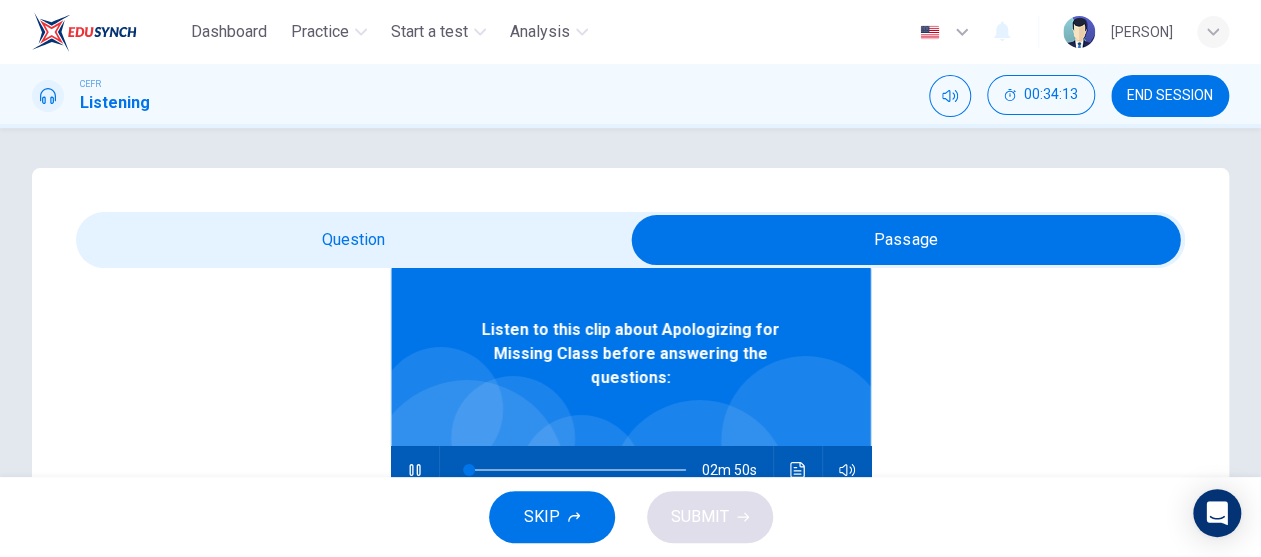 click on "Listen to this clip about Apologizing for Missing Class before answering the questions:  [TIME]" at bounding box center [630, 566] 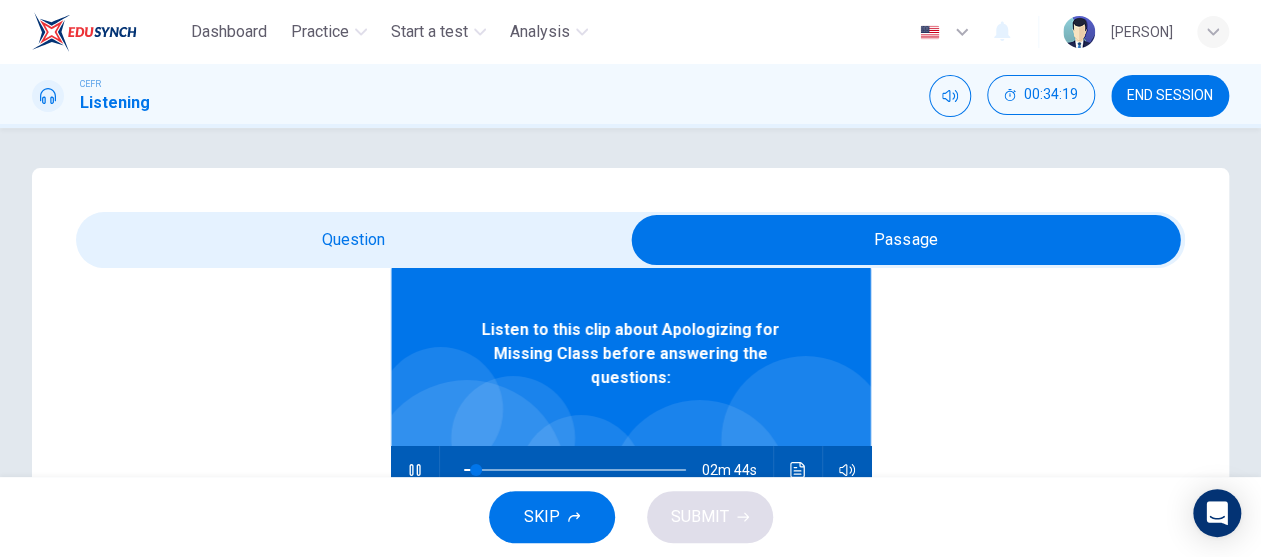 click at bounding box center [906, 240] 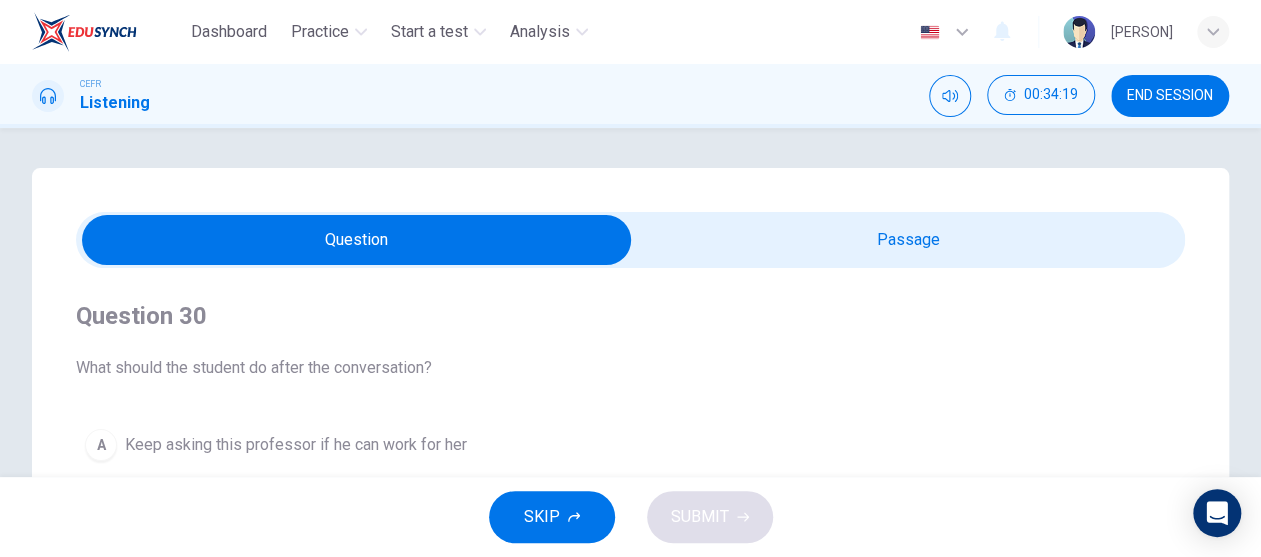 scroll, scrollTop: 0, scrollLeft: 0, axis: both 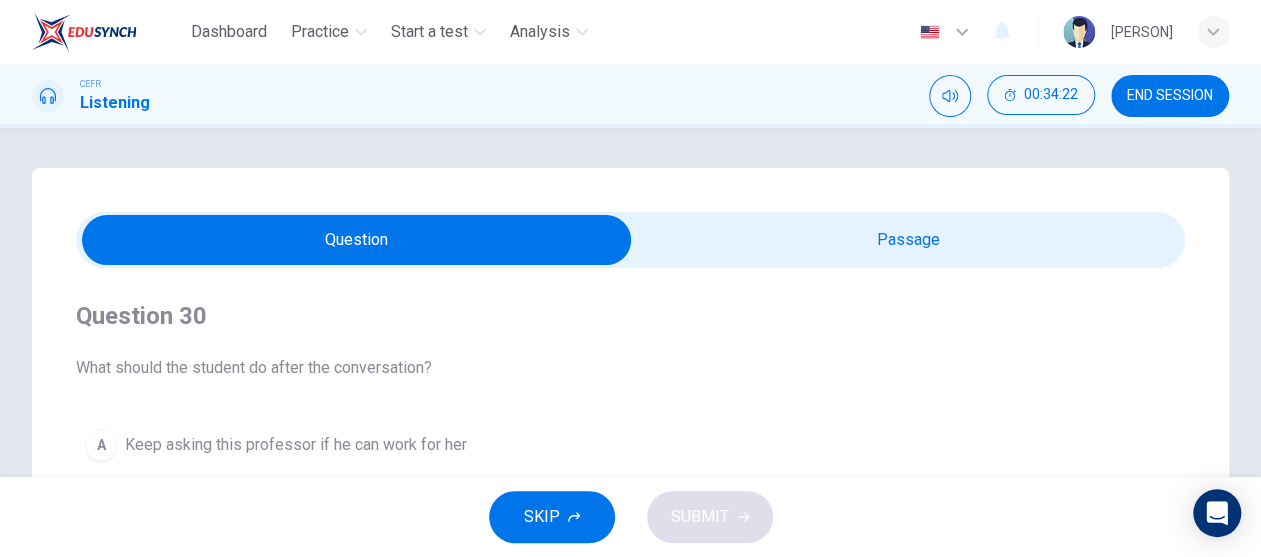 click at bounding box center [357, 240] 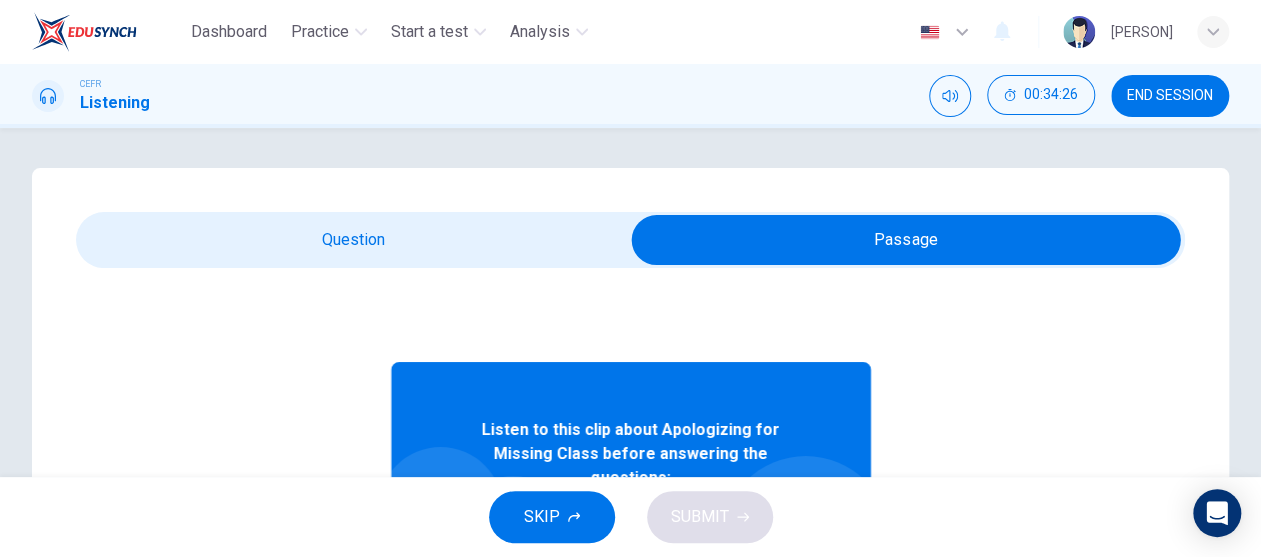 scroll, scrollTop: 100, scrollLeft: 0, axis: vertical 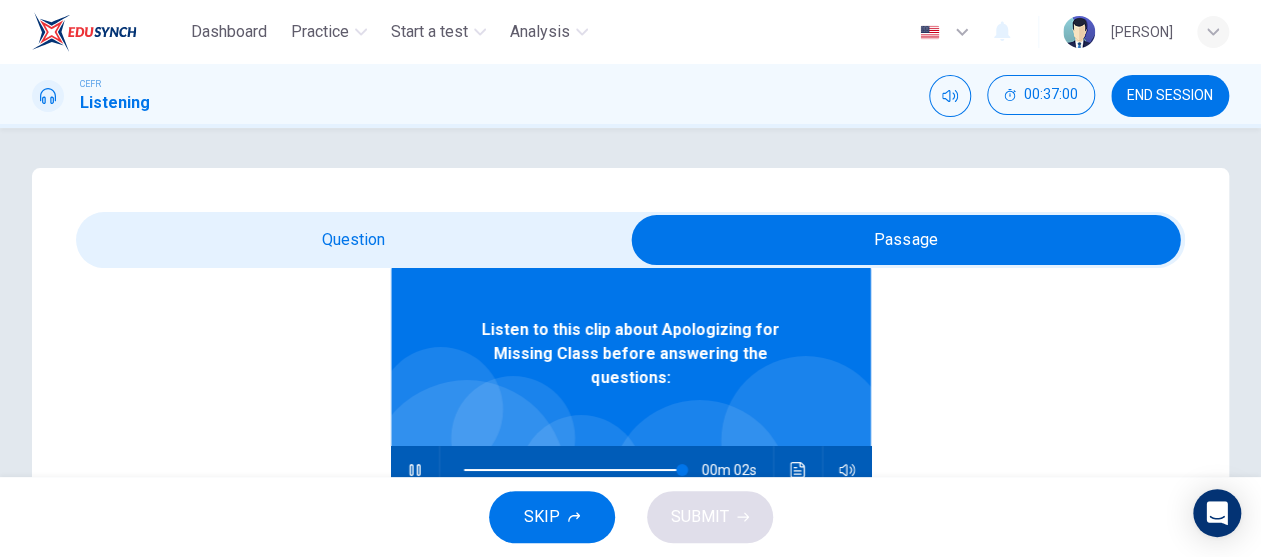 click at bounding box center (906, 240) 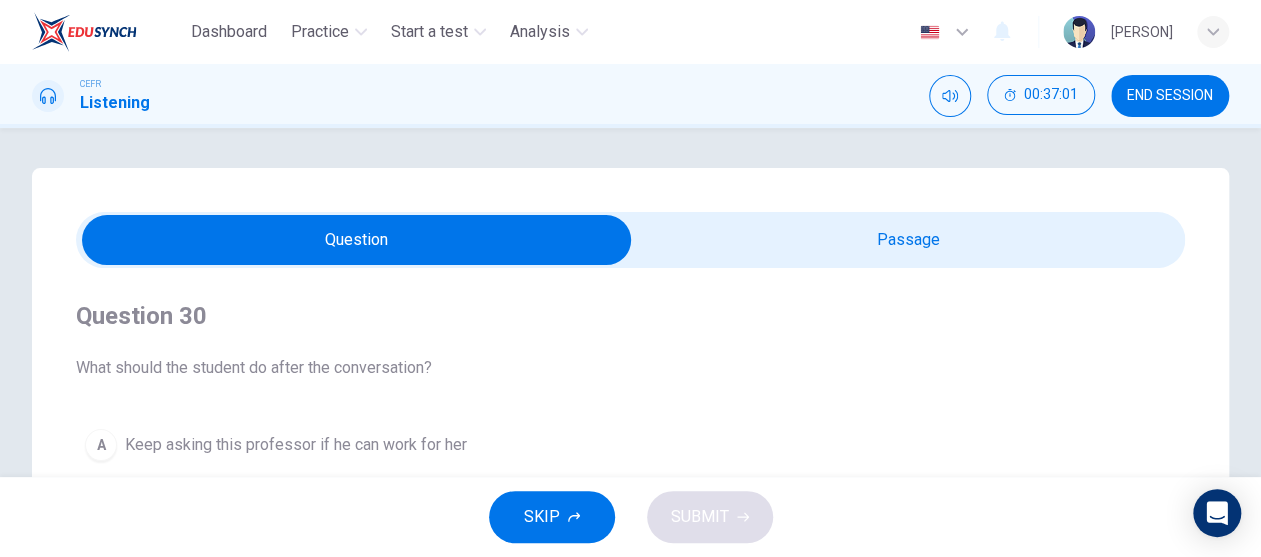 scroll, scrollTop: 0, scrollLeft: 0, axis: both 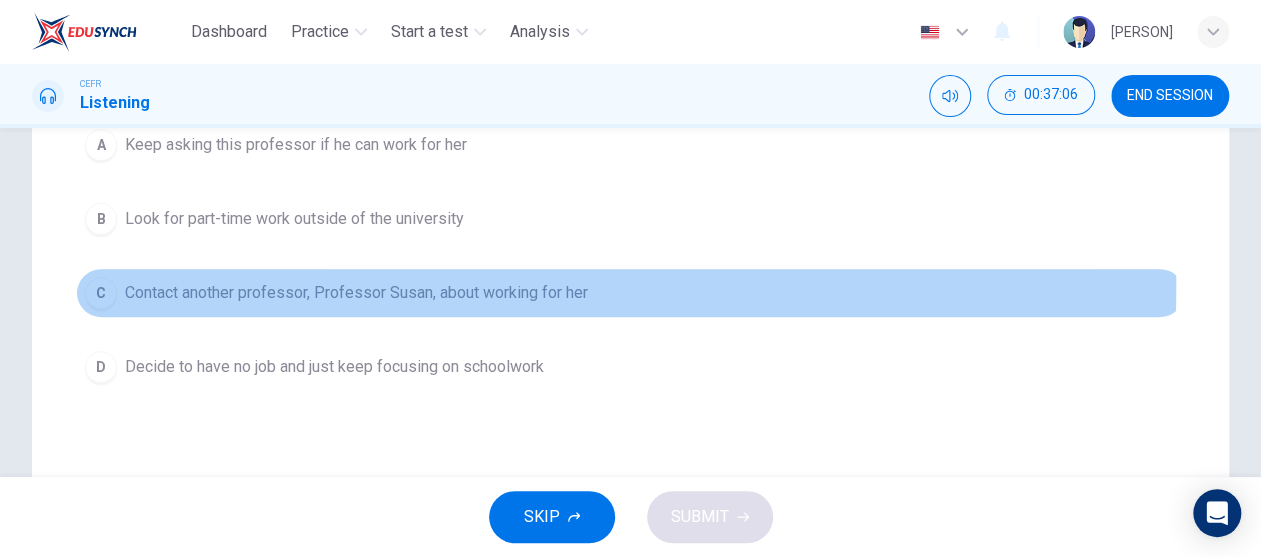 click on "Contact another professor, Professor Susan, about working for her" at bounding box center [296, 145] 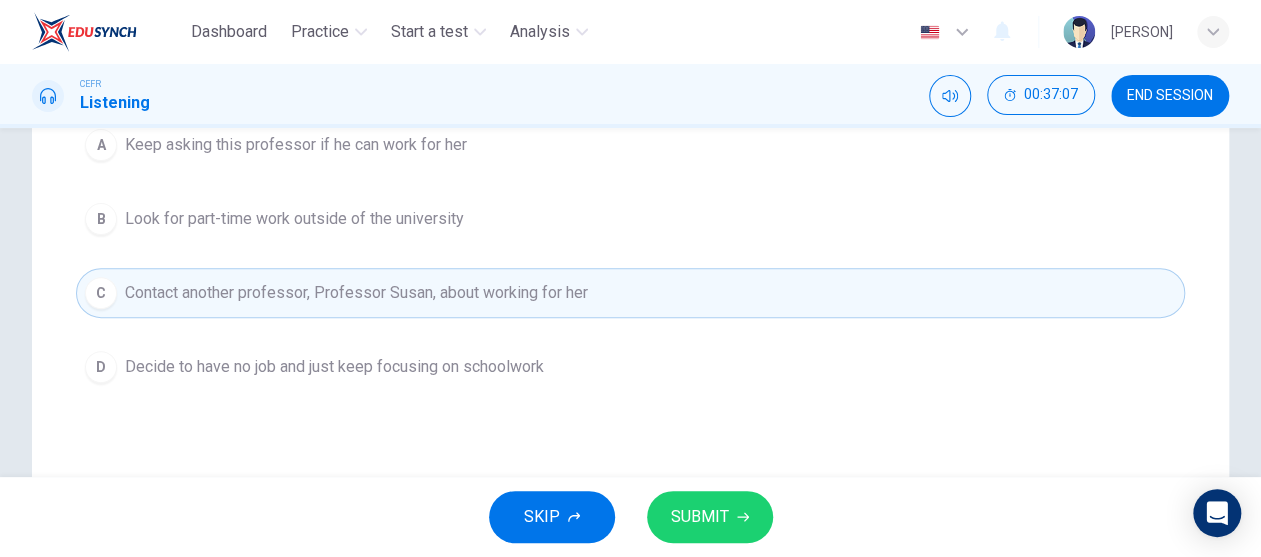 click on "SUBMIT" at bounding box center (700, 517) 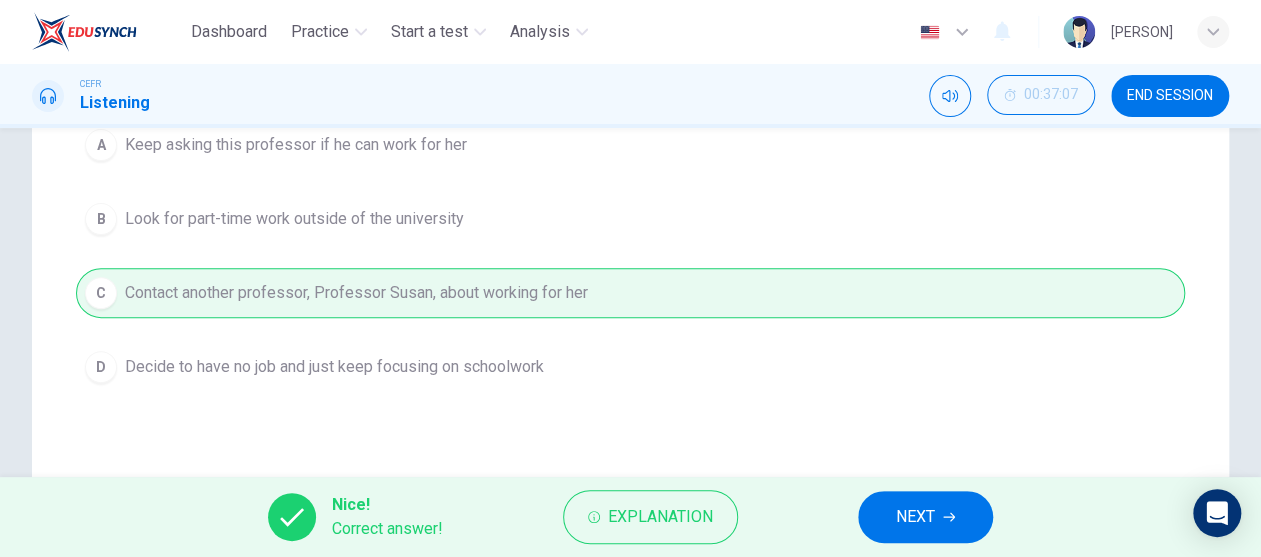 click on "NEXT" at bounding box center [925, 517] 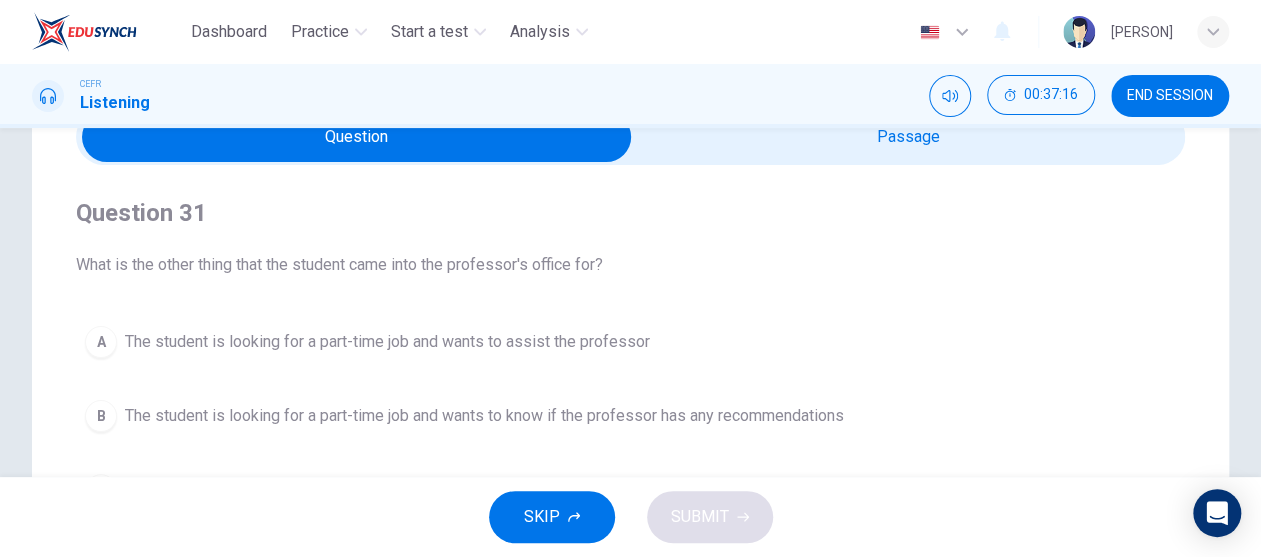 scroll, scrollTop: 0, scrollLeft: 0, axis: both 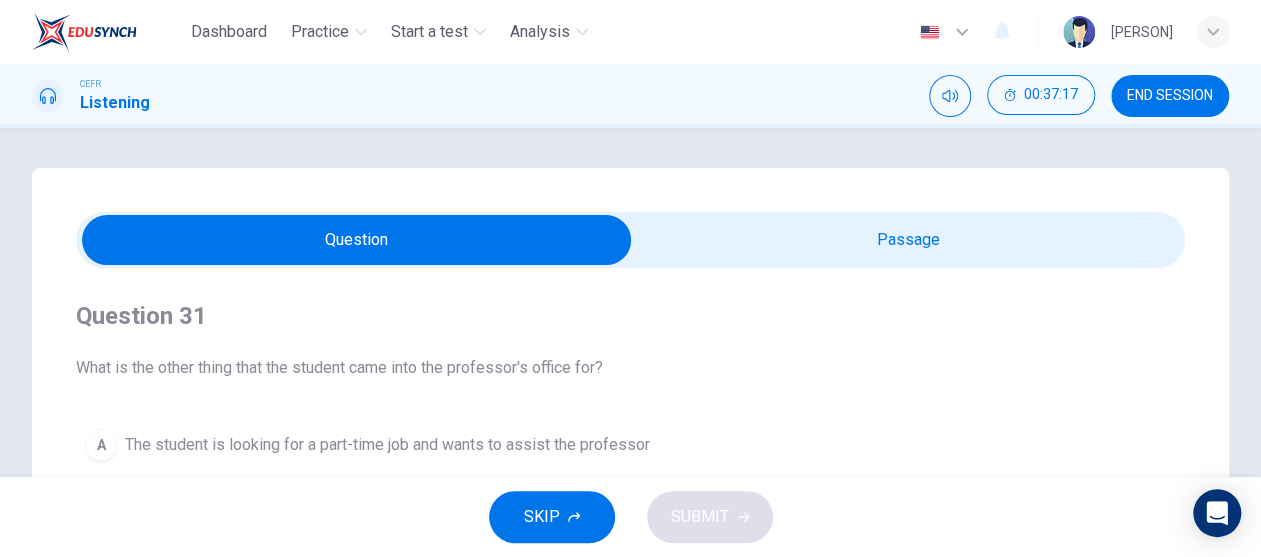 click on "The student is looking for a part-time job and wants to assist the professor" at bounding box center [387, 445] 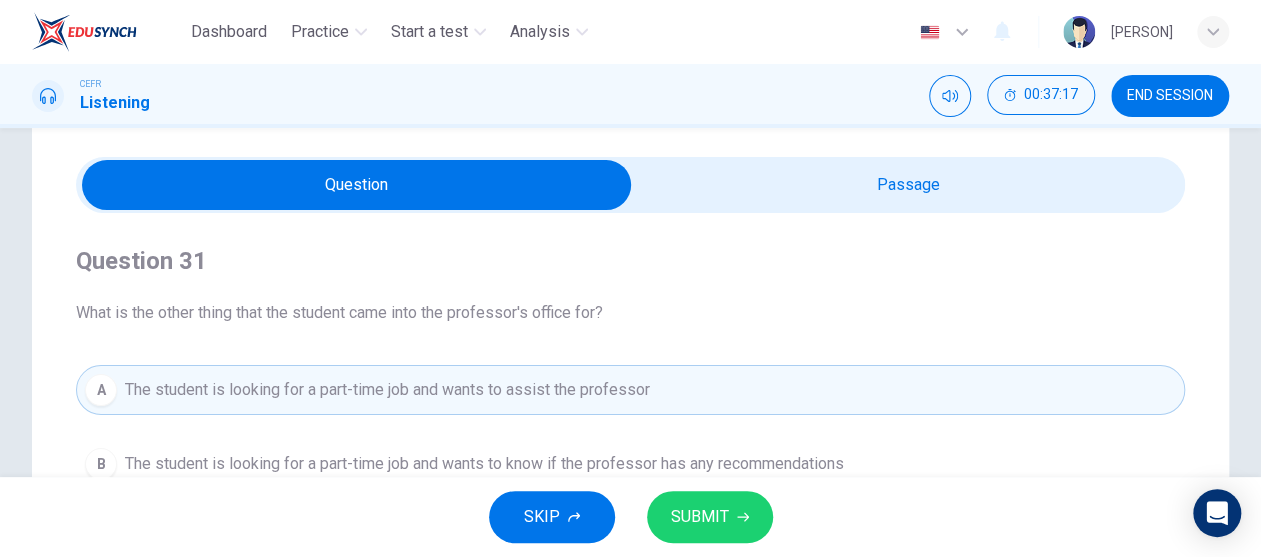 scroll, scrollTop: 100, scrollLeft: 0, axis: vertical 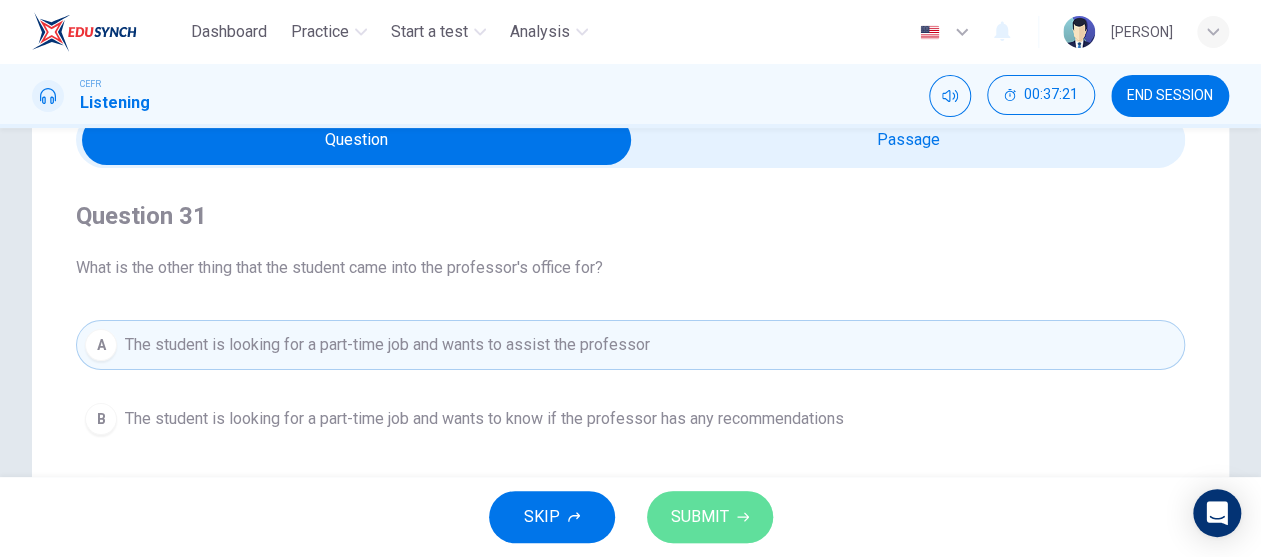 click on "SUBMIT" at bounding box center (700, 517) 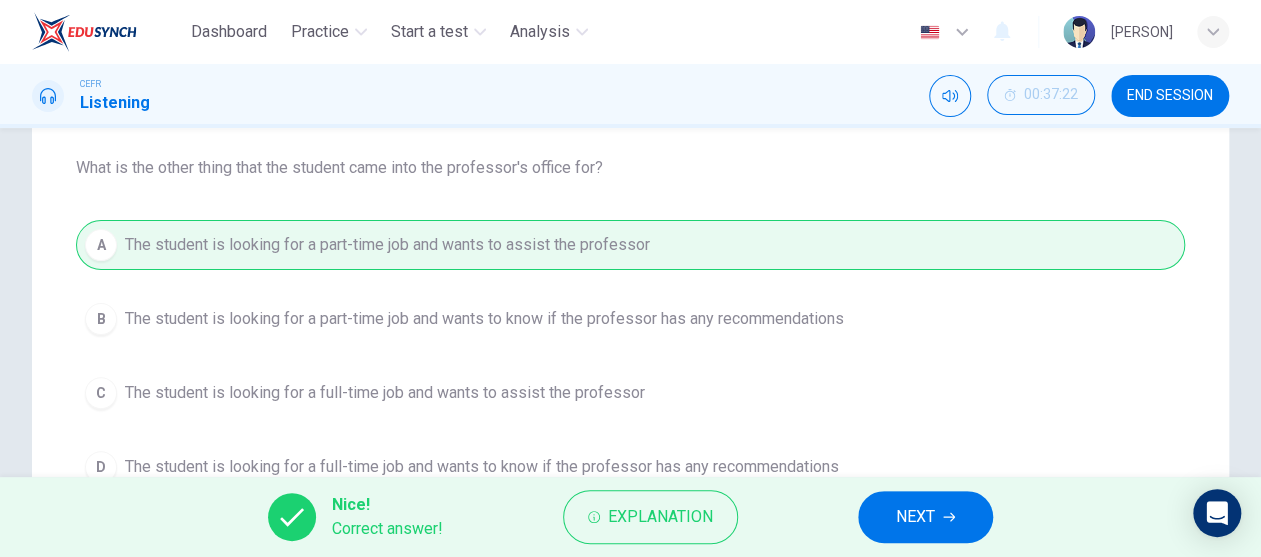 scroll, scrollTop: 200, scrollLeft: 0, axis: vertical 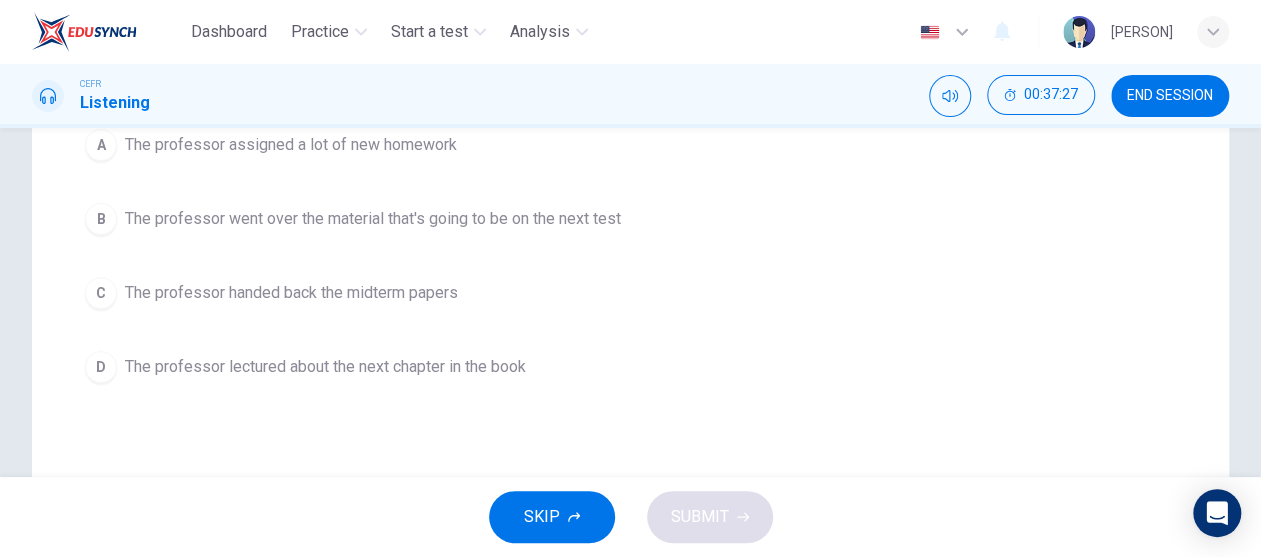 click on "The professor handed back the midterm papers" at bounding box center (291, 145) 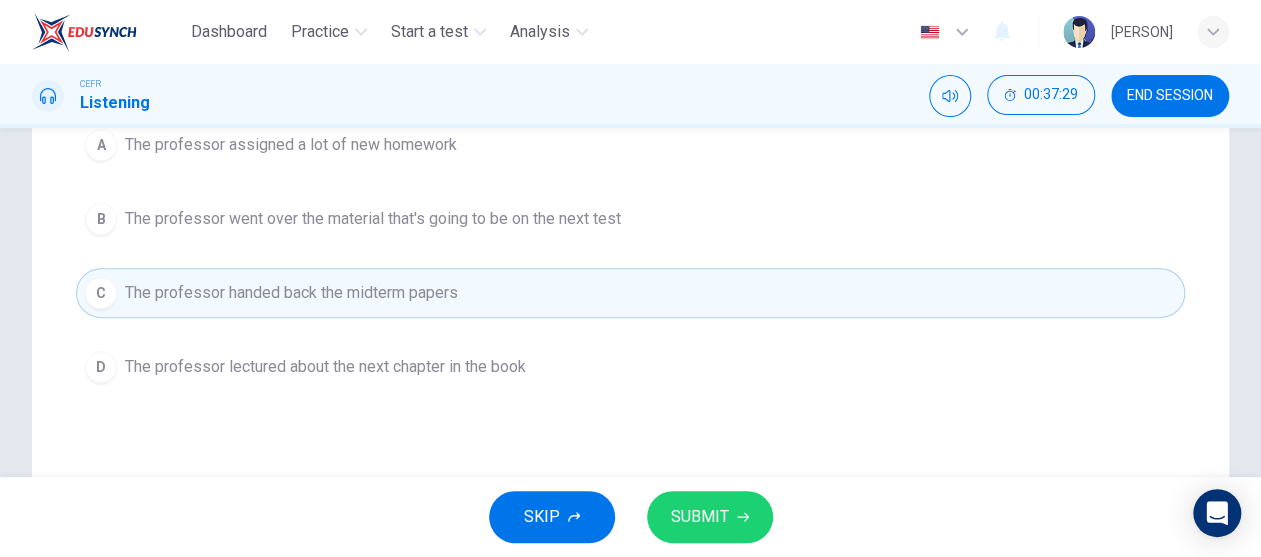 click on "SUBMIT" at bounding box center (700, 517) 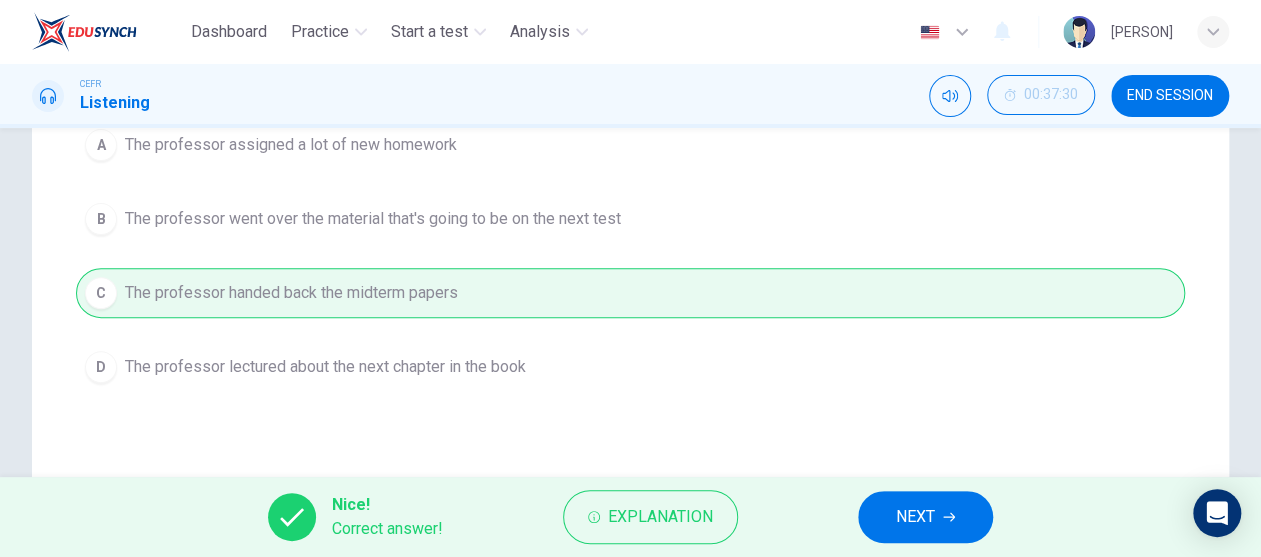 click on "NEXT" at bounding box center (925, 517) 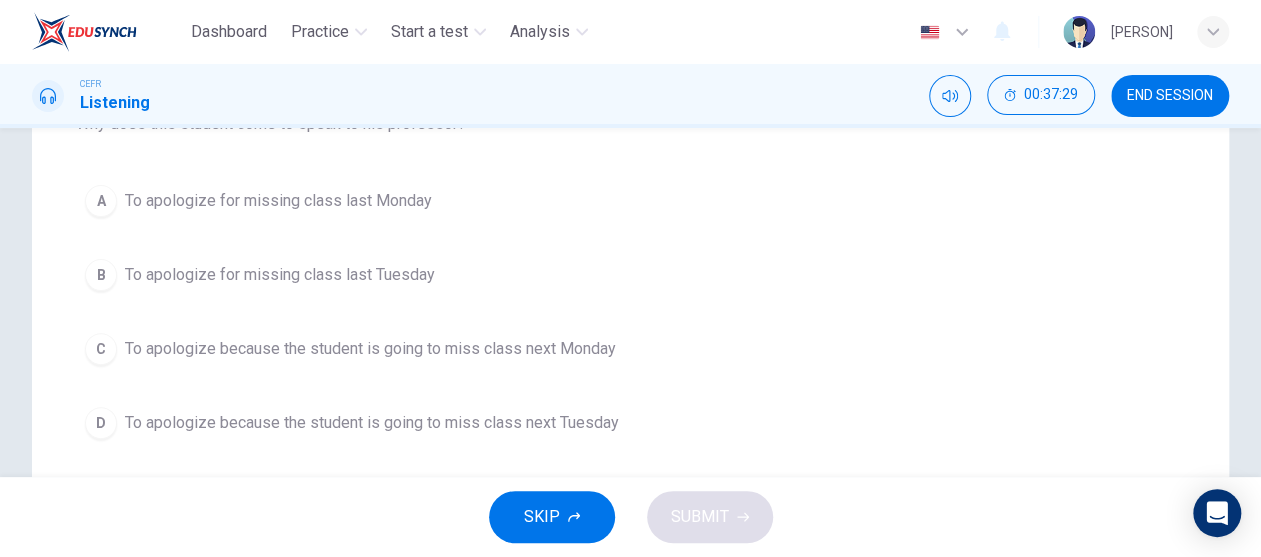 scroll, scrollTop: 200, scrollLeft: 0, axis: vertical 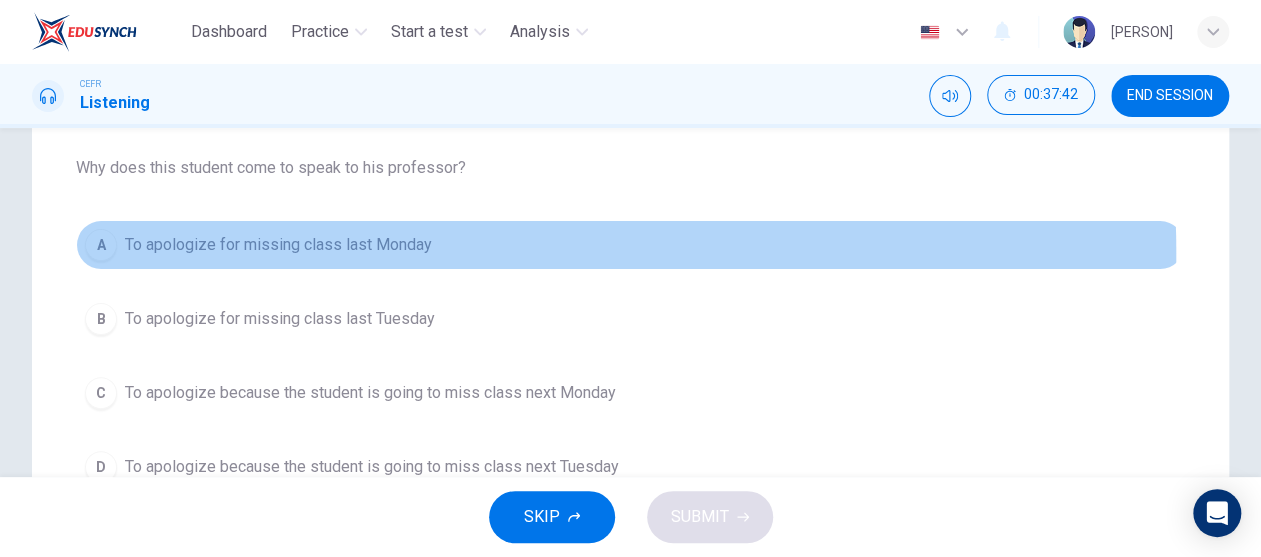 click on "To apologize for missing class last Monday" at bounding box center [278, 245] 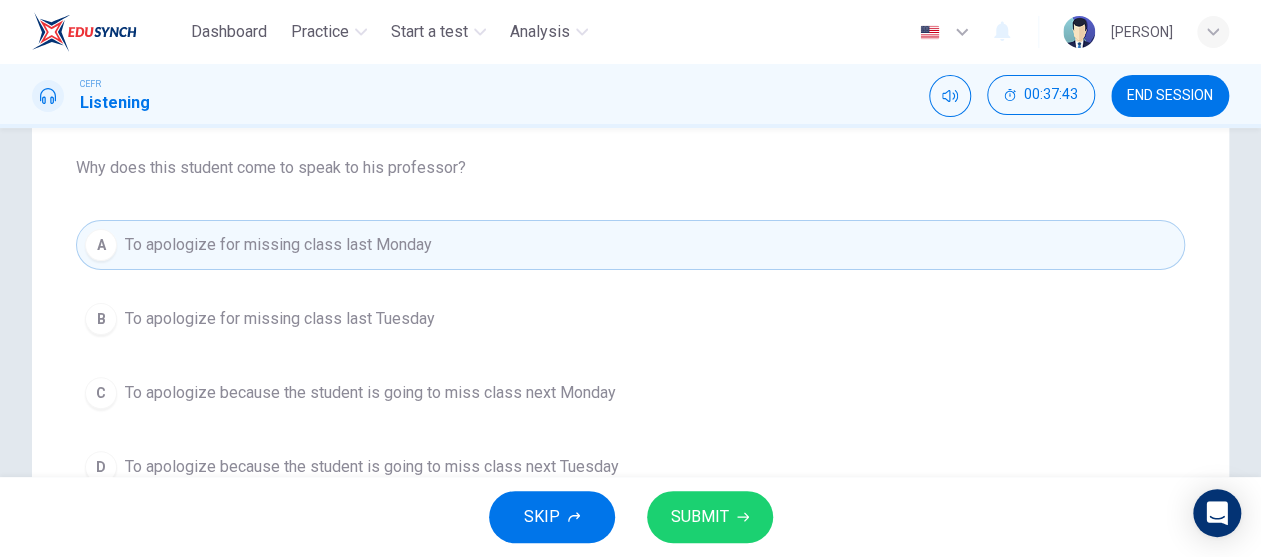 click on "SUBMIT" at bounding box center [700, 517] 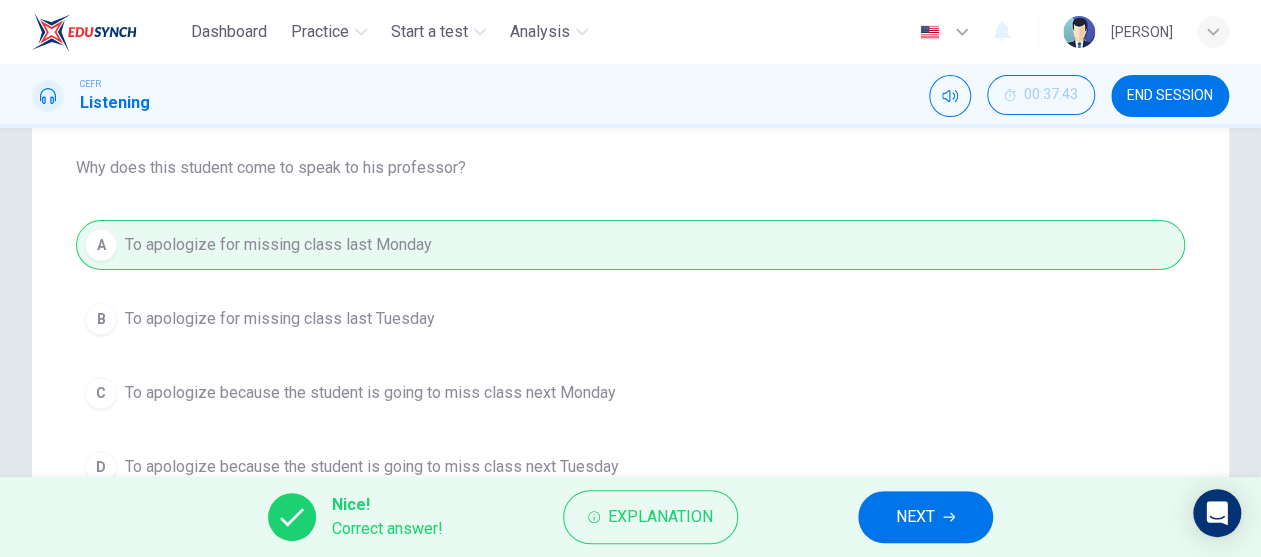 click on "NEXT" at bounding box center (925, 517) 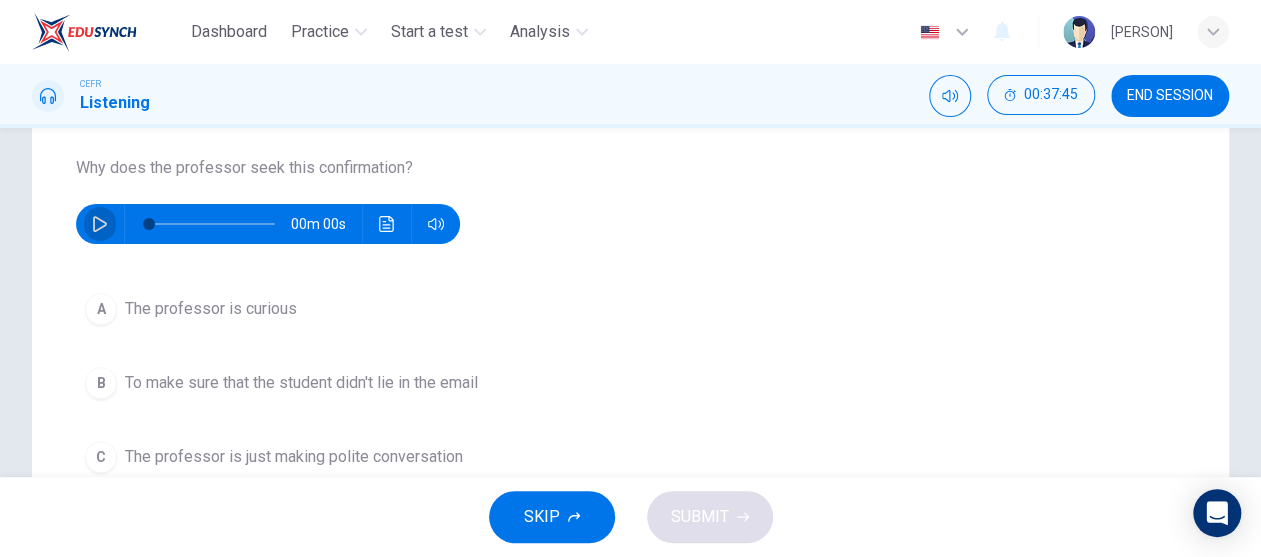 click at bounding box center (100, 224) 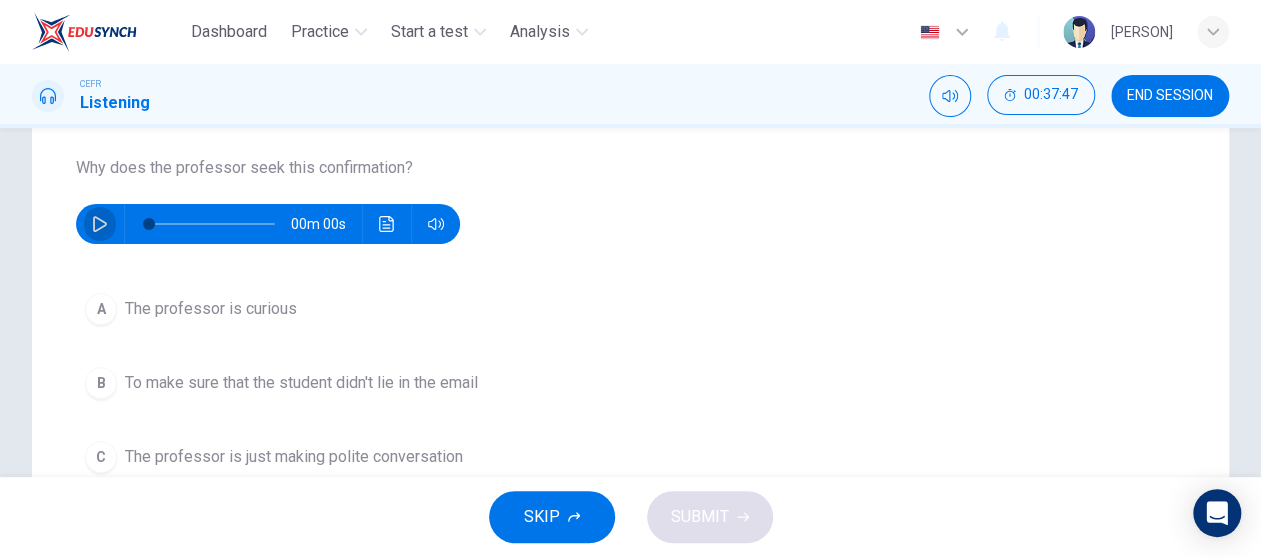 click at bounding box center [100, 224] 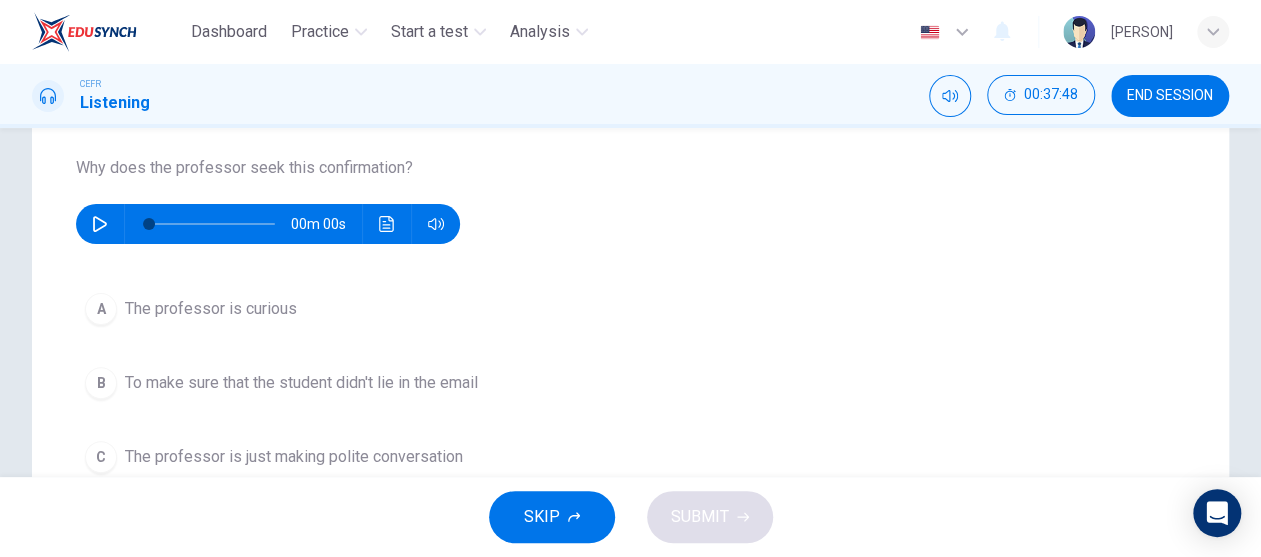 click at bounding box center (100, 224) 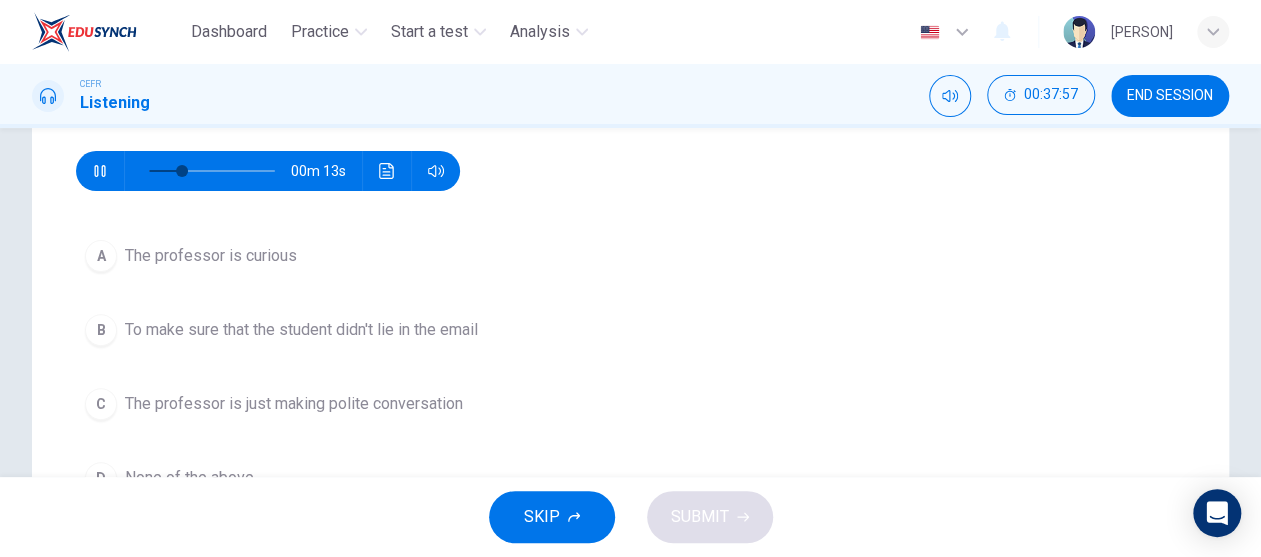 scroll, scrollTop: 300, scrollLeft: 0, axis: vertical 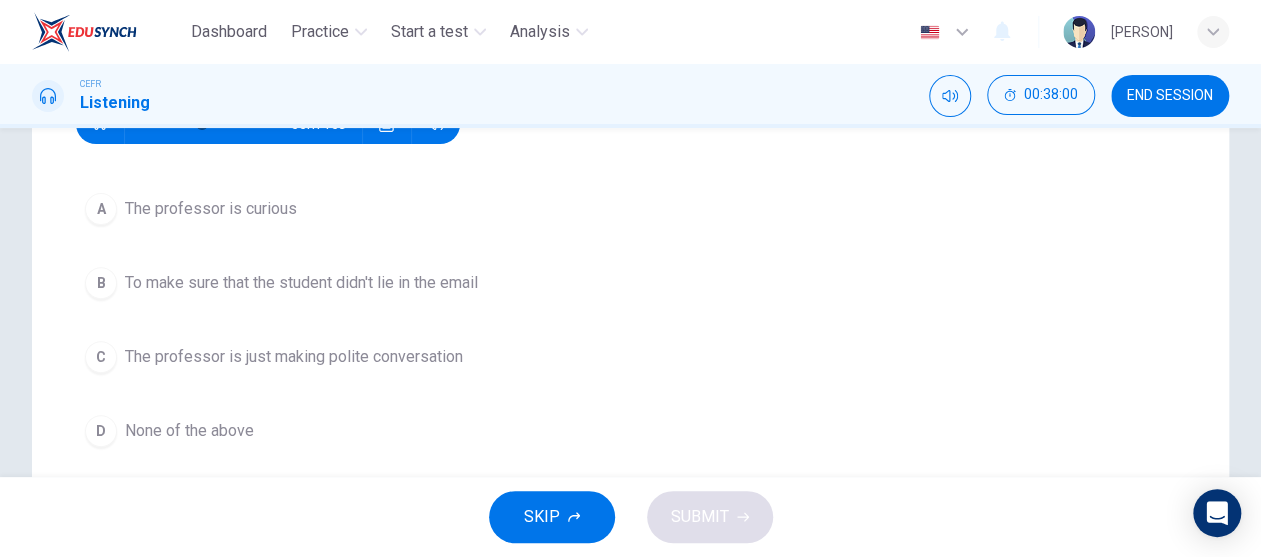 click on "To make sure that the student didn't lie in the email" at bounding box center (211, 209) 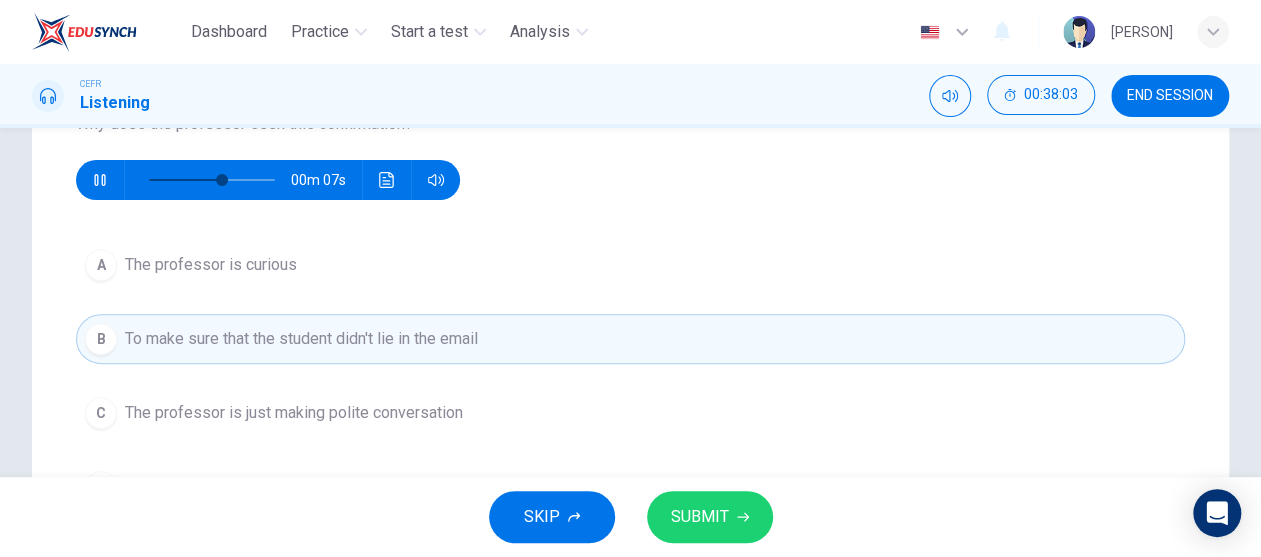 scroll, scrollTop: 200, scrollLeft: 0, axis: vertical 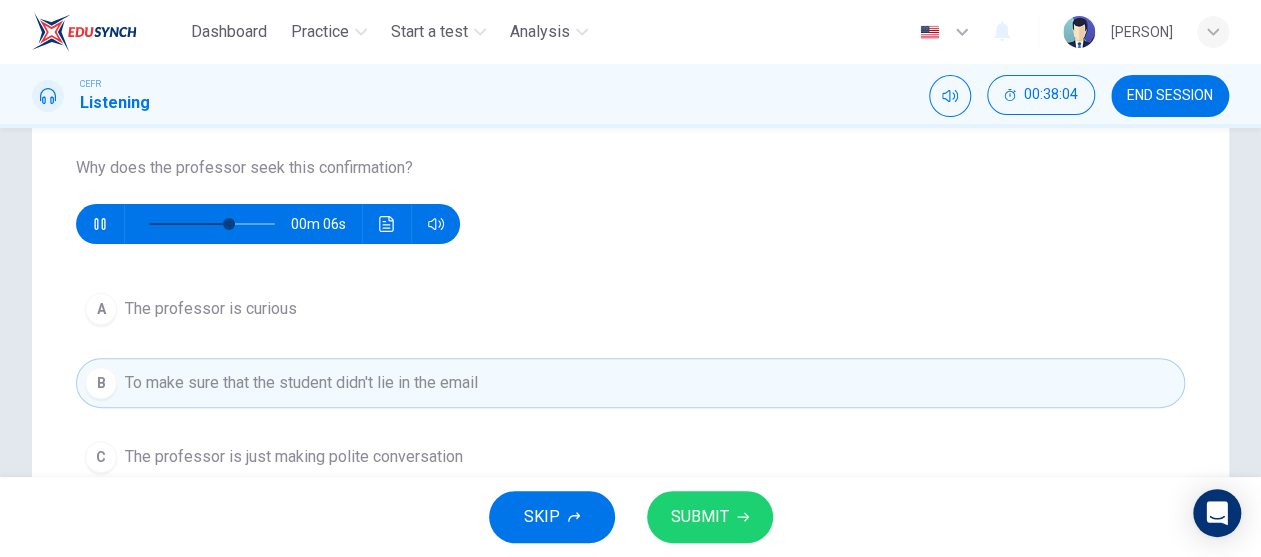click on "SUBMIT" at bounding box center (710, 517) 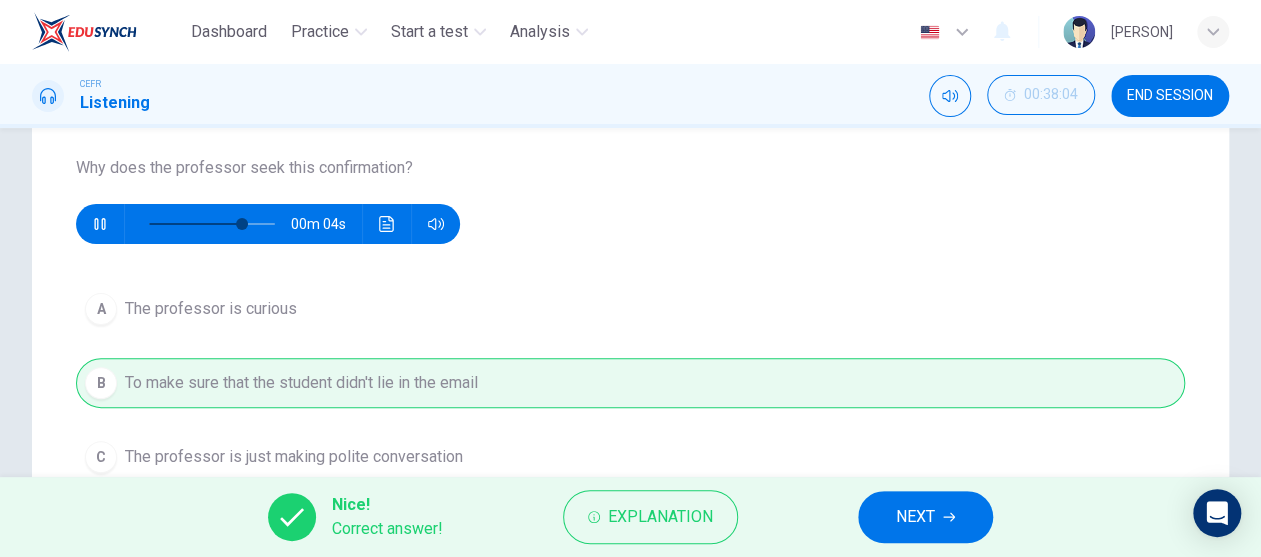 click on "NEXT" at bounding box center (925, 517) 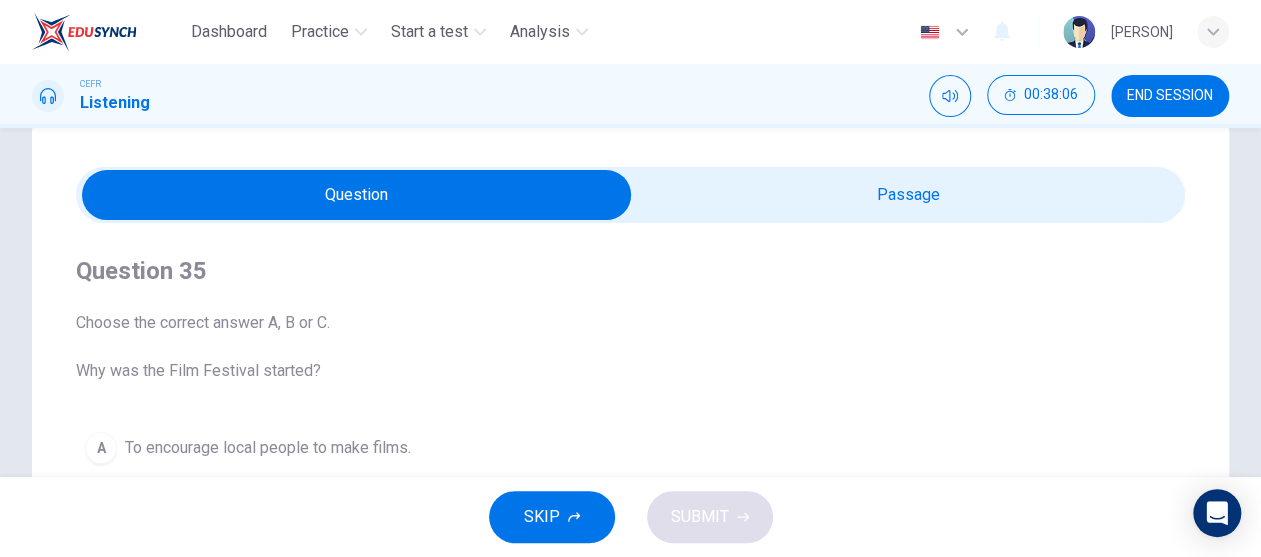 scroll, scrollTop: 0, scrollLeft: 0, axis: both 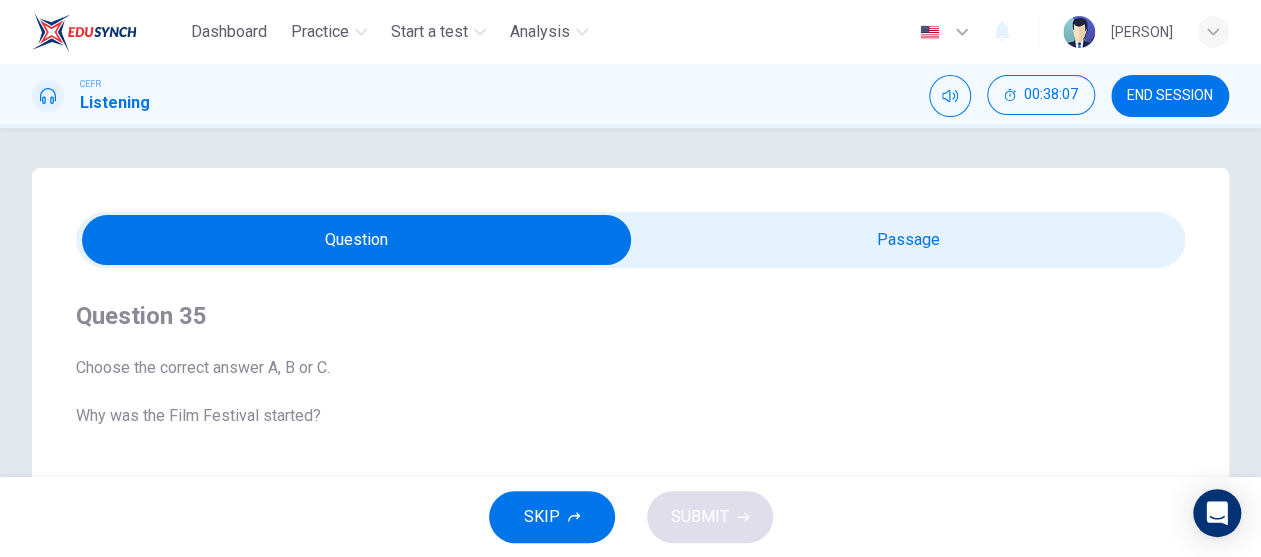 click at bounding box center [357, 240] 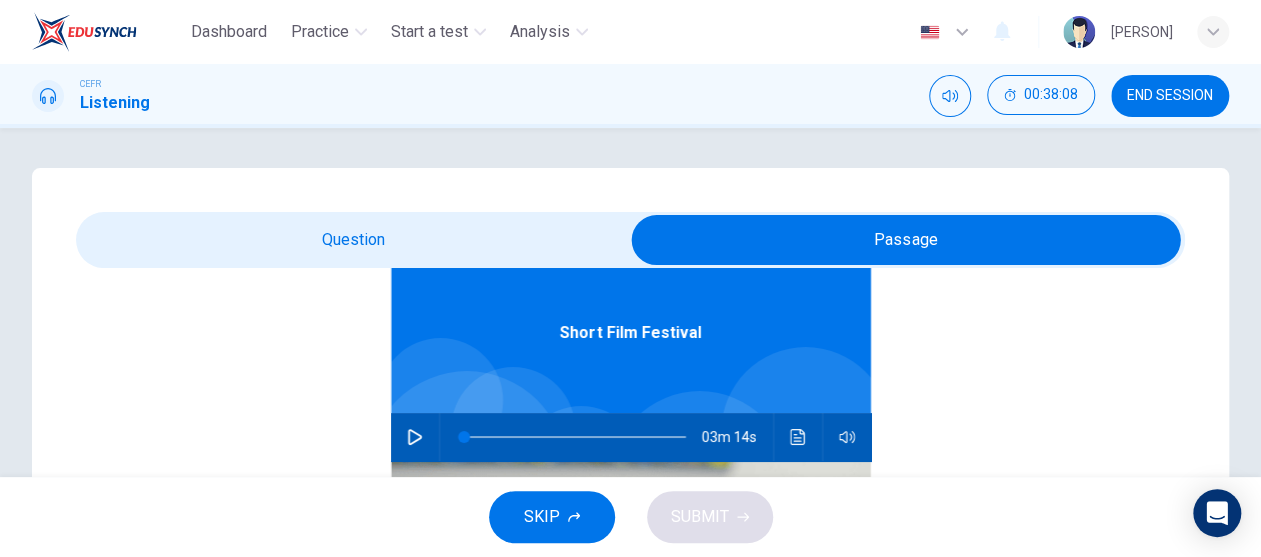 scroll, scrollTop: 111, scrollLeft: 0, axis: vertical 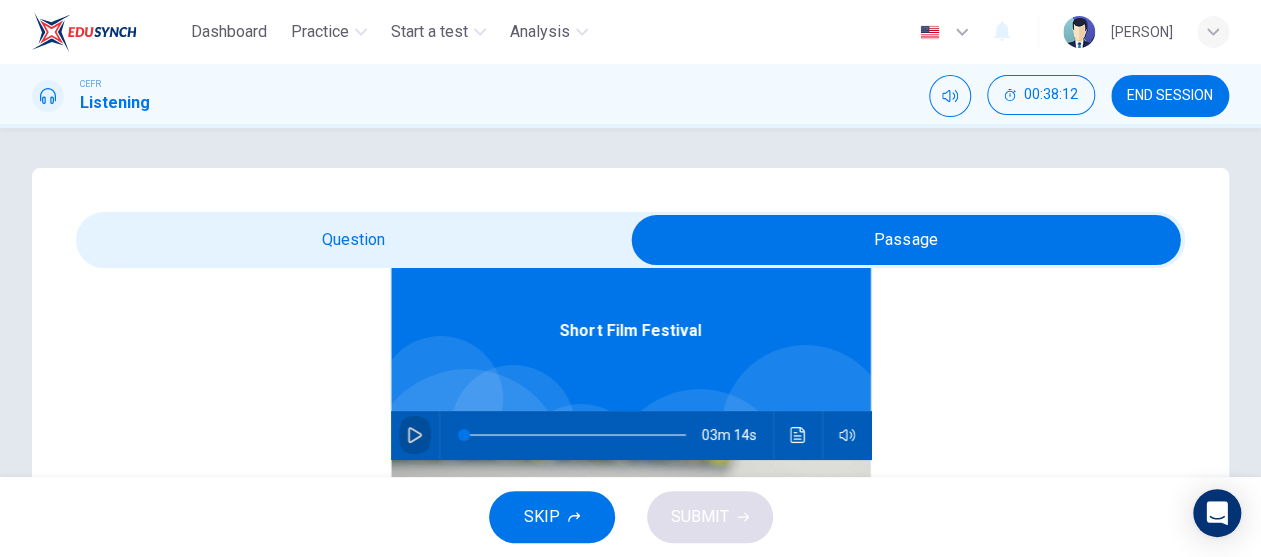 click at bounding box center (415, 435) 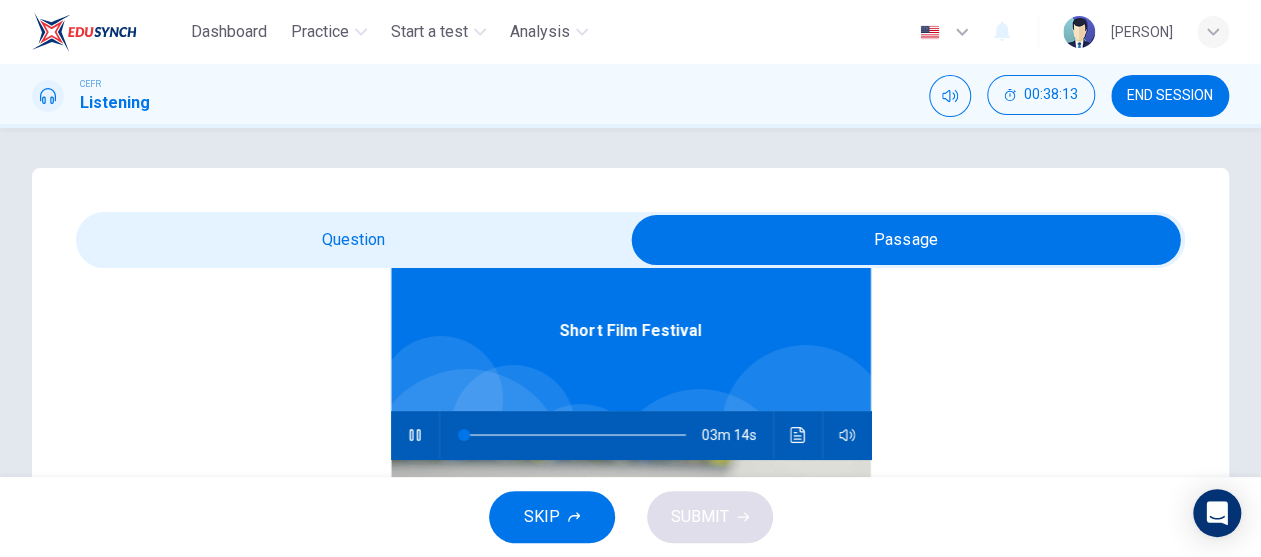 click at bounding box center (906, 240) 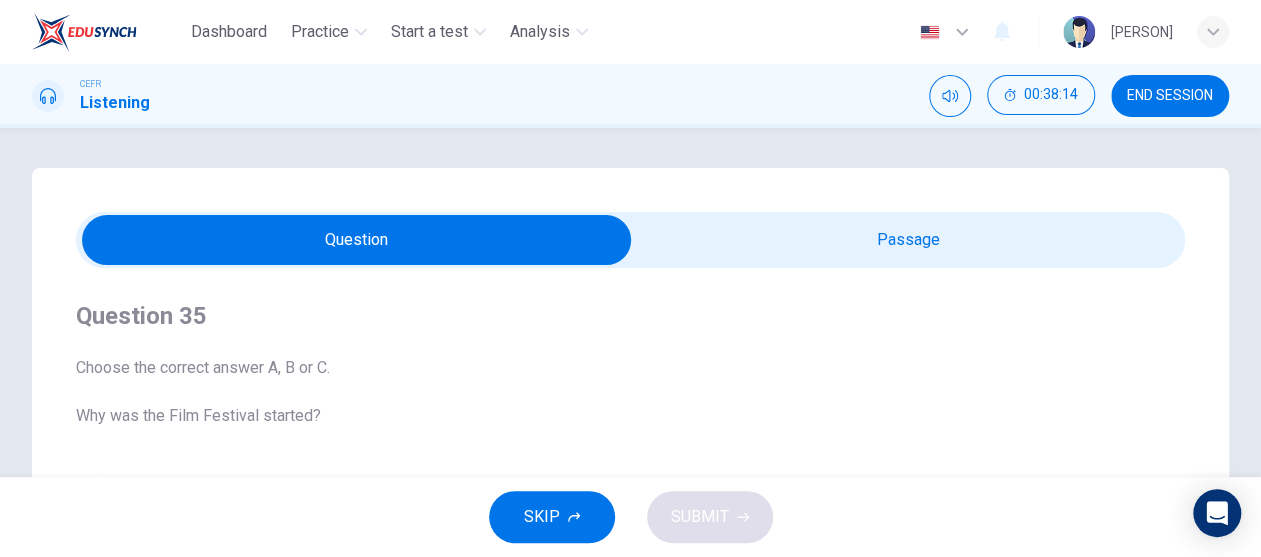 click at bounding box center [357, 240] 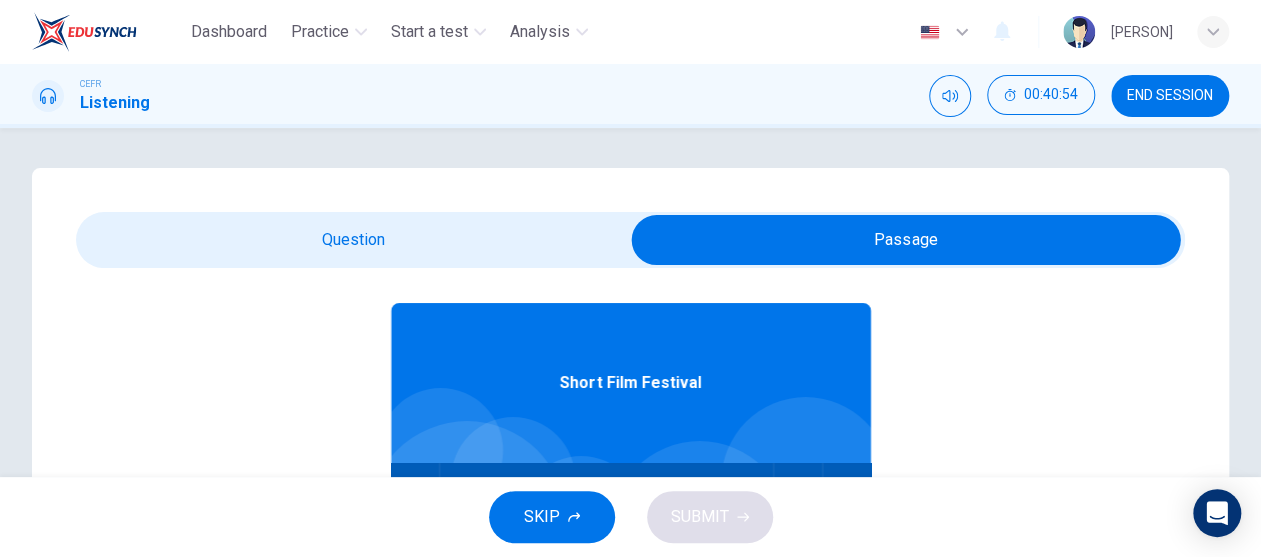 scroll, scrollTop: 100, scrollLeft: 0, axis: vertical 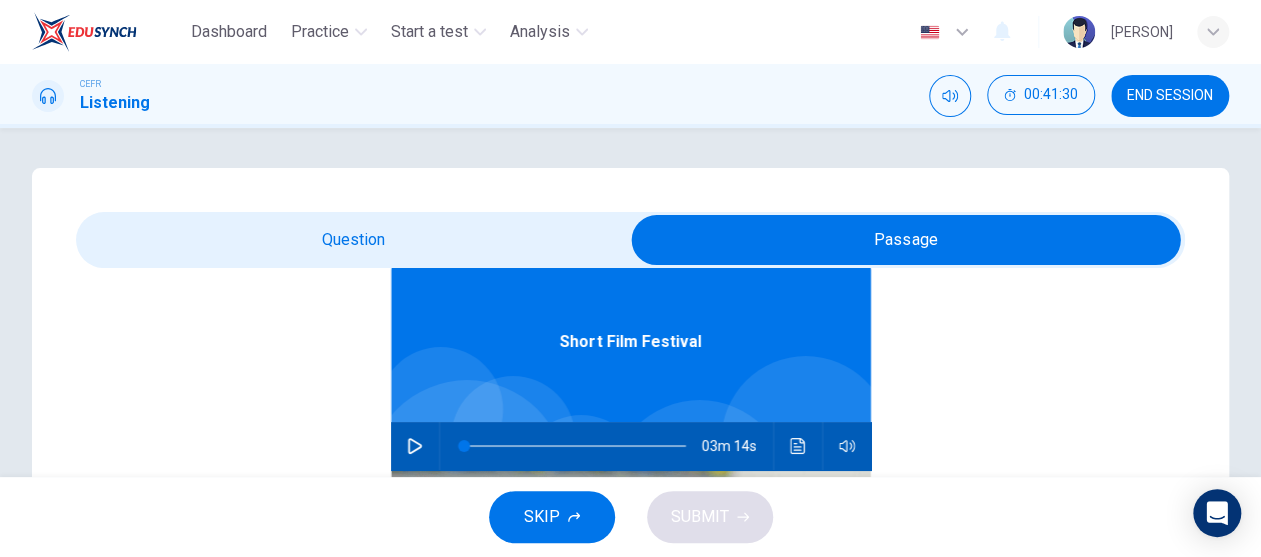 click at bounding box center [906, 240] 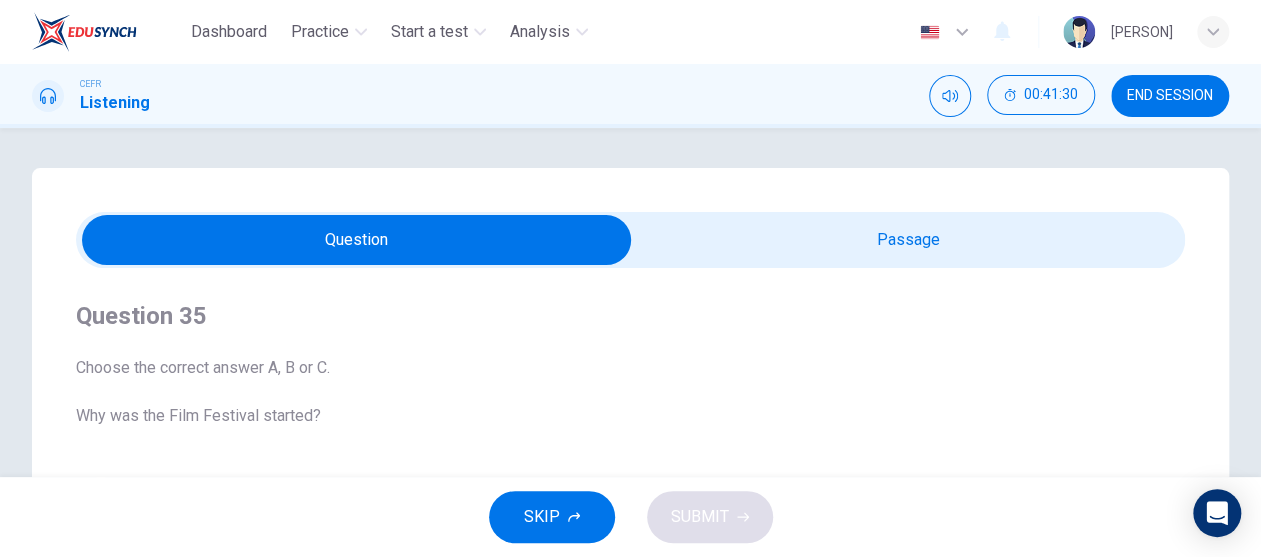 scroll, scrollTop: 0, scrollLeft: 0, axis: both 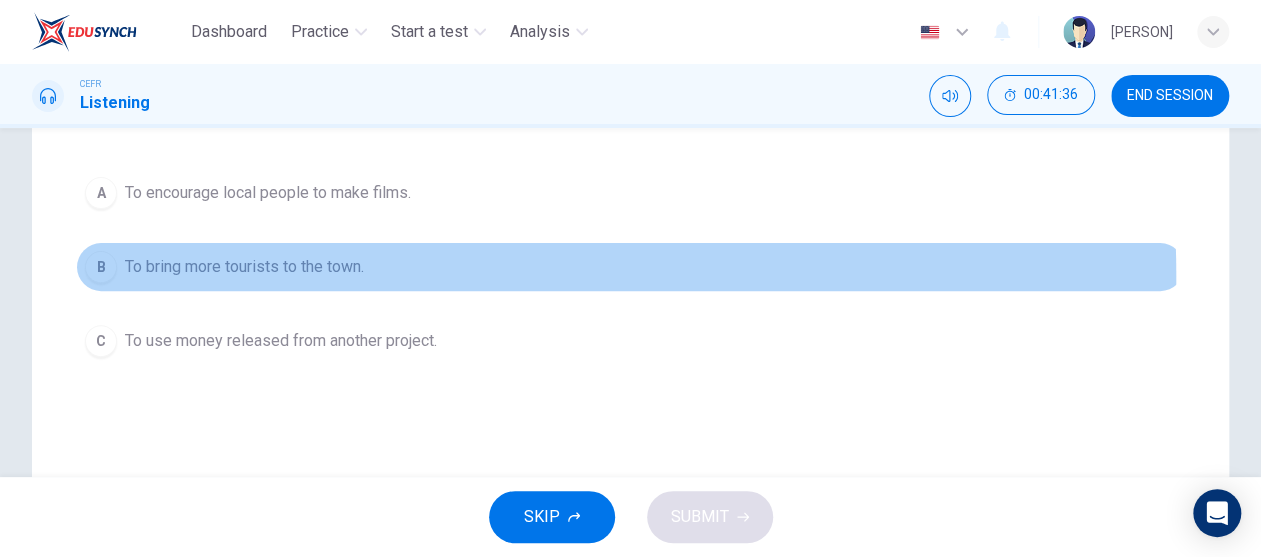 click on "To bring more tourists to the town." at bounding box center [268, 193] 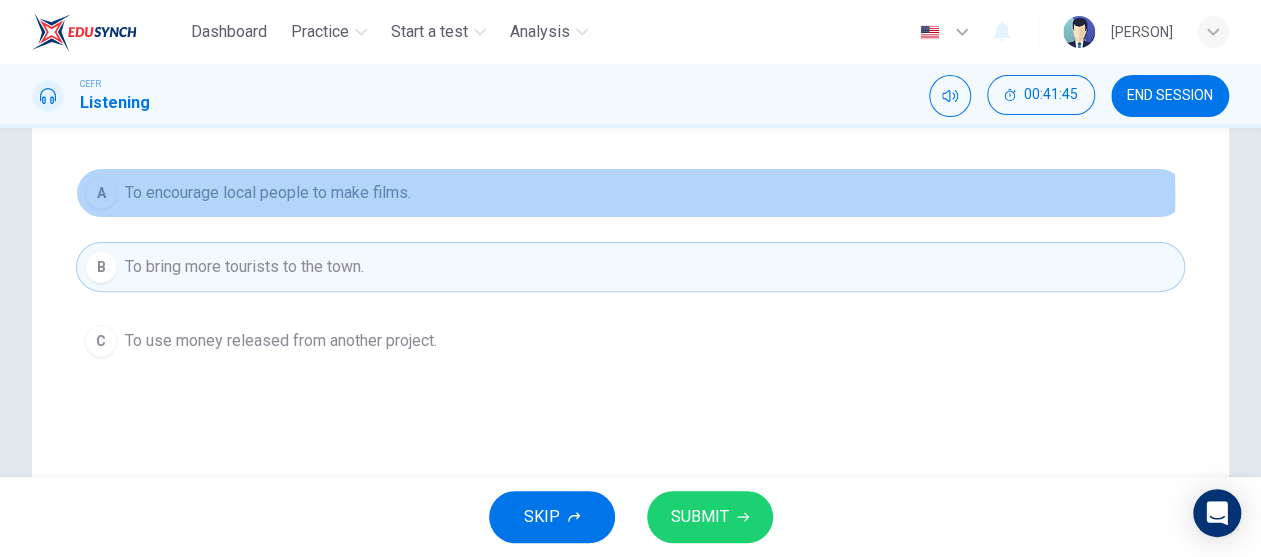 click on "To encourage local people to make films." at bounding box center (268, 193) 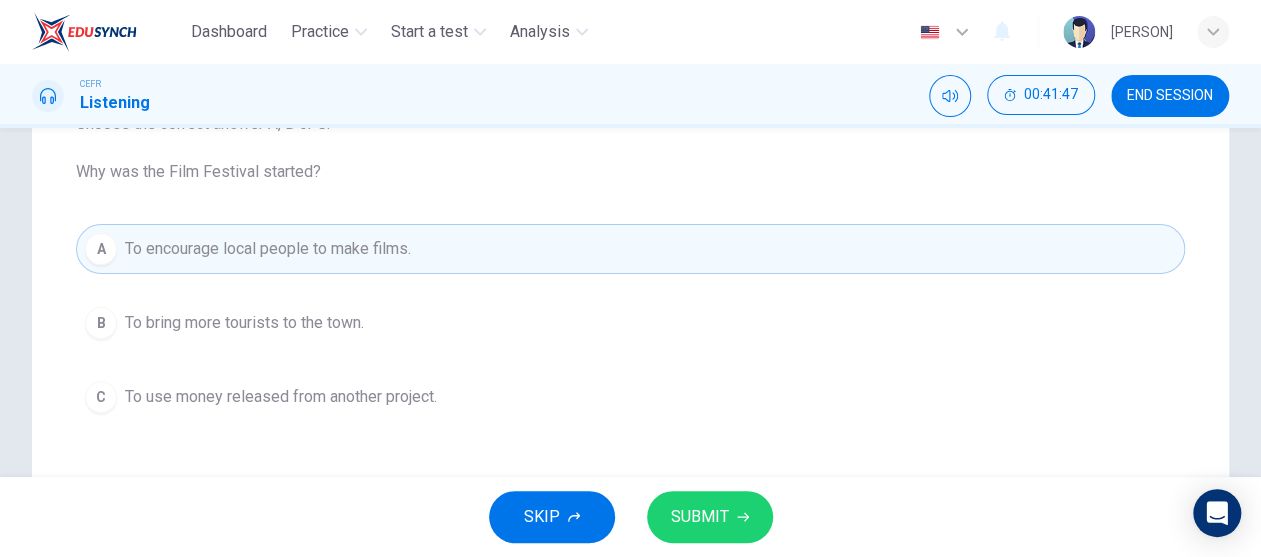 scroll, scrollTop: 200, scrollLeft: 0, axis: vertical 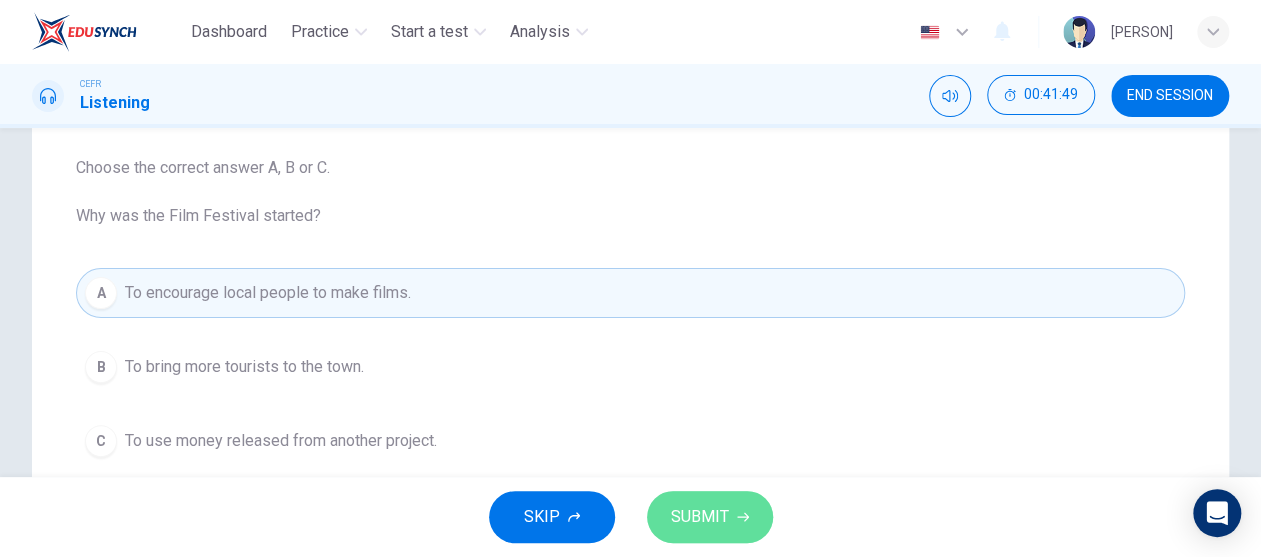 click on "SUBMIT" at bounding box center [700, 517] 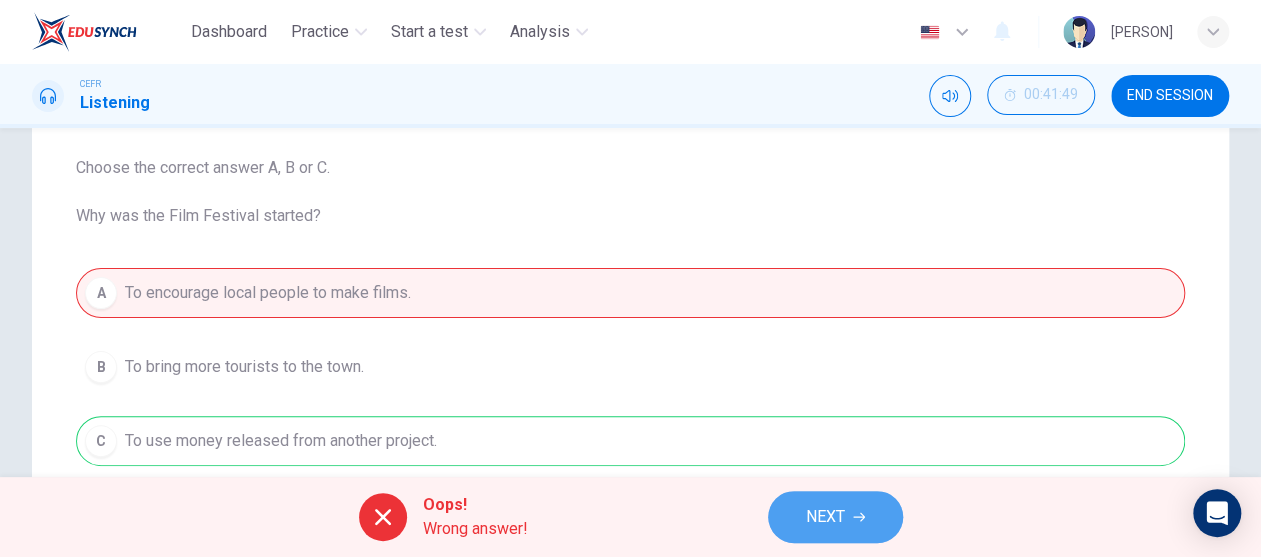 click on "NEXT" at bounding box center [825, 517] 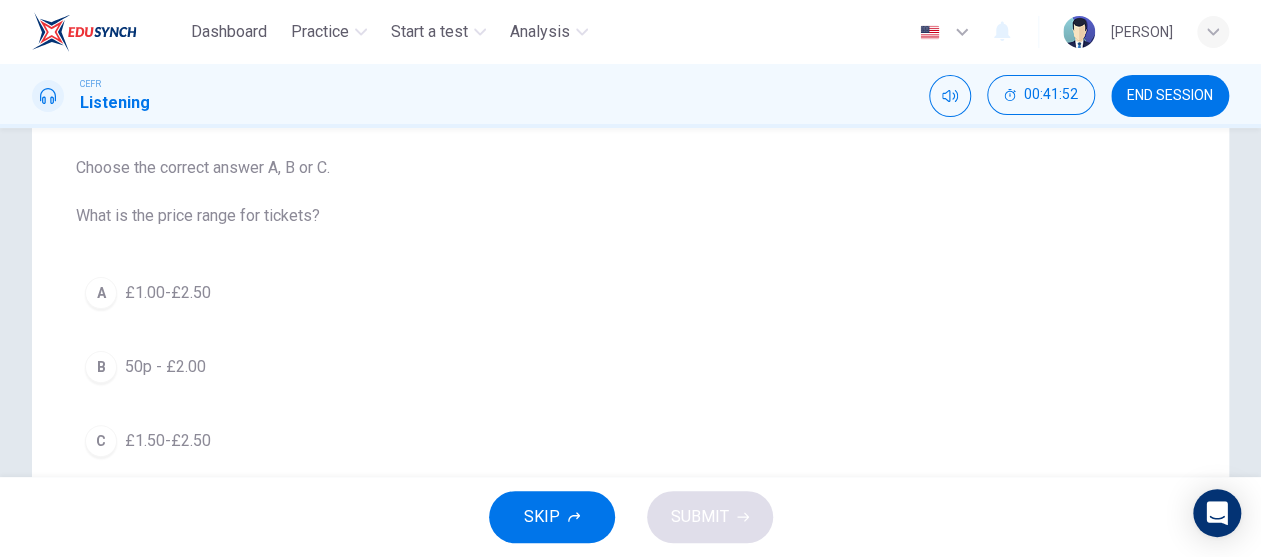 click on "C £1.50-£2.50" at bounding box center [630, 441] 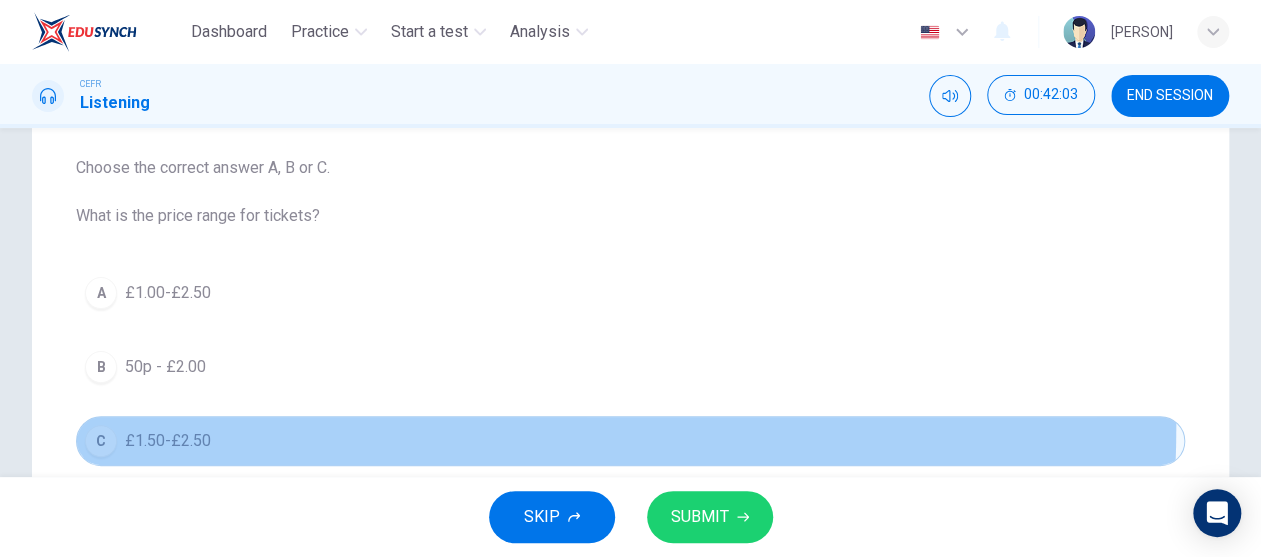 click on "C £1.50-£2.50" at bounding box center (630, 441) 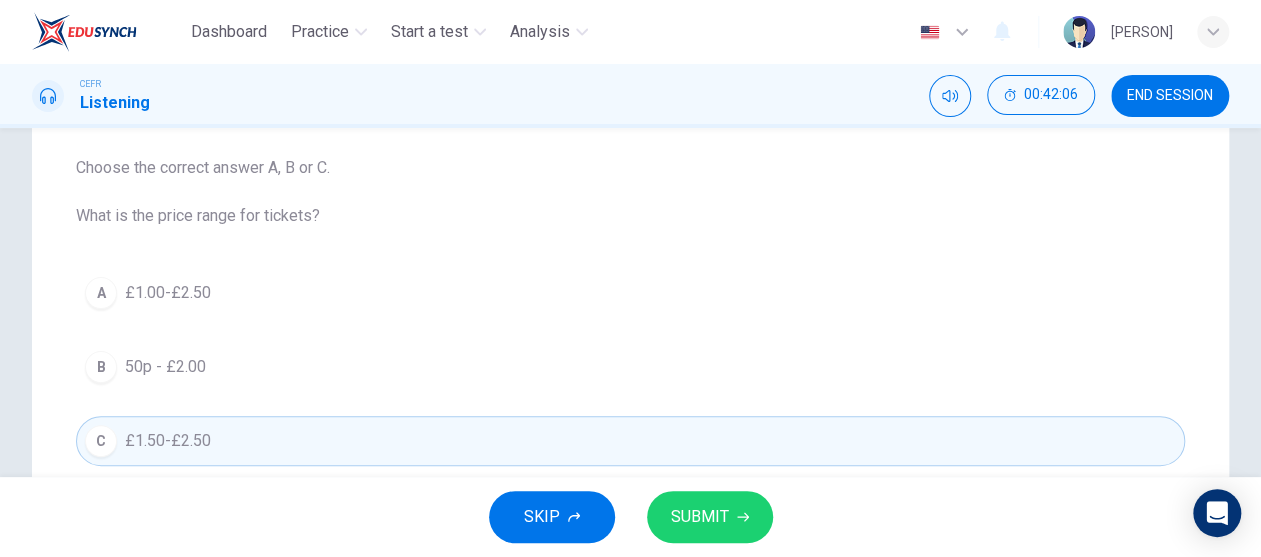 click on "A £1.00-£2.50" at bounding box center (630, 293) 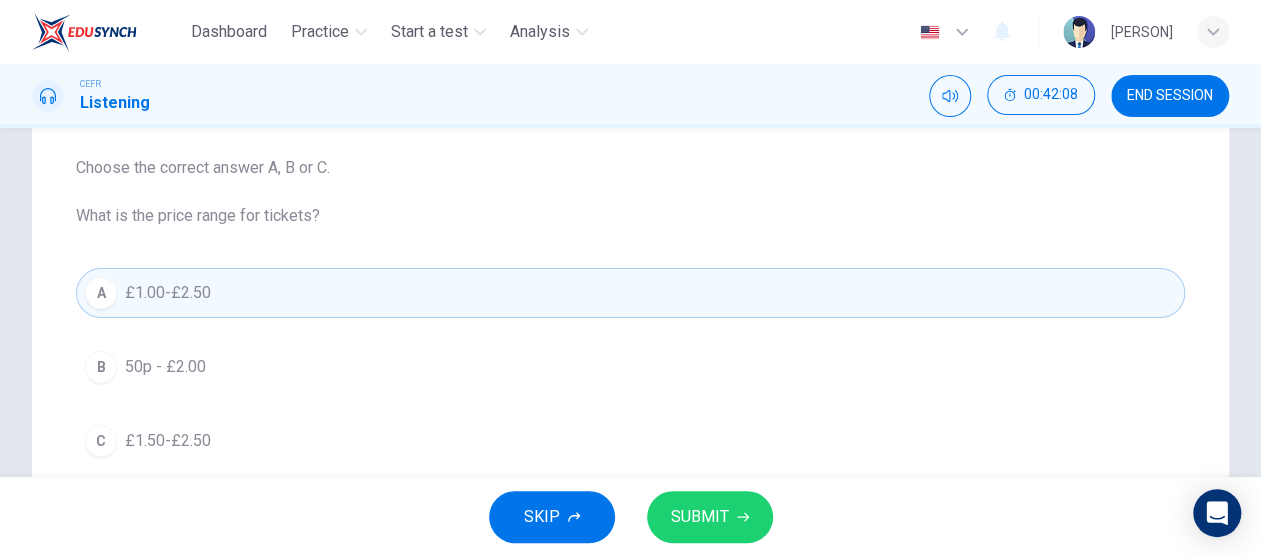 click on "SUBMIT" at bounding box center (700, 517) 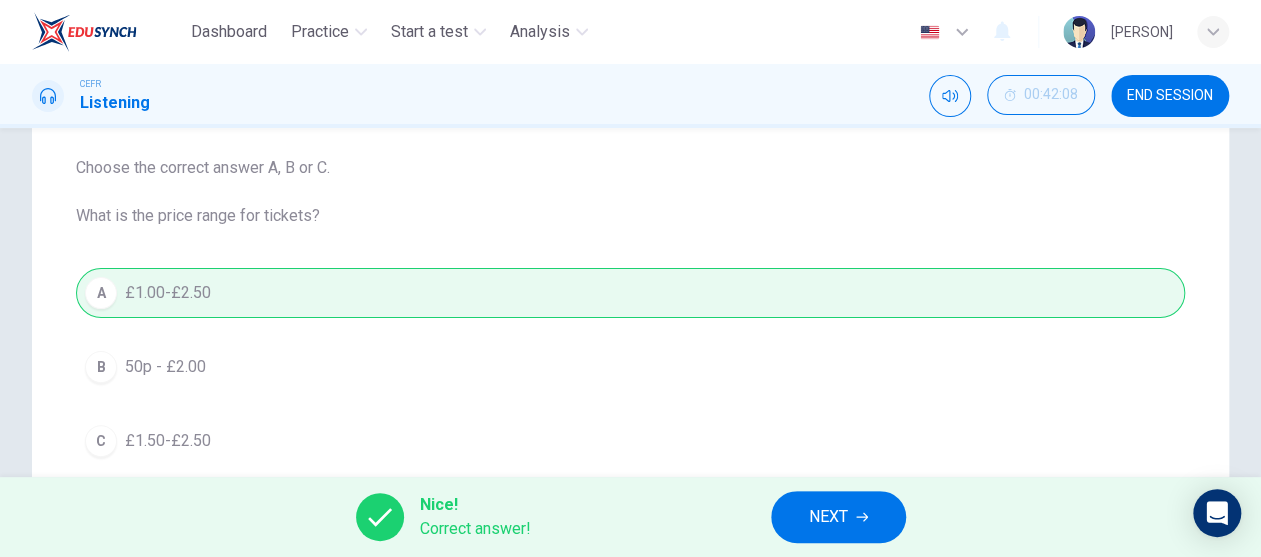click on "NEXT" at bounding box center (828, 517) 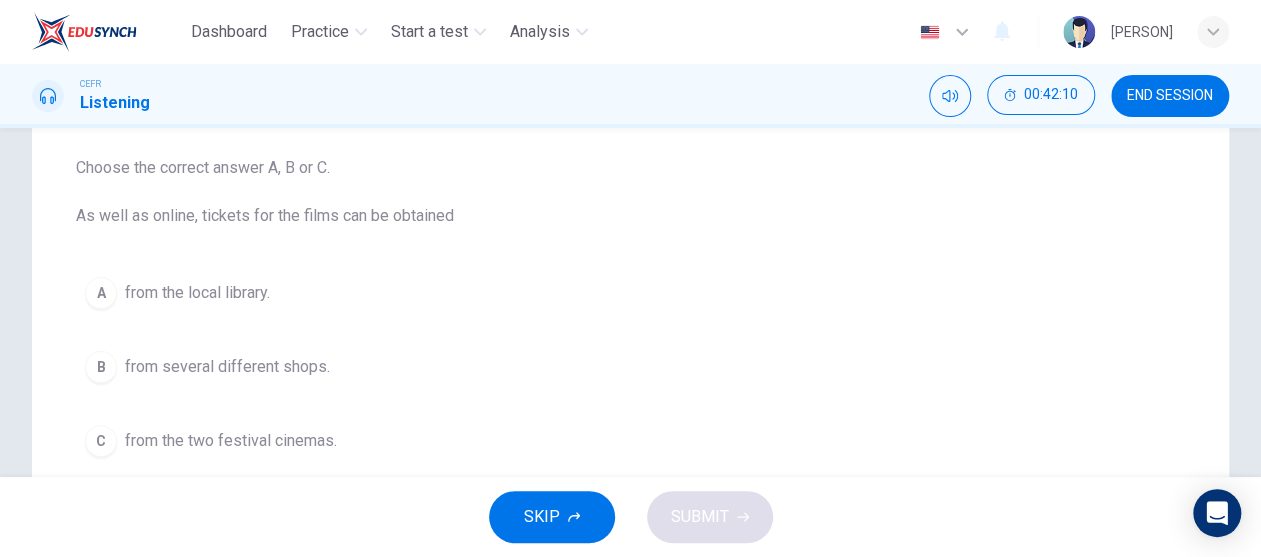 click on "from the local library." at bounding box center [197, 293] 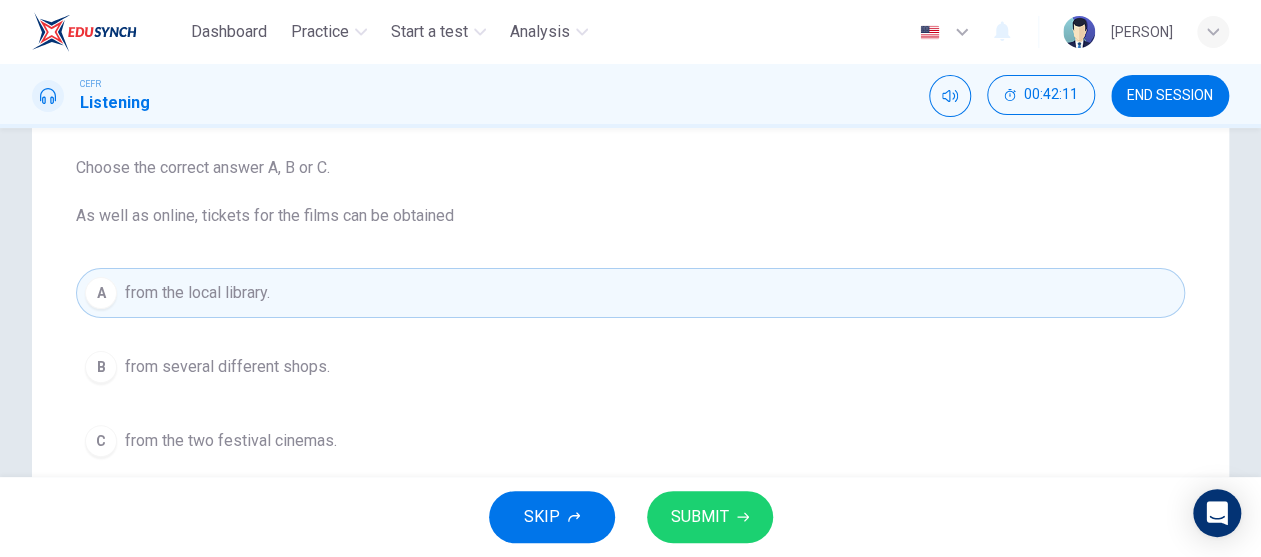 scroll, scrollTop: 300, scrollLeft: 0, axis: vertical 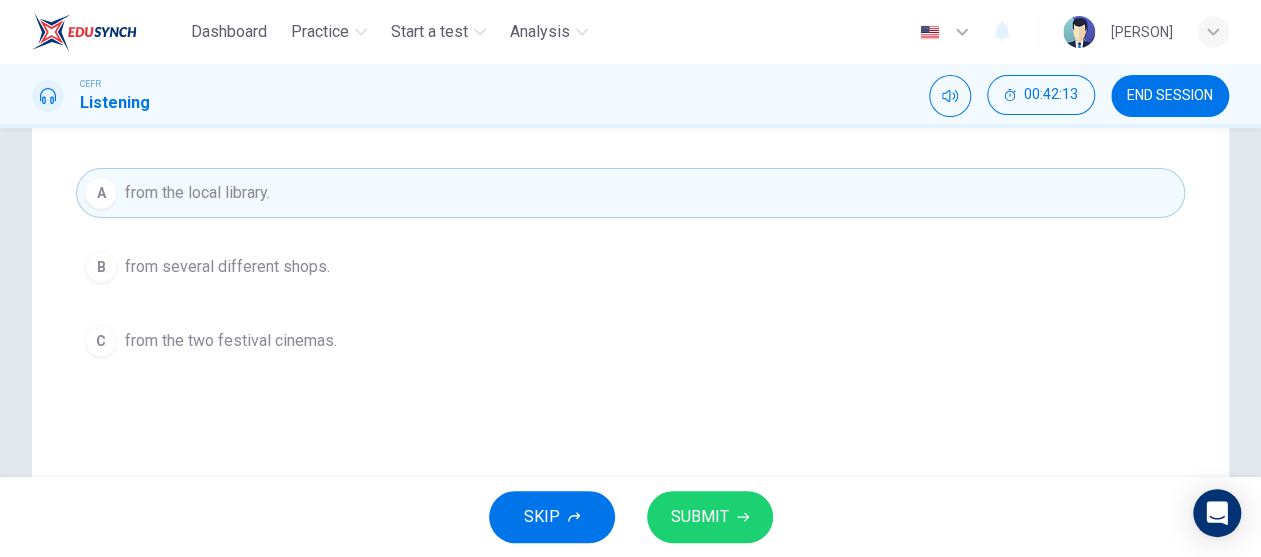 click on "SUBMIT" at bounding box center [700, 517] 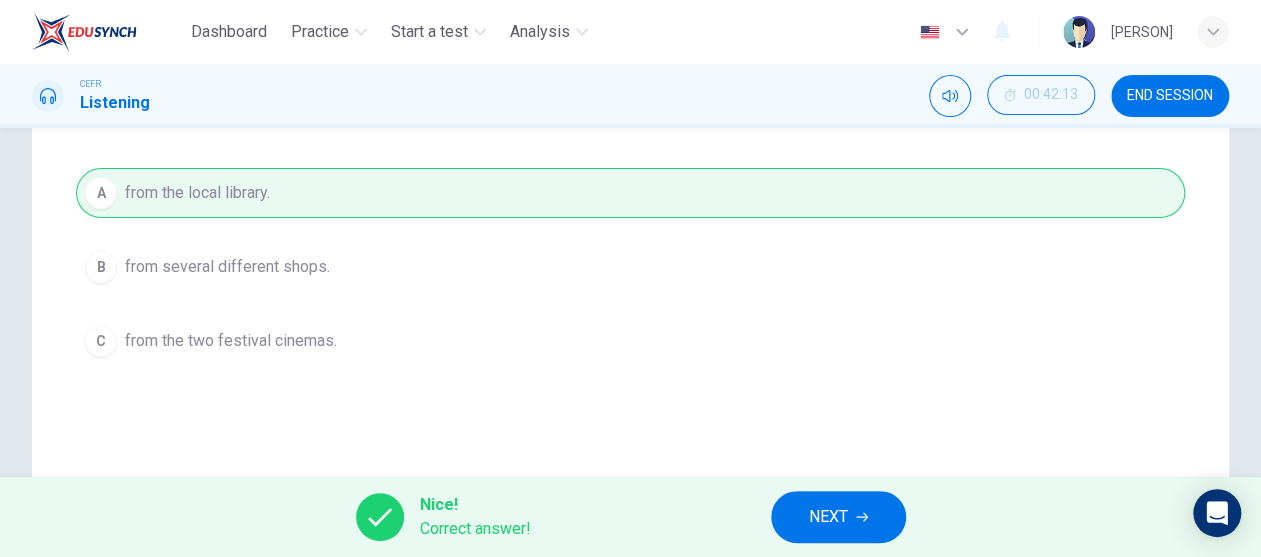 click on "NEXT" at bounding box center [828, 517] 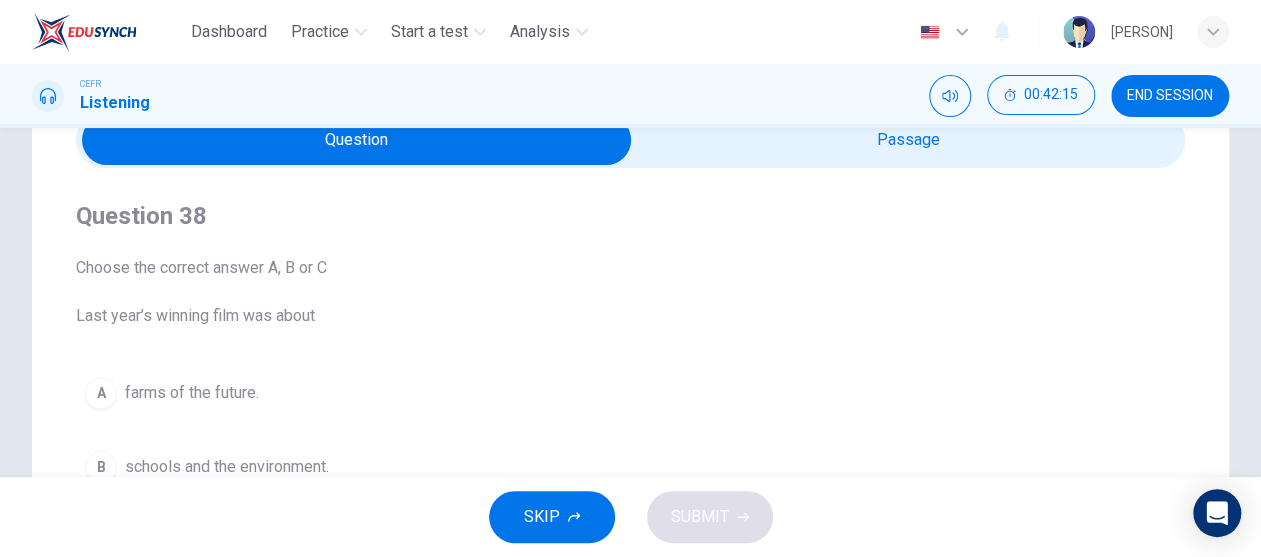 scroll, scrollTop: 200, scrollLeft: 0, axis: vertical 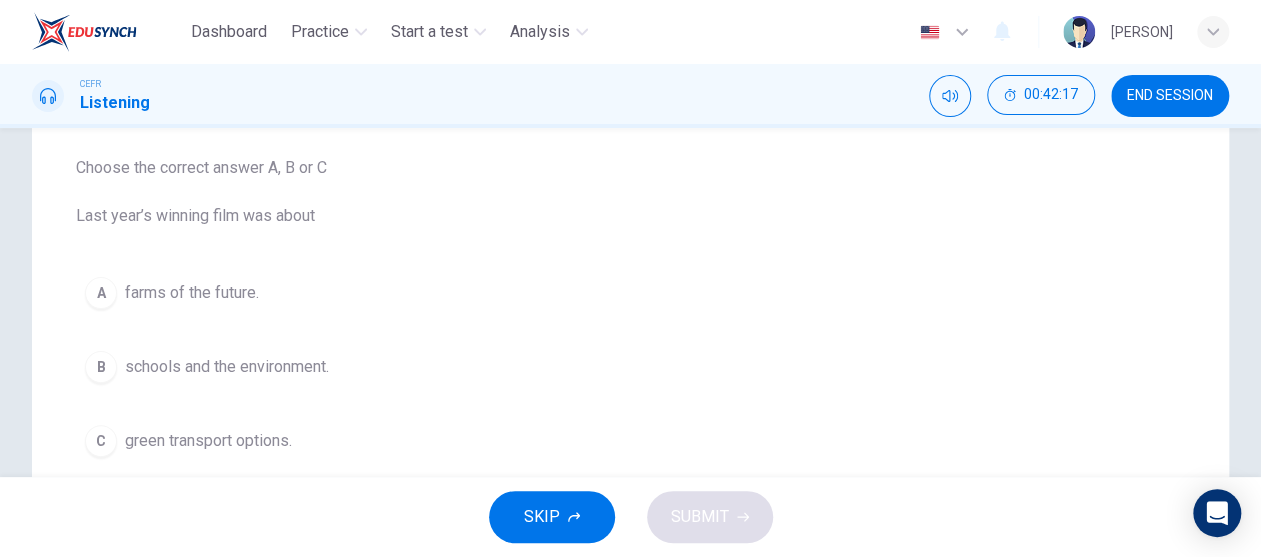 click on "schools and the environment." at bounding box center [192, 293] 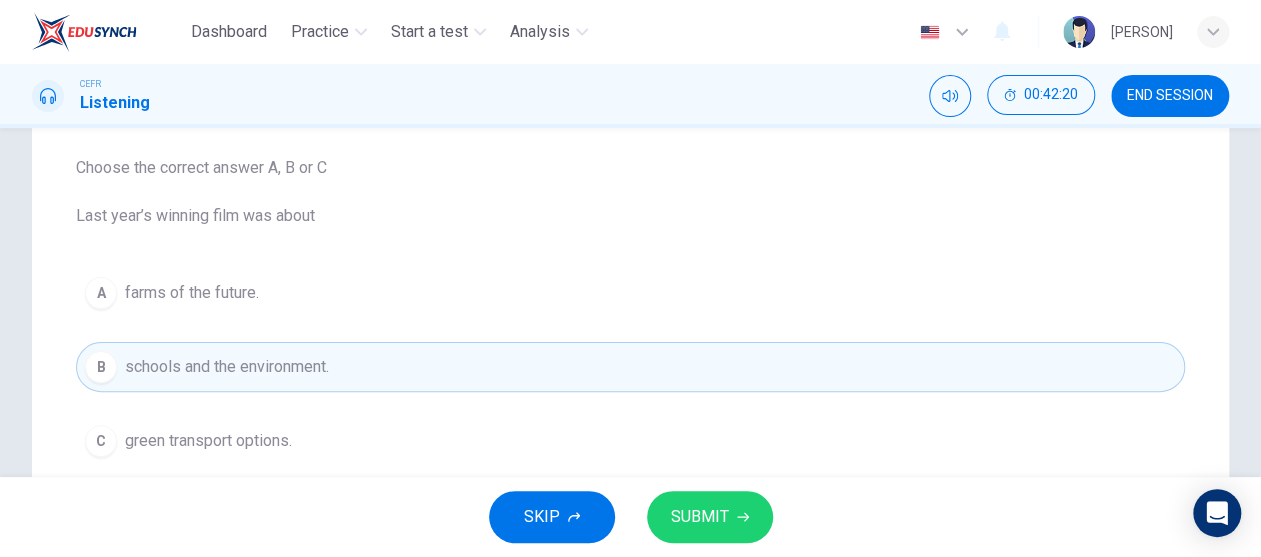 click on "C green transport options." at bounding box center (630, 441) 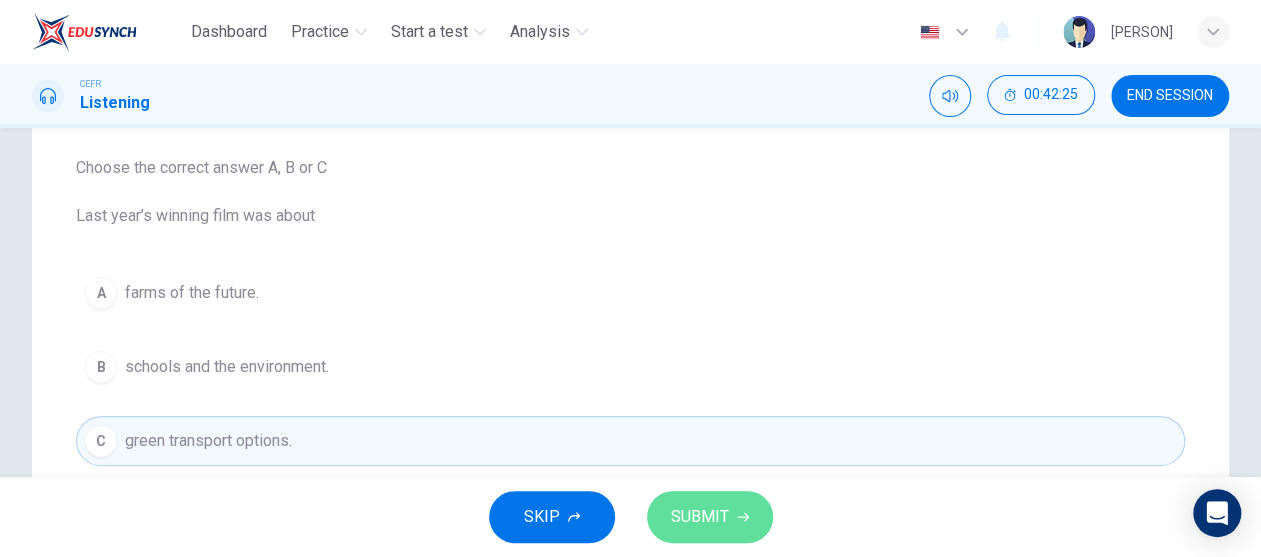 click on "SUBMIT" at bounding box center [710, 517] 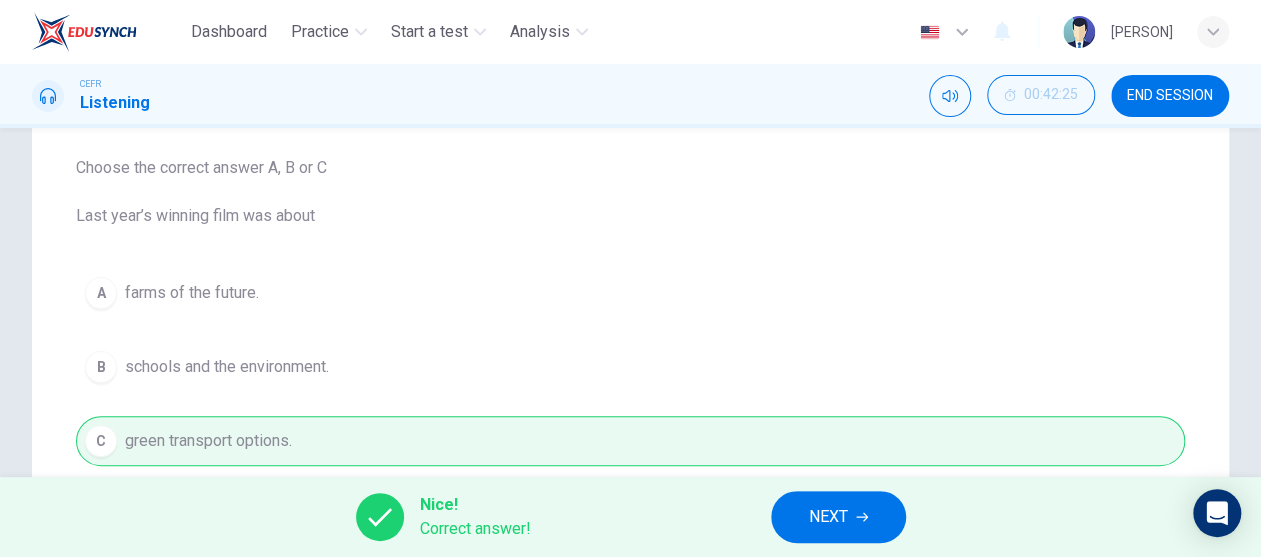 click on "NEXT" at bounding box center [838, 517] 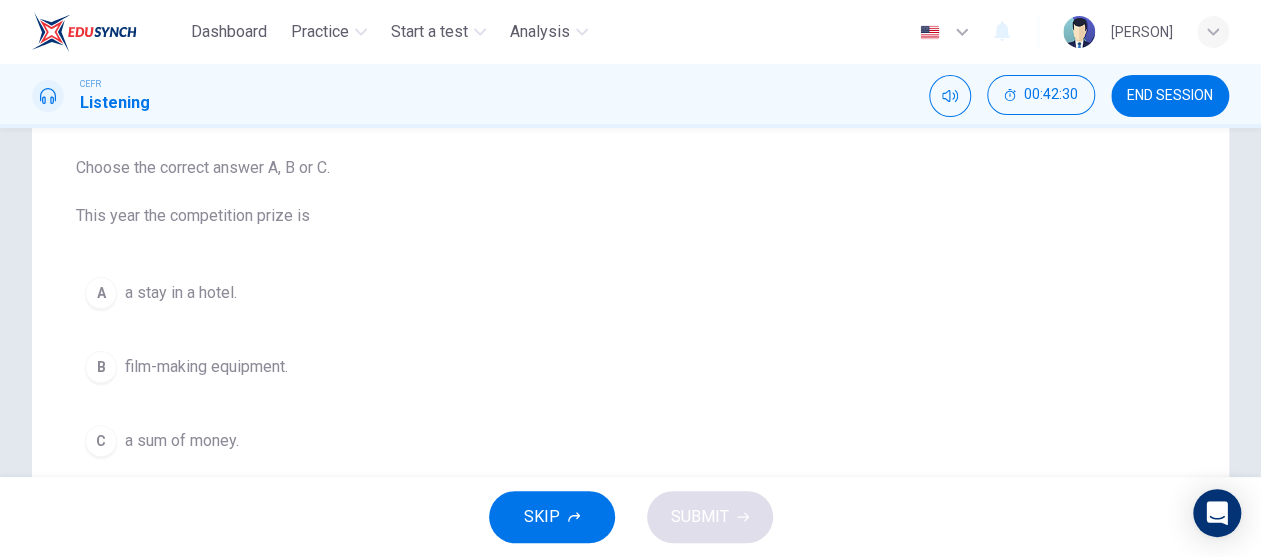 click on "a sum of money." at bounding box center [181, 293] 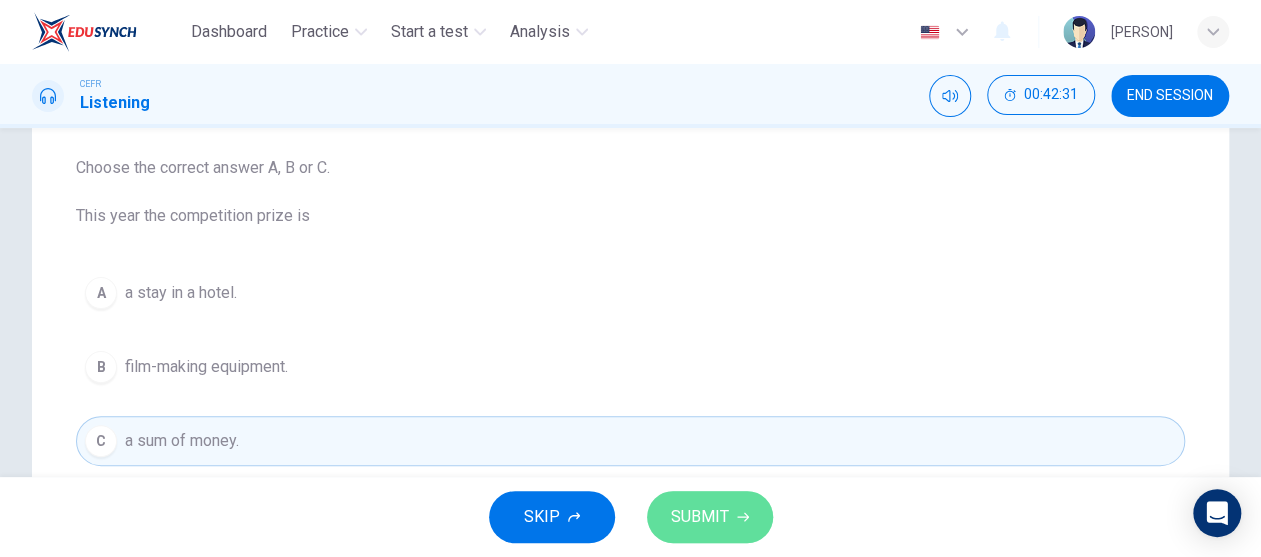 click on "SUBMIT" at bounding box center [700, 517] 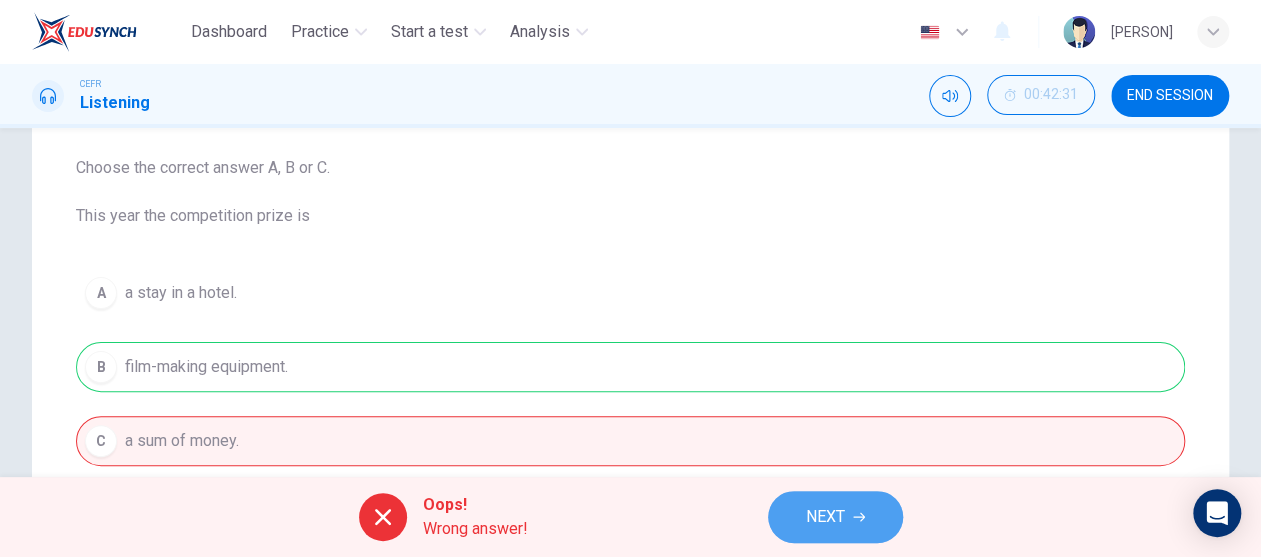 click on "NEXT" at bounding box center (835, 517) 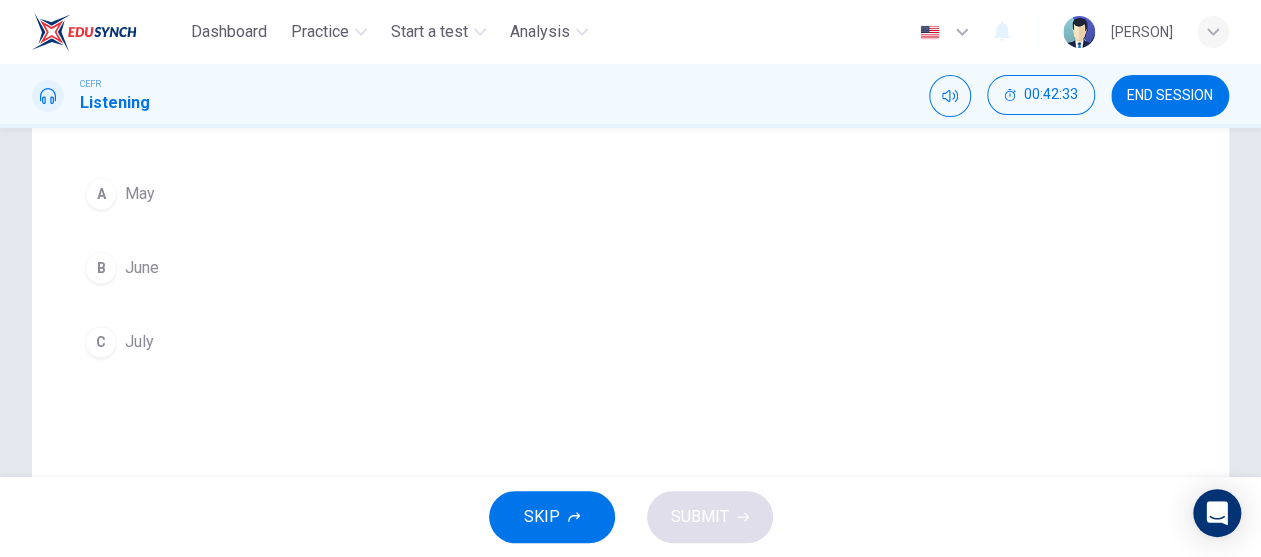 scroll, scrollTop: 300, scrollLeft: 0, axis: vertical 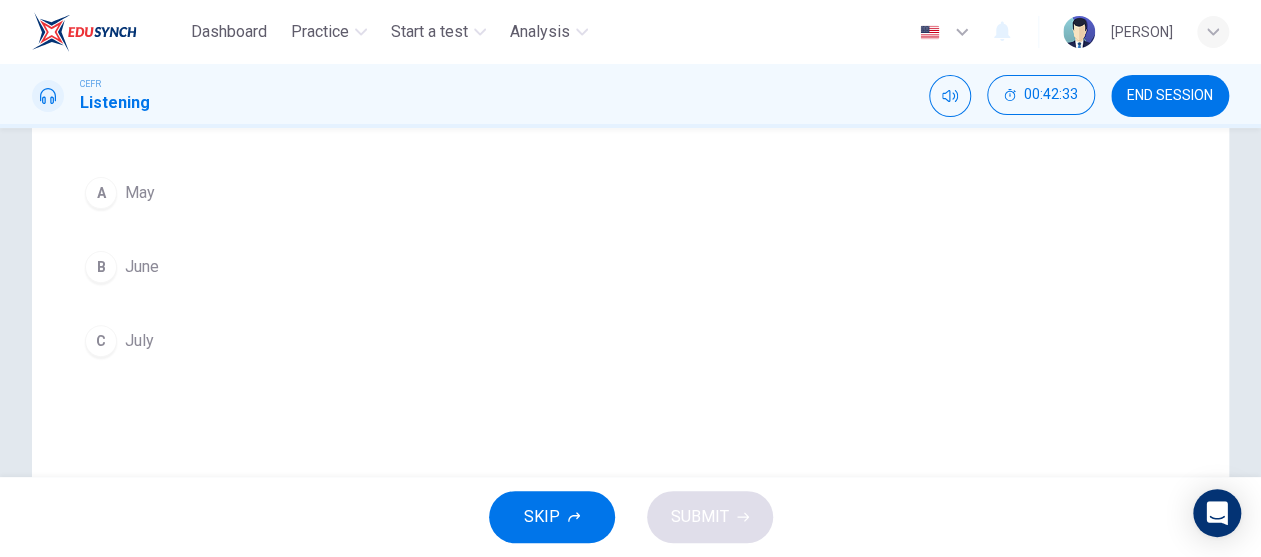 click on "July" at bounding box center (140, 193) 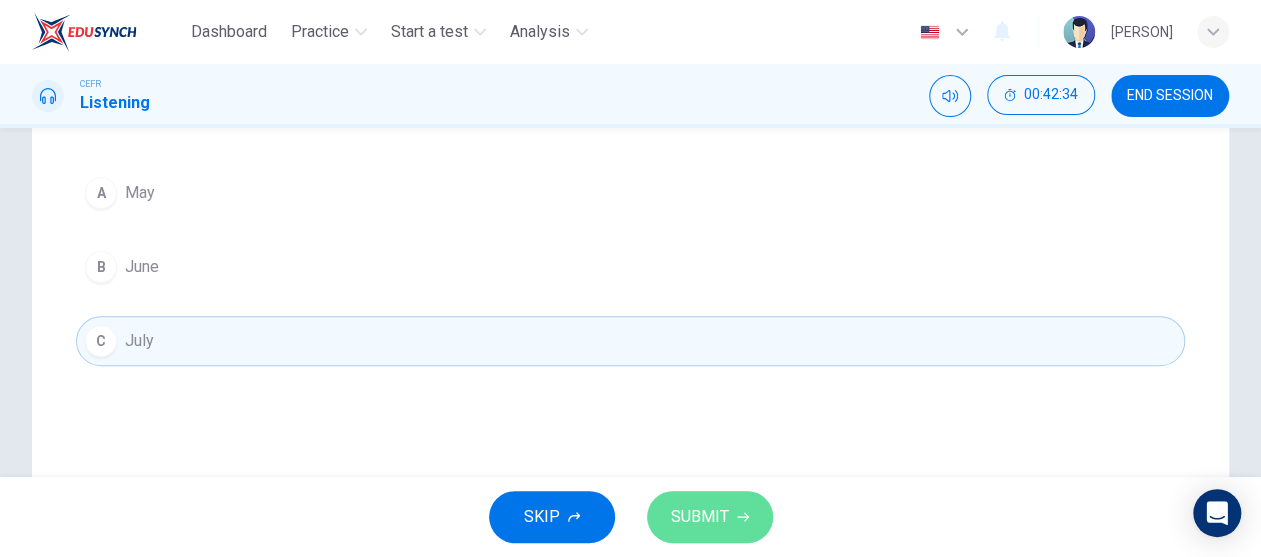 click on "SUBMIT" at bounding box center (700, 517) 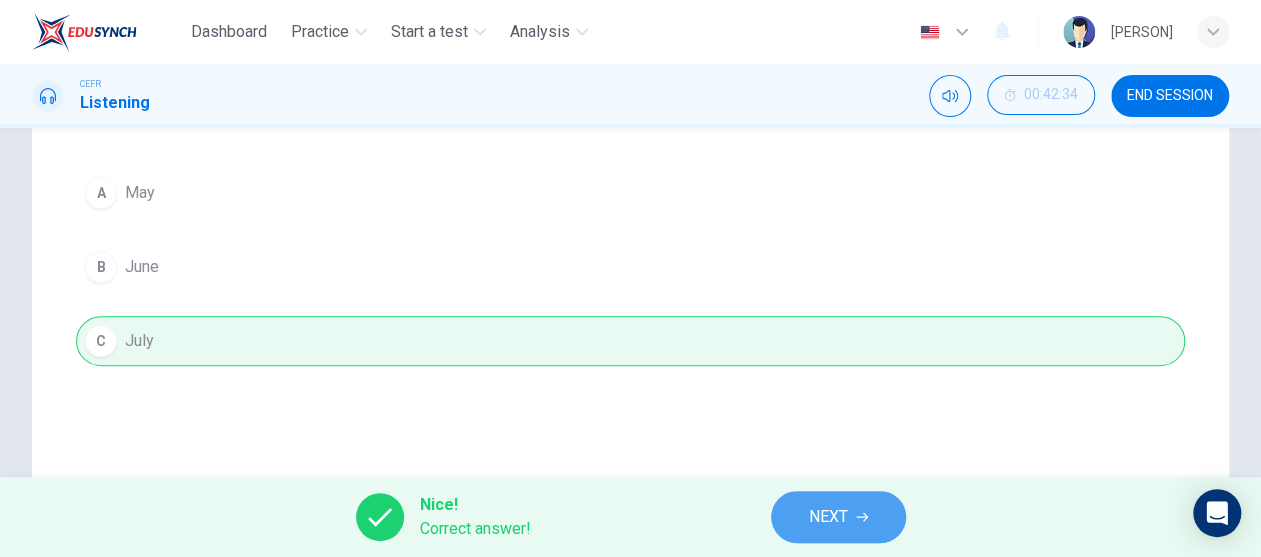 click on "NEXT" at bounding box center (838, 517) 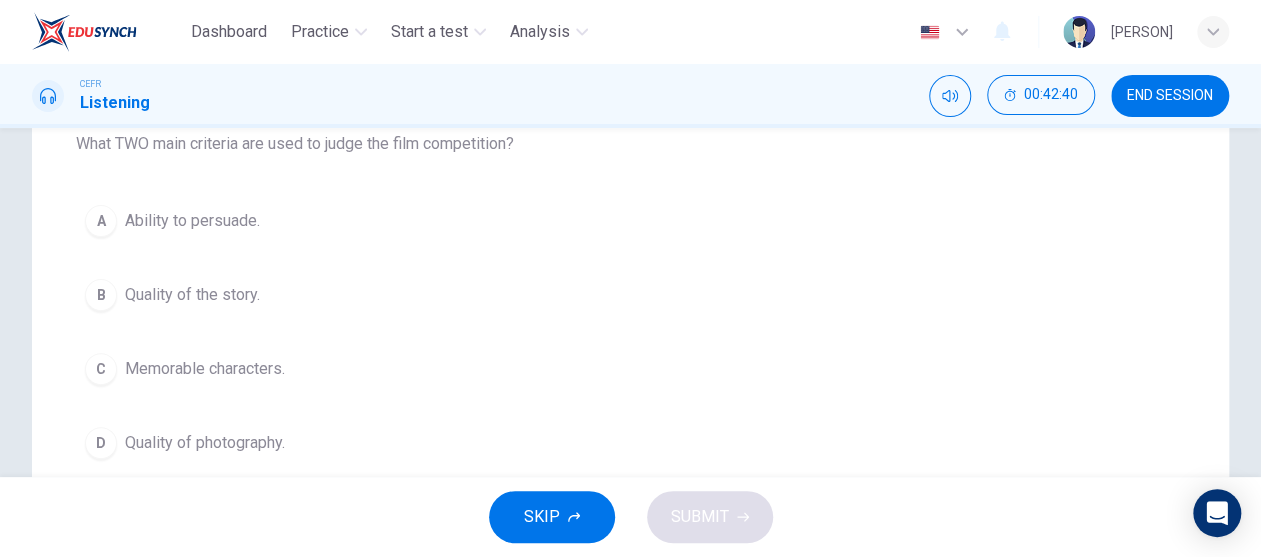 scroll, scrollTop: 300, scrollLeft: 0, axis: vertical 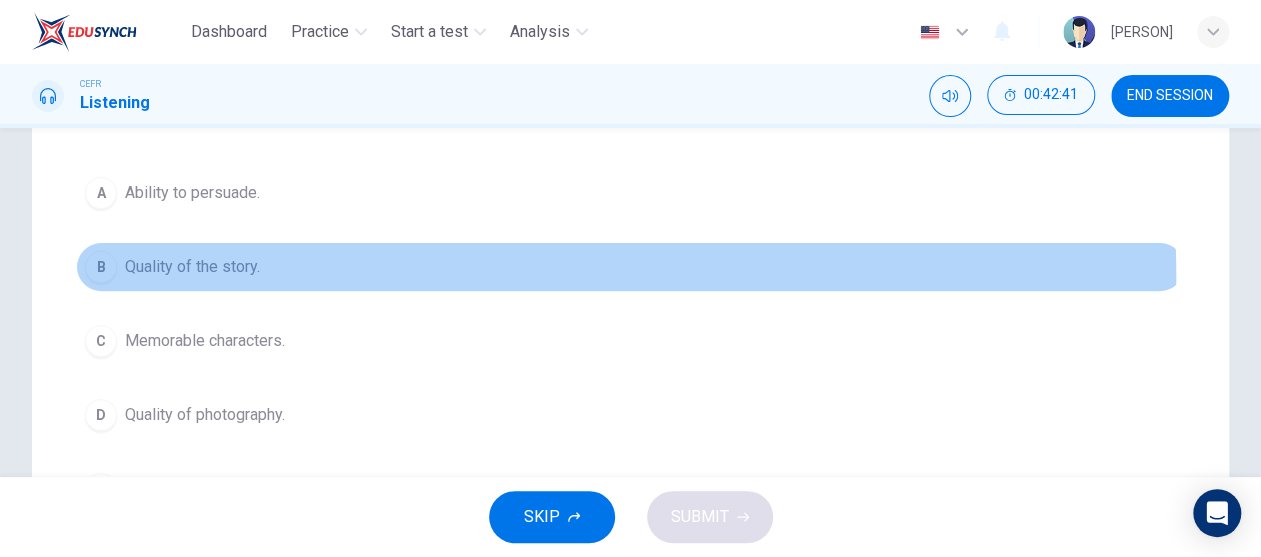 click on "B Quality of the story." at bounding box center (630, 267) 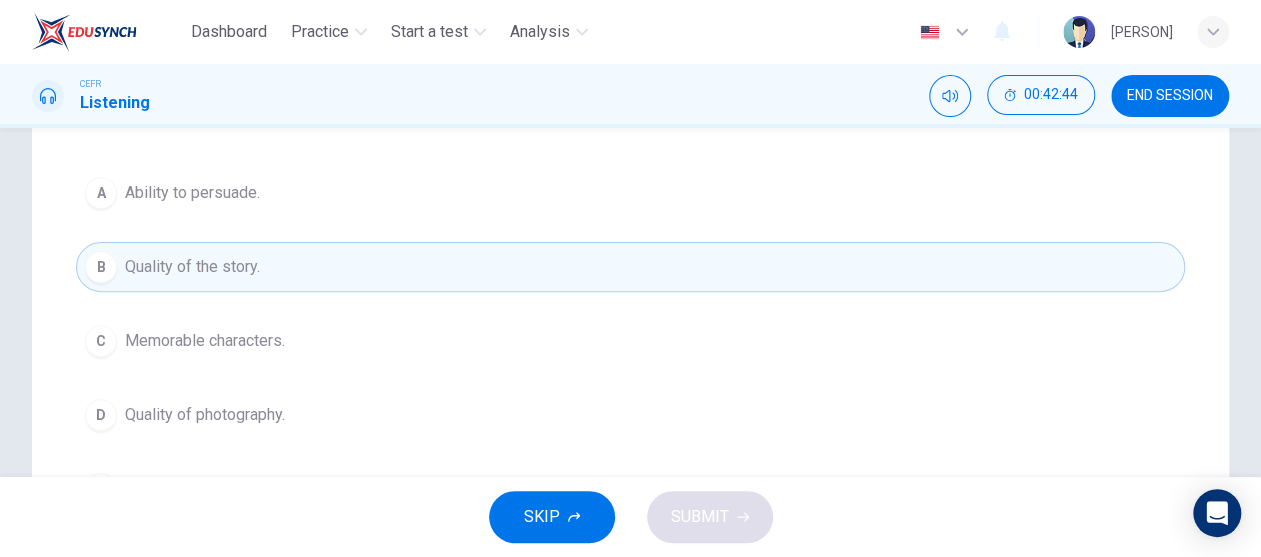 click on "Quality of photography." at bounding box center [192, 193] 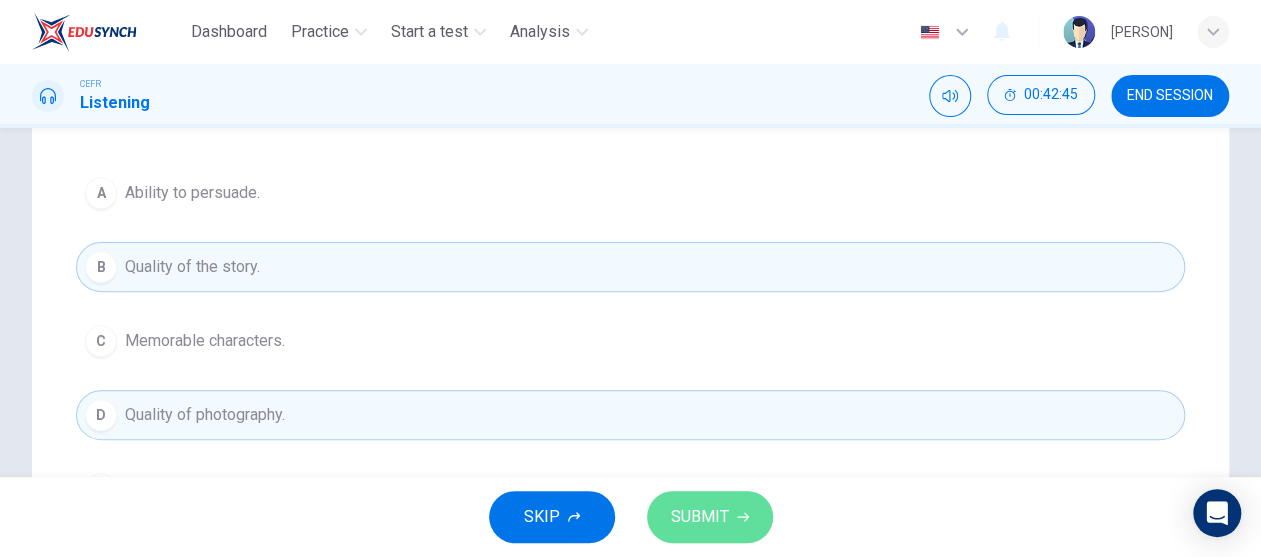 click on "SUBMIT" at bounding box center (700, 517) 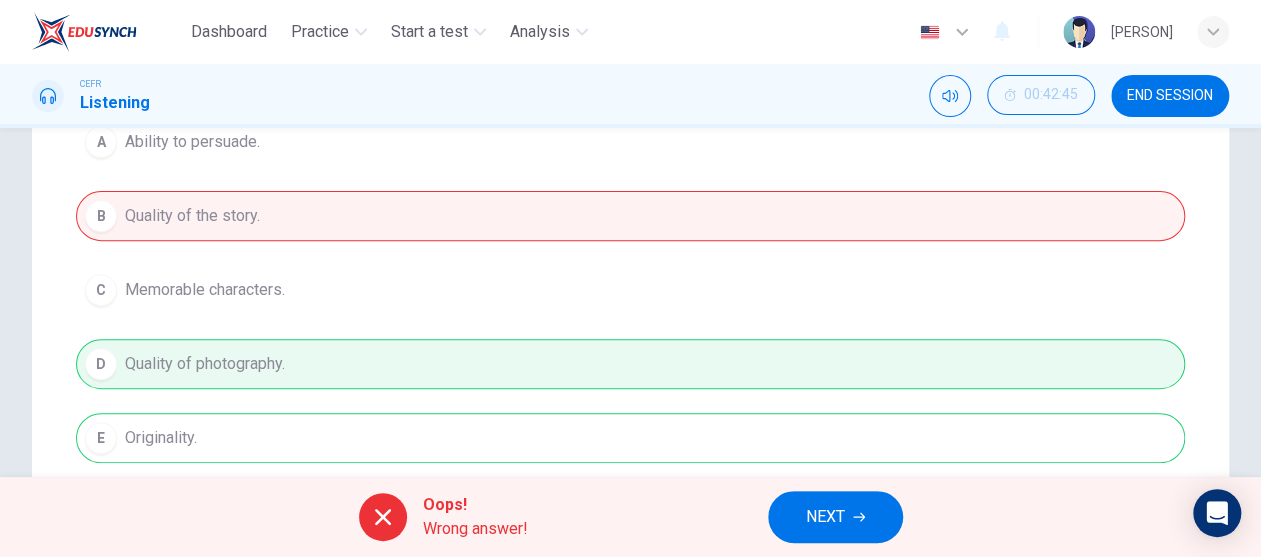 scroll, scrollTop: 400, scrollLeft: 0, axis: vertical 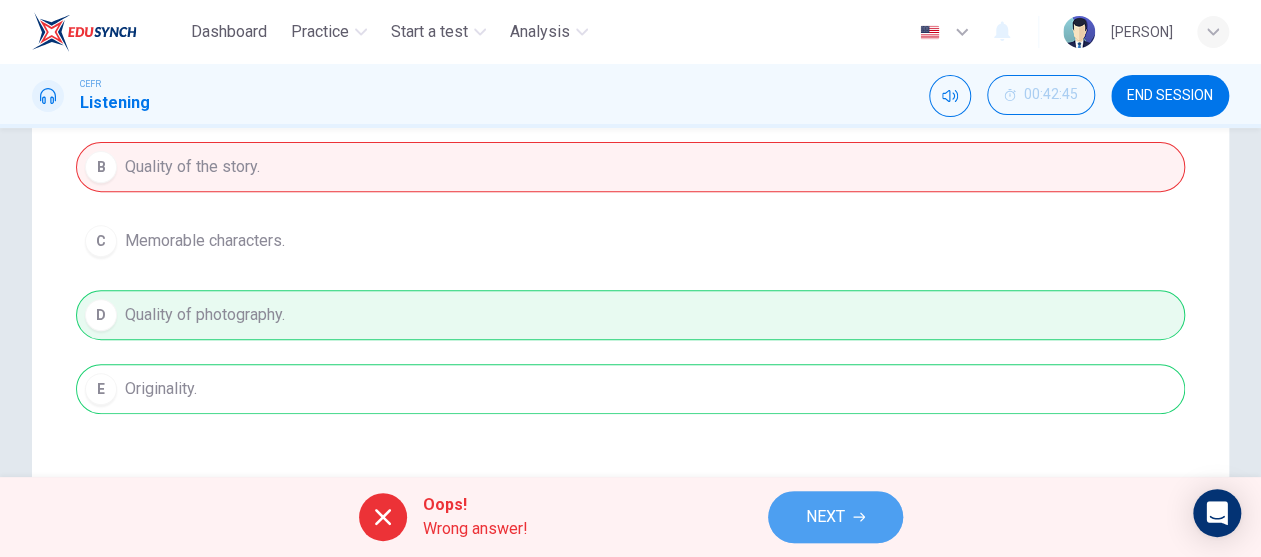 click on "NEXT" at bounding box center [825, 517] 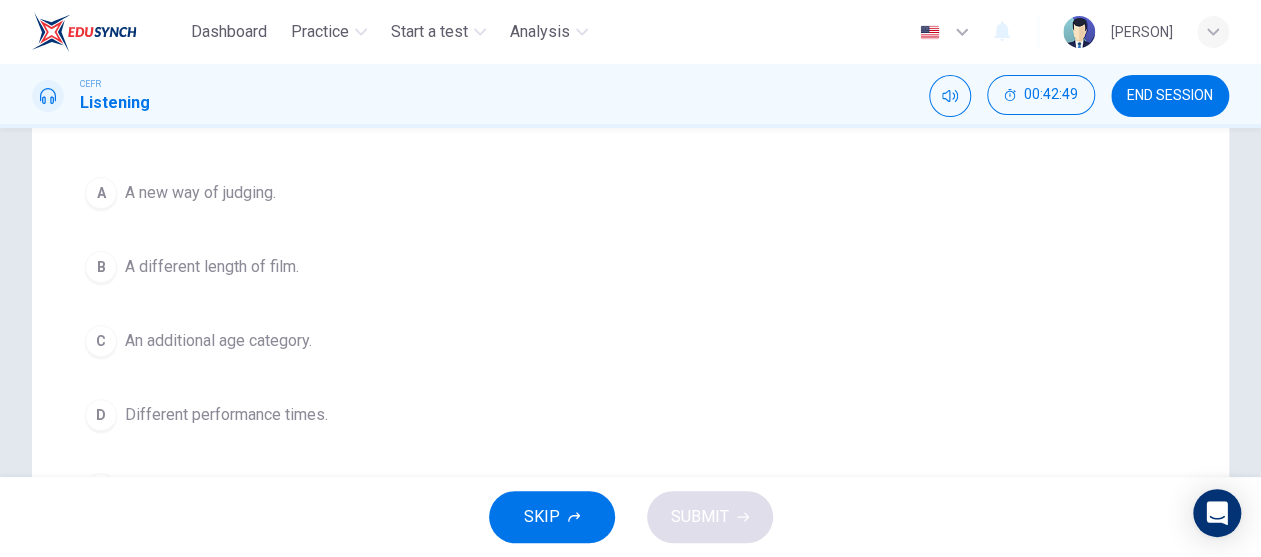 scroll, scrollTop: 400, scrollLeft: 0, axis: vertical 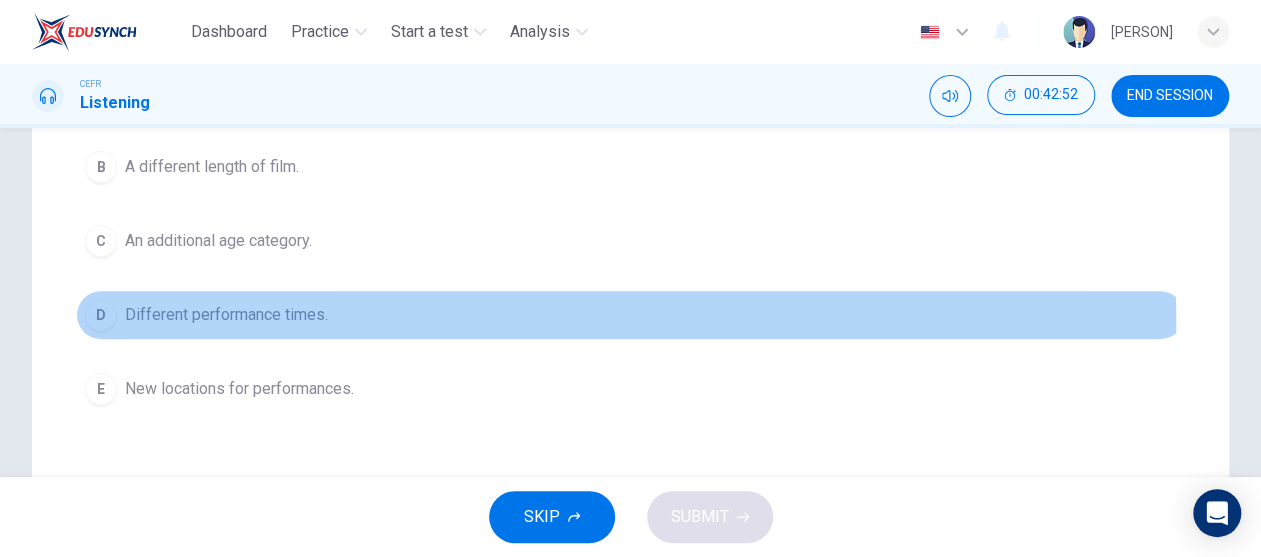 click on "Different performance times." at bounding box center [200, 93] 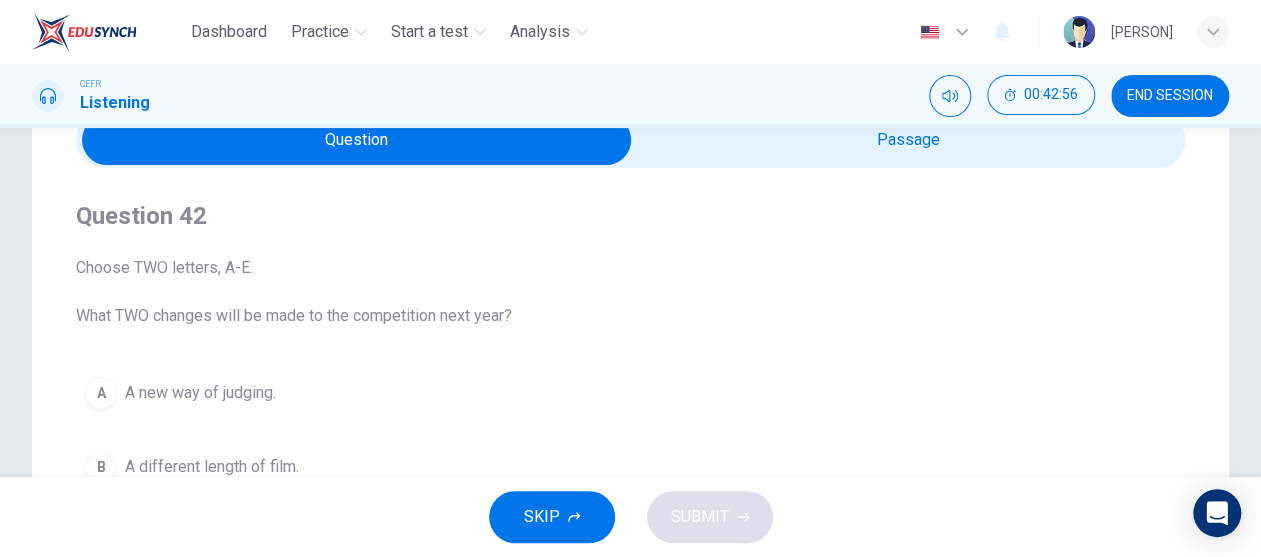 scroll, scrollTop: 0, scrollLeft: 0, axis: both 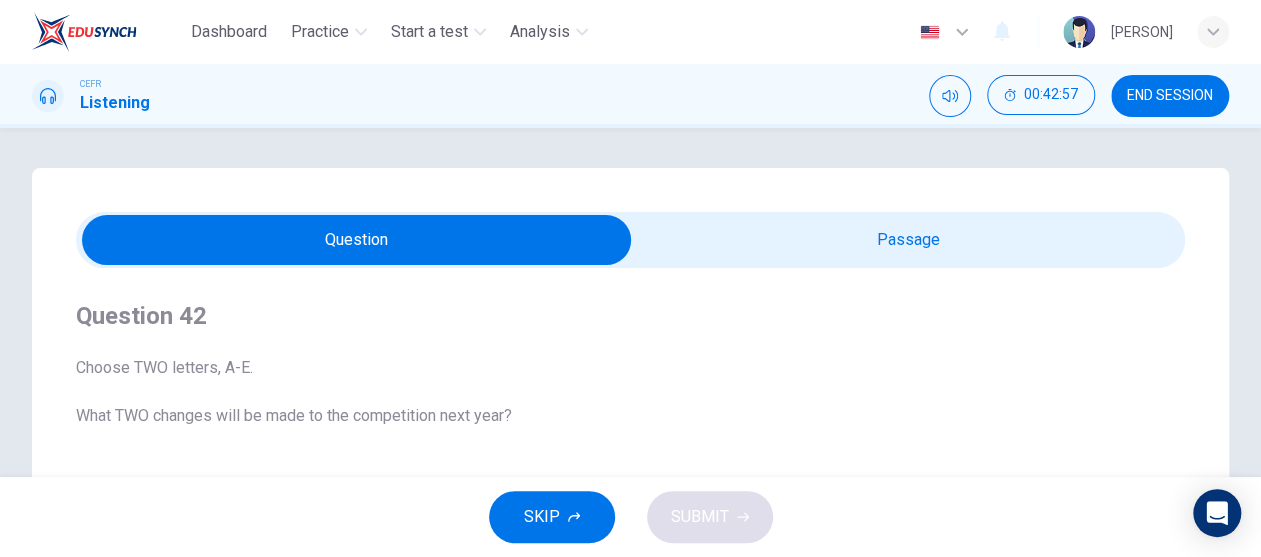 click at bounding box center [357, 240] 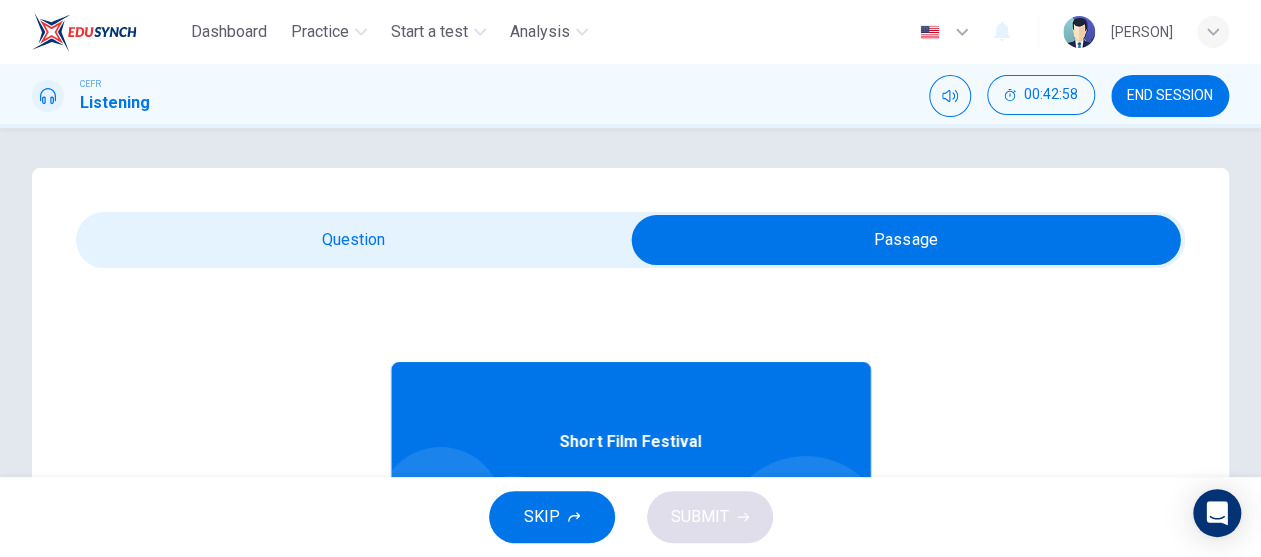 click at bounding box center (906, 240) 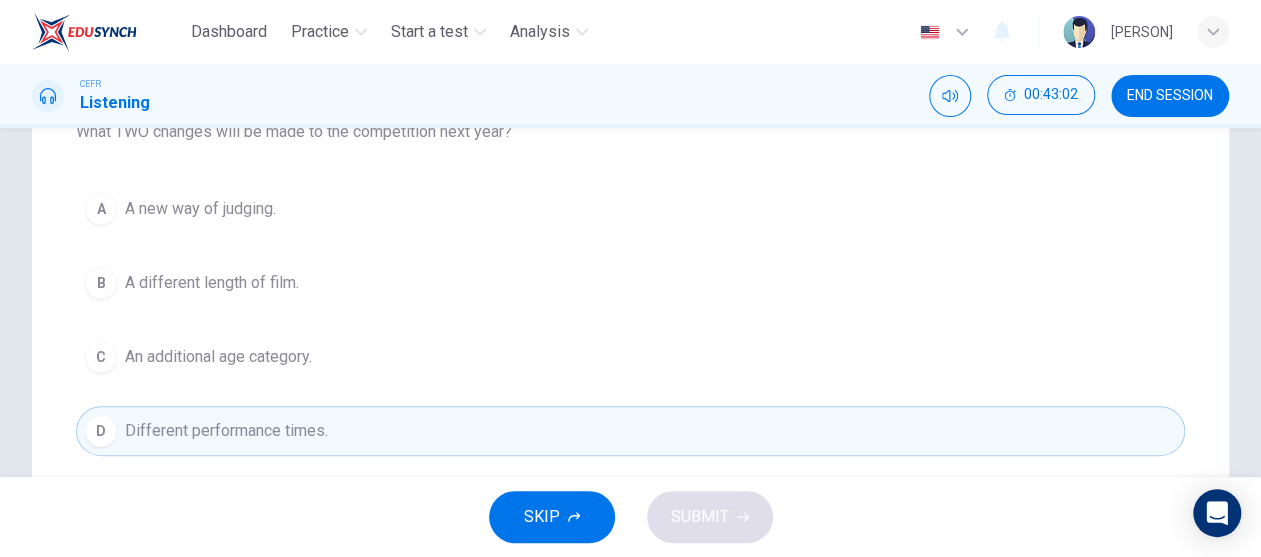 scroll, scrollTop: 300, scrollLeft: 0, axis: vertical 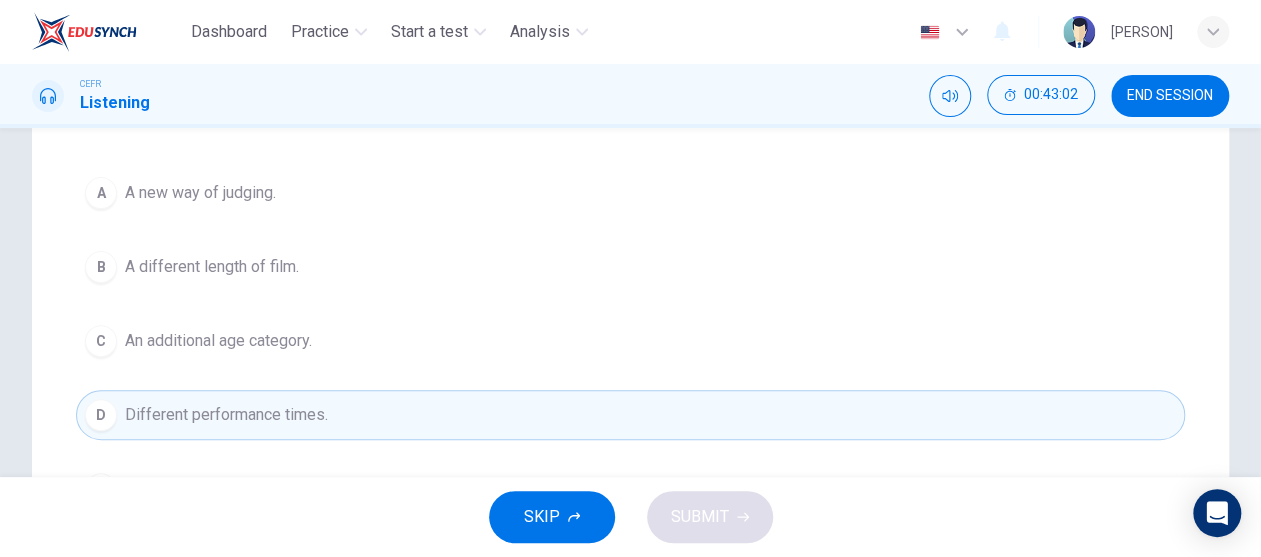 click on "A different length of film." at bounding box center [200, 193] 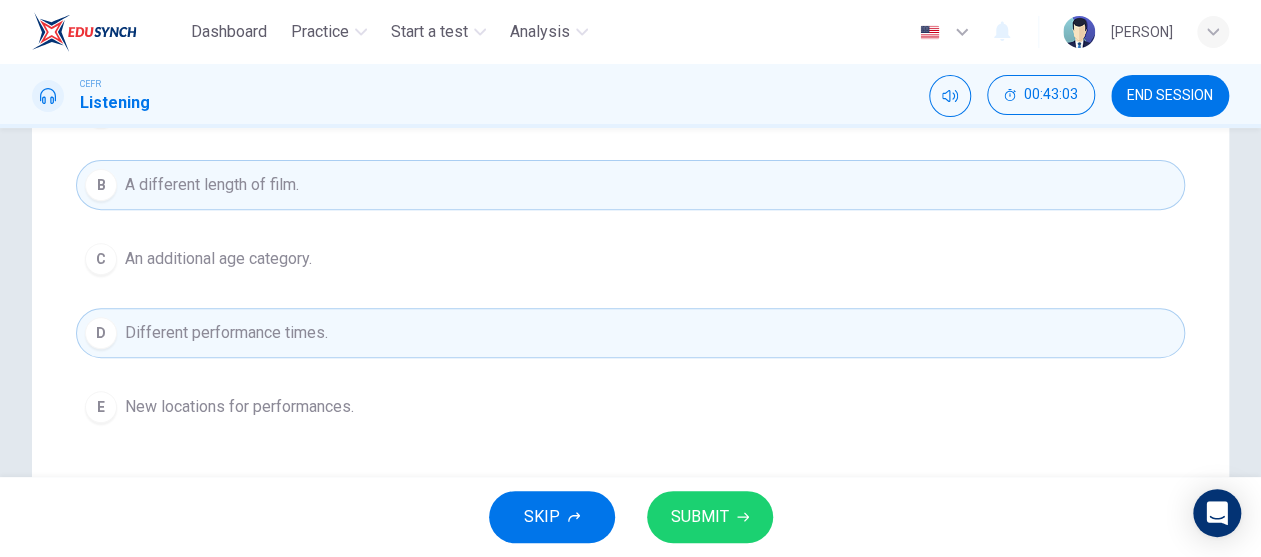 scroll, scrollTop: 500, scrollLeft: 0, axis: vertical 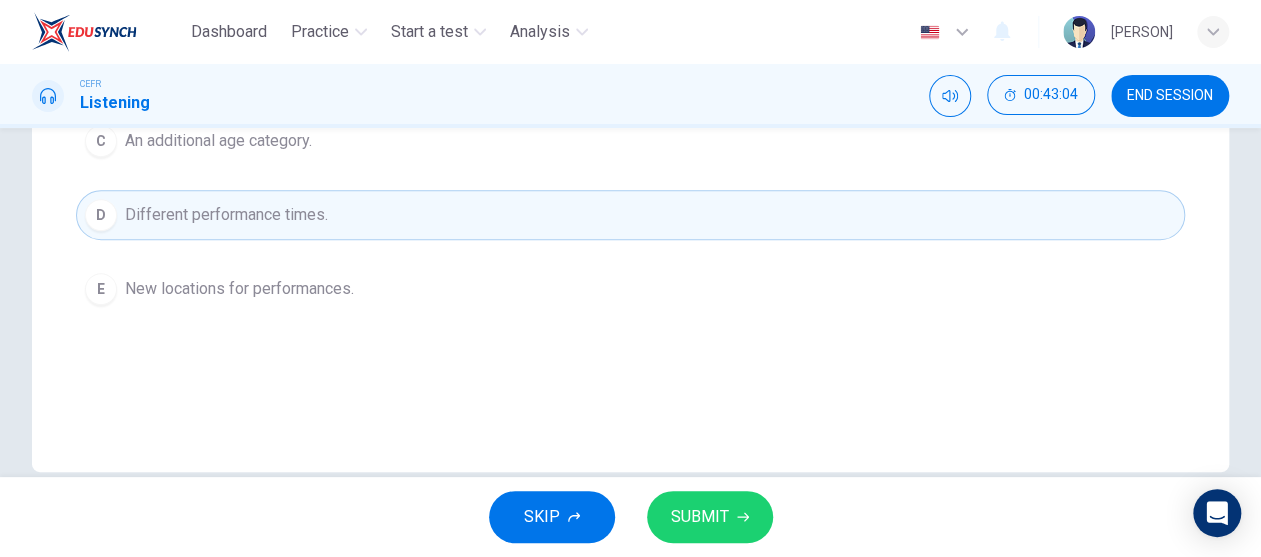 click on "SUBMIT" at bounding box center [700, 517] 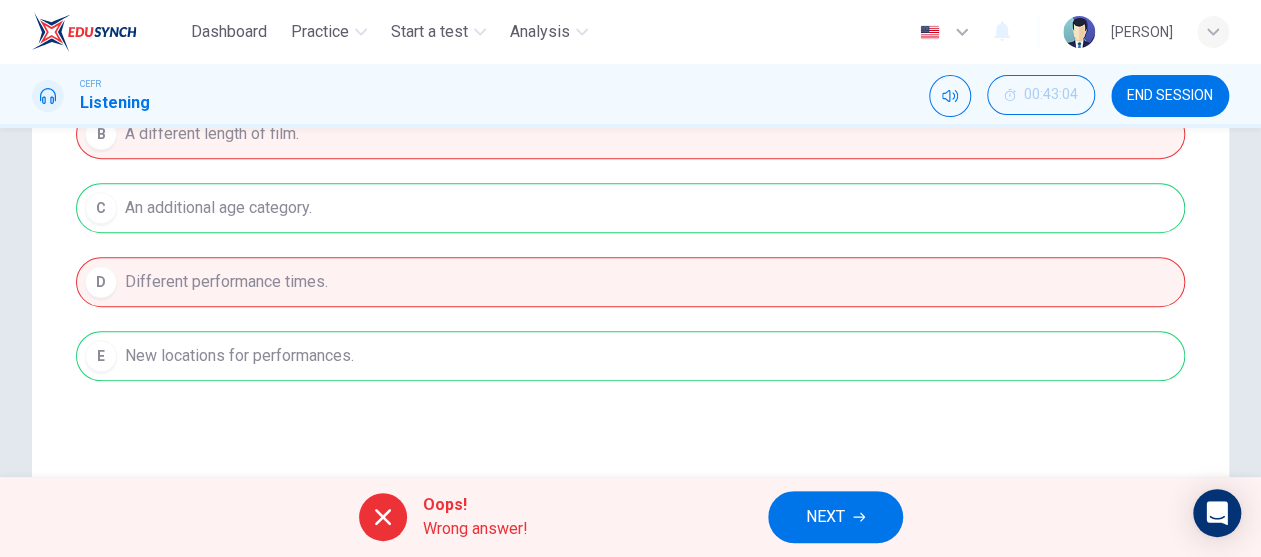 scroll, scrollTop: 400, scrollLeft: 0, axis: vertical 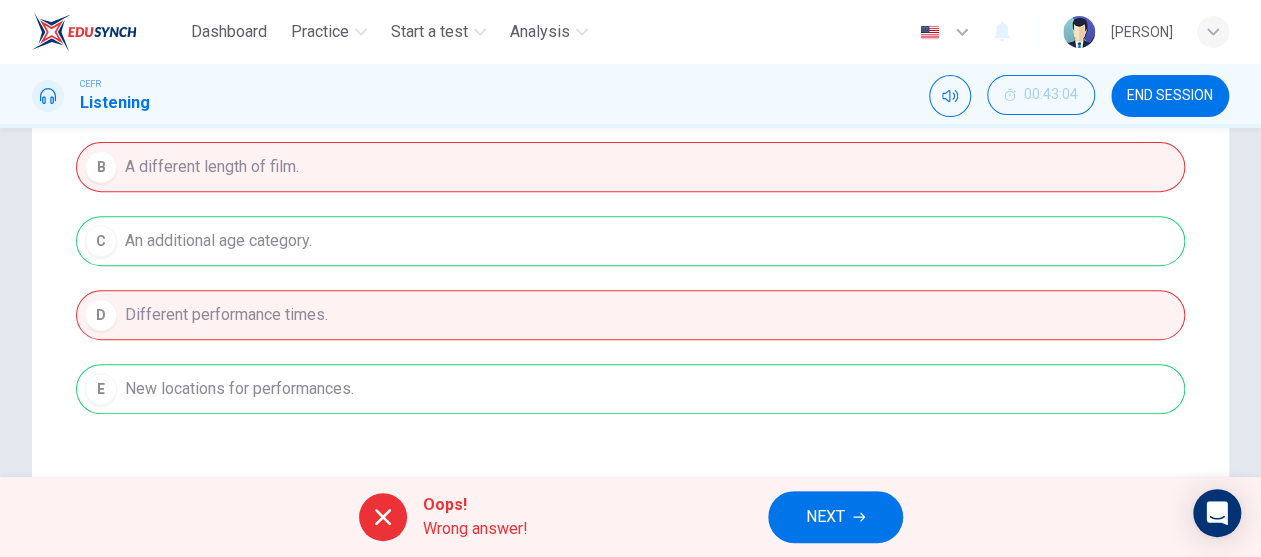 click on "NEXT" at bounding box center (825, 517) 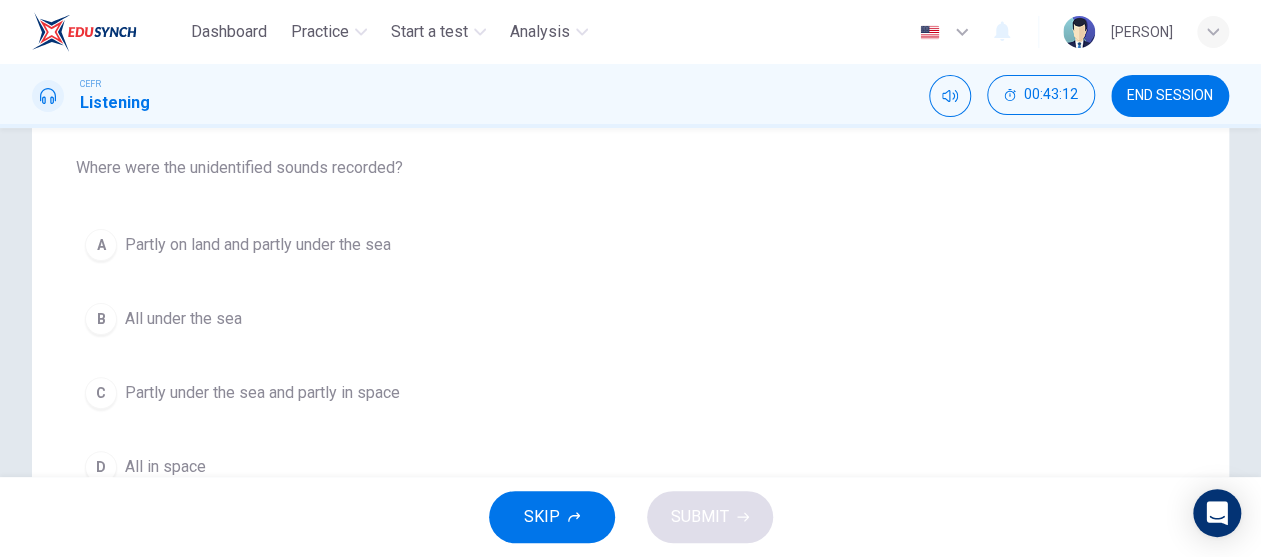scroll, scrollTop: 0, scrollLeft: 0, axis: both 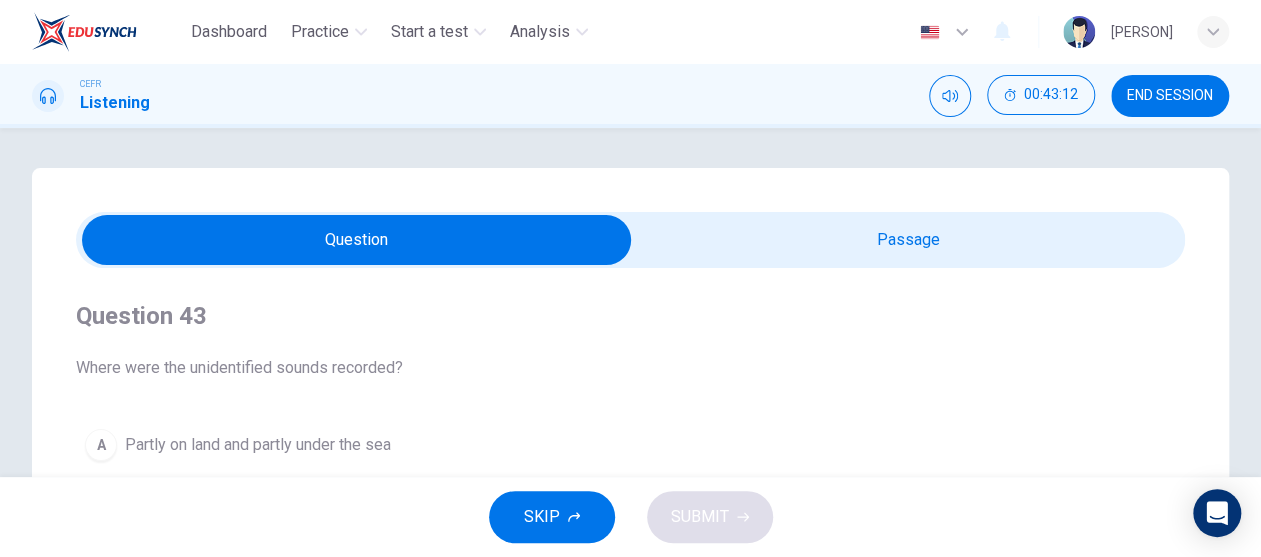 click at bounding box center (357, 240) 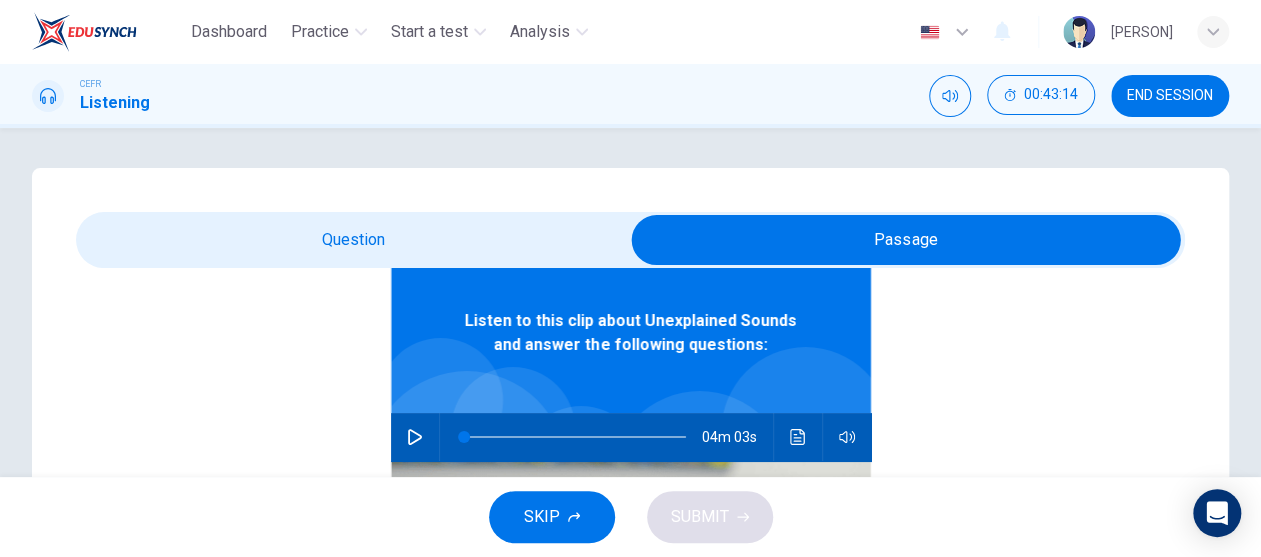 scroll, scrollTop: 111, scrollLeft: 0, axis: vertical 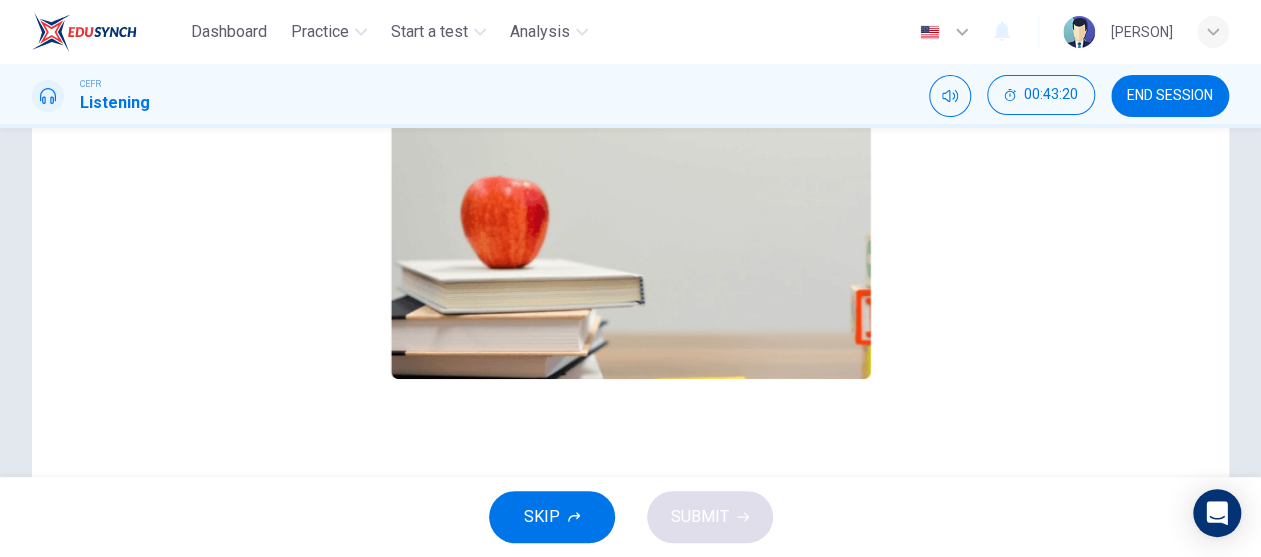 click on "END SESSION" at bounding box center [1170, 96] 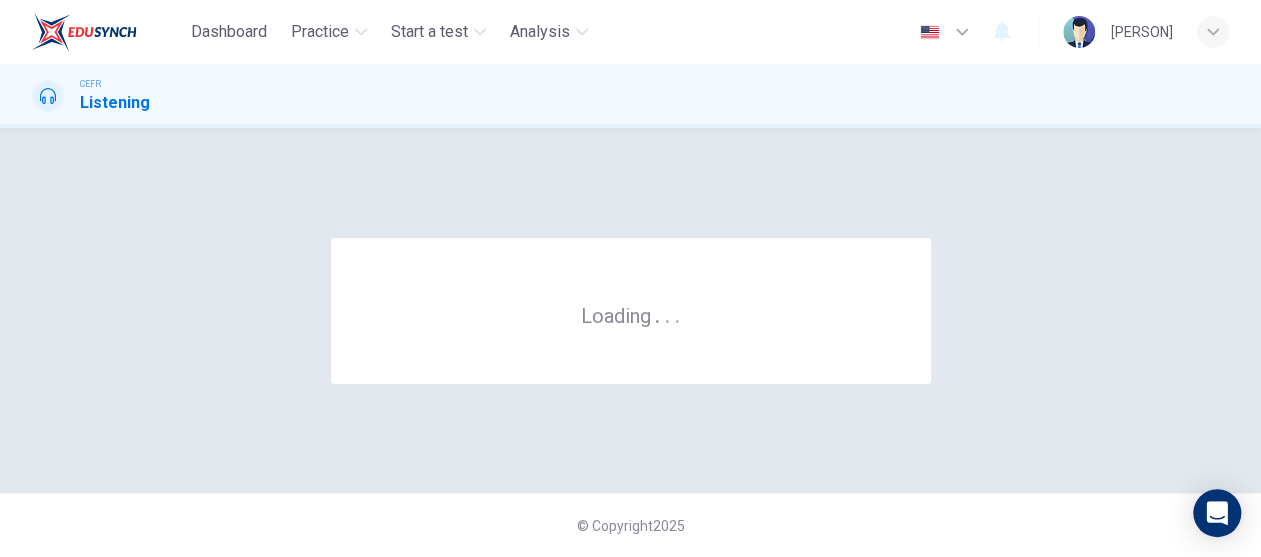 scroll, scrollTop: 0, scrollLeft: 0, axis: both 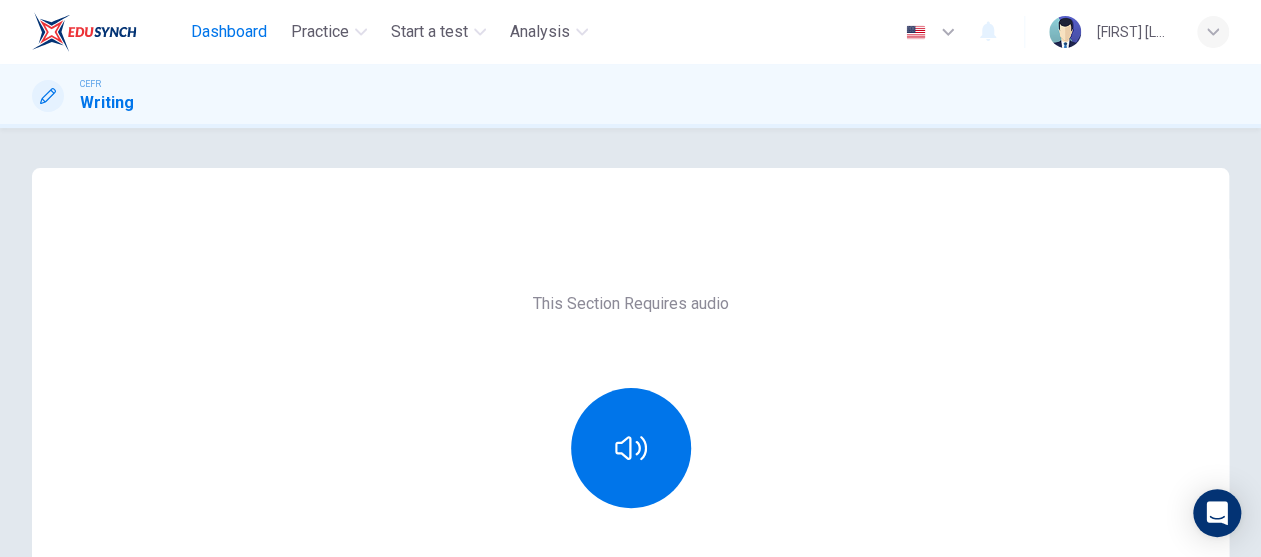 click on "Dashboard" at bounding box center (229, 32) 